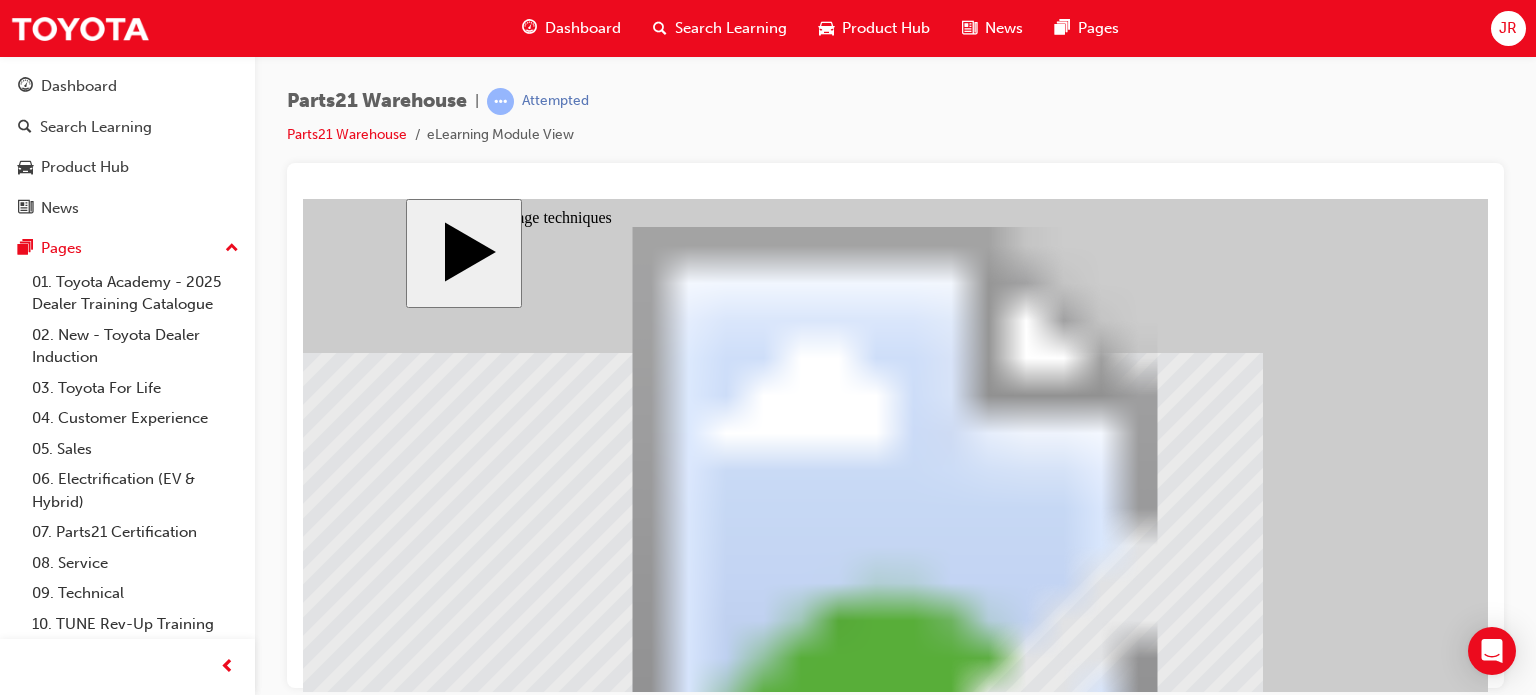 scroll, scrollTop: 11, scrollLeft: 0, axis: vertical 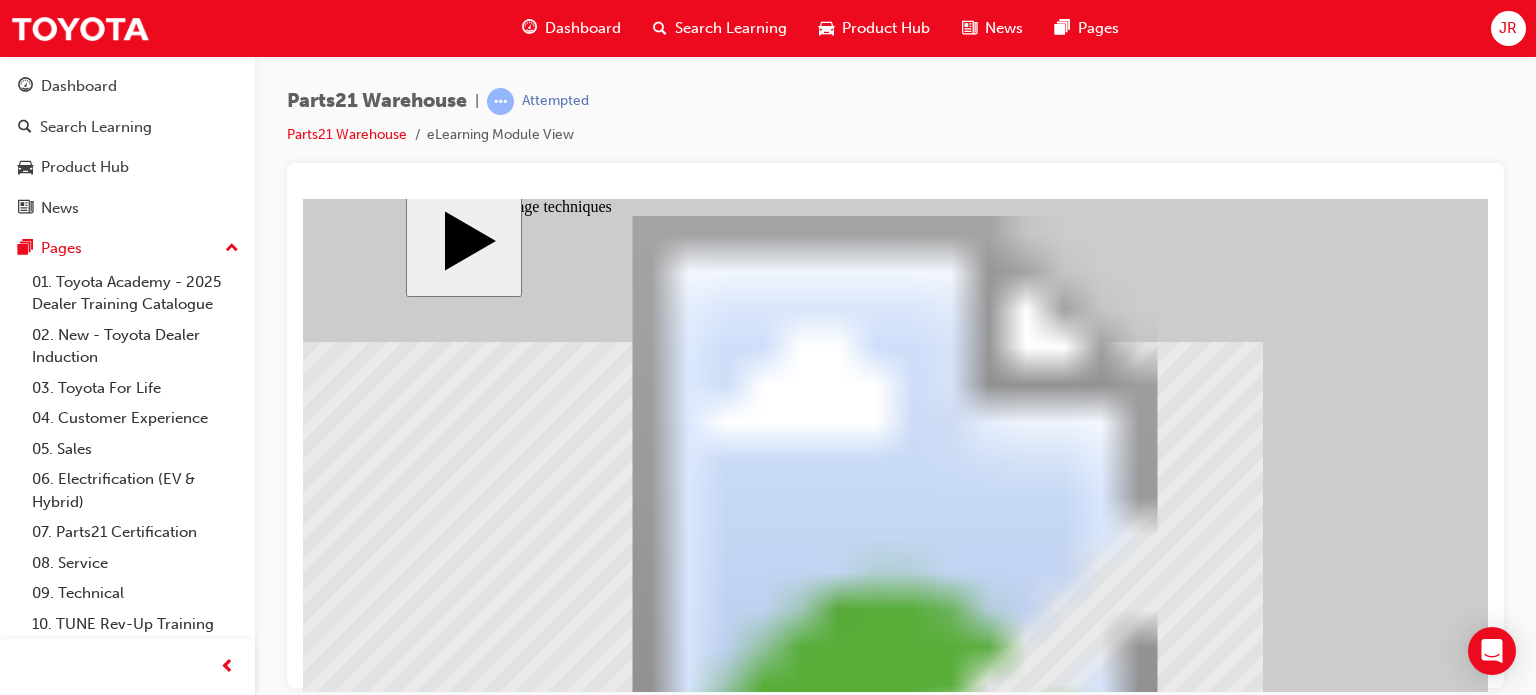 click 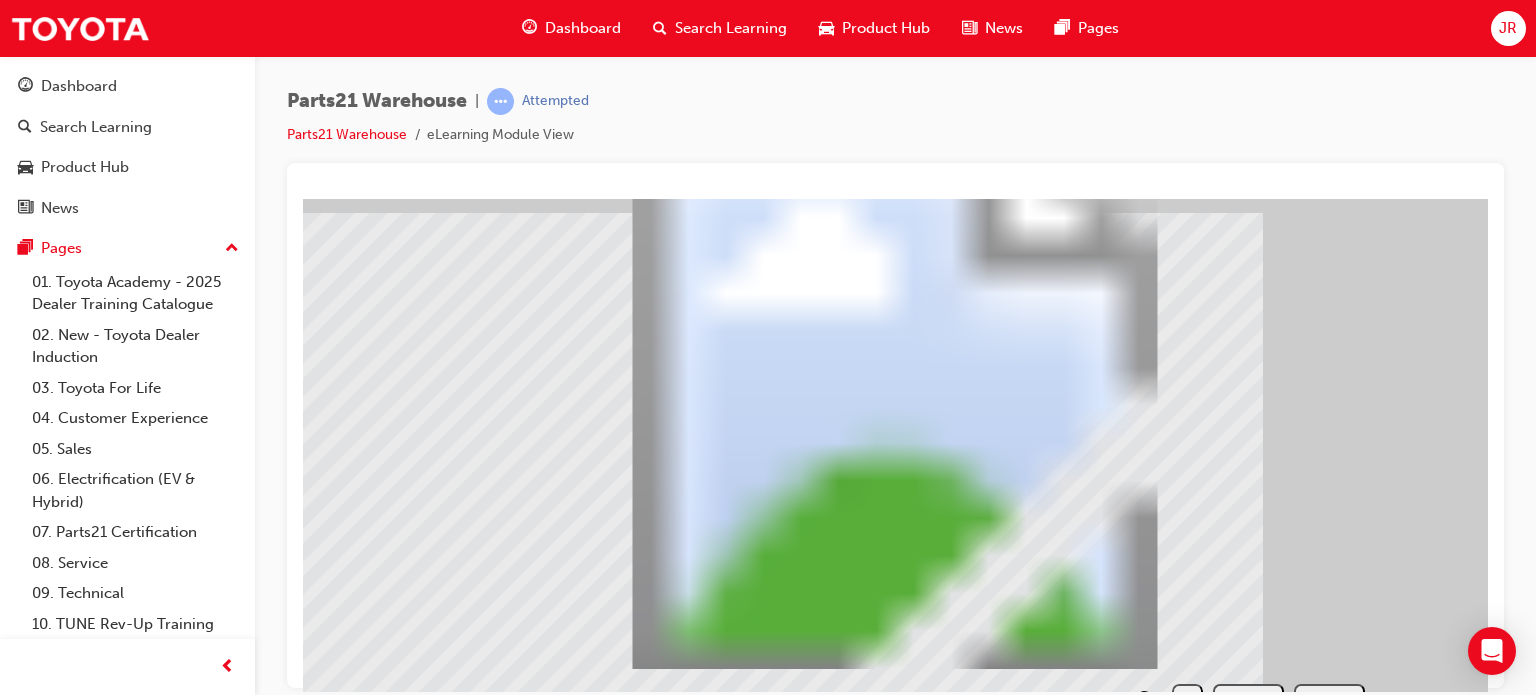 scroll, scrollTop: 192, scrollLeft: 0, axis: vertical 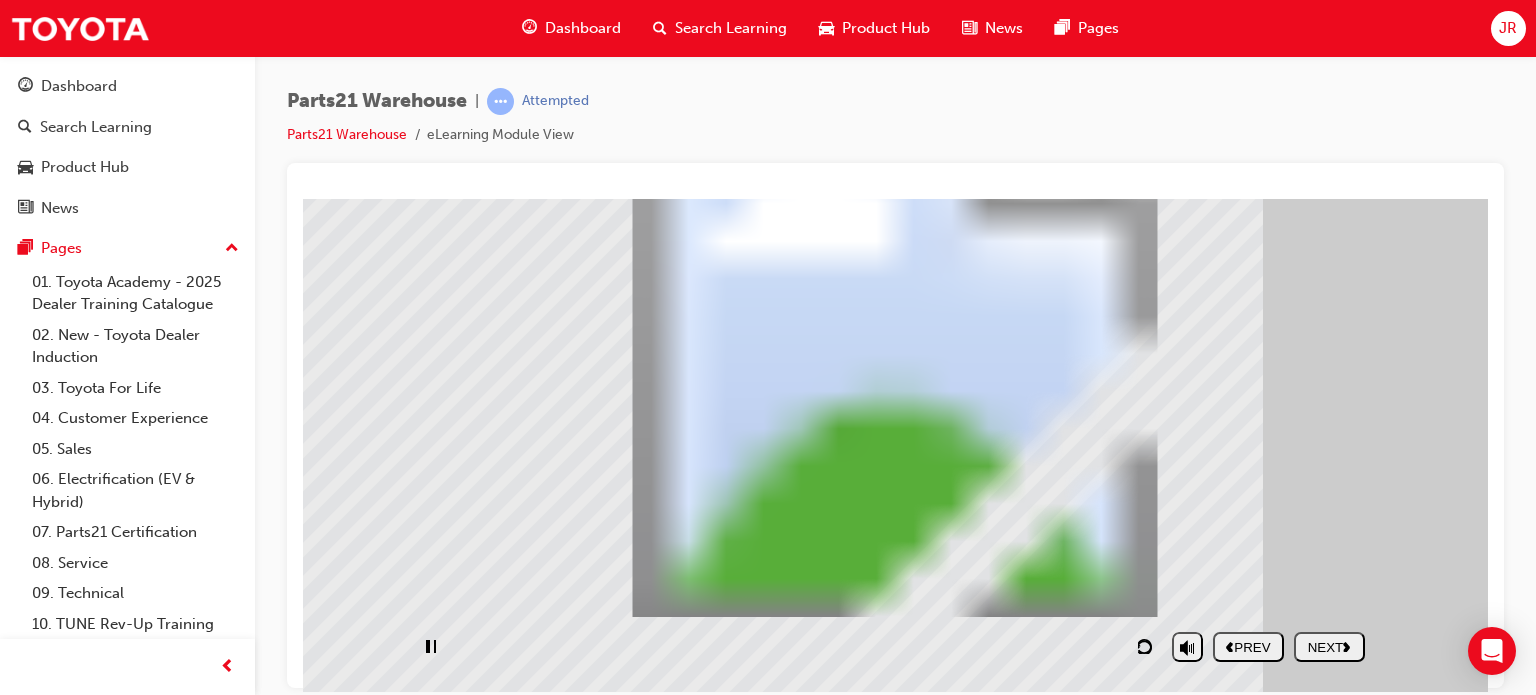 click on "NEXT" at bounding box center [1329, 646] 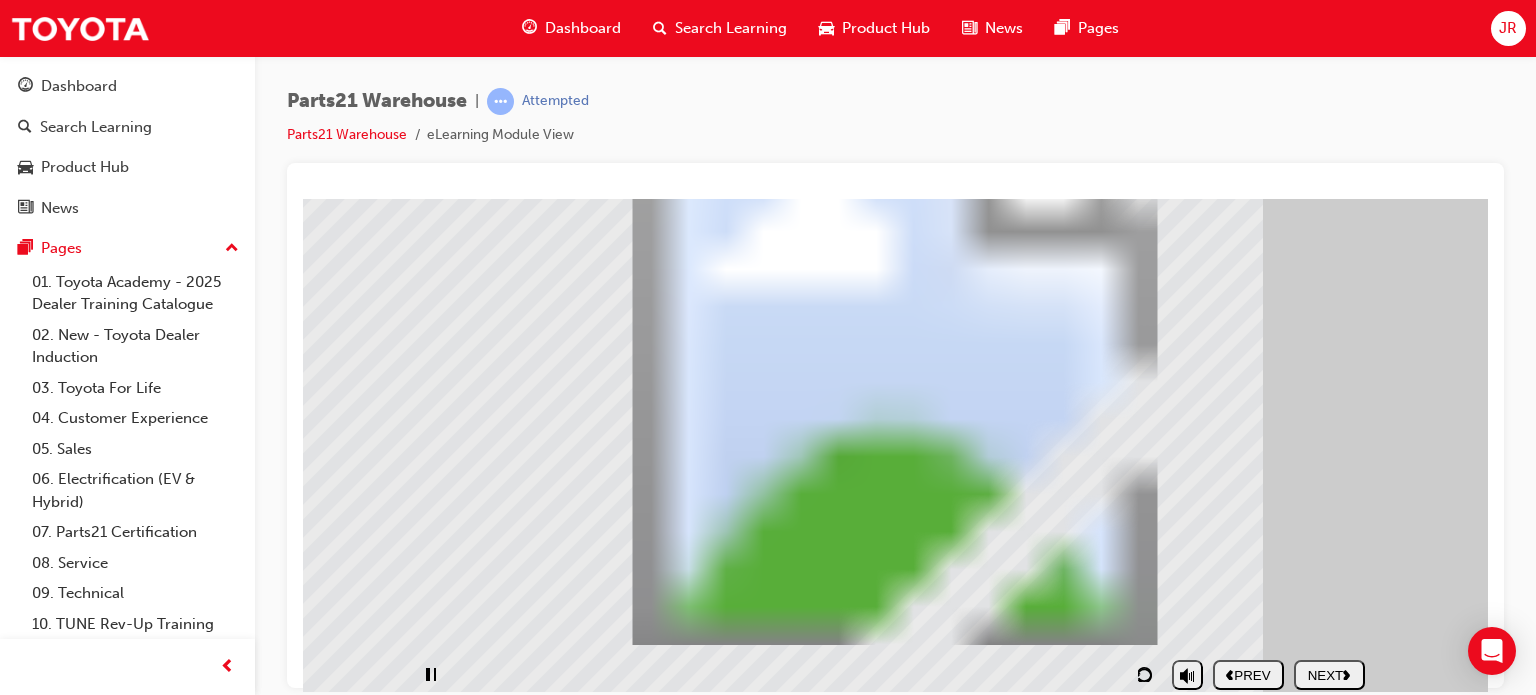 scroll, scrollTop: 192, scrollLeft: 0, axis: vertical 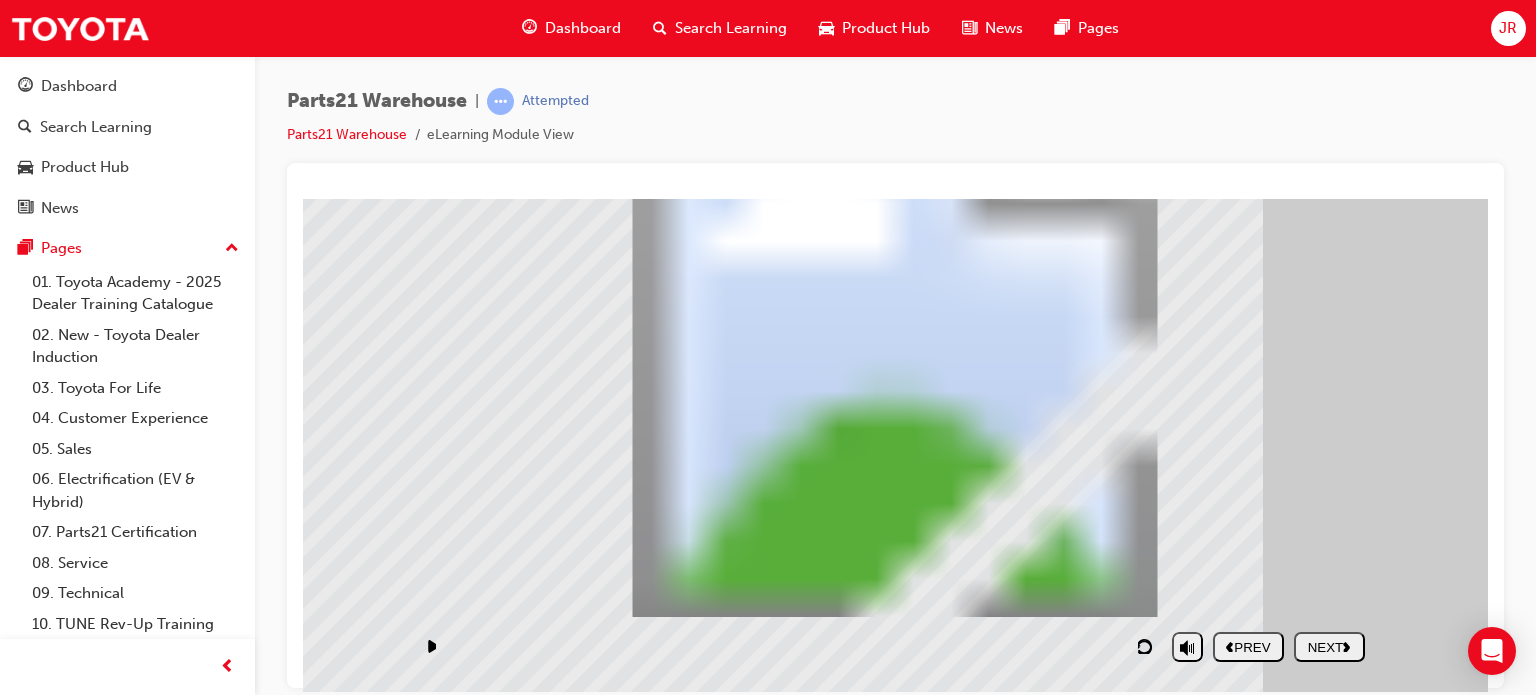 click at bounding box center [895, 1254] 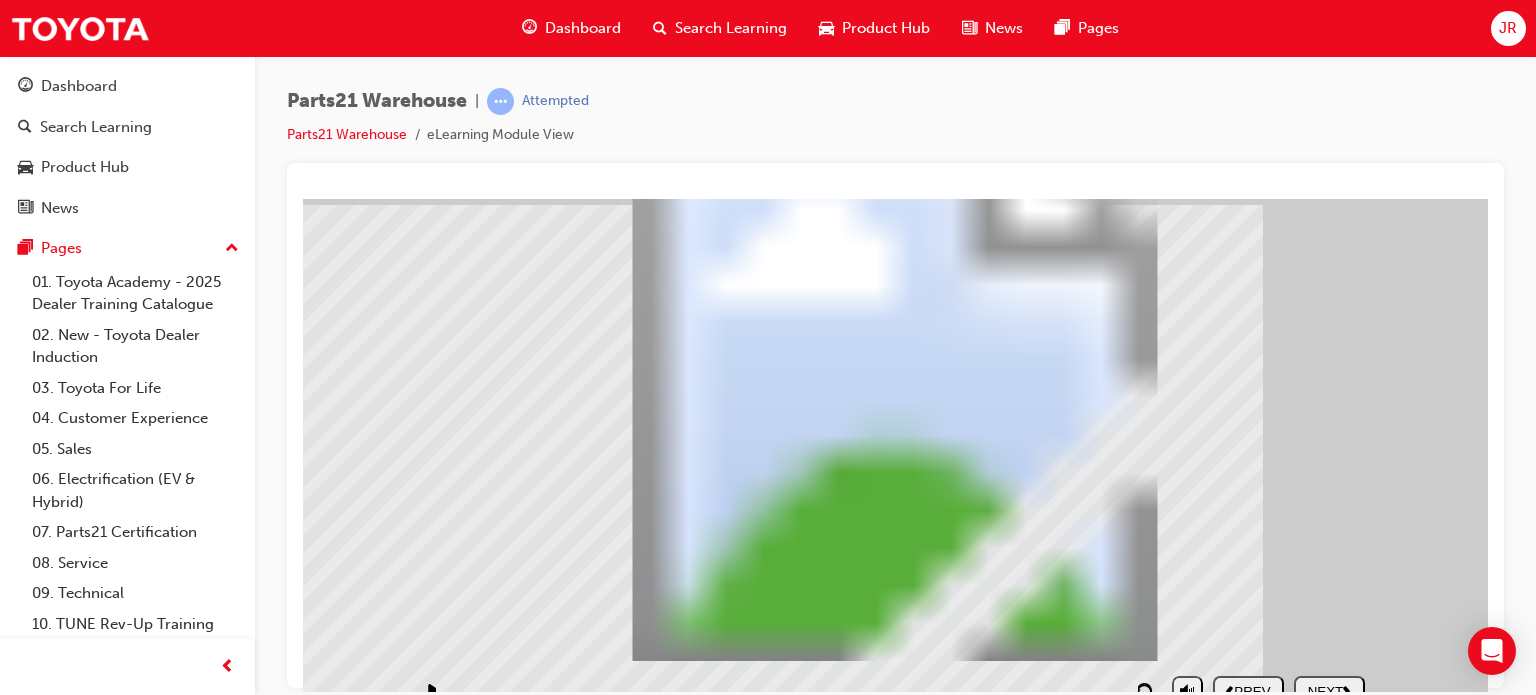 scroll, scrollTop: 192, scrollLeft: 0, axis: vertical 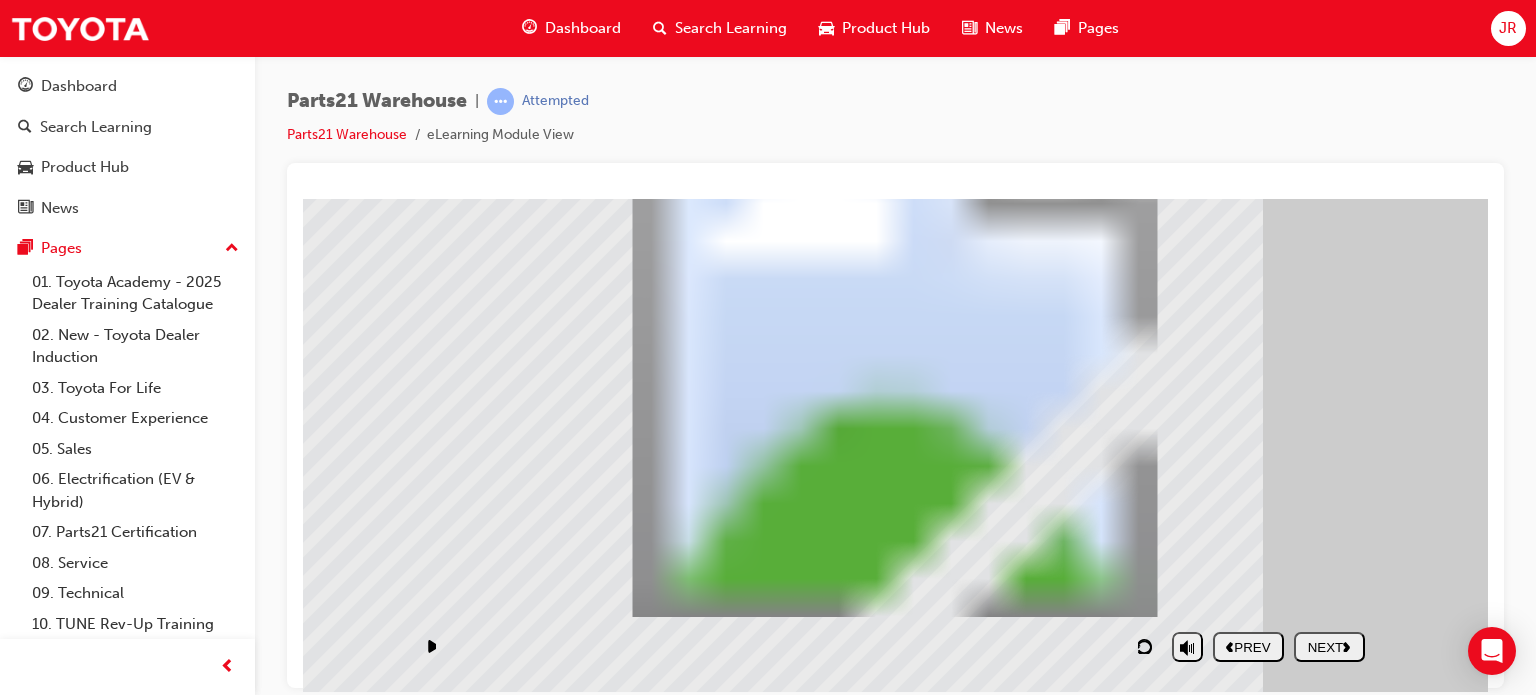 click on "NEXT" at bounding box center (1329, 646) 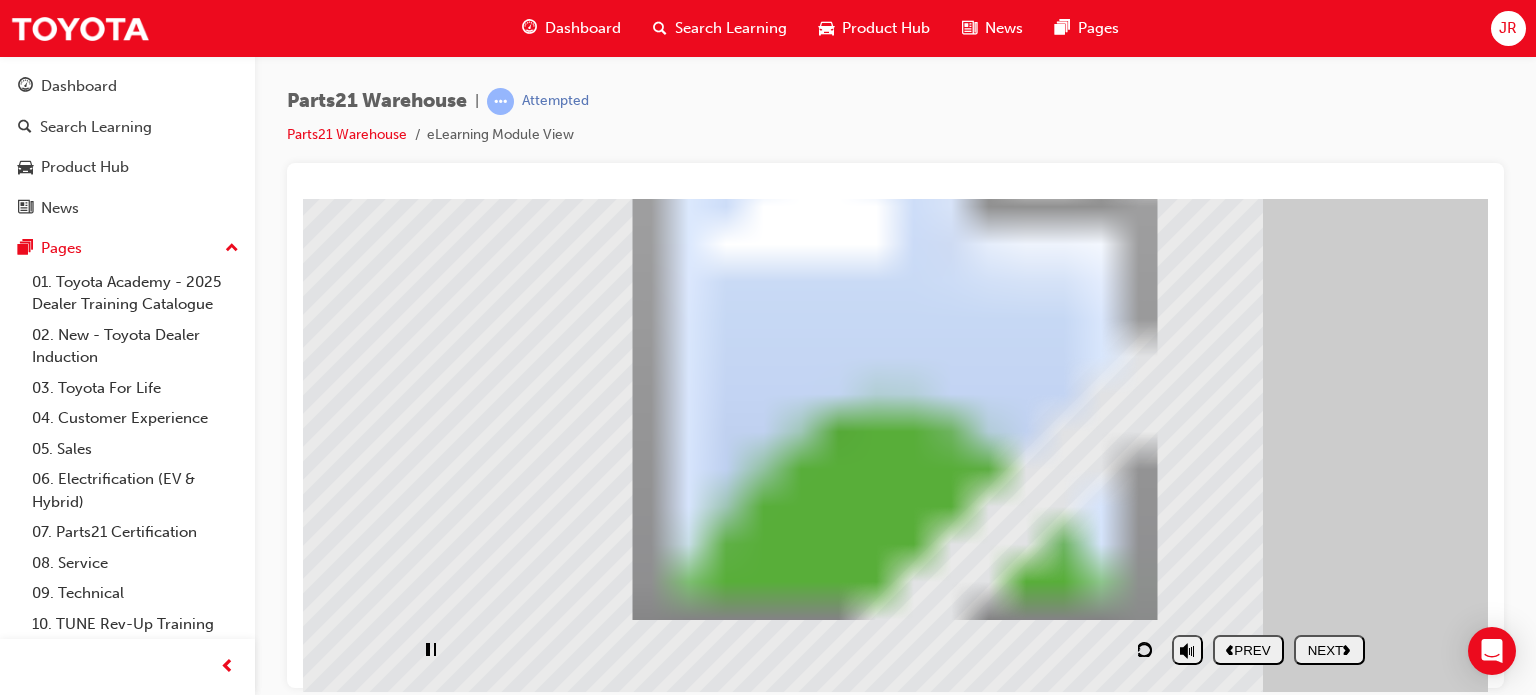 scroll, scrollTop: 192, scrollLeft: 0, axis: vertical 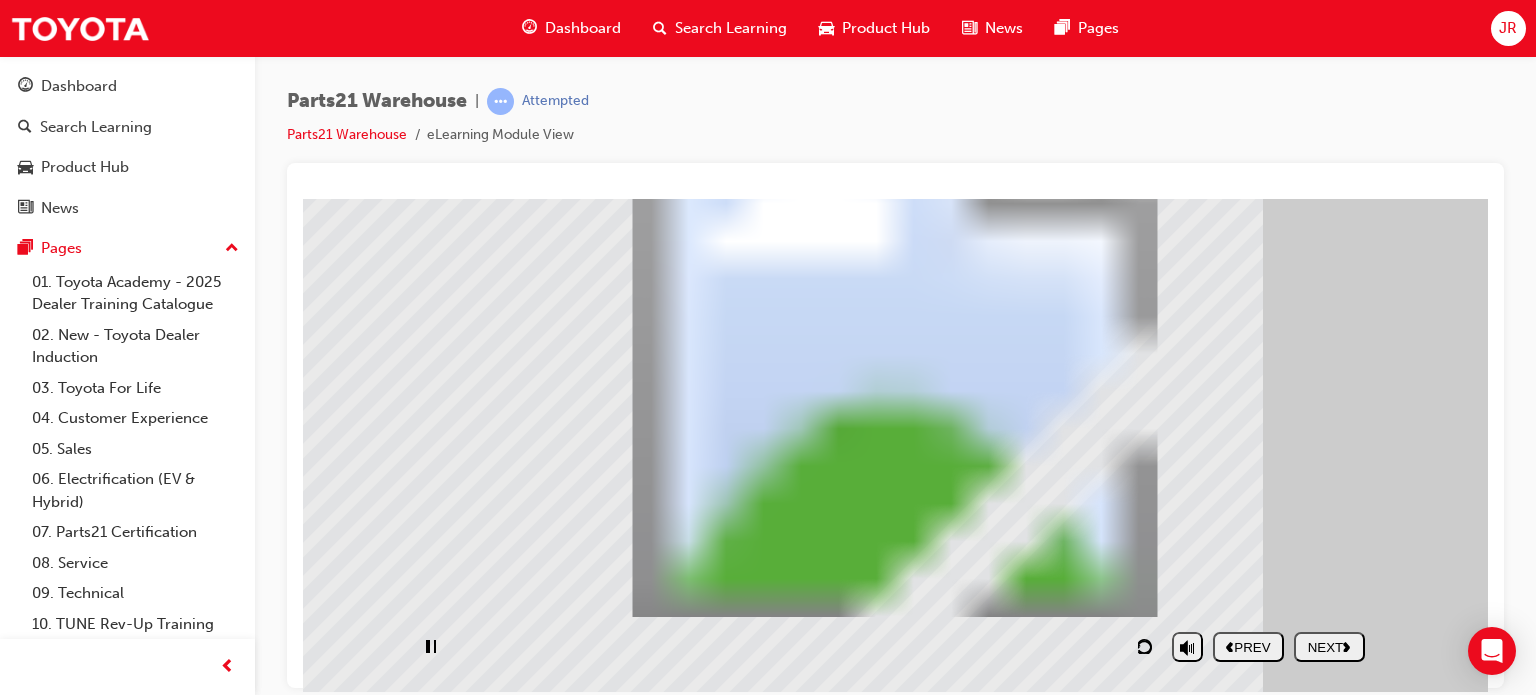 click on "NEXT" at bounding box center [1329, 646] 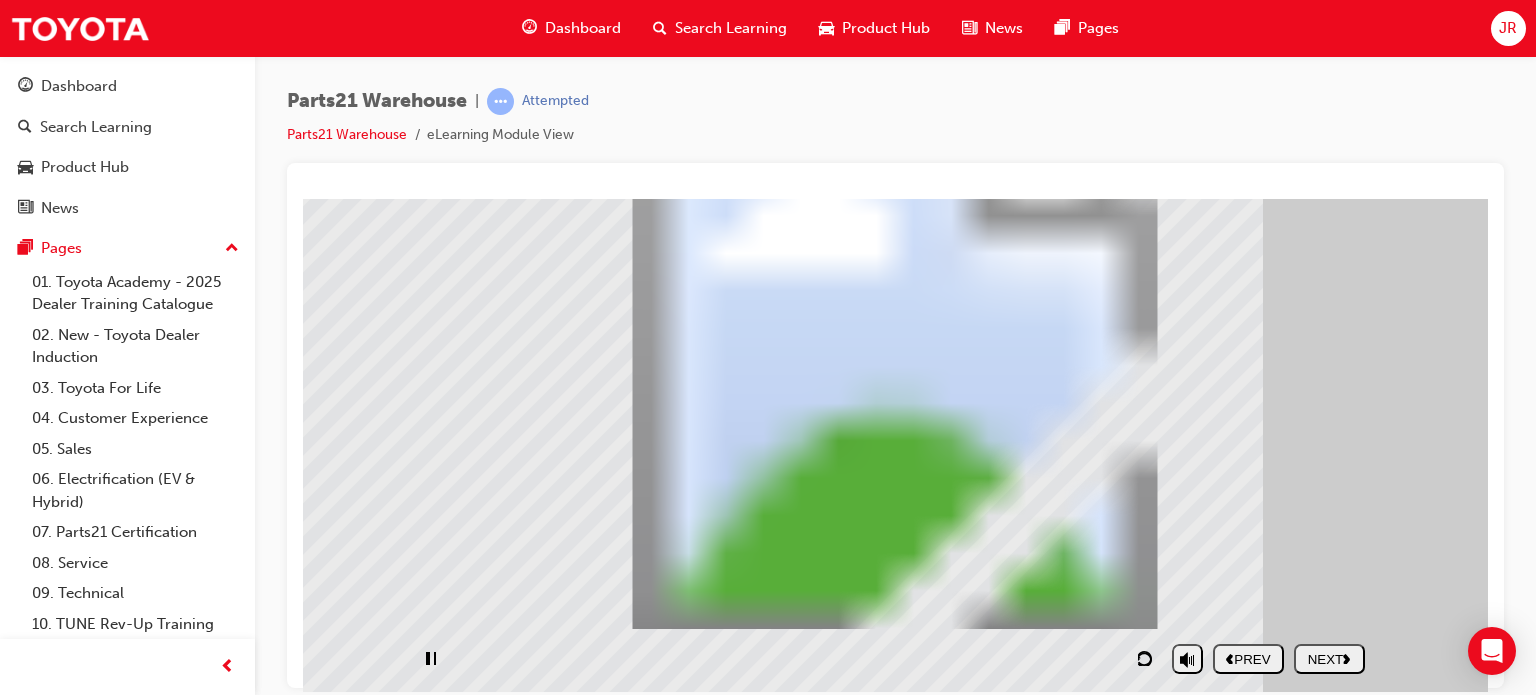 scroll, scrollTop: 192, scrollLeft: 0, axis: vertical 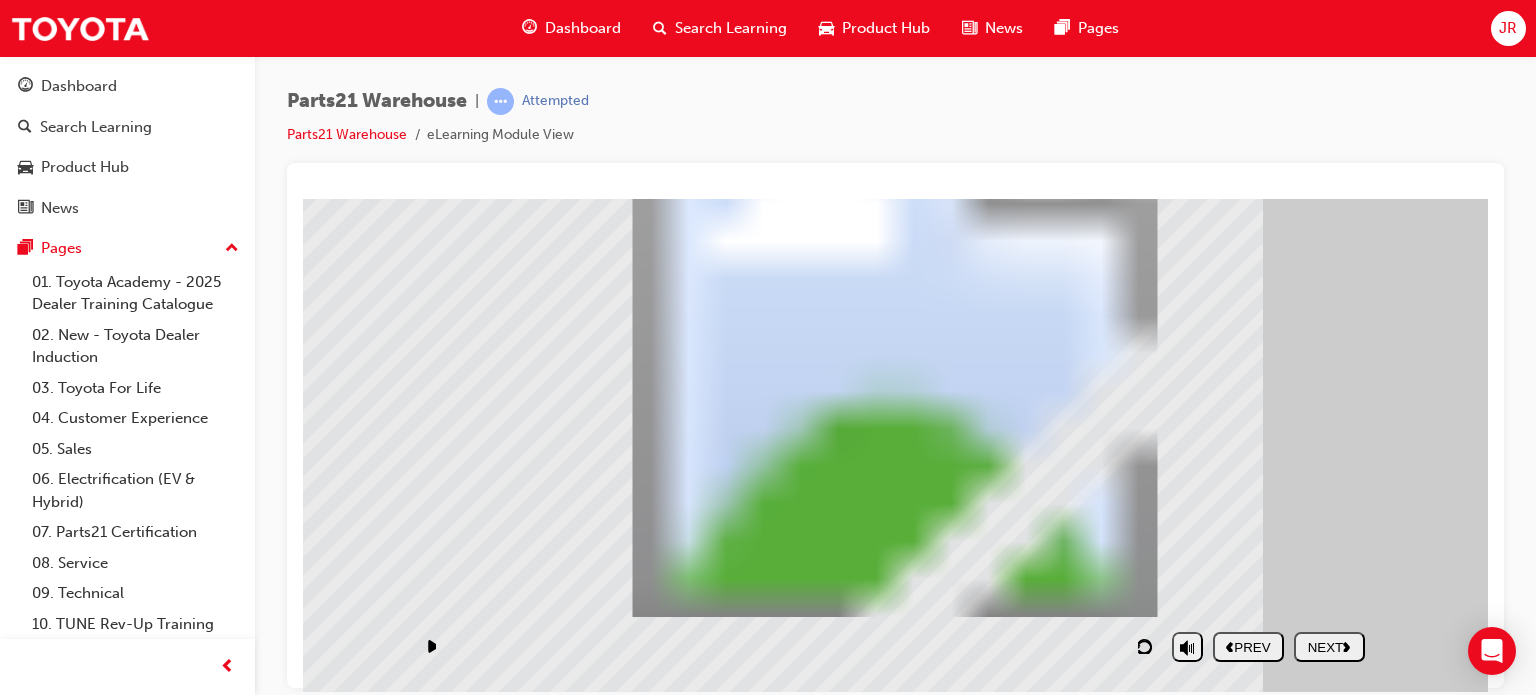 click on "NEXT" at bounding box center [1329, 646] 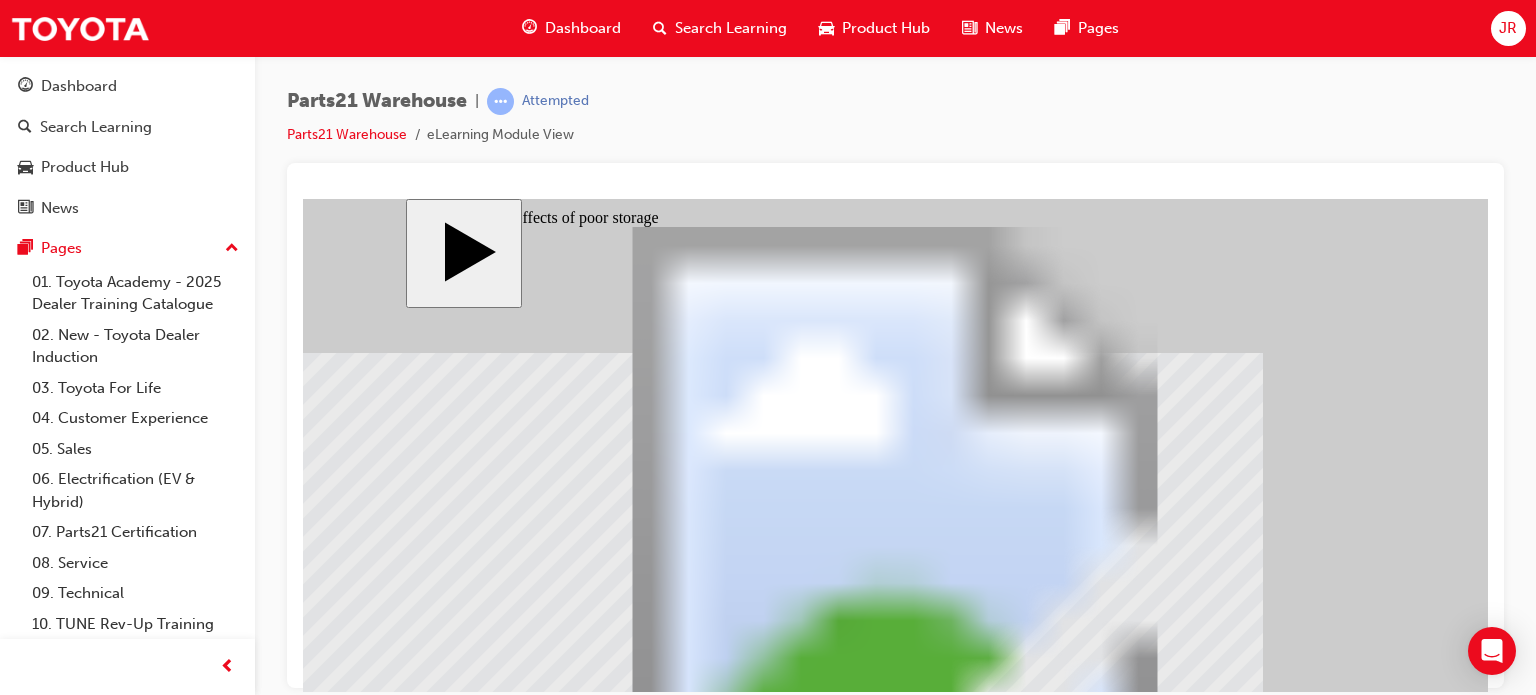 scroll, scrollTop: 100, scrollLeft: 0, axis: vertical 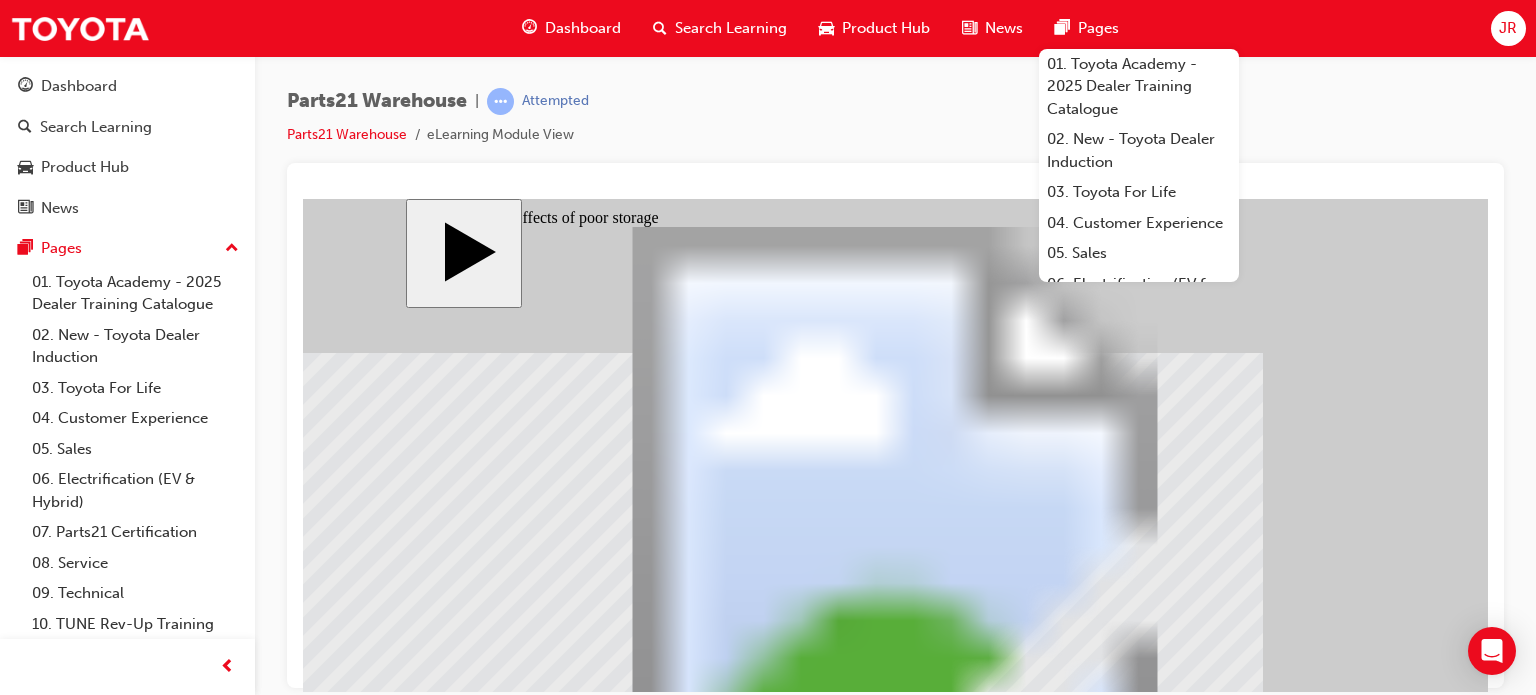 click 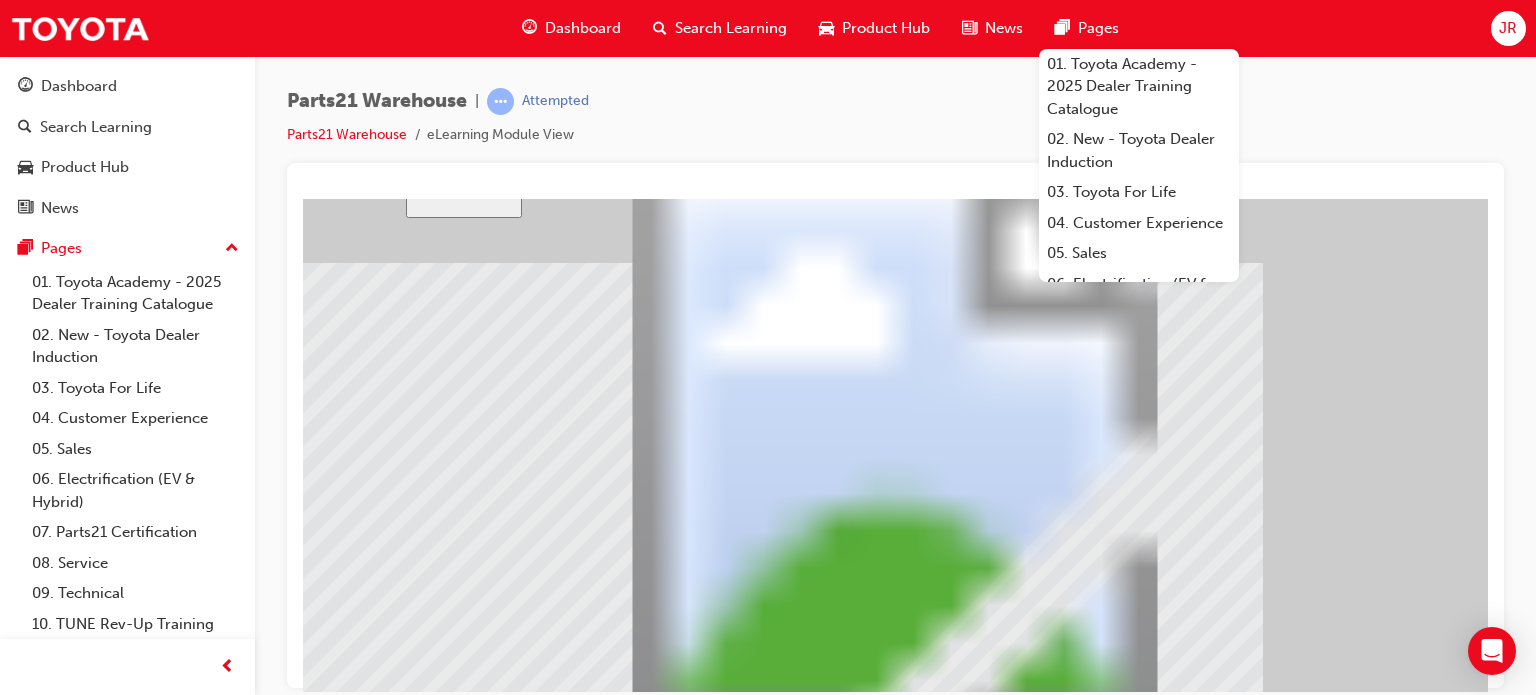 scroll, scrollTop: 92, scrollLeft: 0, axis: vertical 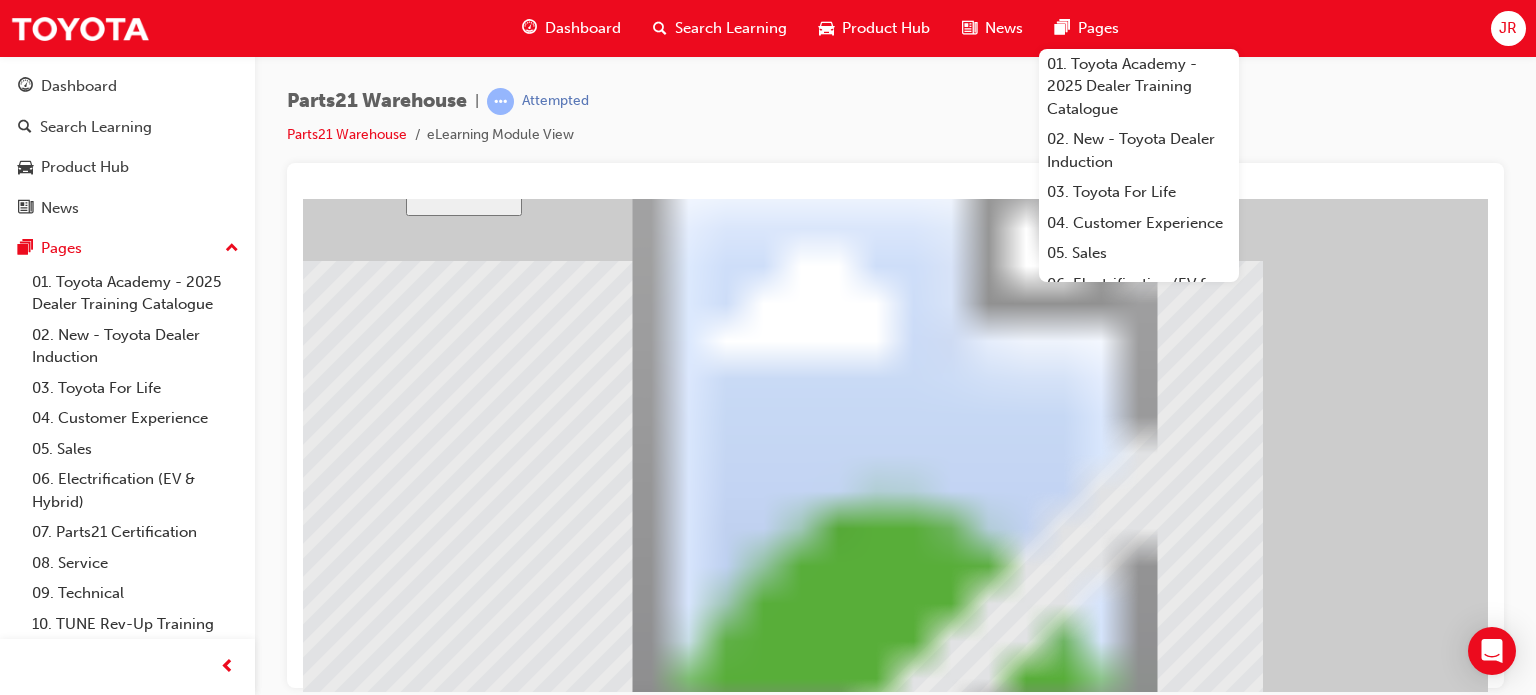 drag, startPoint x: 1013, startPoint y: 429, endPoint x: 1007, endPoint y: 417, distance: 13.416408 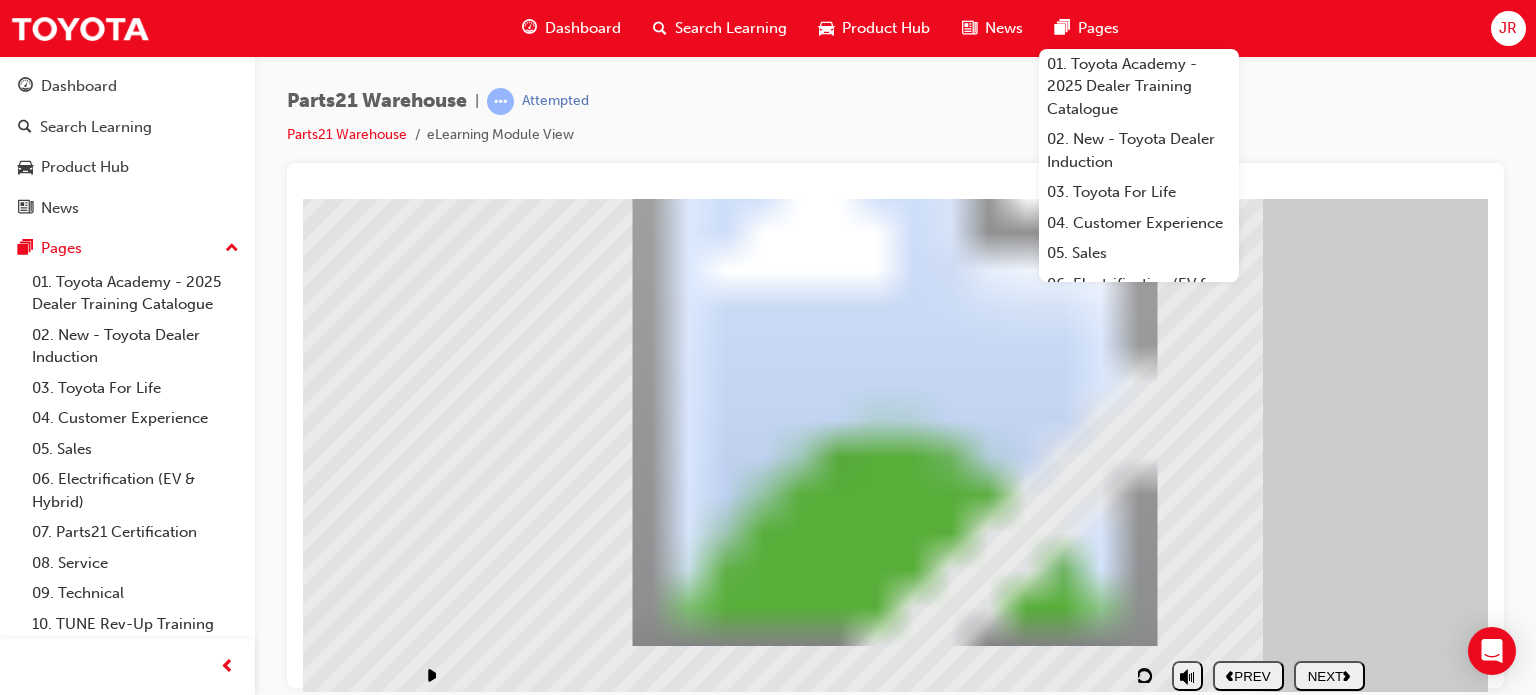 scroll, scrollTop: 192, scrollLeft: 0, axis: vertical 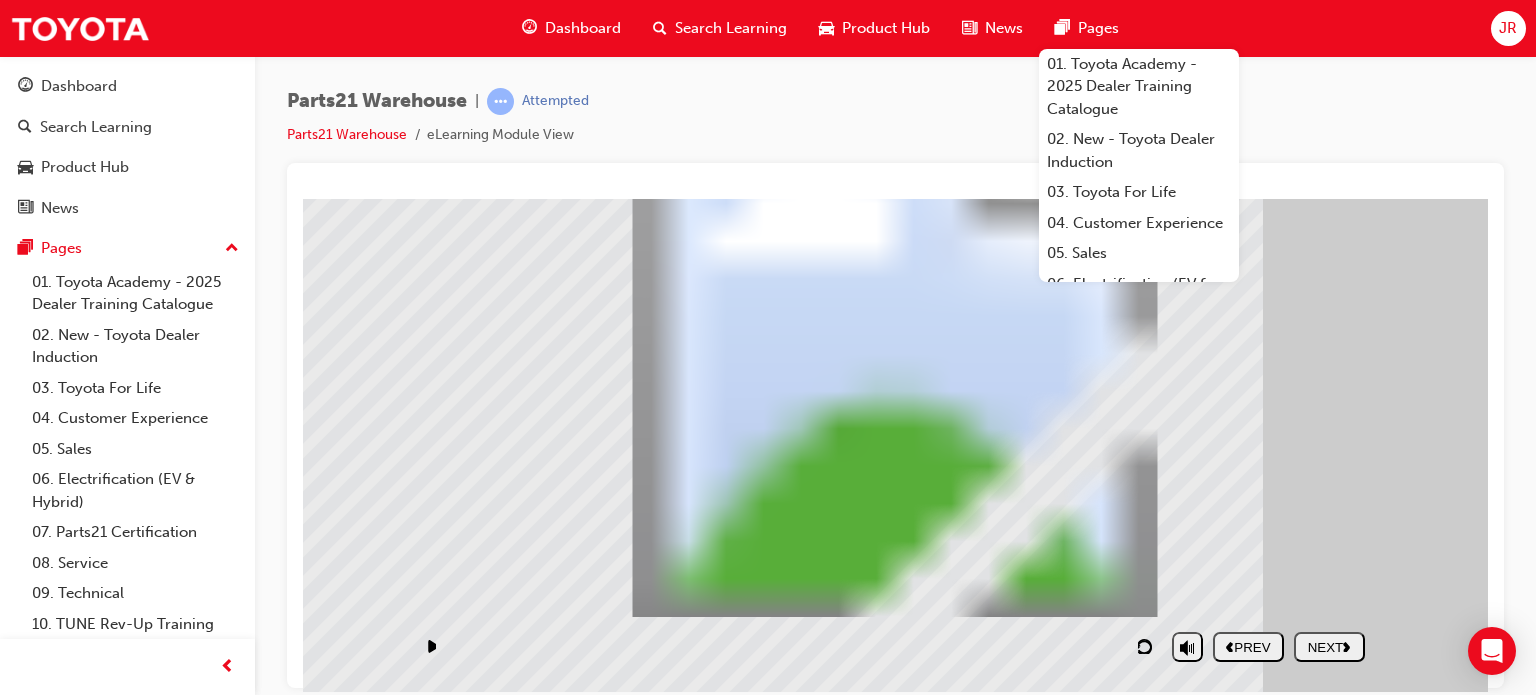 click on "NEXT" at bounding box center (1329, 646) 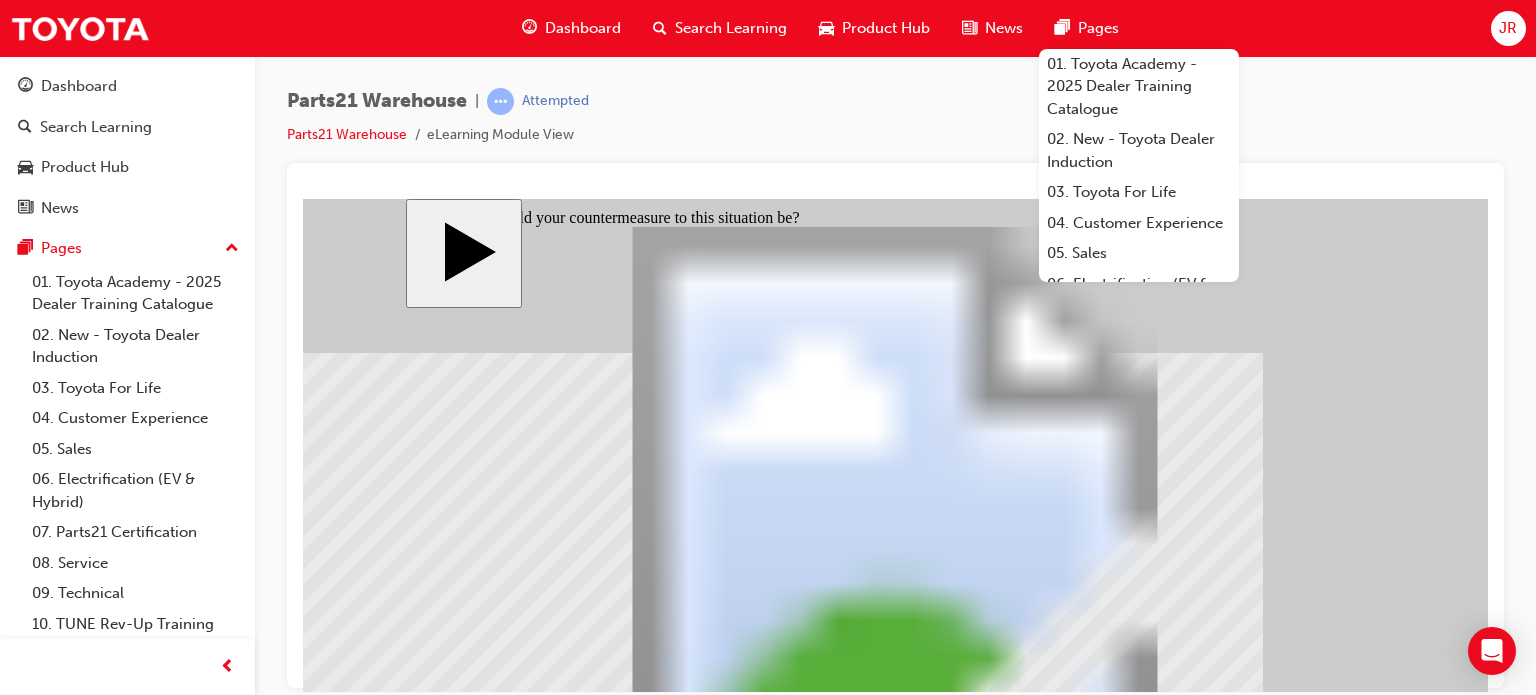 scroll, scrollTop: 11, scrollLeft: 0, axis: vertical 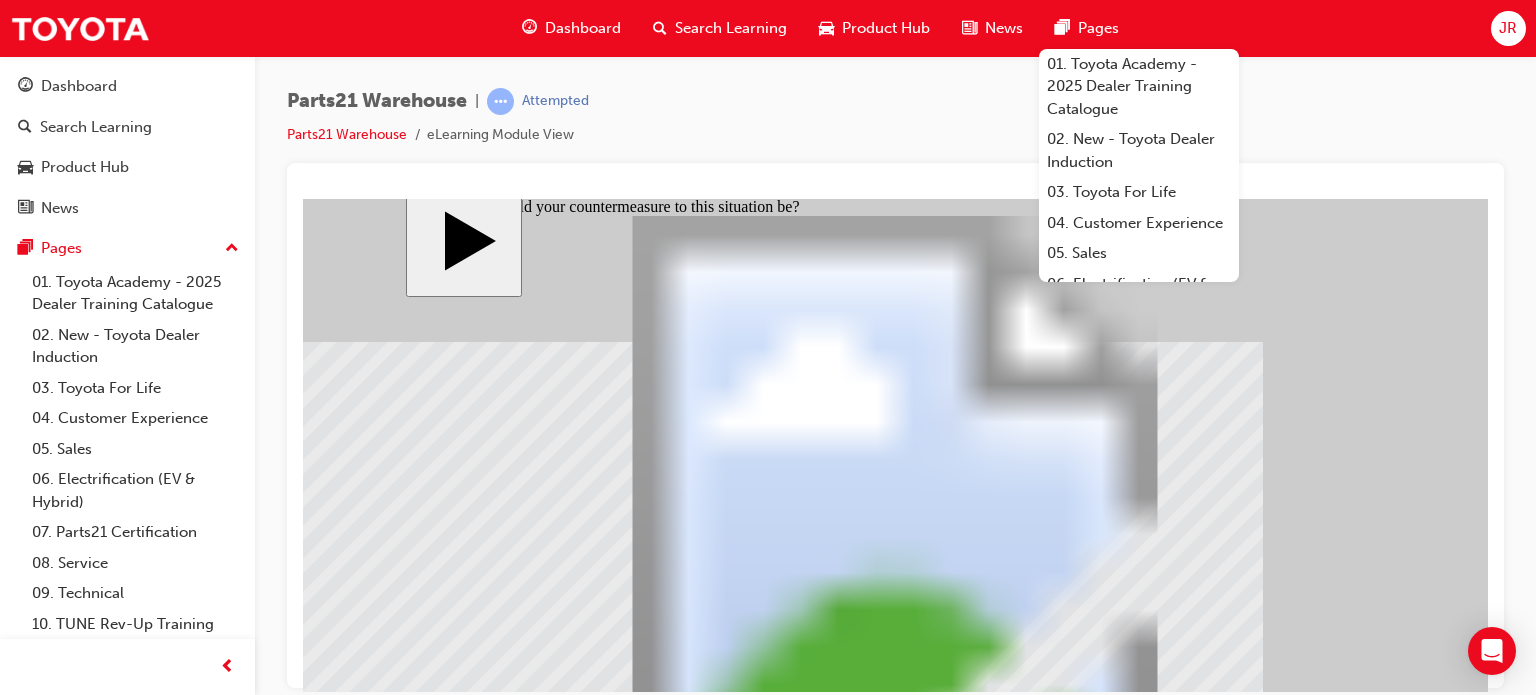 click 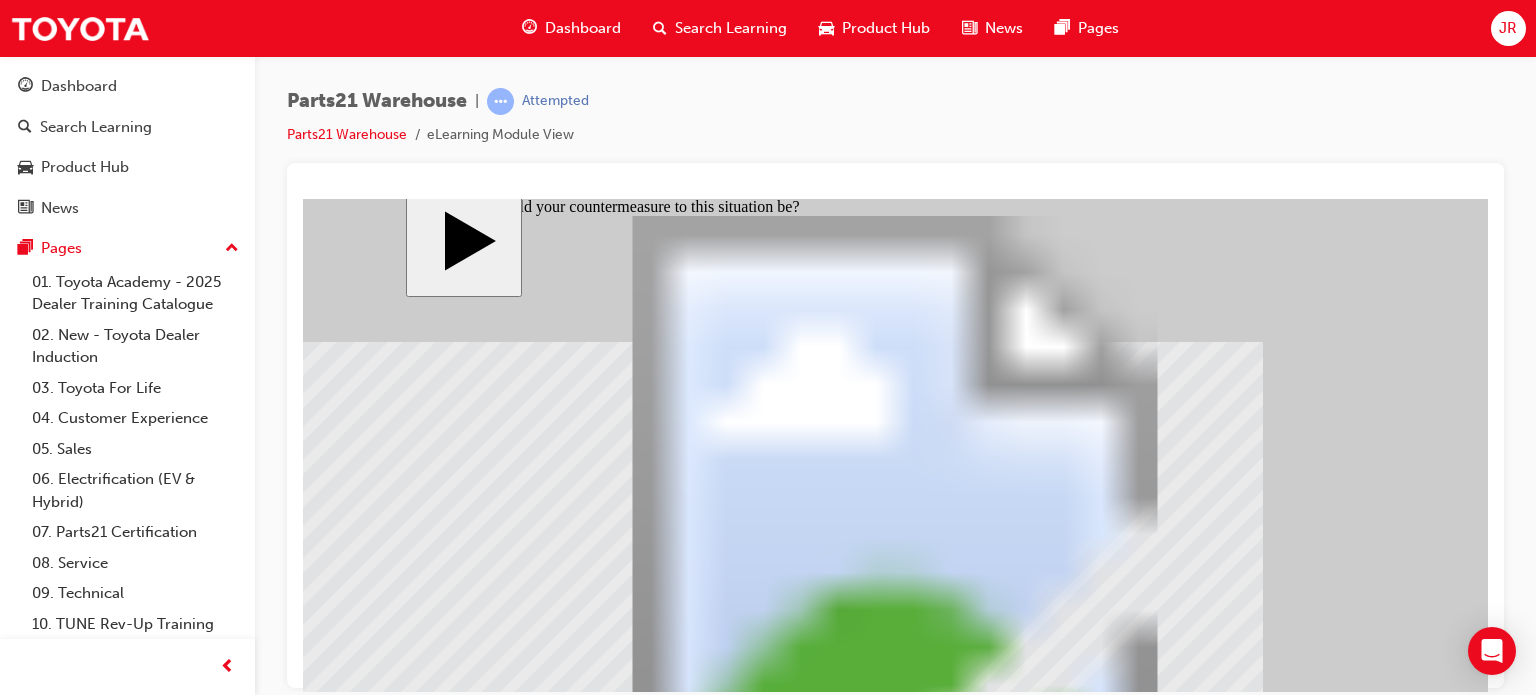 scroll, scrollTop: 111, scrollLeft: 0, axis: vertical 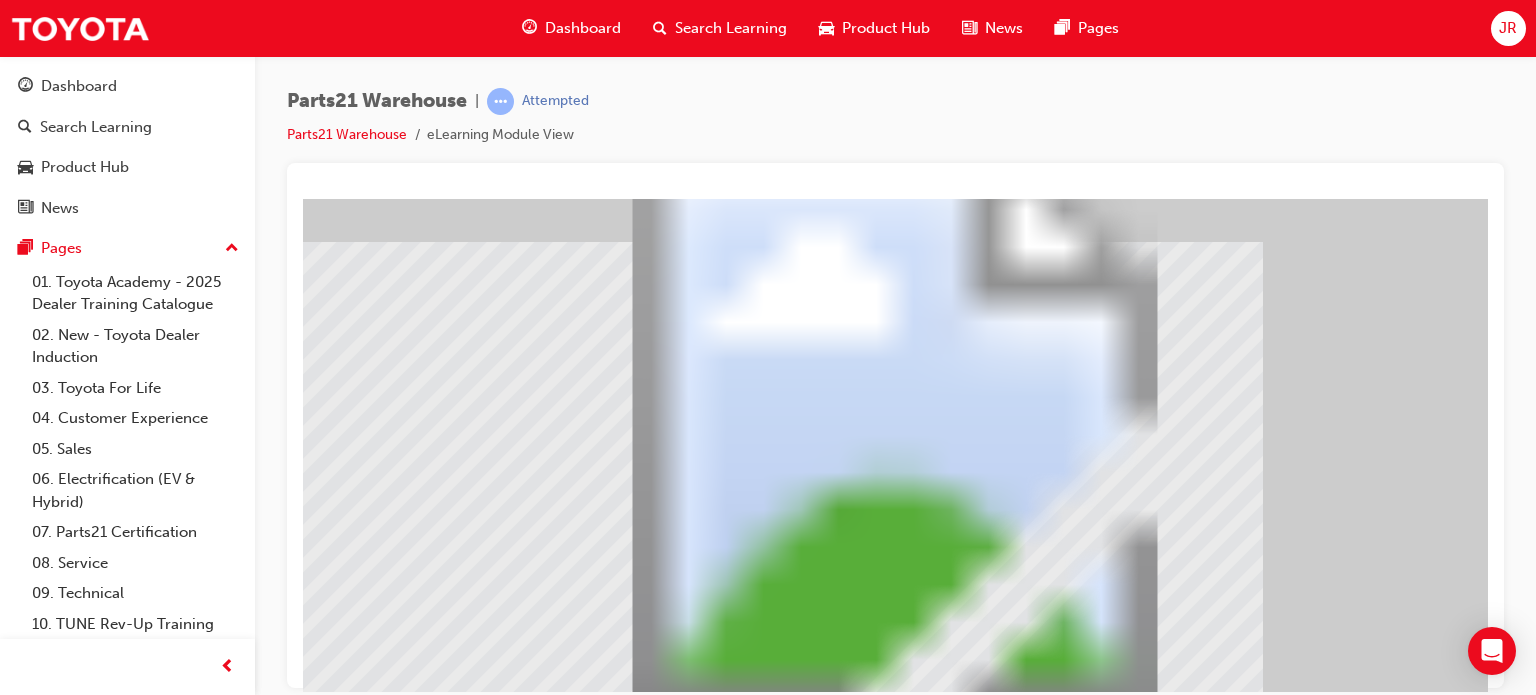 click 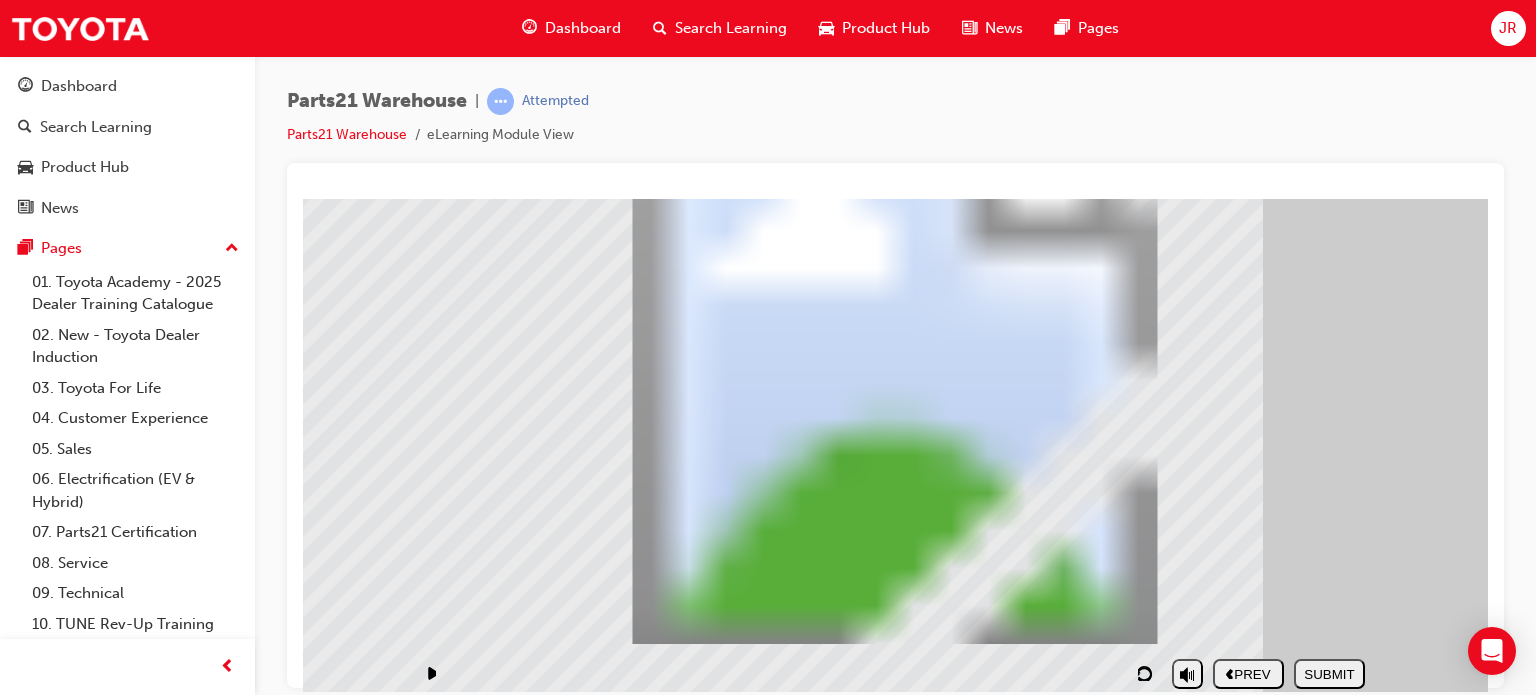 scroll, scrollTop: 192, scrollLeft: 0, axis: vertical 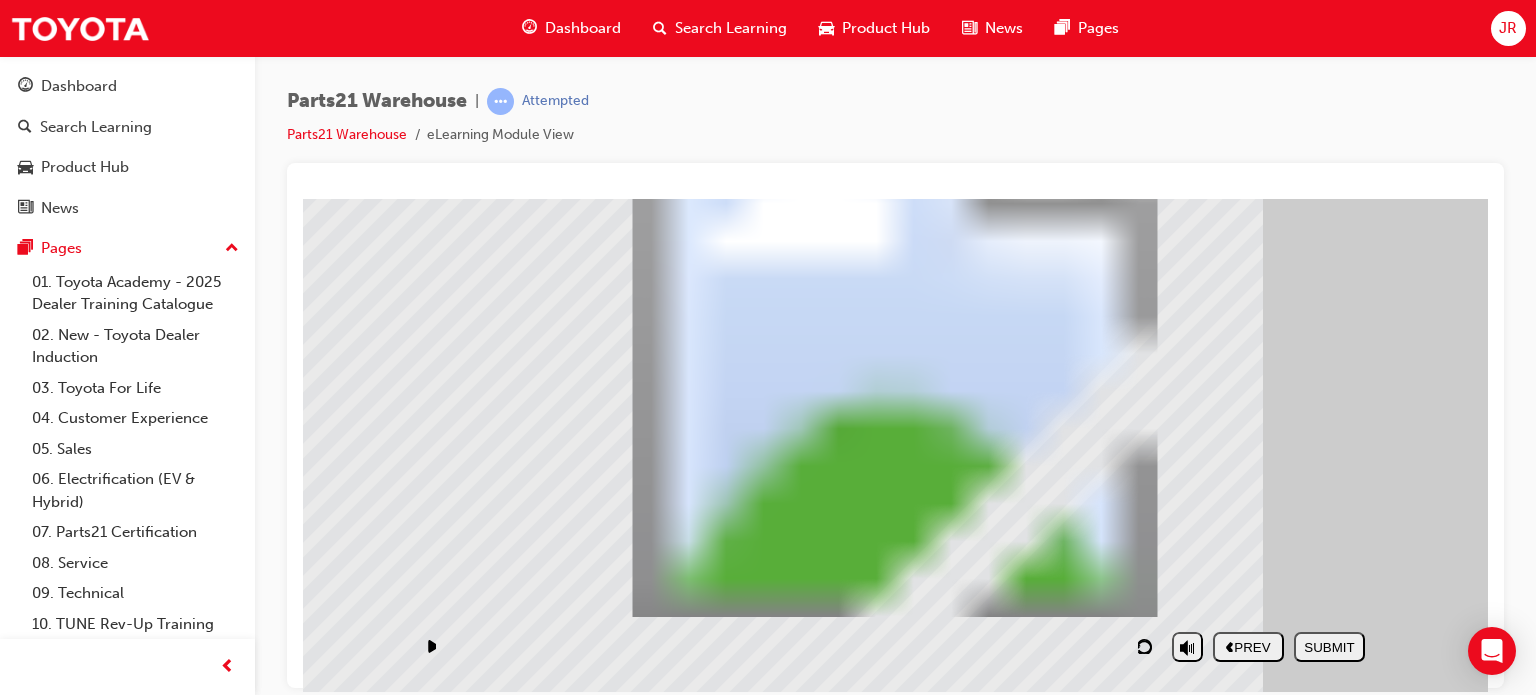 click 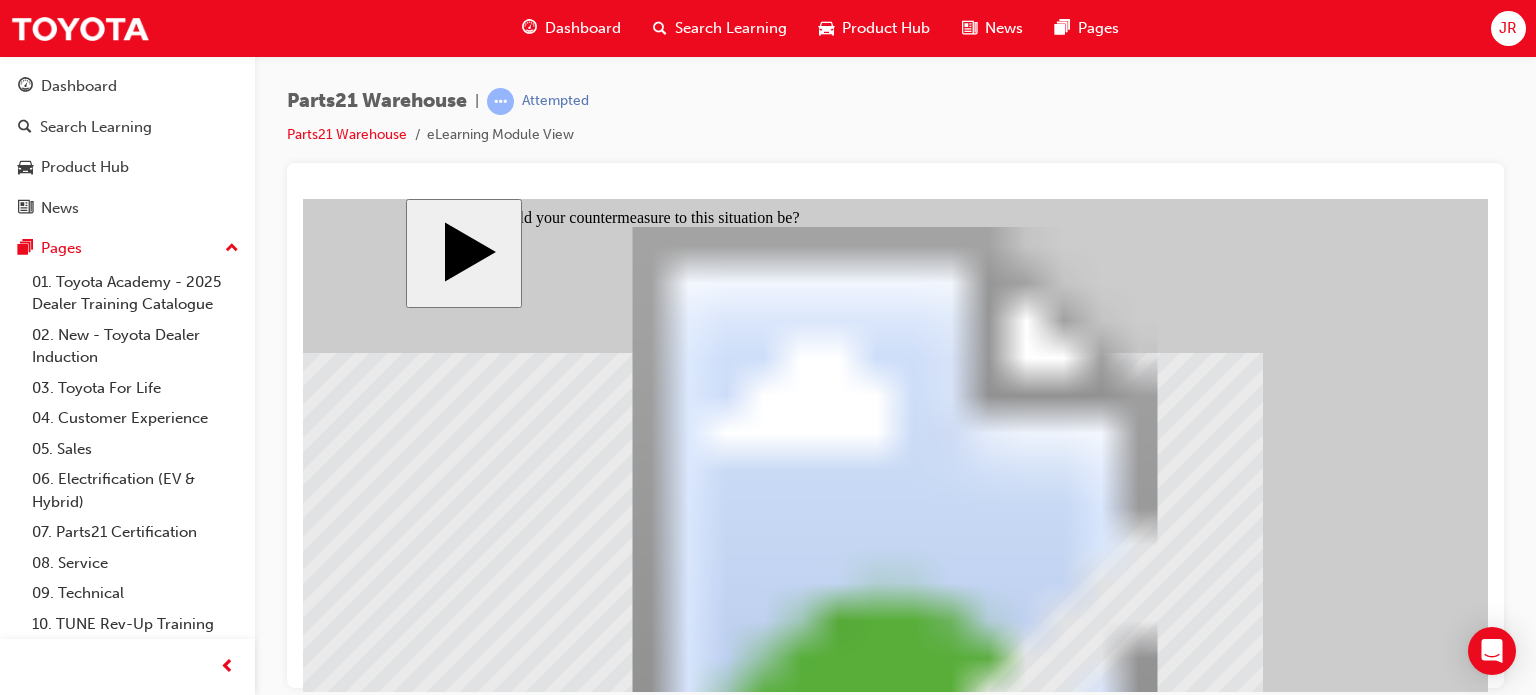 click 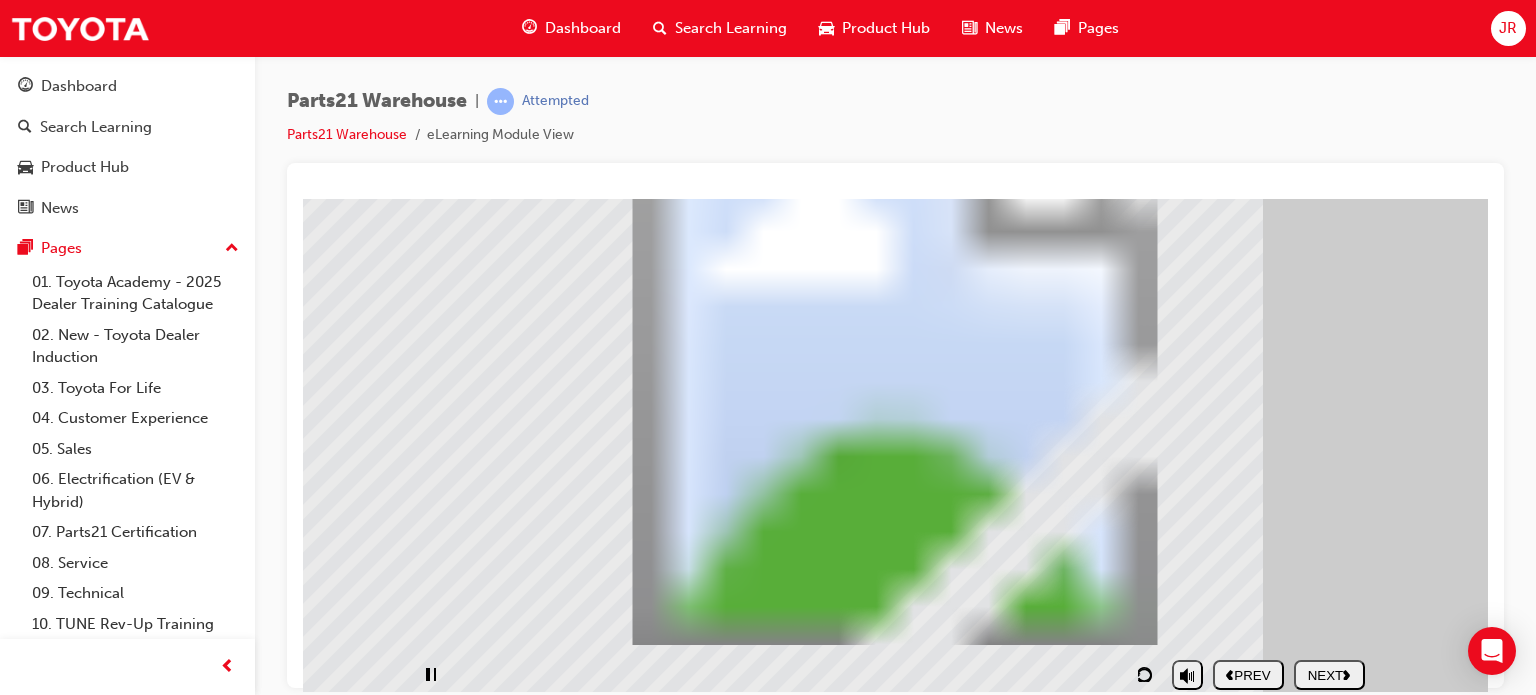 scroll, scrollTop: 192, scrollLeft: 0, axis: vertical 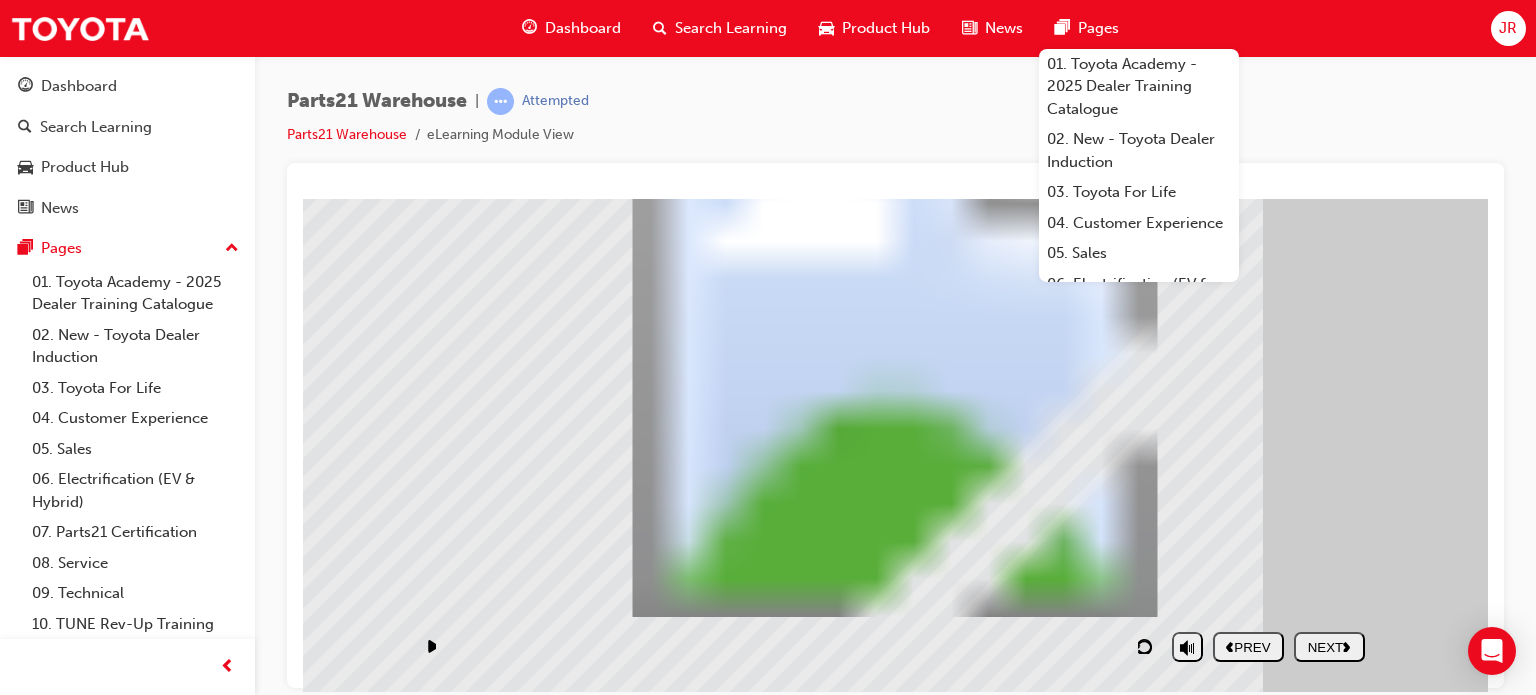 click on "NEXT" at bounding box center [1329, 646] 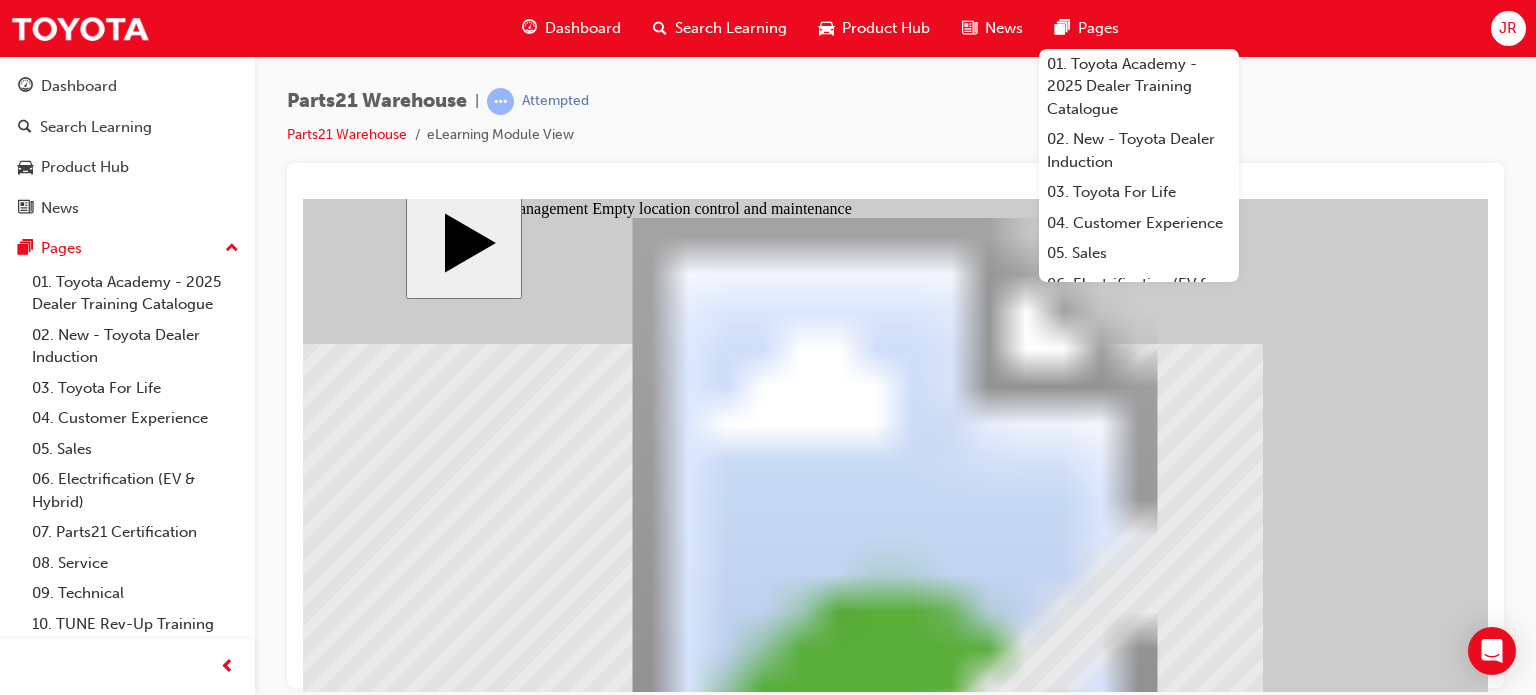 scroll, scrollTop: 0, scrollLeft: 0, axis: both 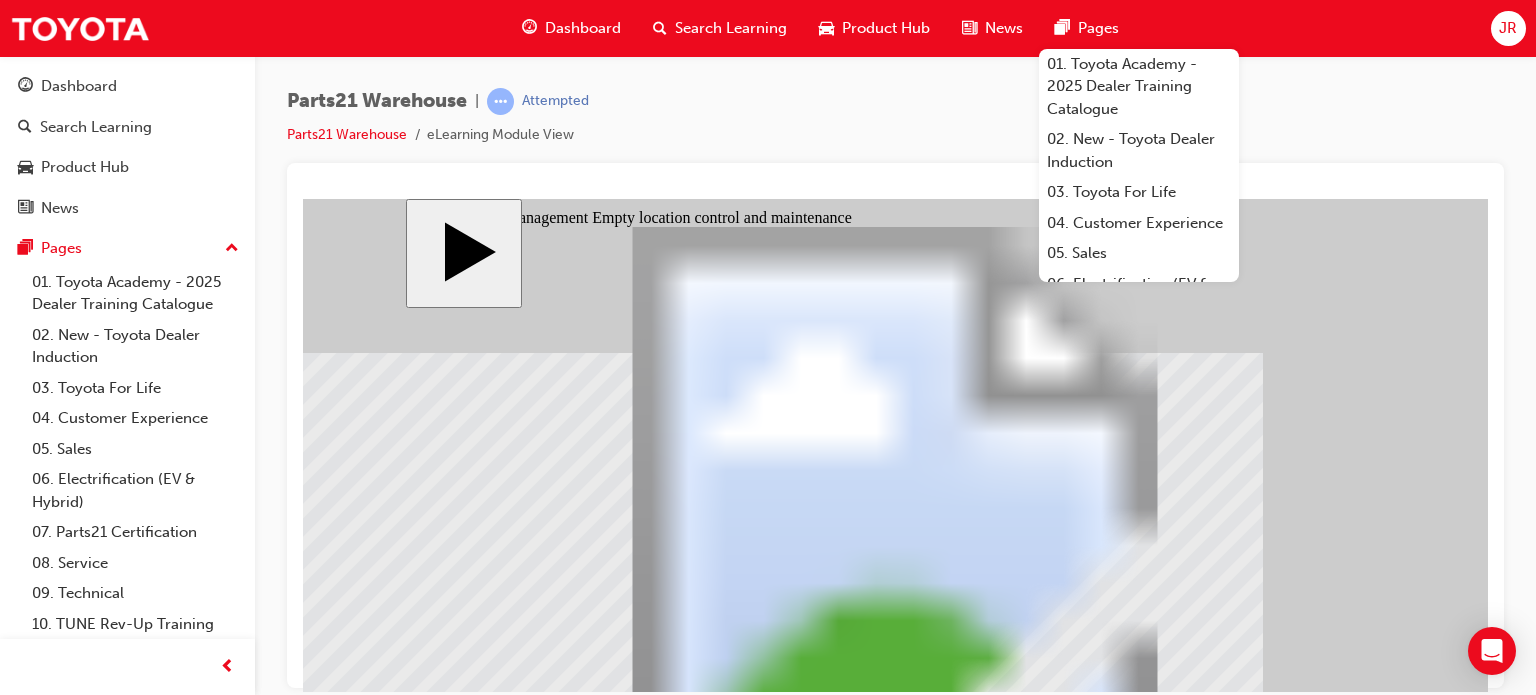 click at bounding box center (895, 1446) 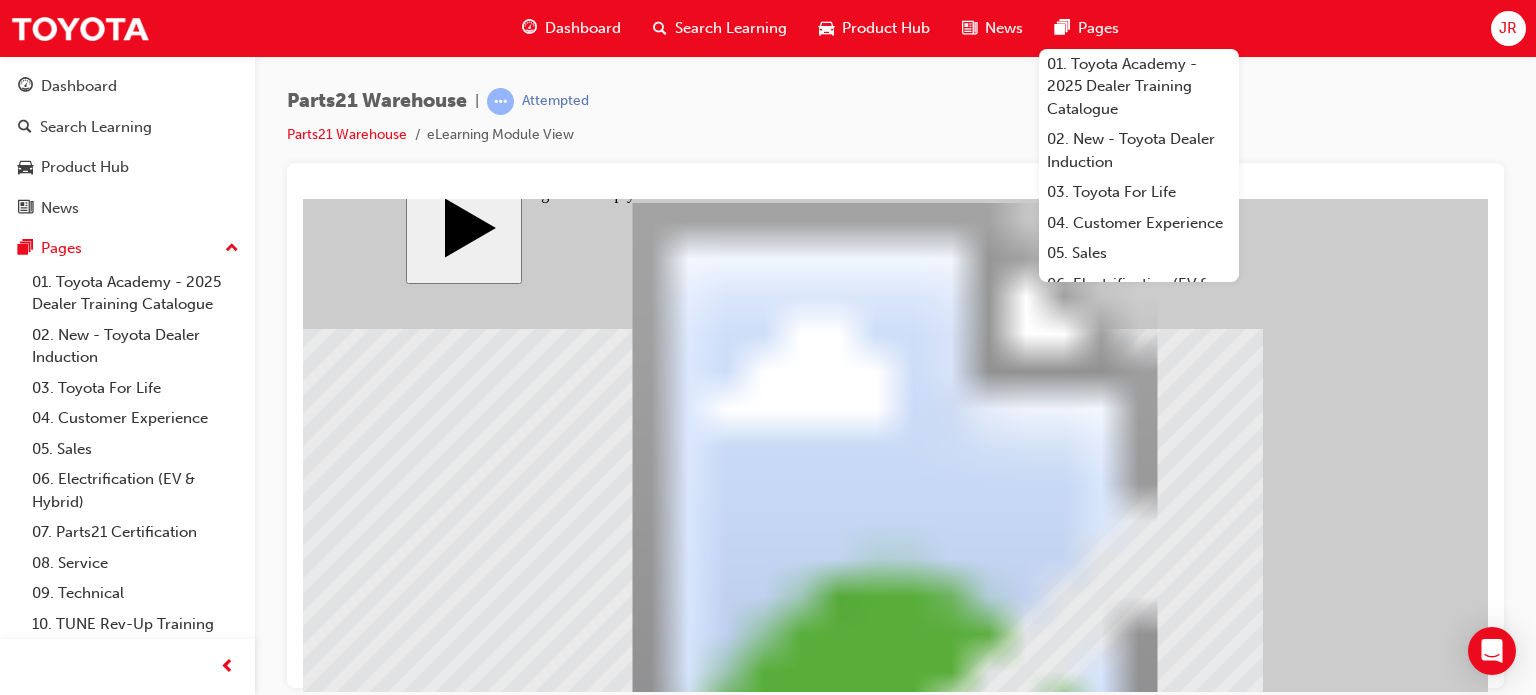 scroll, scrollTop: 192, scrollLeft: 0, axis: vertical 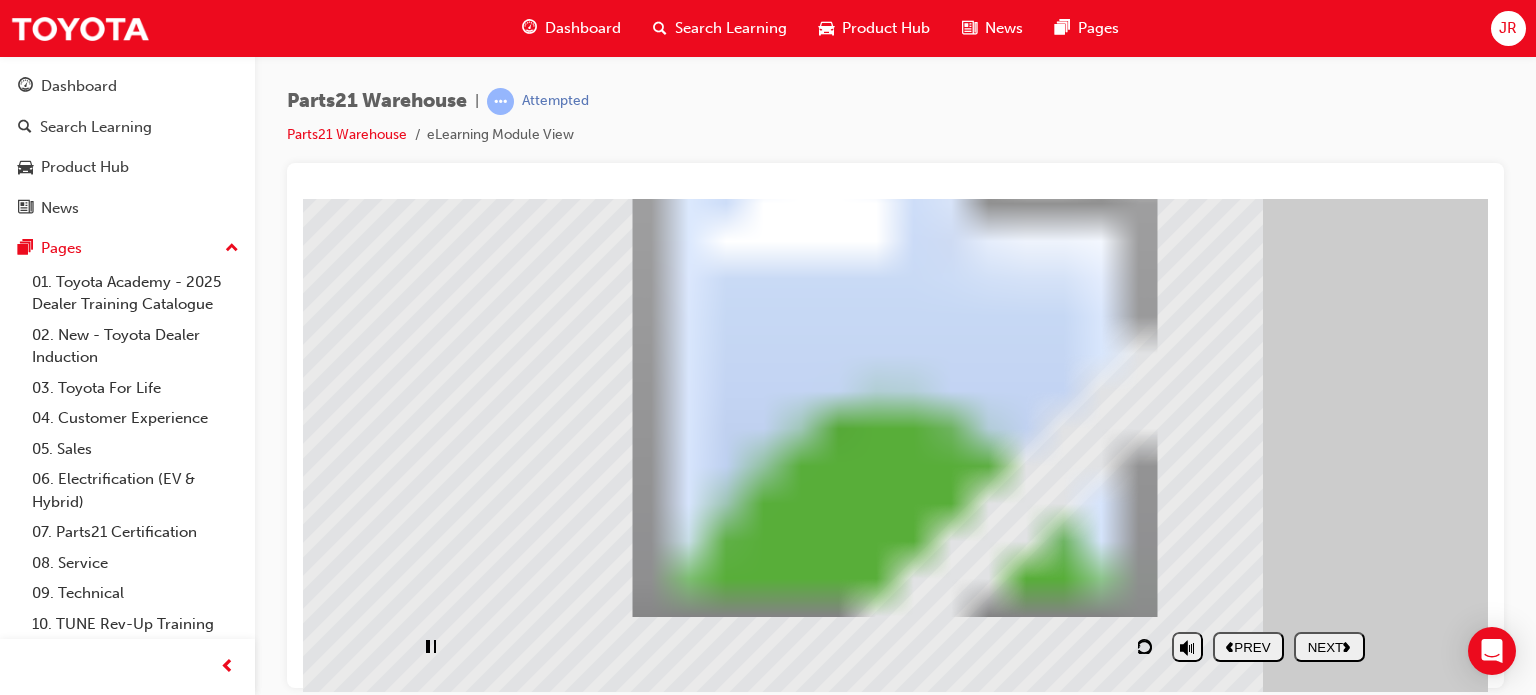 click on "NEXT" at bounding box center [1329, 646] 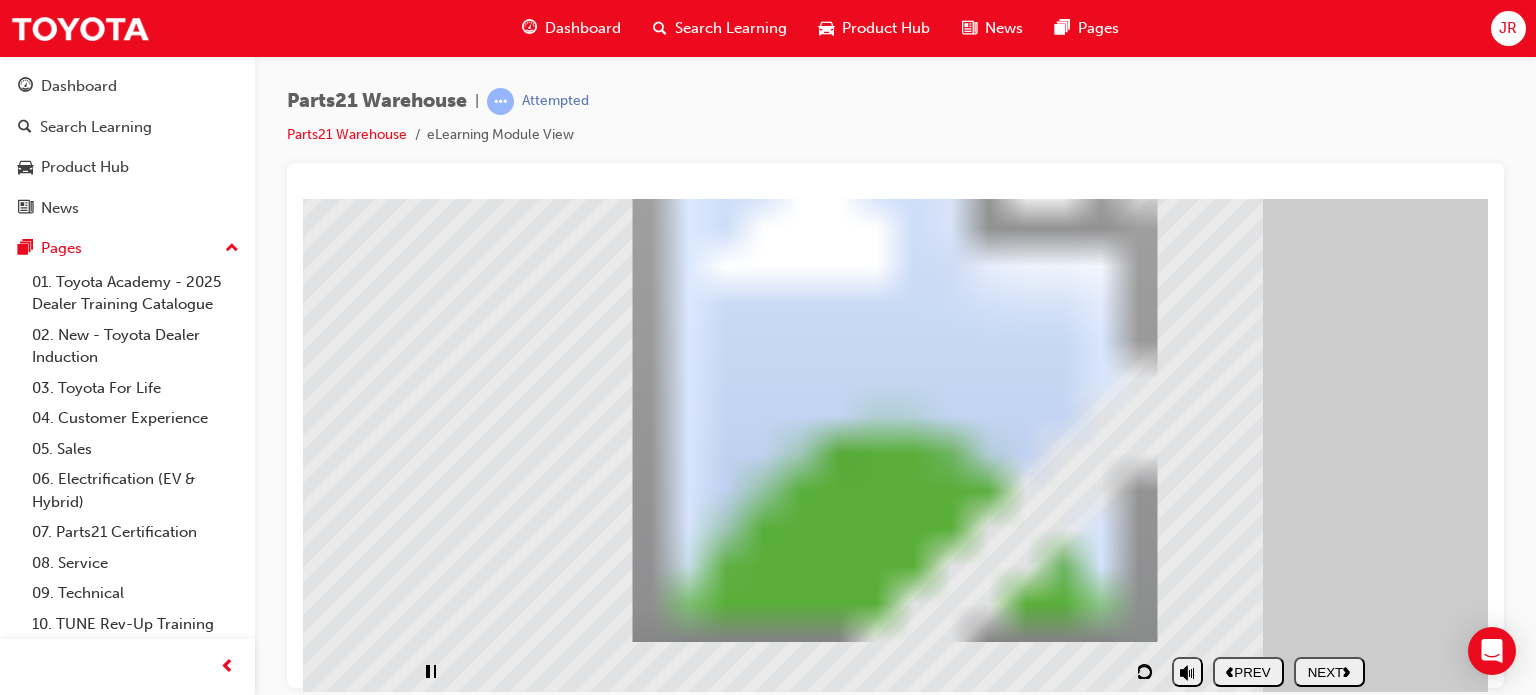 scroll, scrollTop: 192, scrollLeft: 0, axis: vertical 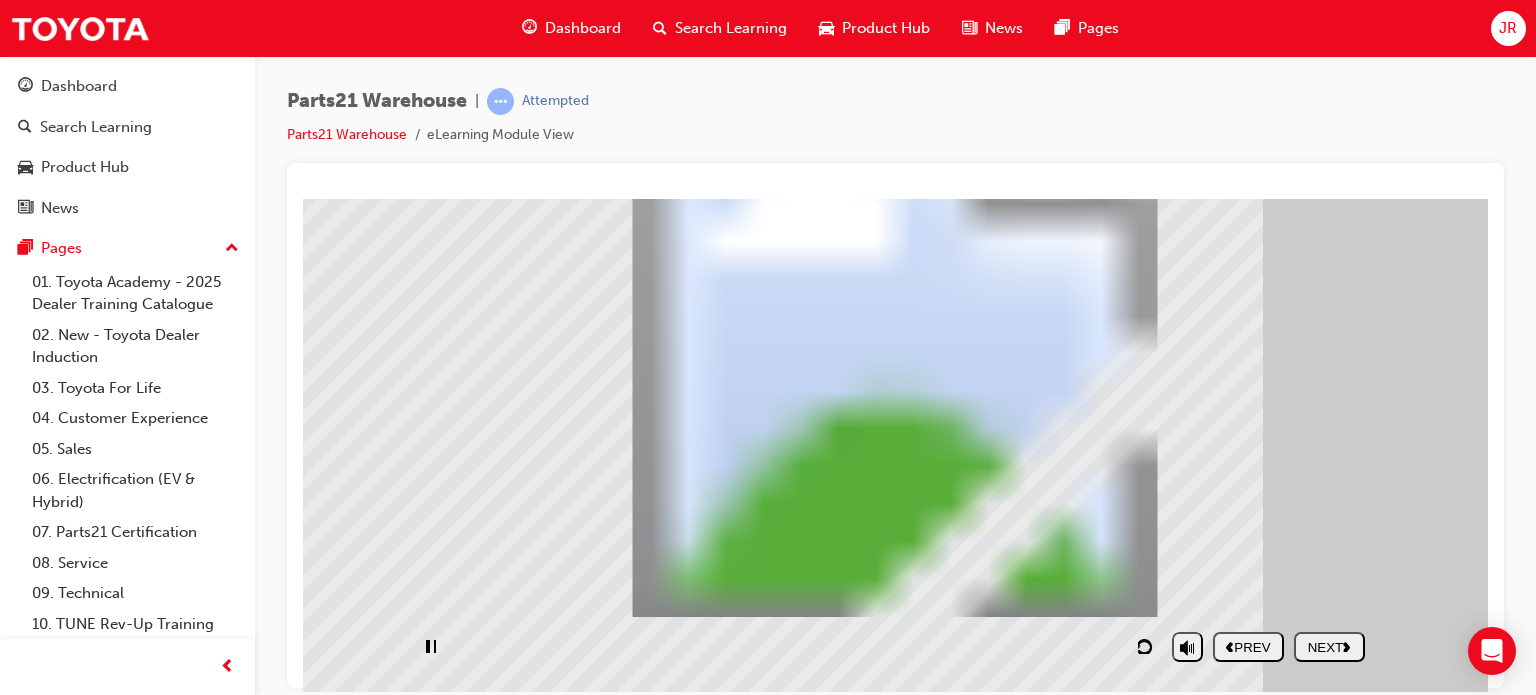 click on "NEXT" at bounding box center (1329, 646) 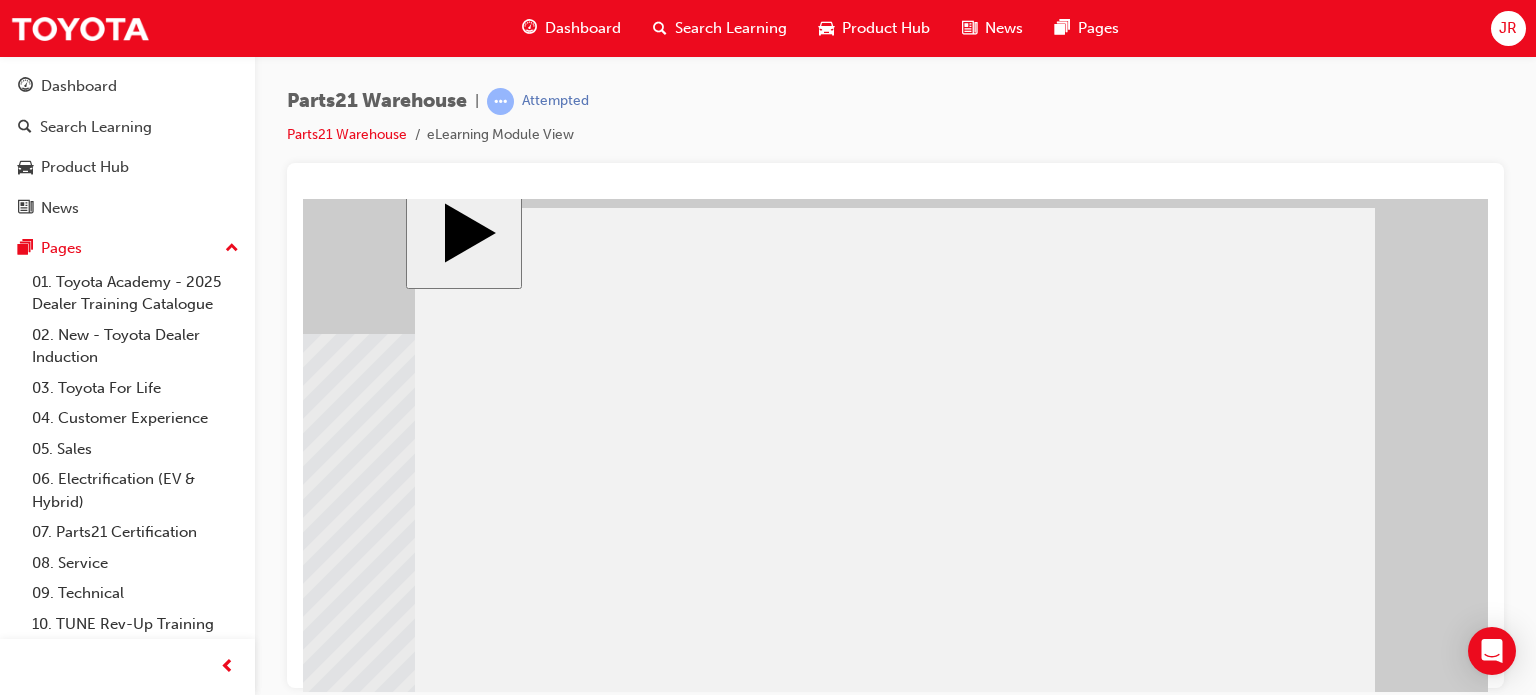 scroll, scrollTop: 0, scrollLeft: 0, axis: both 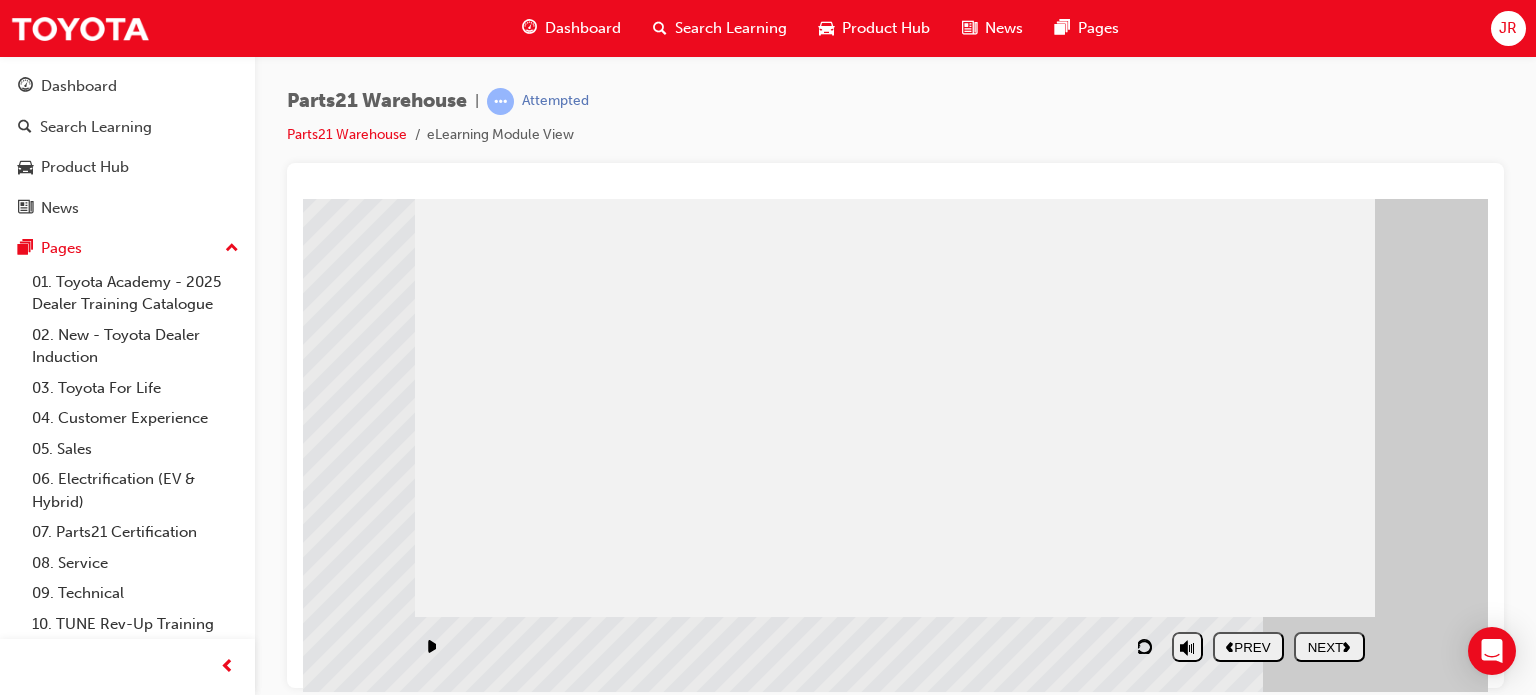 click on "NEXT" at bounding box center [1329, 646] 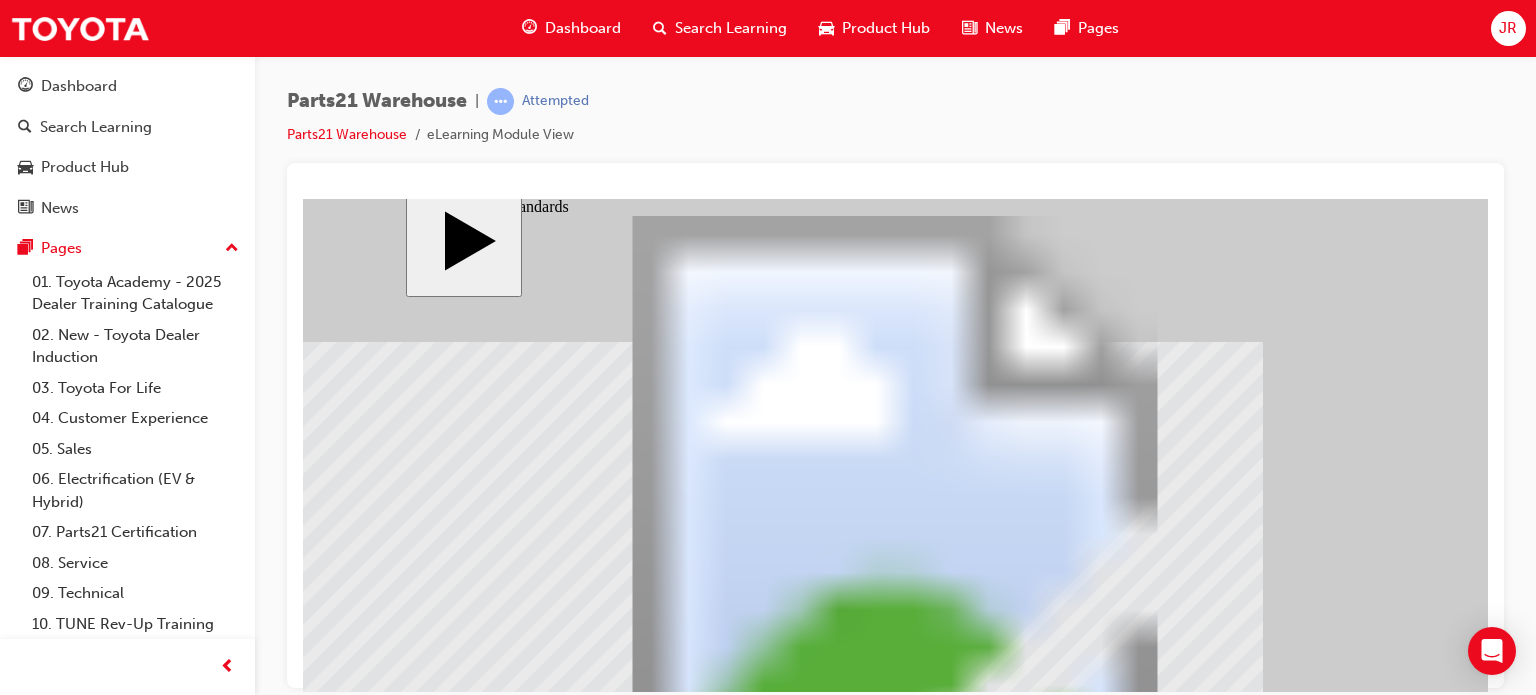 scroll, scrollTop: 192, scrollLeft: 0, axis: vertical 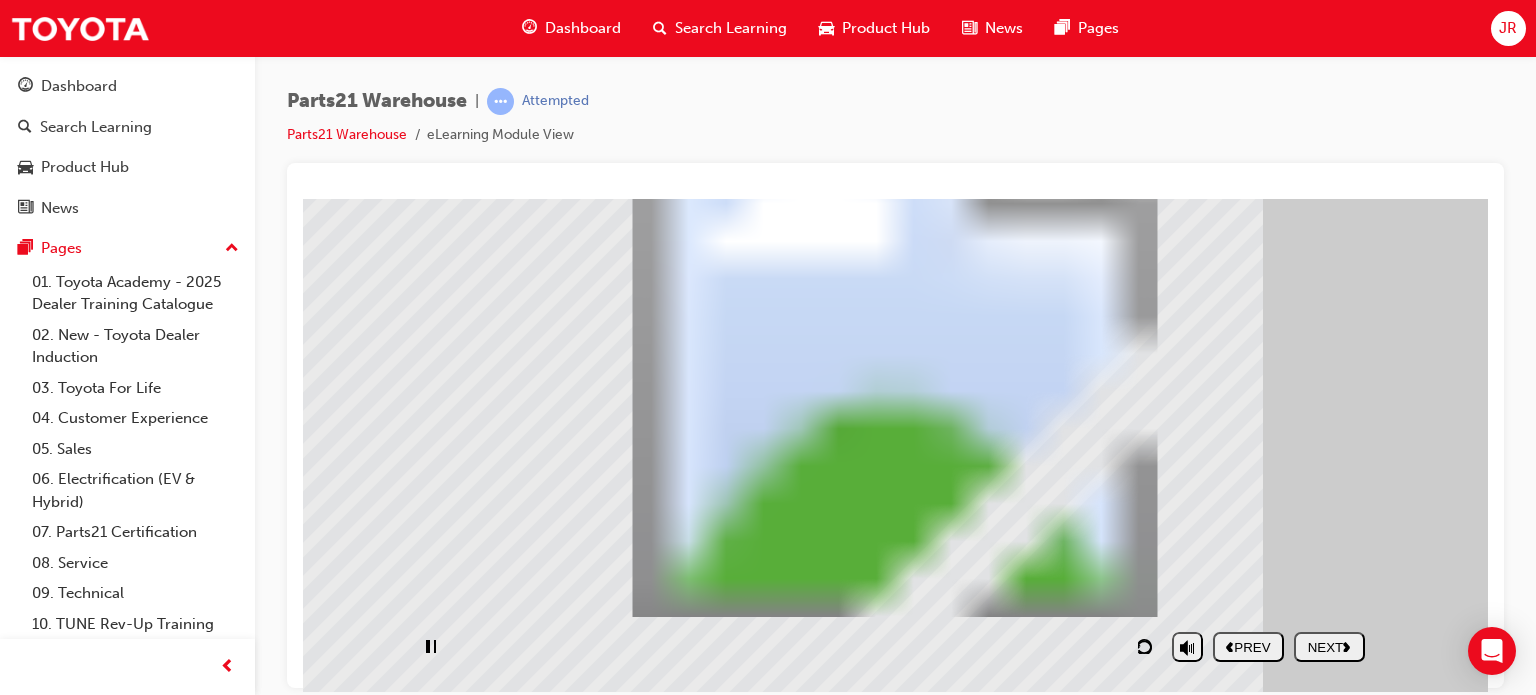 click on "NEXT" at bounding box center [1329, 646] 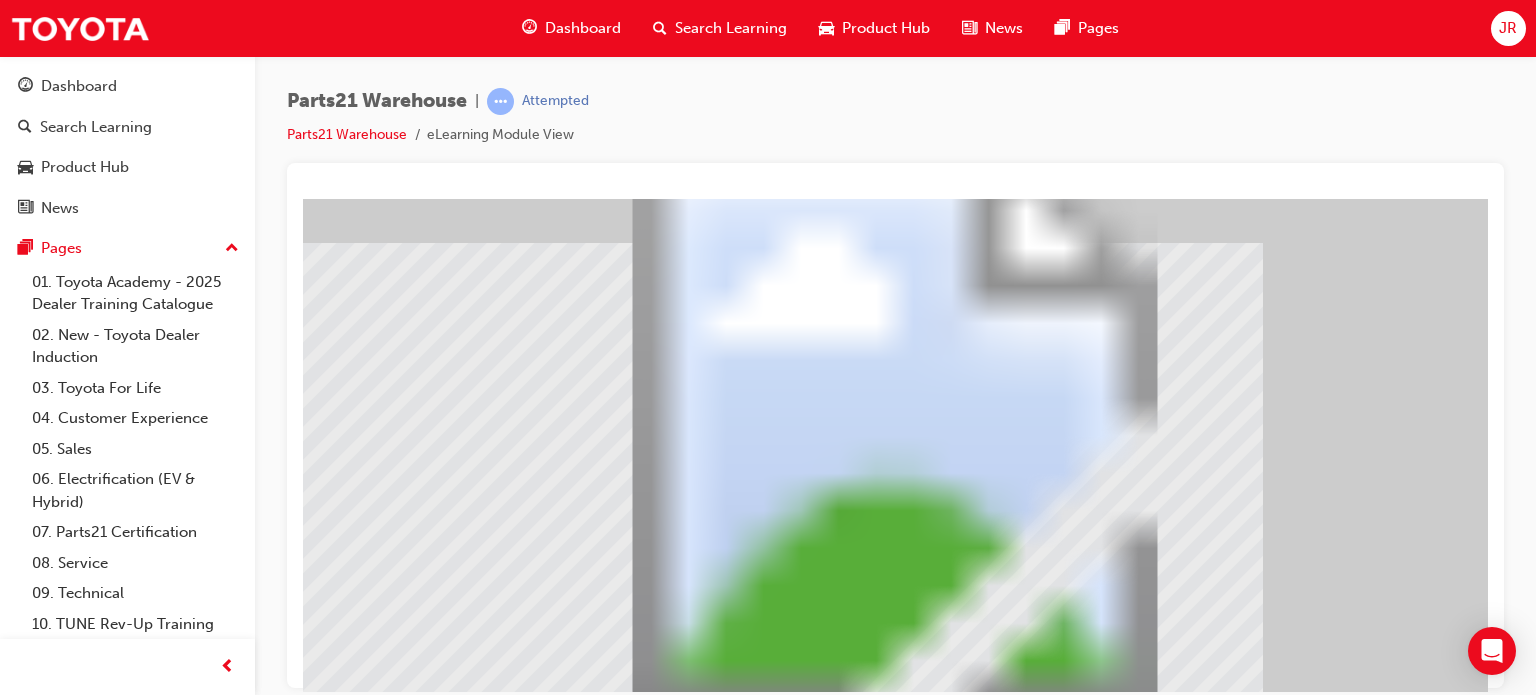 scroll, scrollTop: 192, scrollLeft: 0, axis: vertical 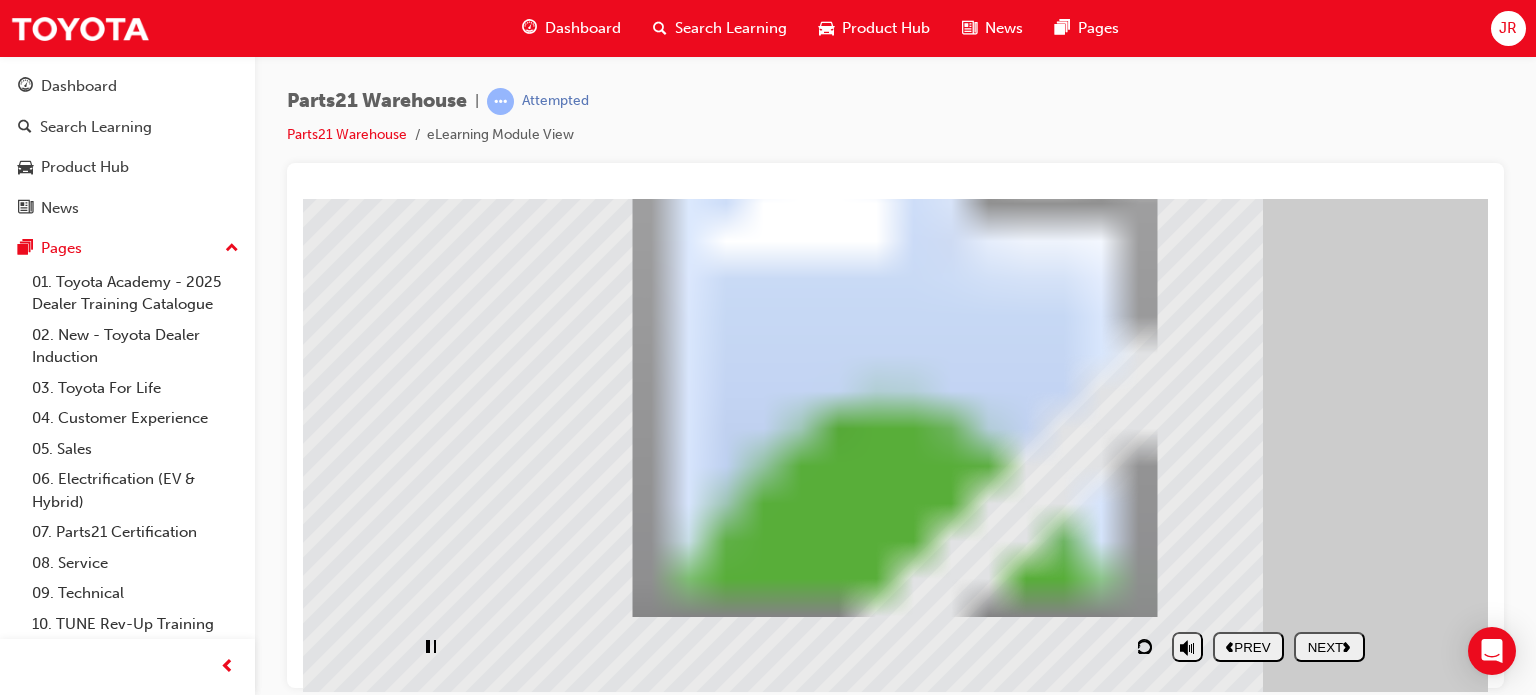 drag, startPoint x: 1348, startPoint y: 673, endPoint x: 1348, endPoint y: 660, distance: 13 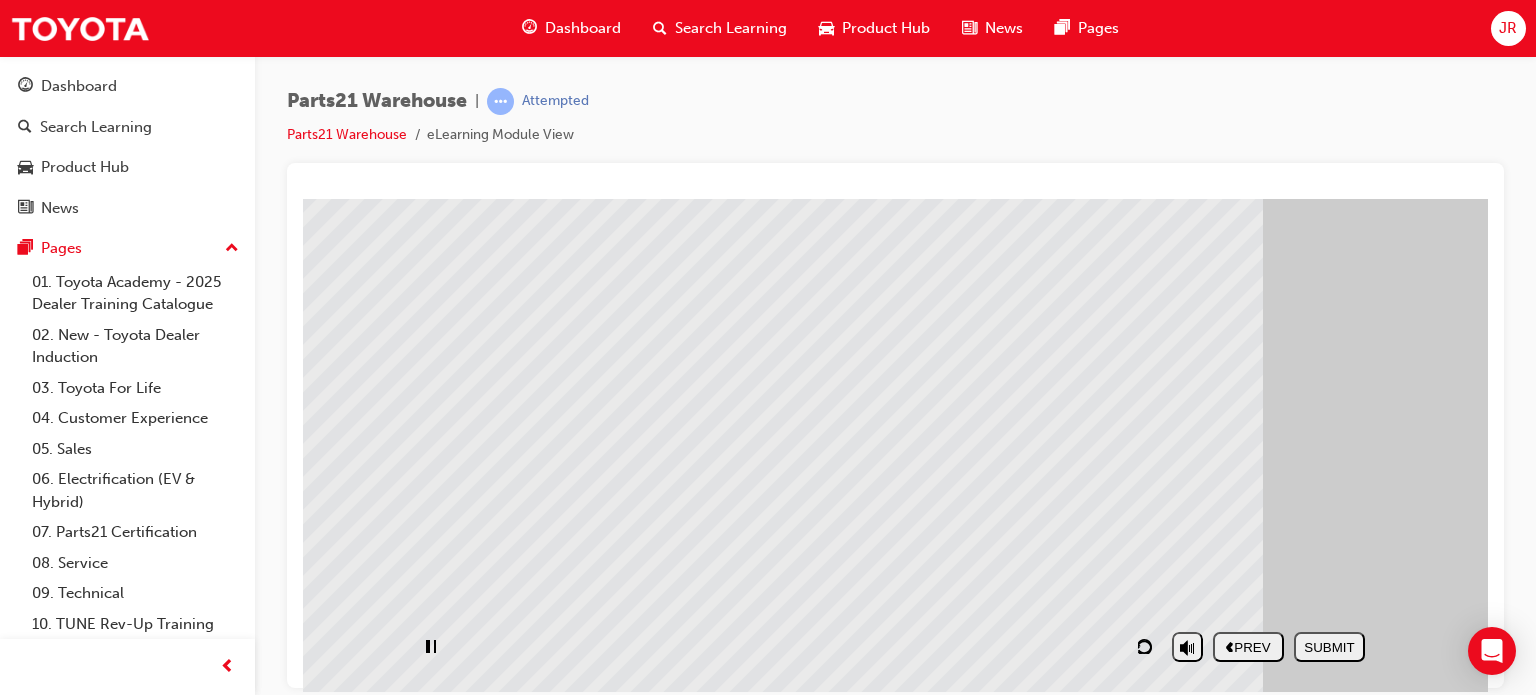 scroll, scrollTop: 0, scrollLeft: 0, axis: both 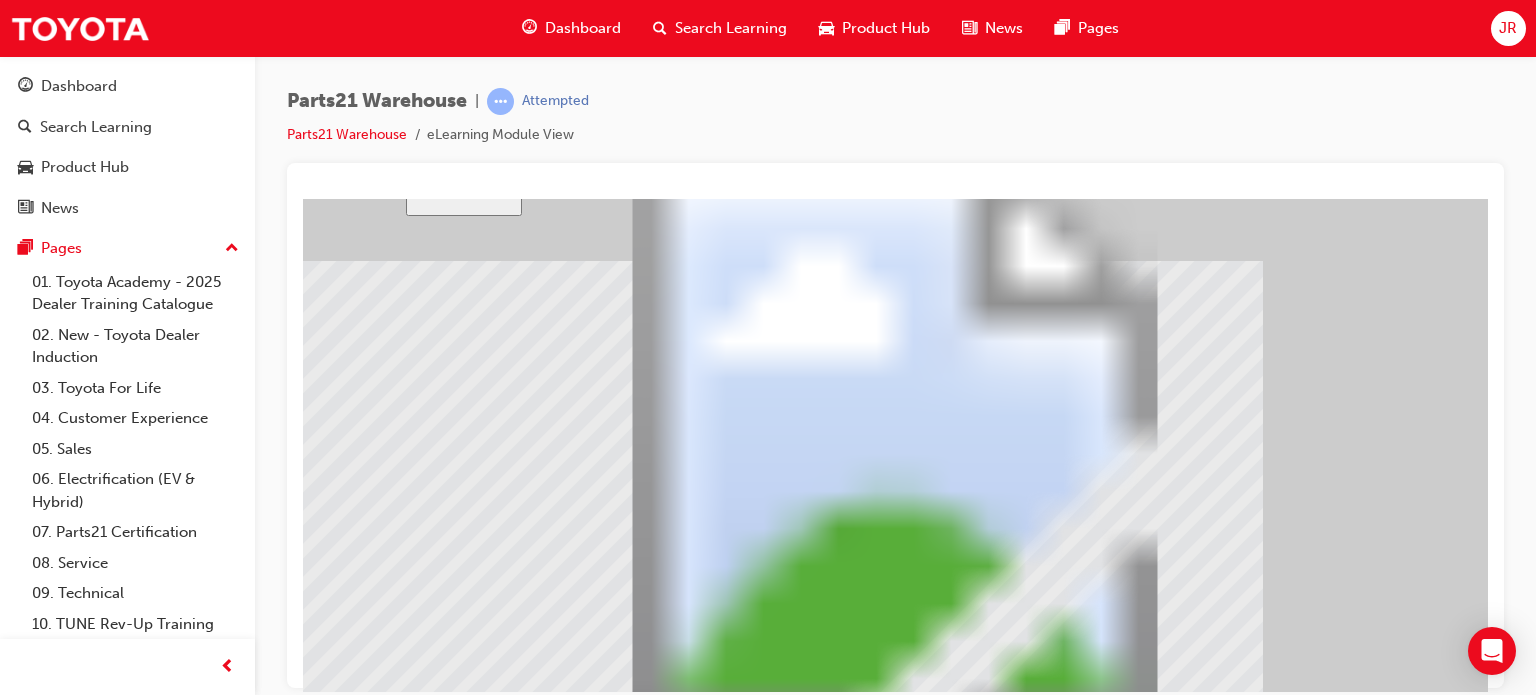drag, startPoint x: 1211, startPoint y: 376, endPoint x: 1023, endPoint y: 584, distance: 280.3712 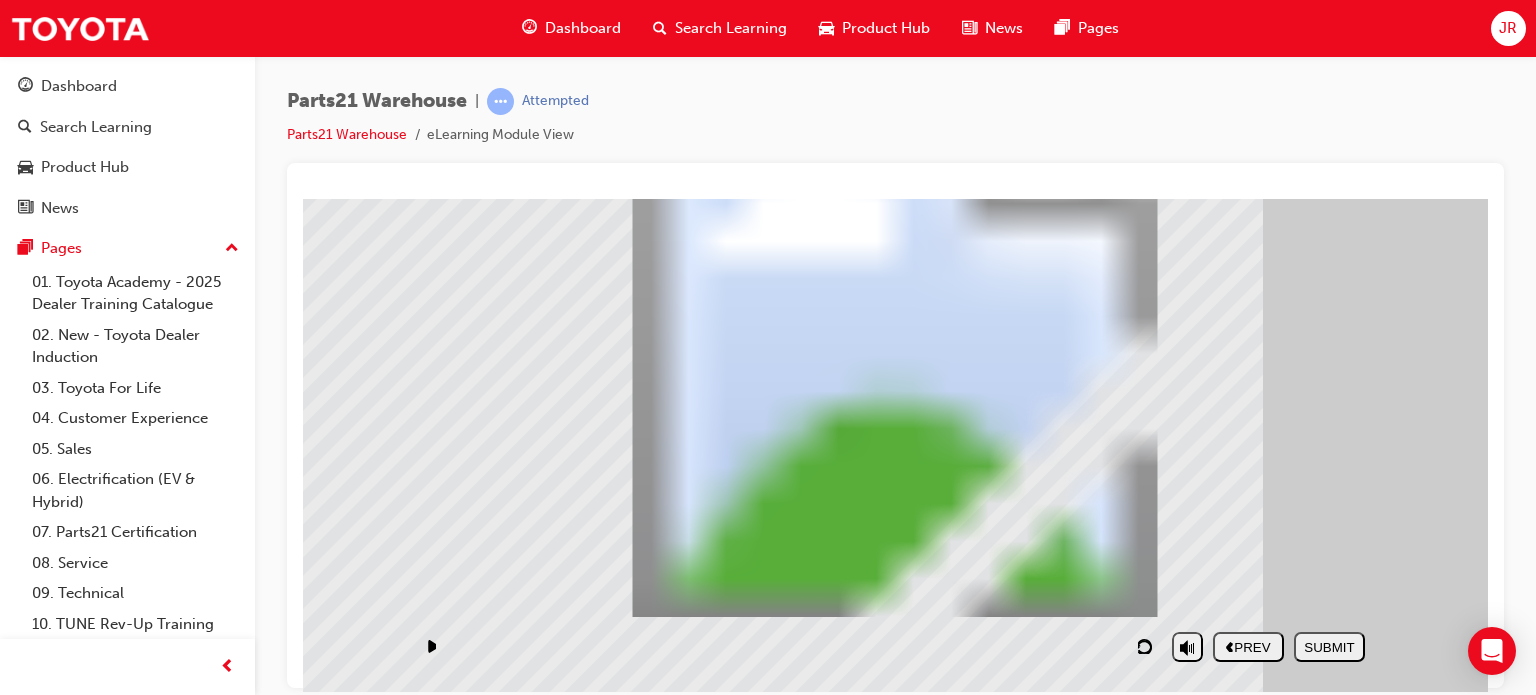 click on "SUBMIT" at bounding box center (1329, 646) 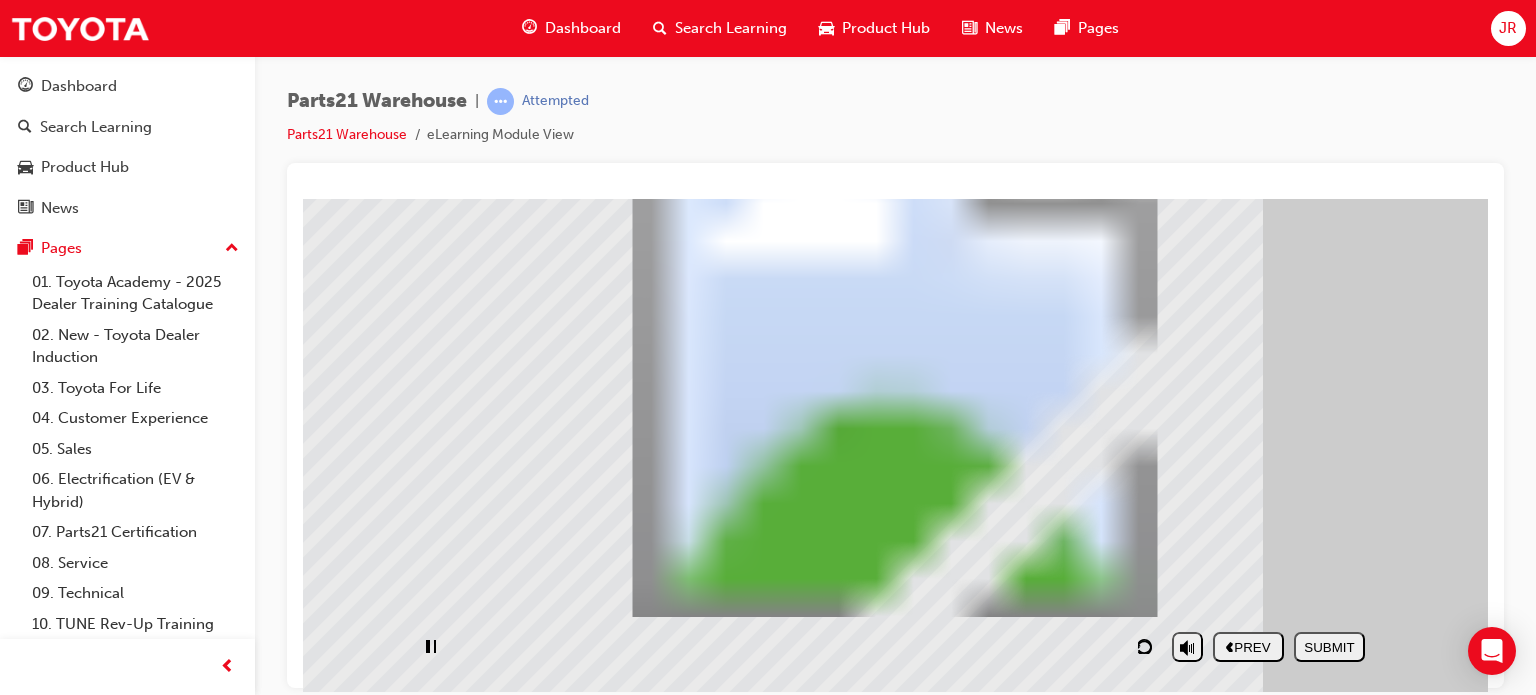 scroll, scrollTop: 0, scrollLeft: 0, axis: both 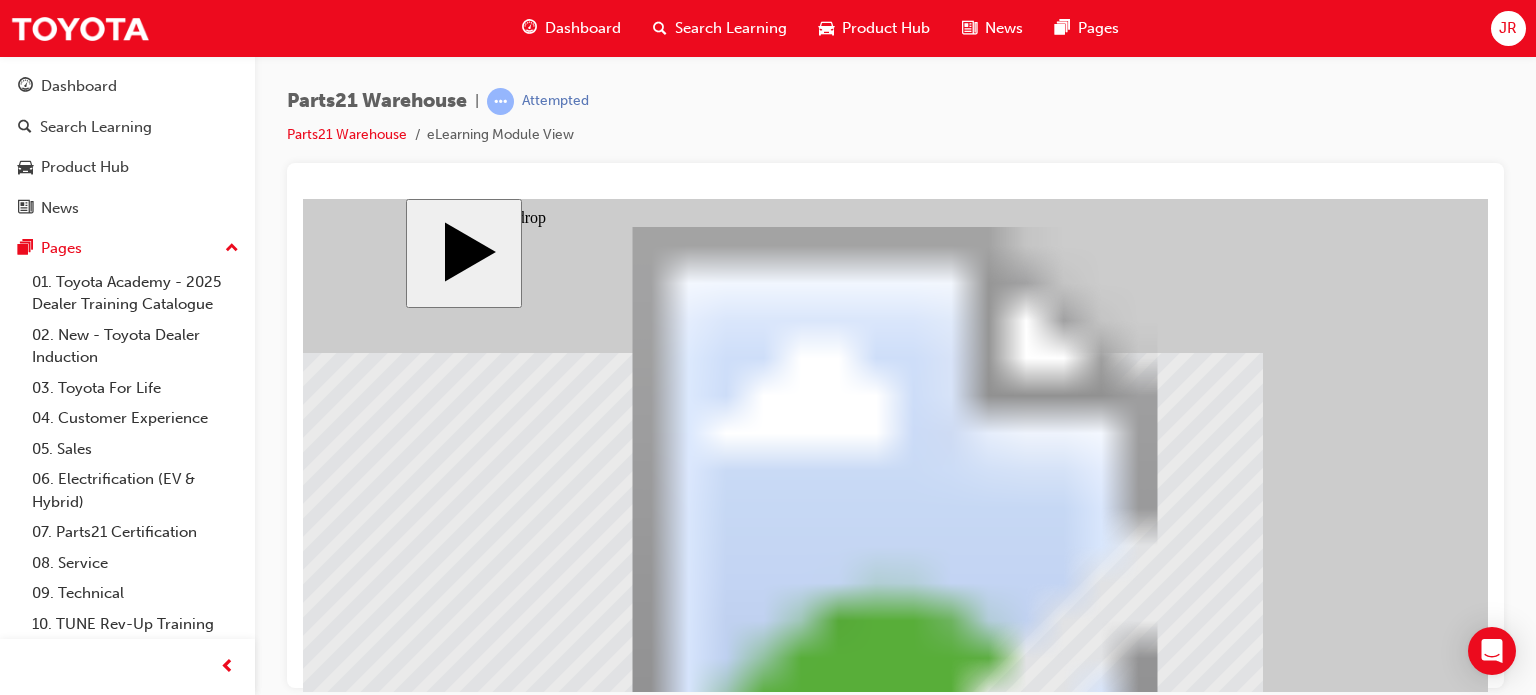 click 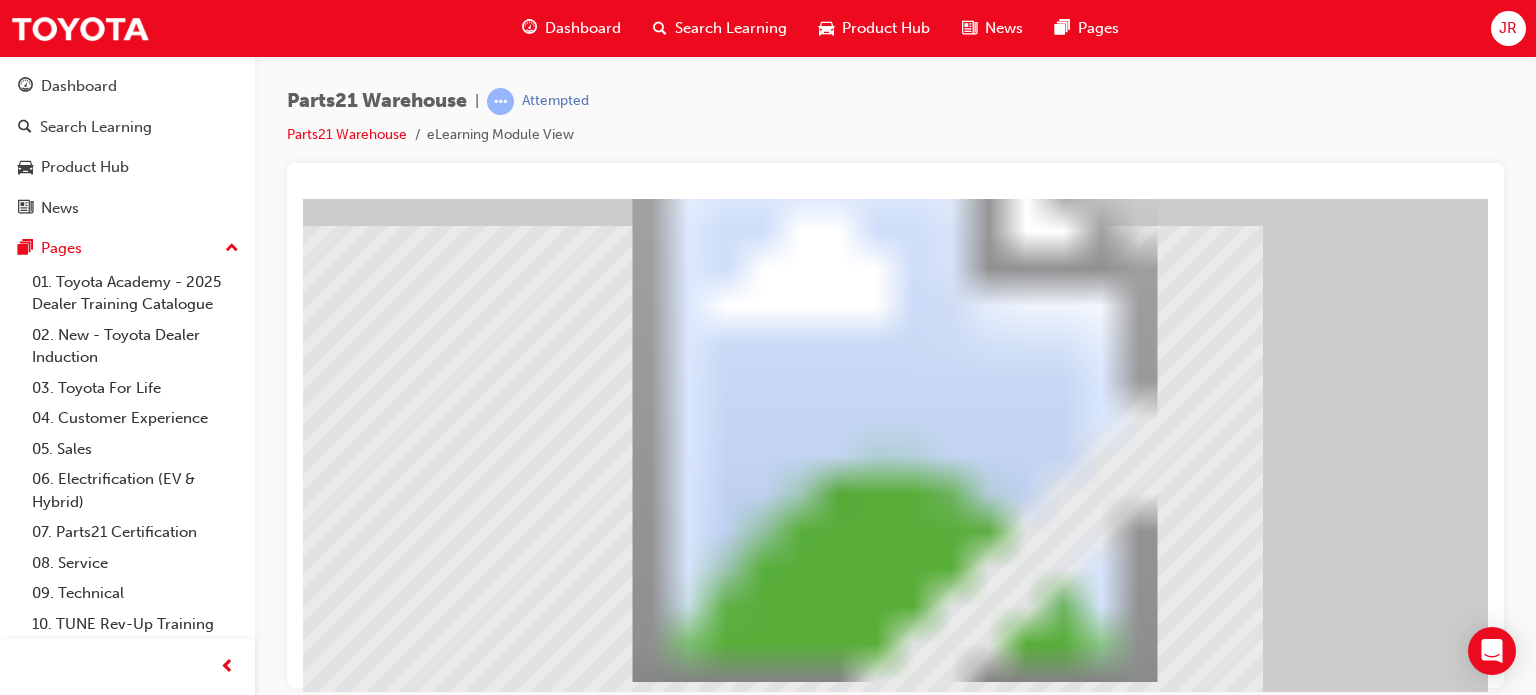 scroll, scrollTop: 92, scrollLeft: 0, axis: vertical 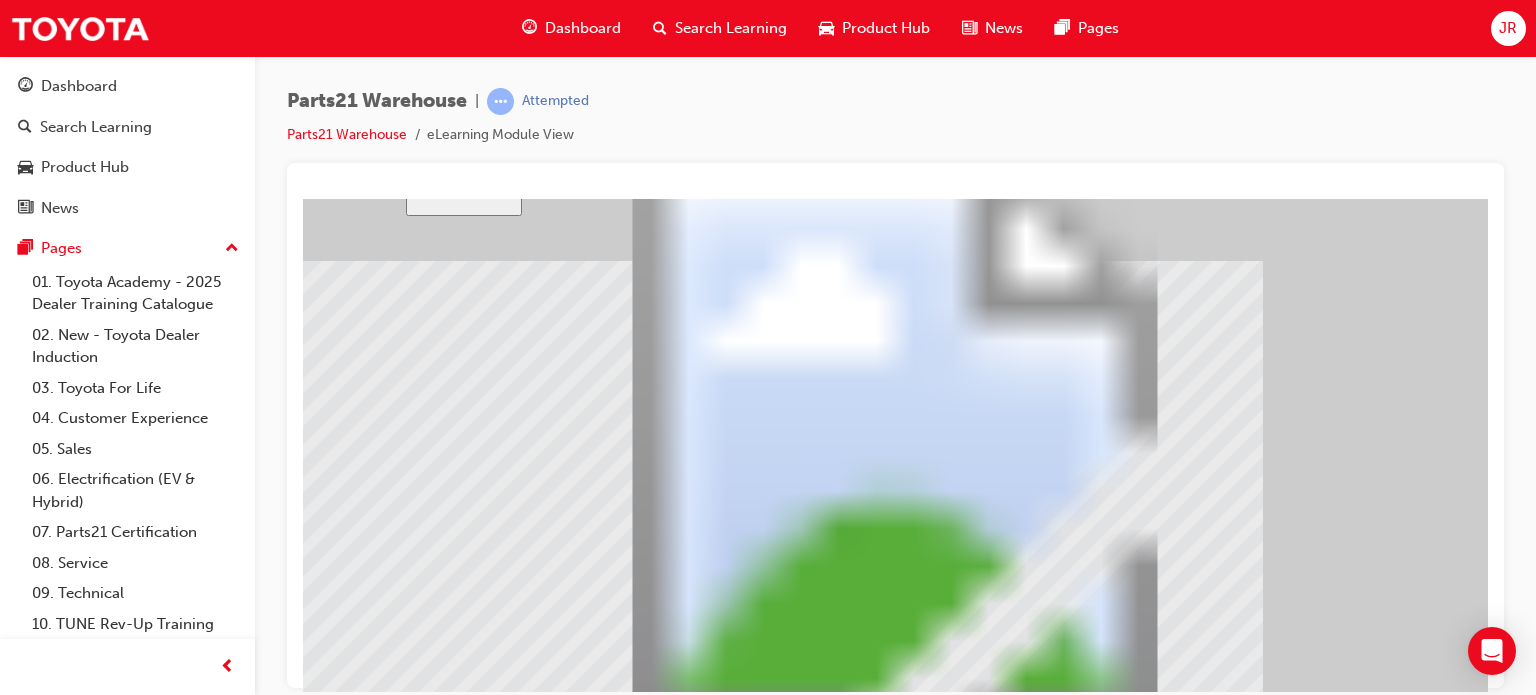 drag, startPoint x: 1231, startPoint y: 401, endPoint x: 993, endPoint y: 426, distance: 239.30942 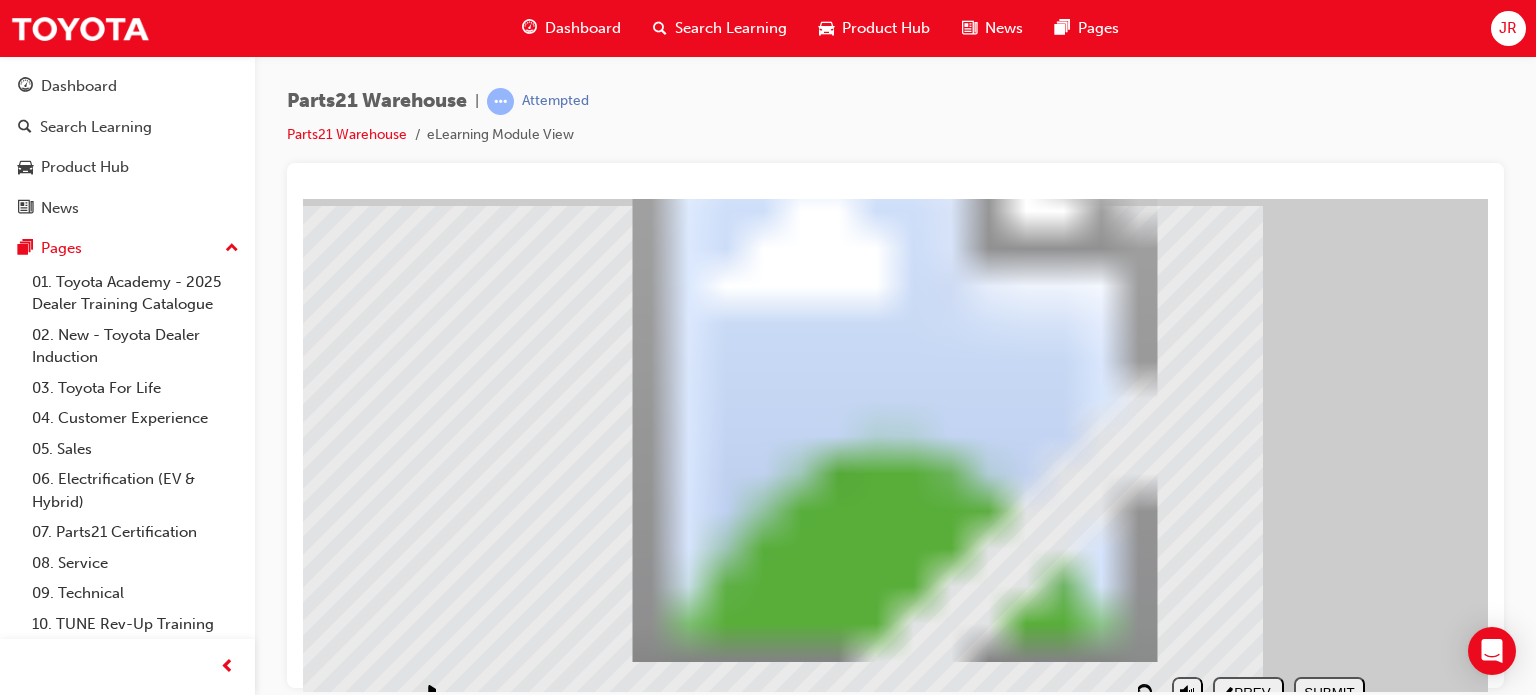 scroll, scrollTop: 192, scrollLeft: 0, axis: vertical 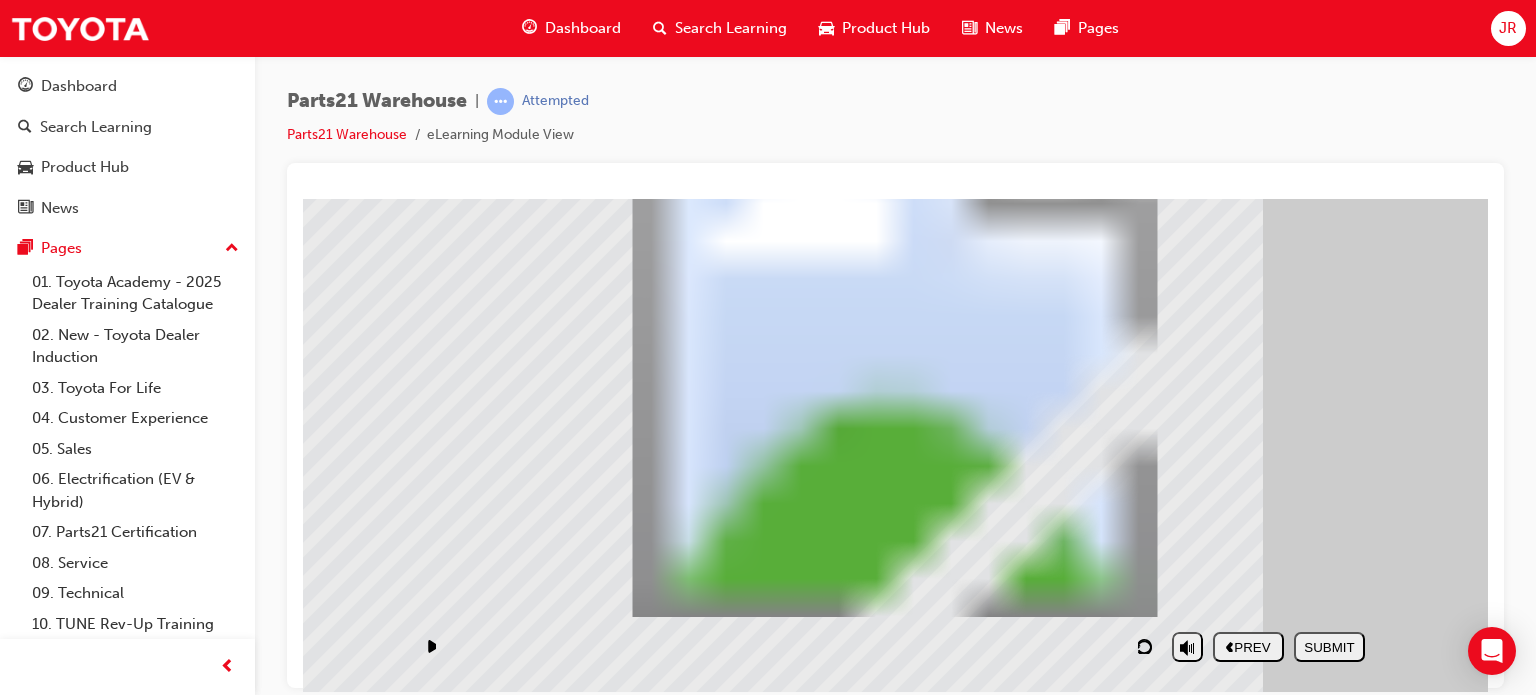 click on "SUBMIT" at bounding box center (1329, 646) 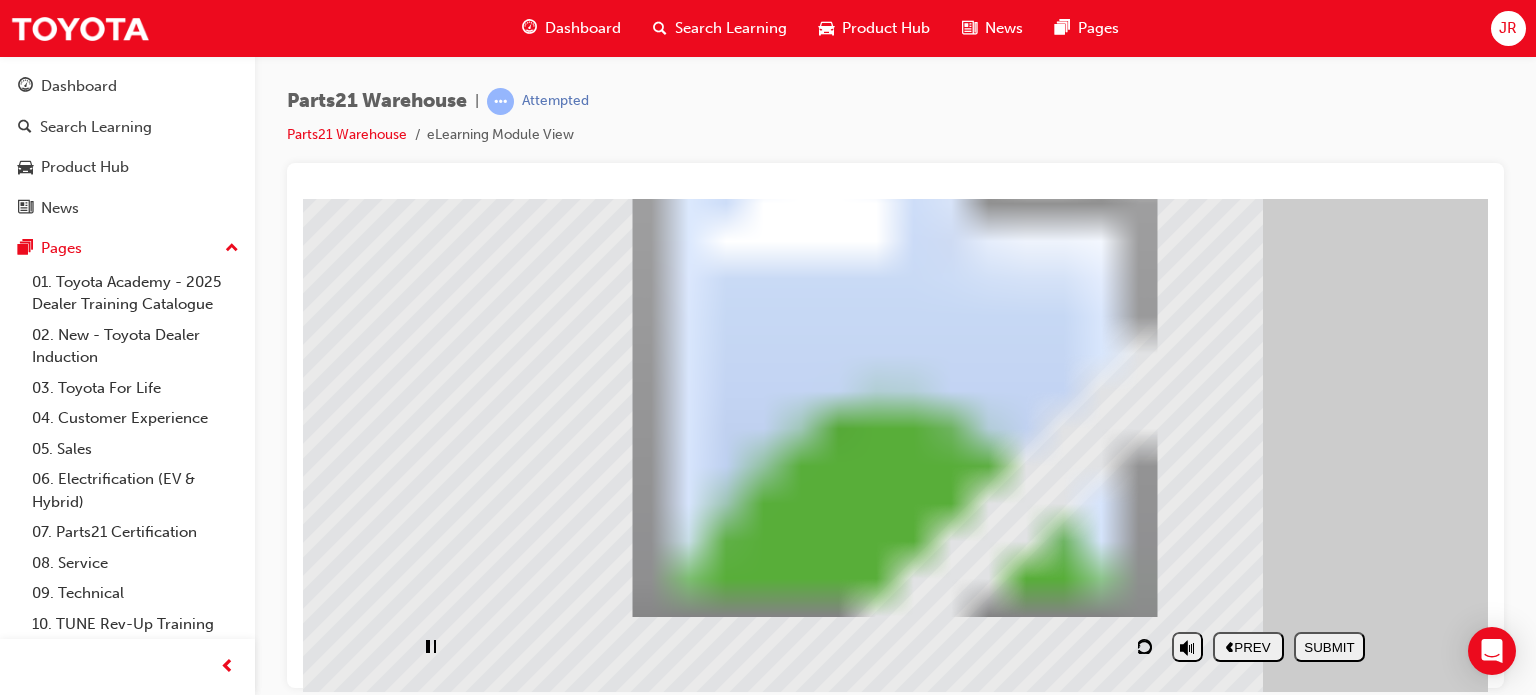 scroll, scrollTop: 0, scrollLeft: 0, axis: both 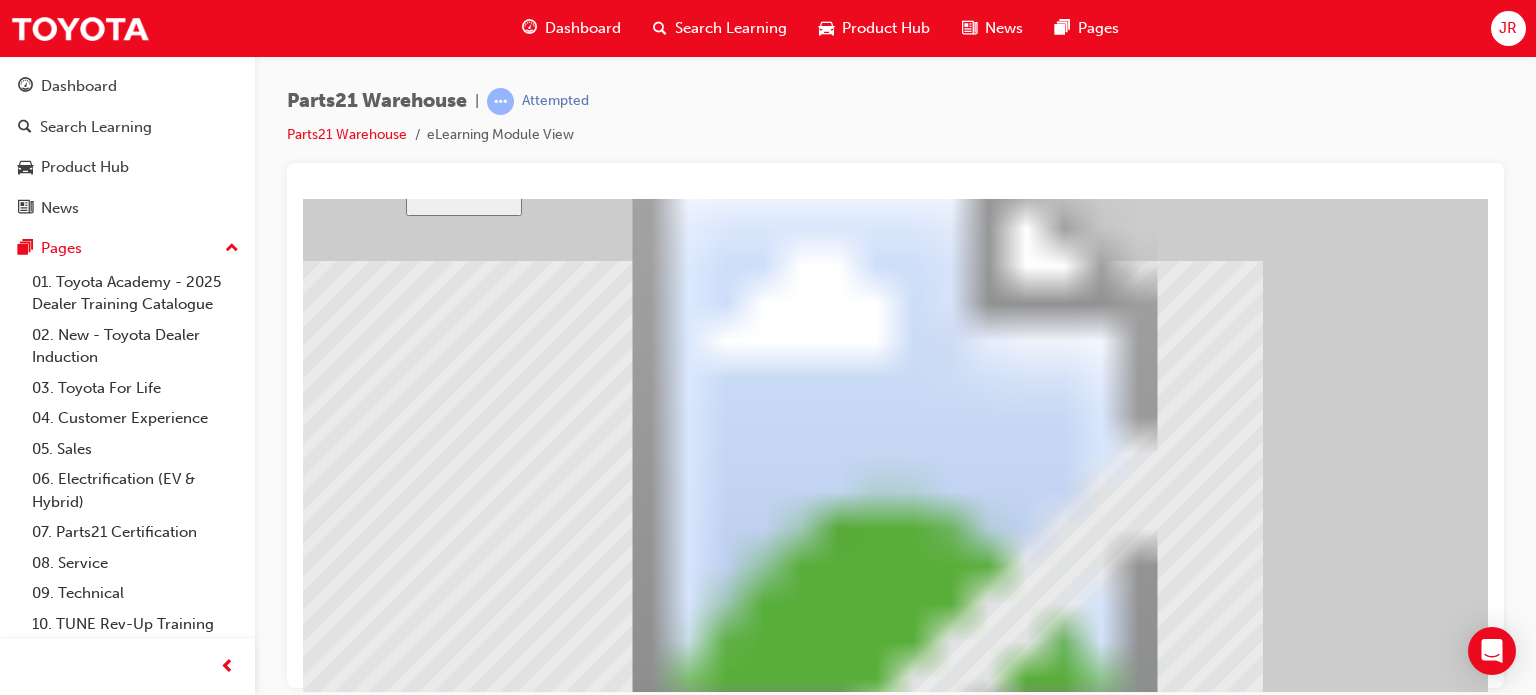 drag, startPoint x: 1268, startPoint y: 396, endPoint x: 1083, endPoint y: 603, distance: 277.62204 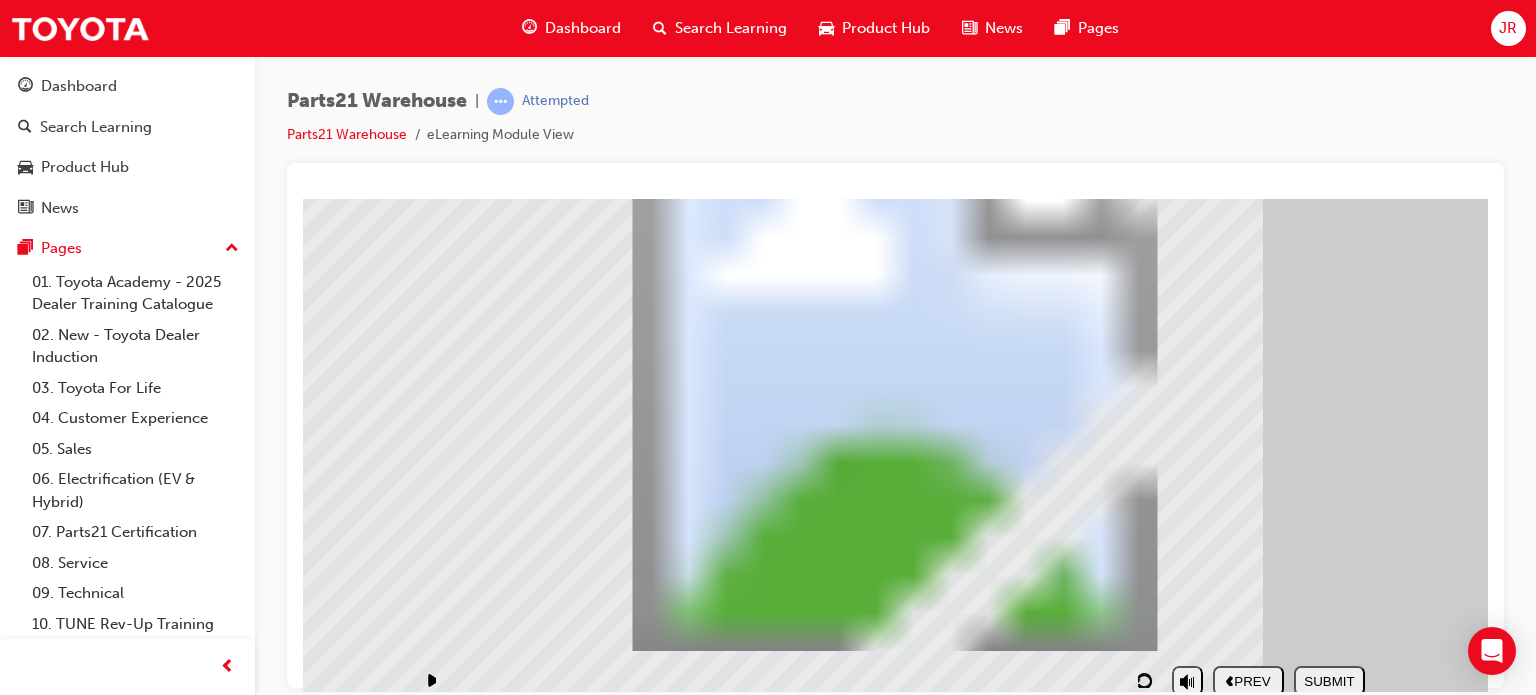 scroll, scrollTop: 192, scrollLeft: 0, axis: vertical 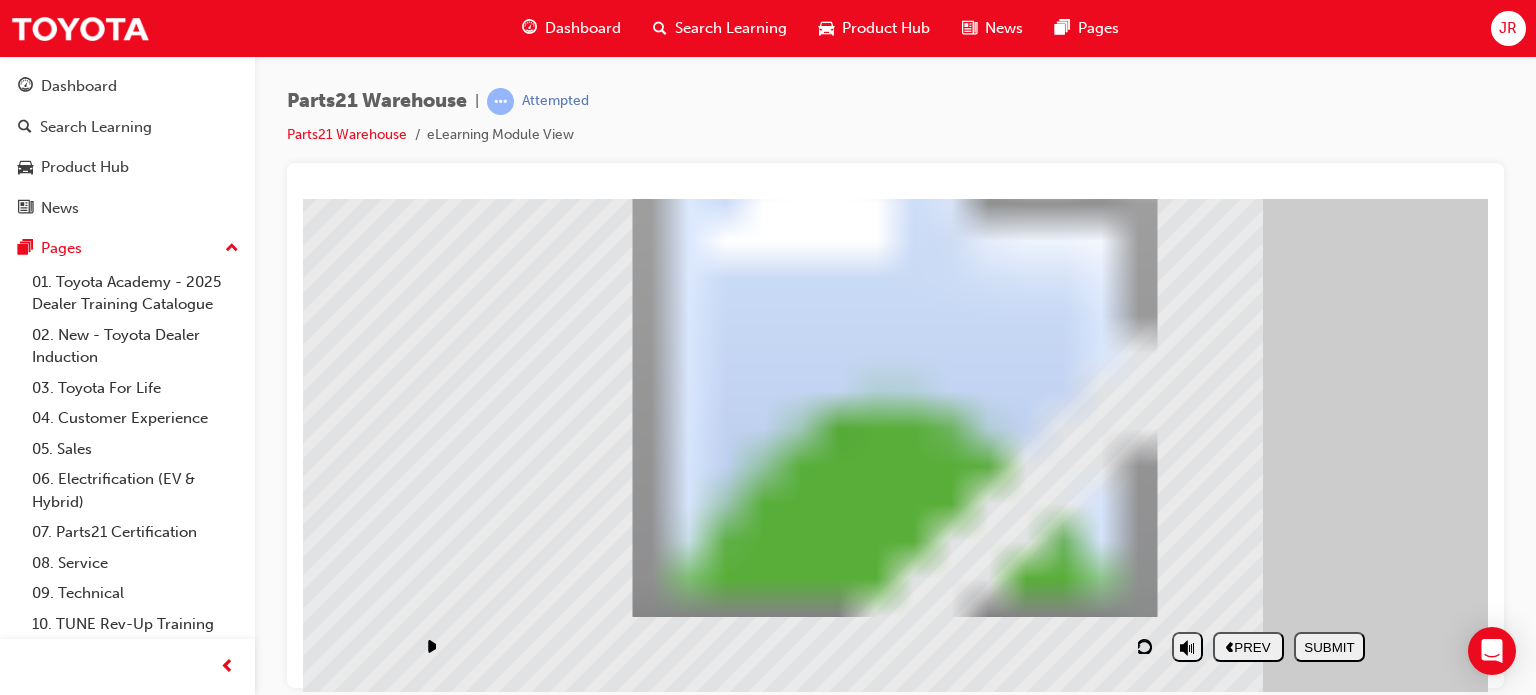 click on "SUBMIT" at bounding box center [1329, 646] 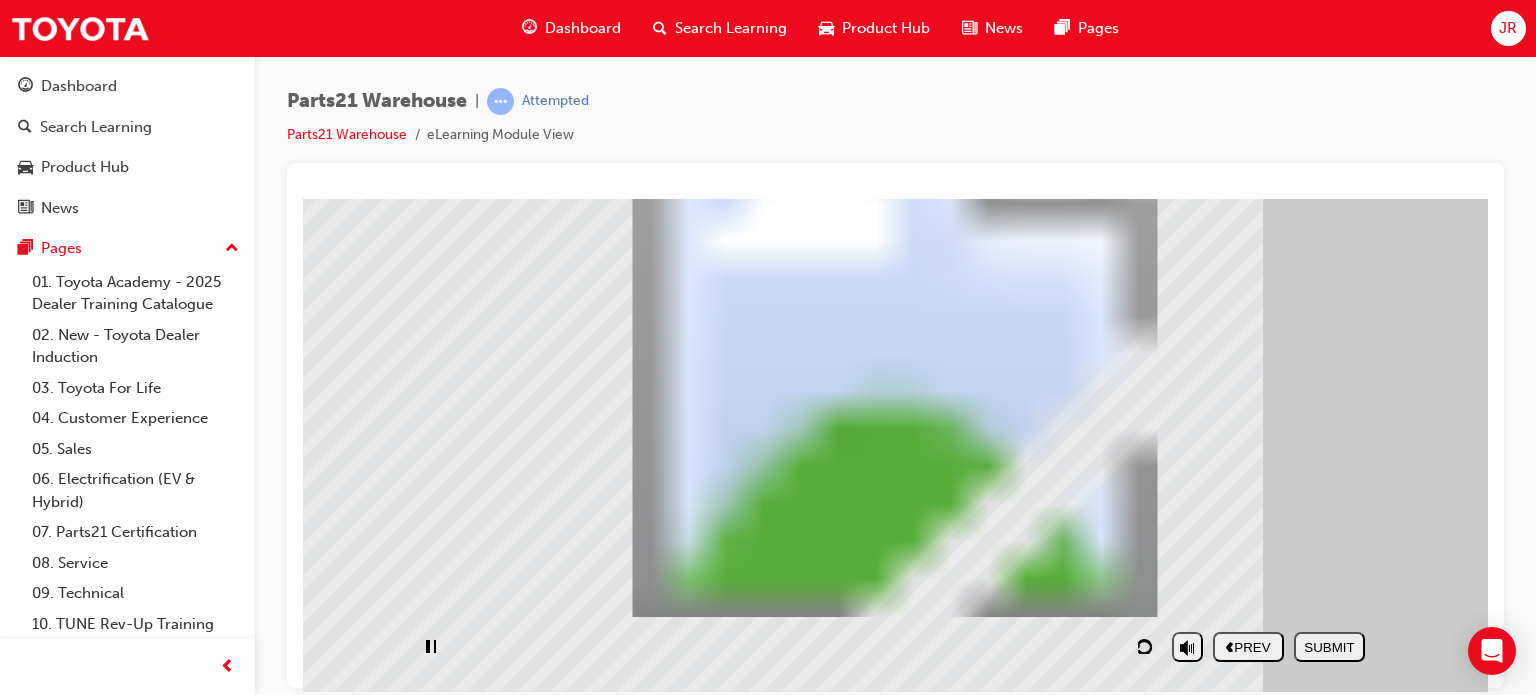 scroll, scrollTop: 0, scrollLeft: 0, axis: both 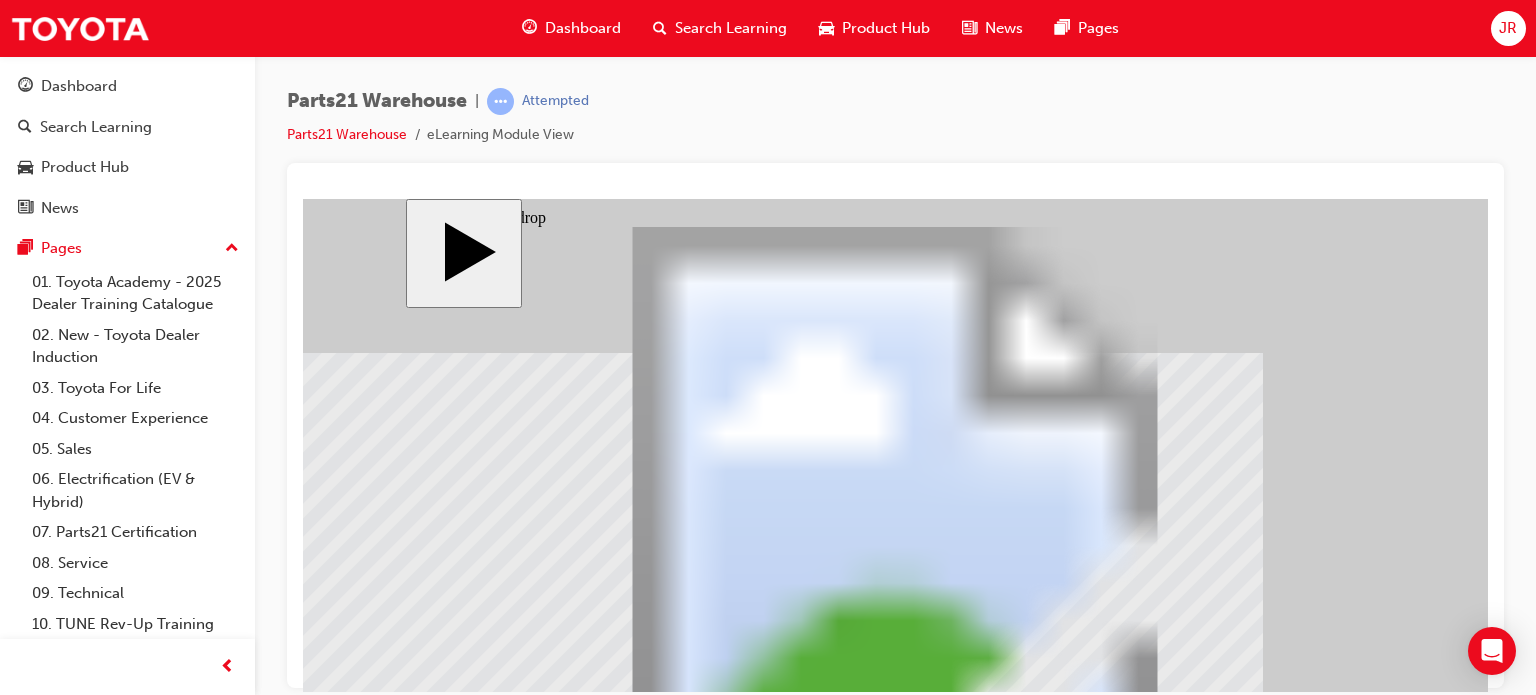 click 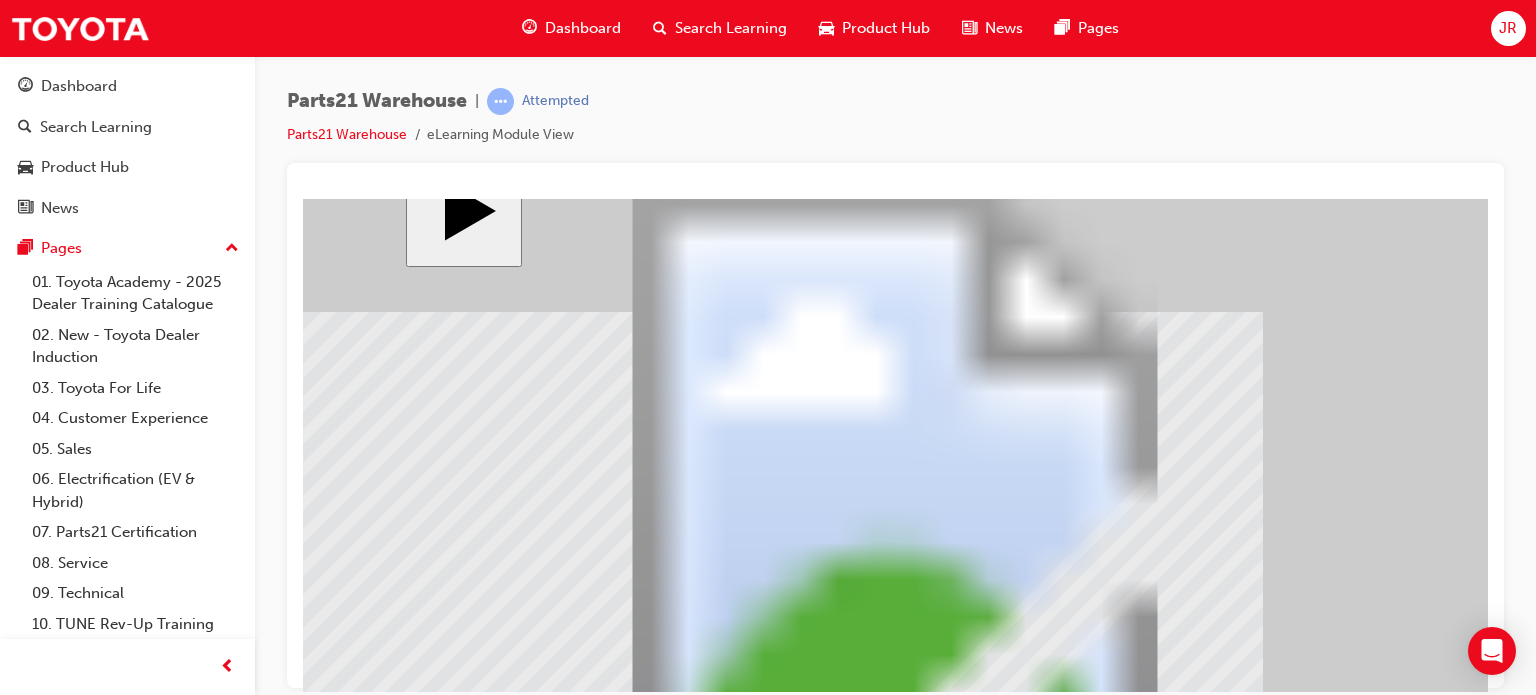 scroll, scrollTop: 111, scrollLeft: 0, axis: vertical 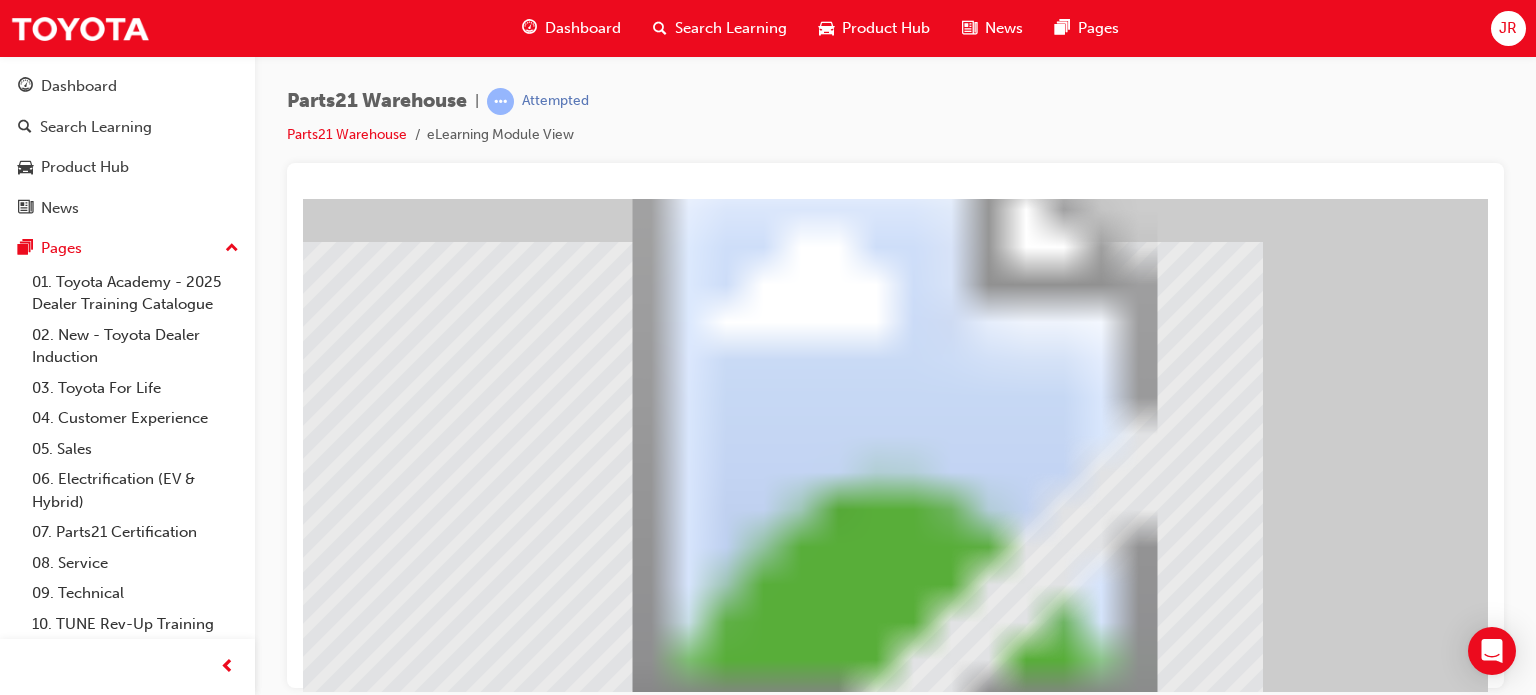 drag, startPoint x: 1248, startPoint y: 577, endPoint x: 986, endPoint y: 369, distance: 334.52652 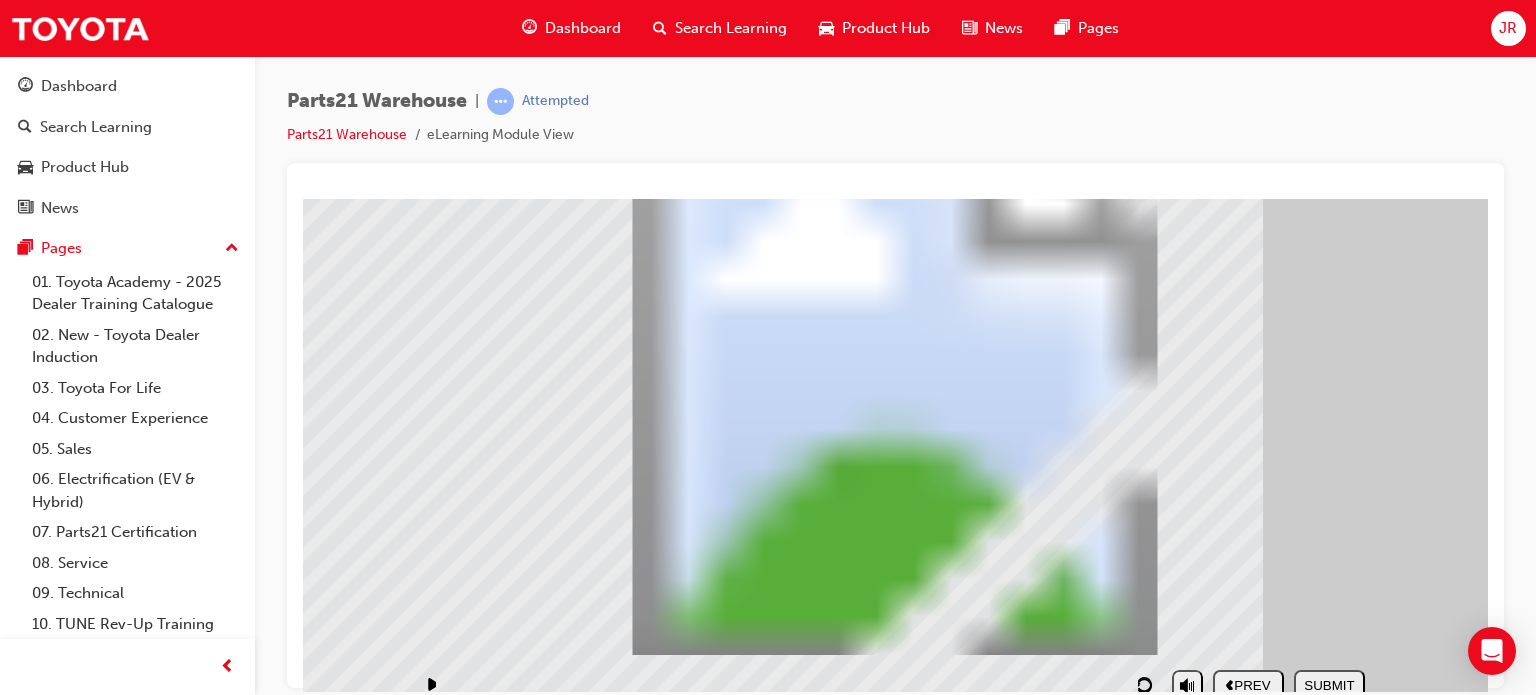 scroll, scrollTop: 192, scrollLeft: 0, axis: vertical 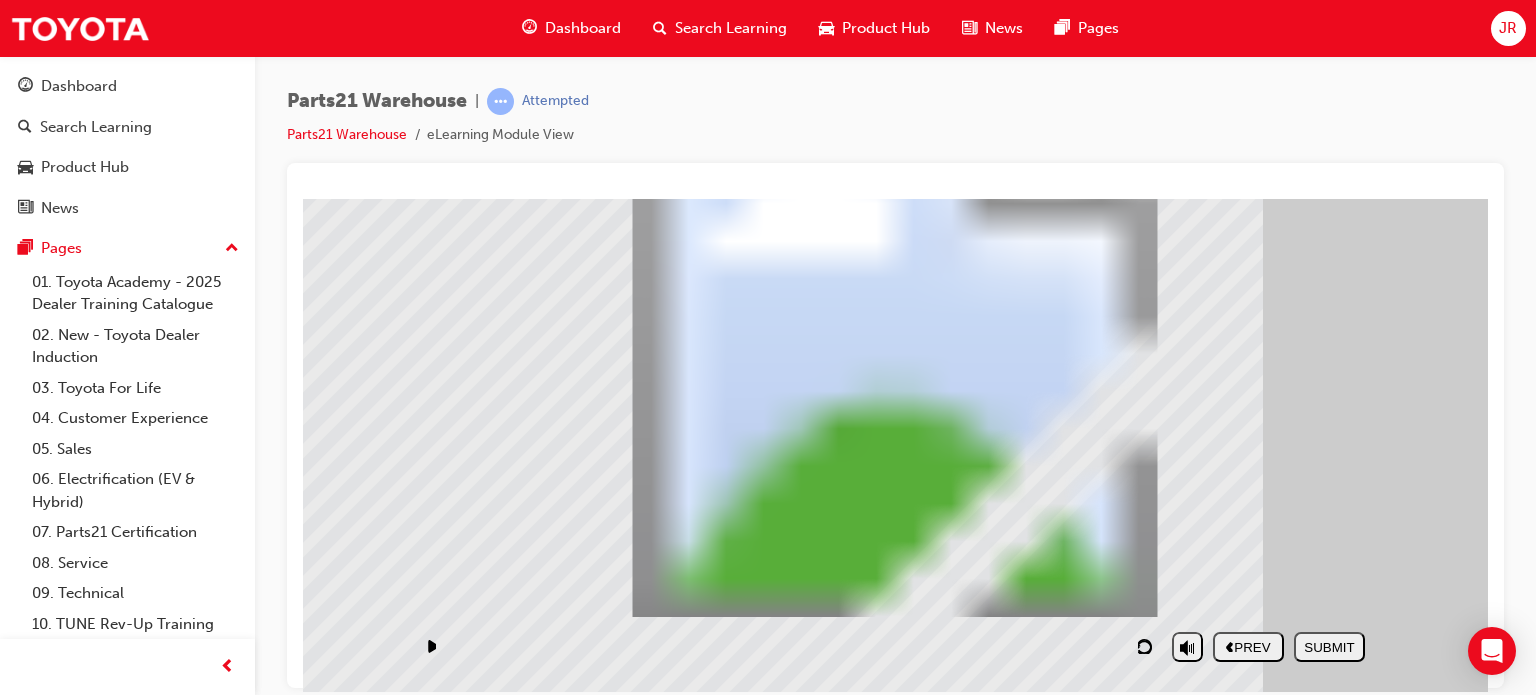 click on "SUBMIT" at bounding box center [1329, 646] 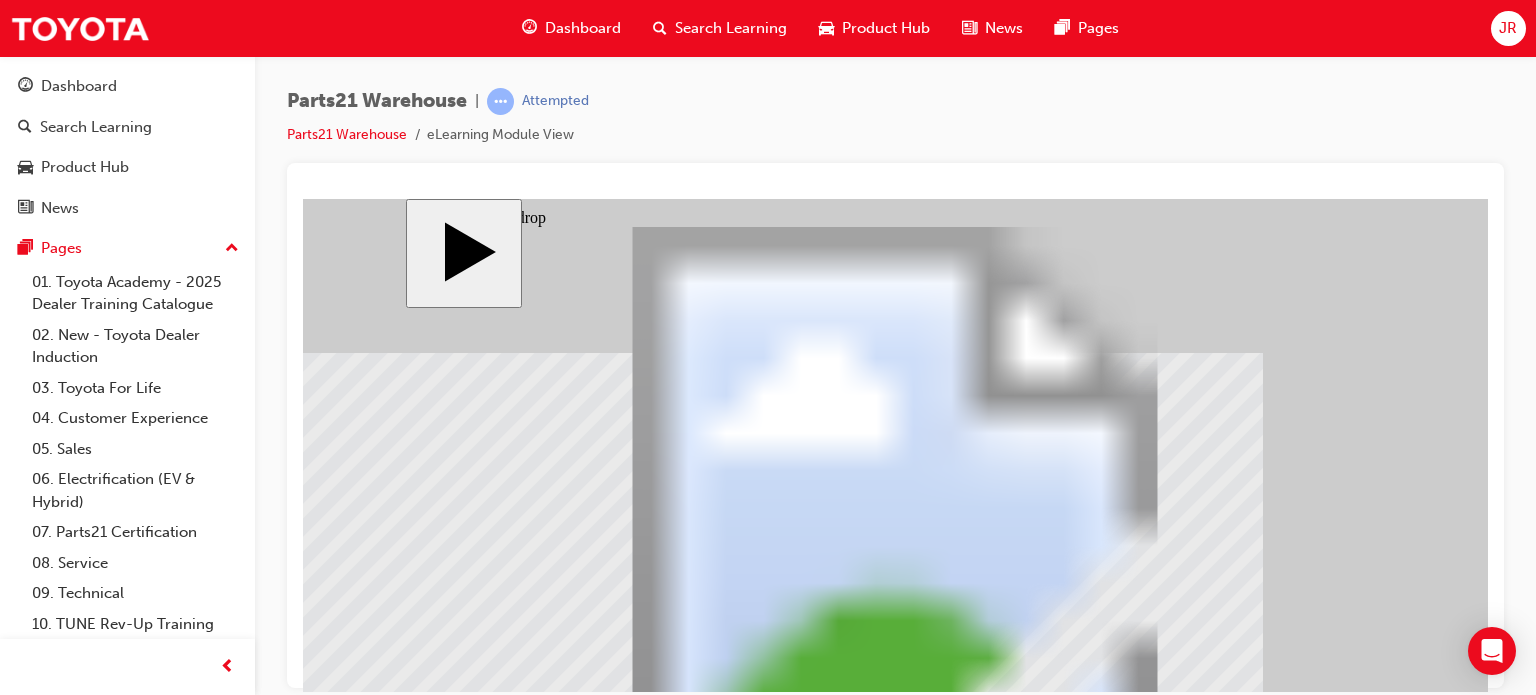 click 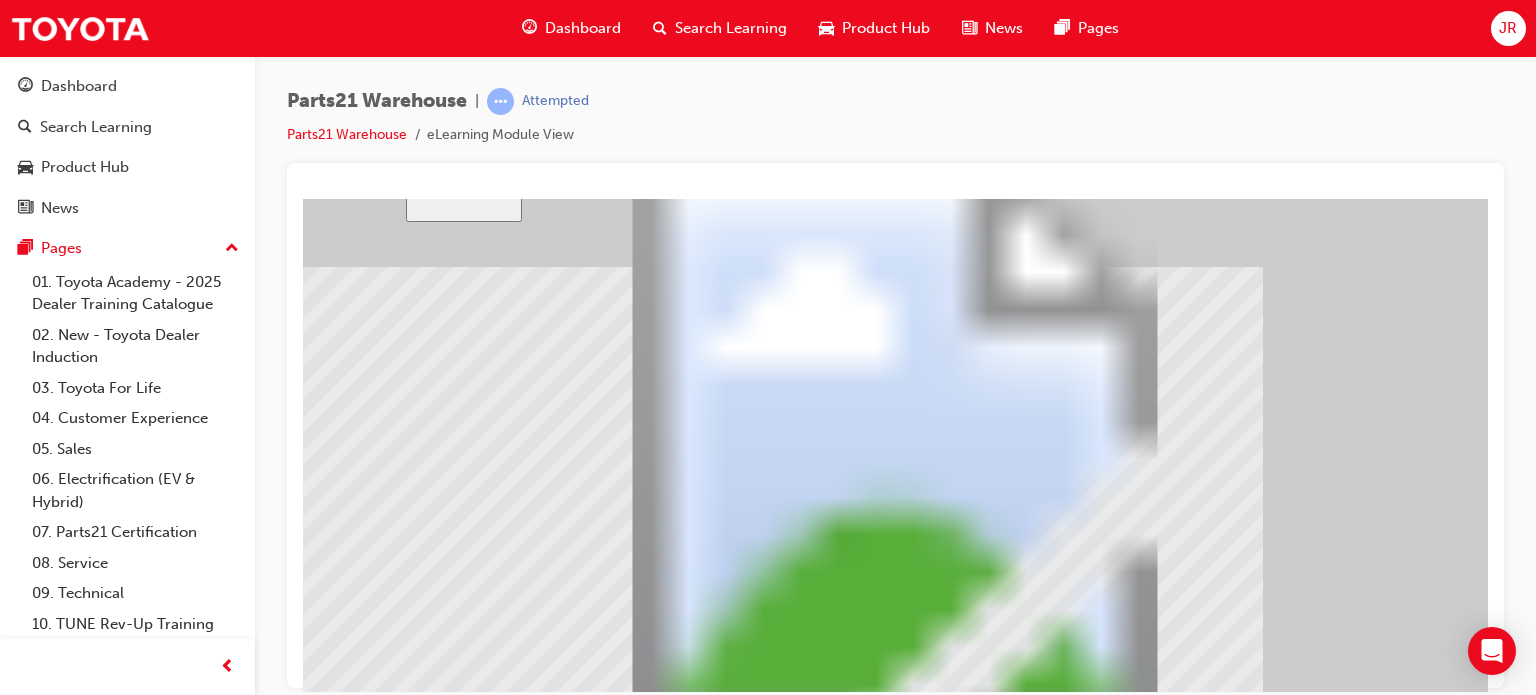 scroll, scrollTop: 192, scrollLeft: 0, axis: vertical 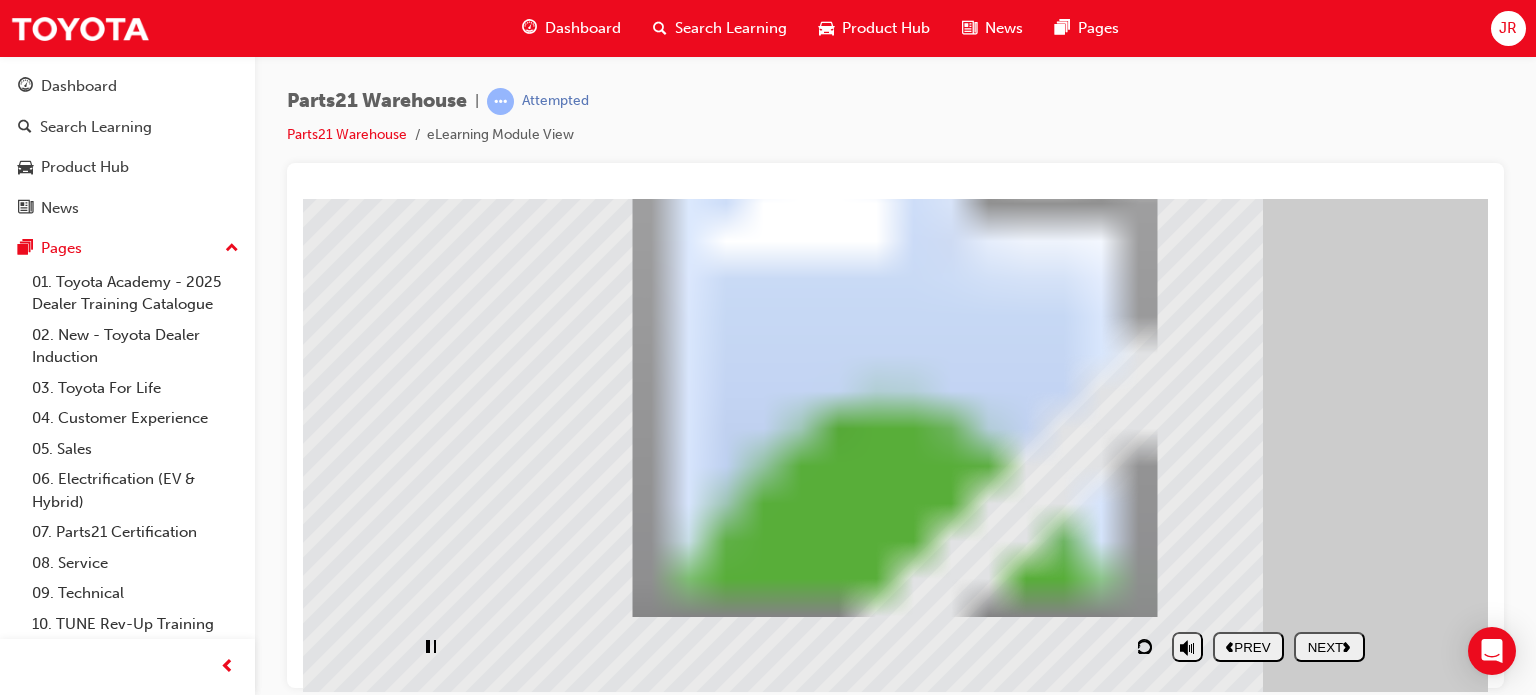 click on "NEXT" at bounding box center [1329, 646] 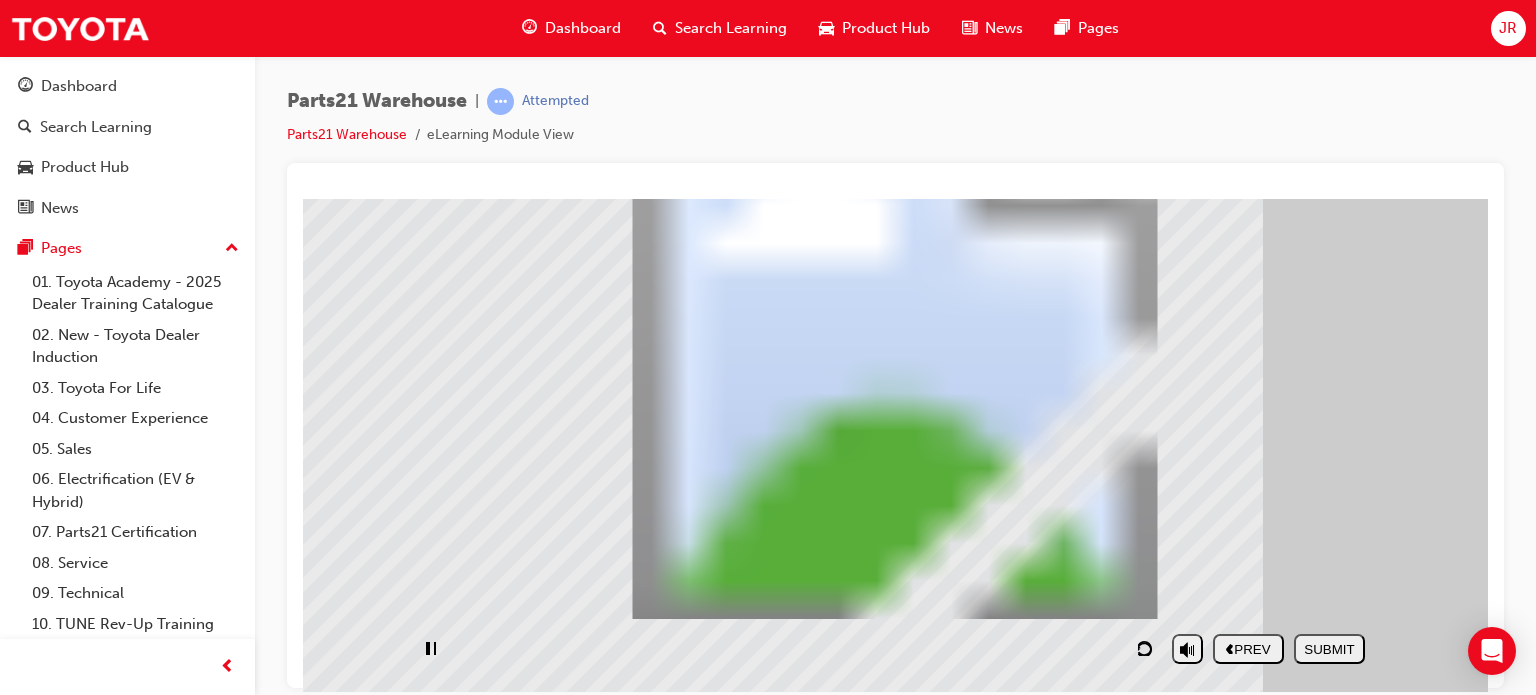 scroll, scrollTop: 192, scrollLeft: 0, axis: vertical 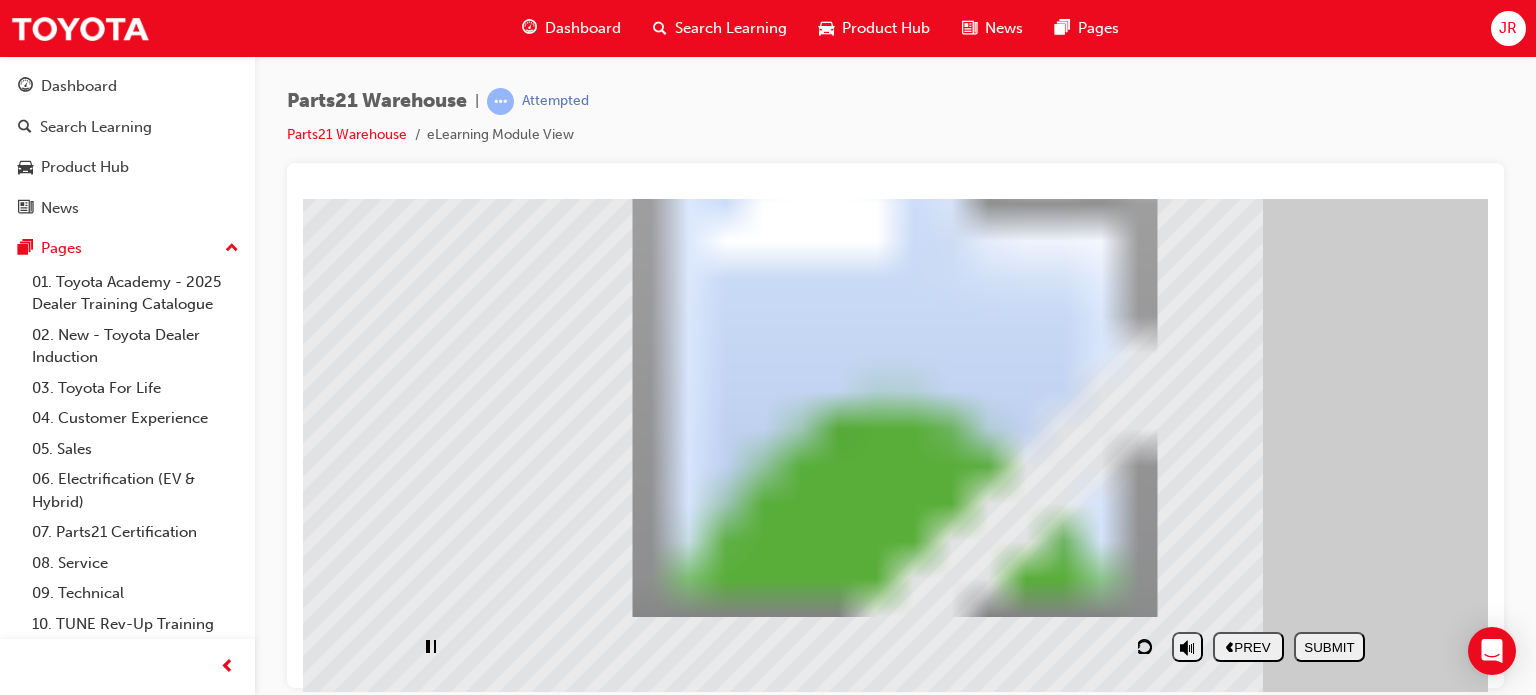 drag, startPoint x: 1026, startPoint y: 524, endPoint x: 1025, endPoint y: 410, distance: 114.00439 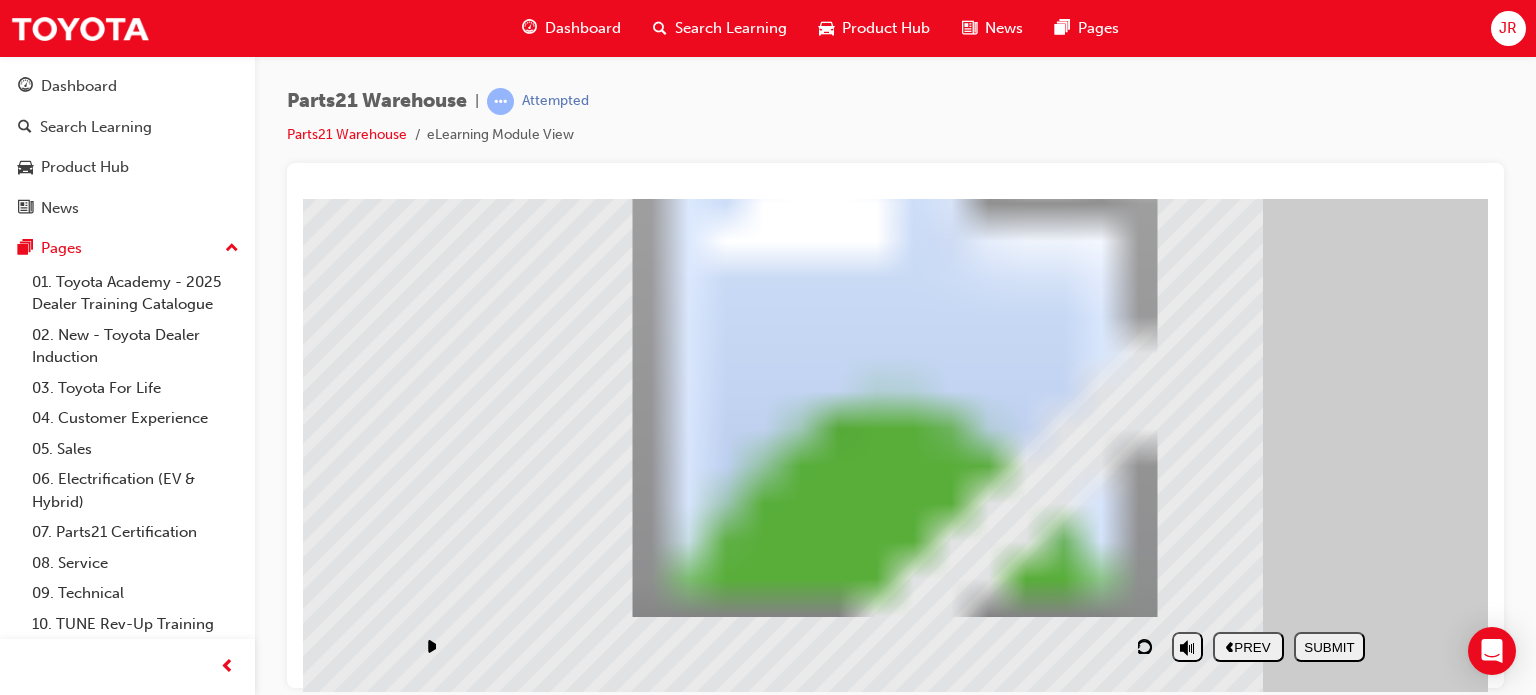 drag, startPoint x: 1000, startPoint y: 534, endPoint x: 1000, endPoint y: 424, distance: 110 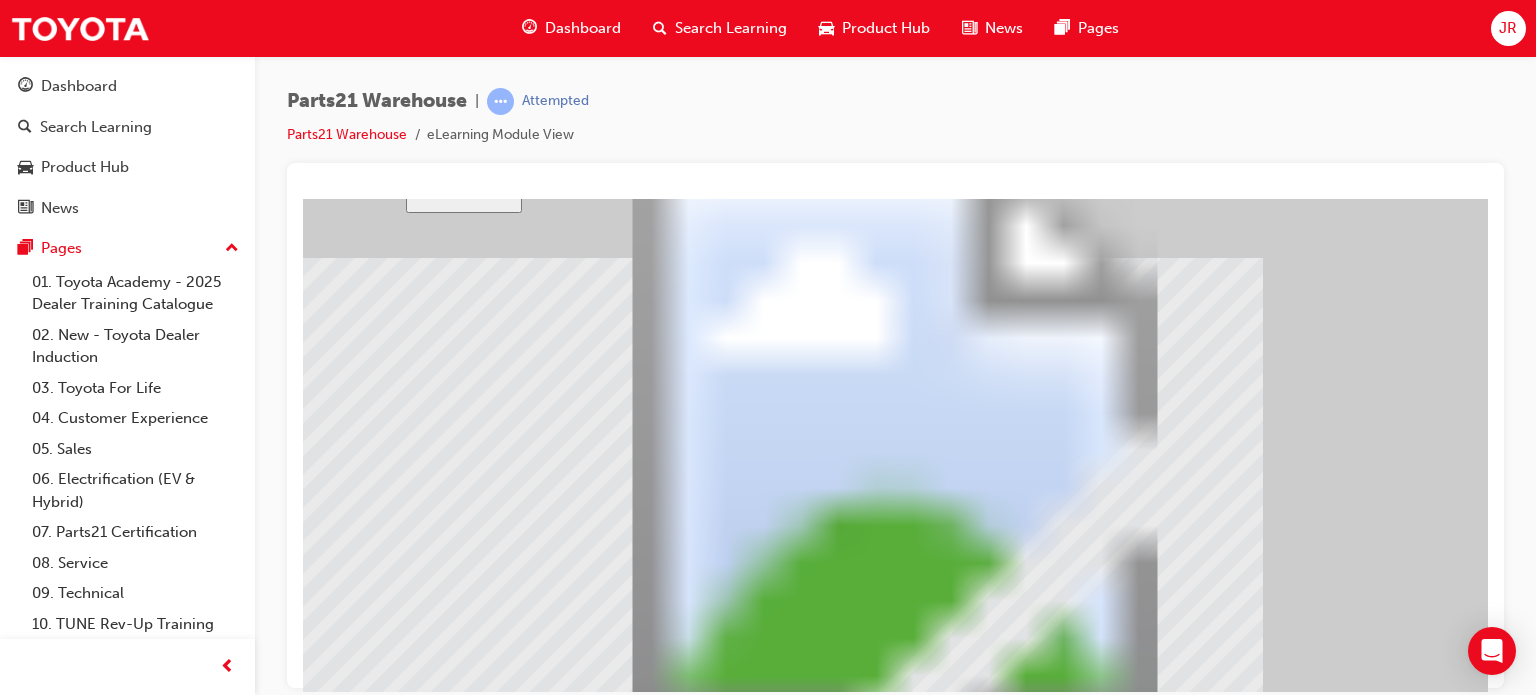 scroll, scrollTop: 92, scrollLeft: 0, axis: vertical 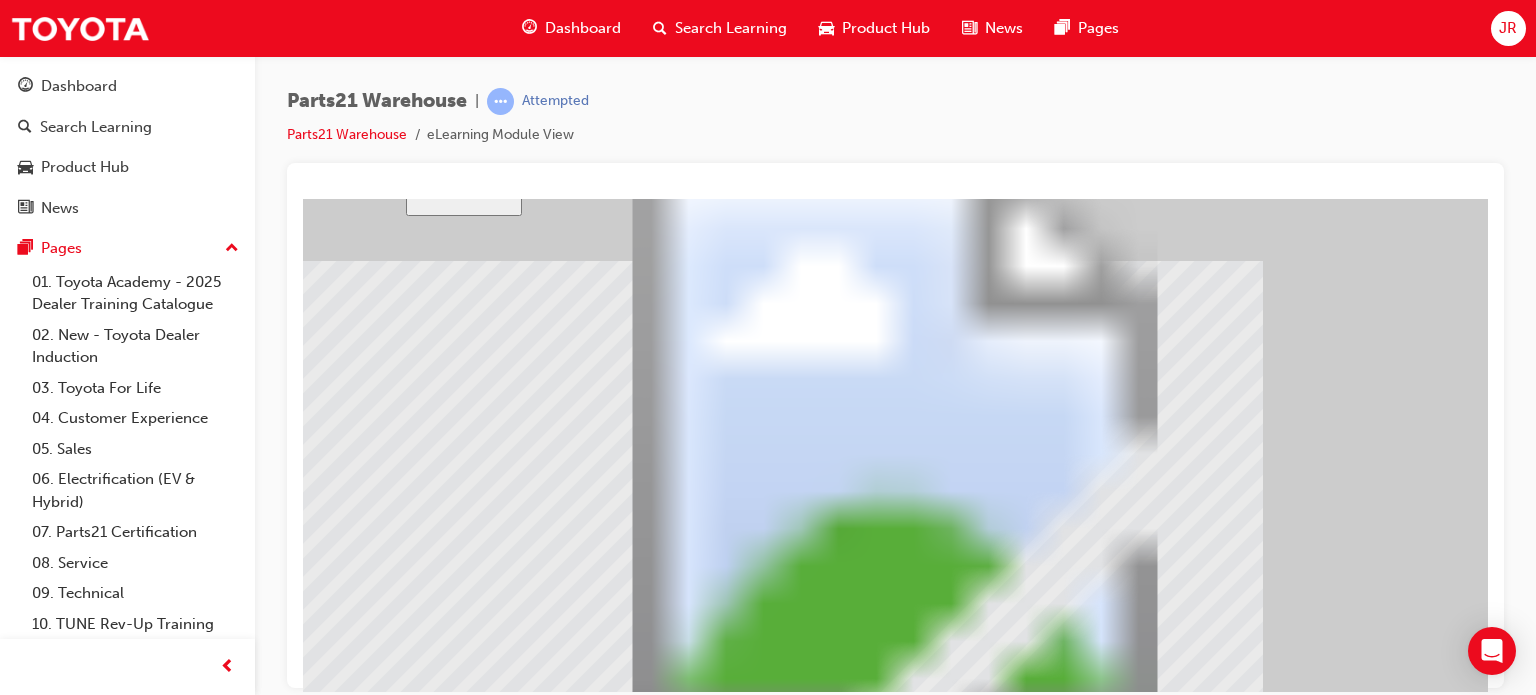 drag, startPoint x: 734, startPoint y: 607, endPoint x: 754, endPoint y: 509, distance: 100.02 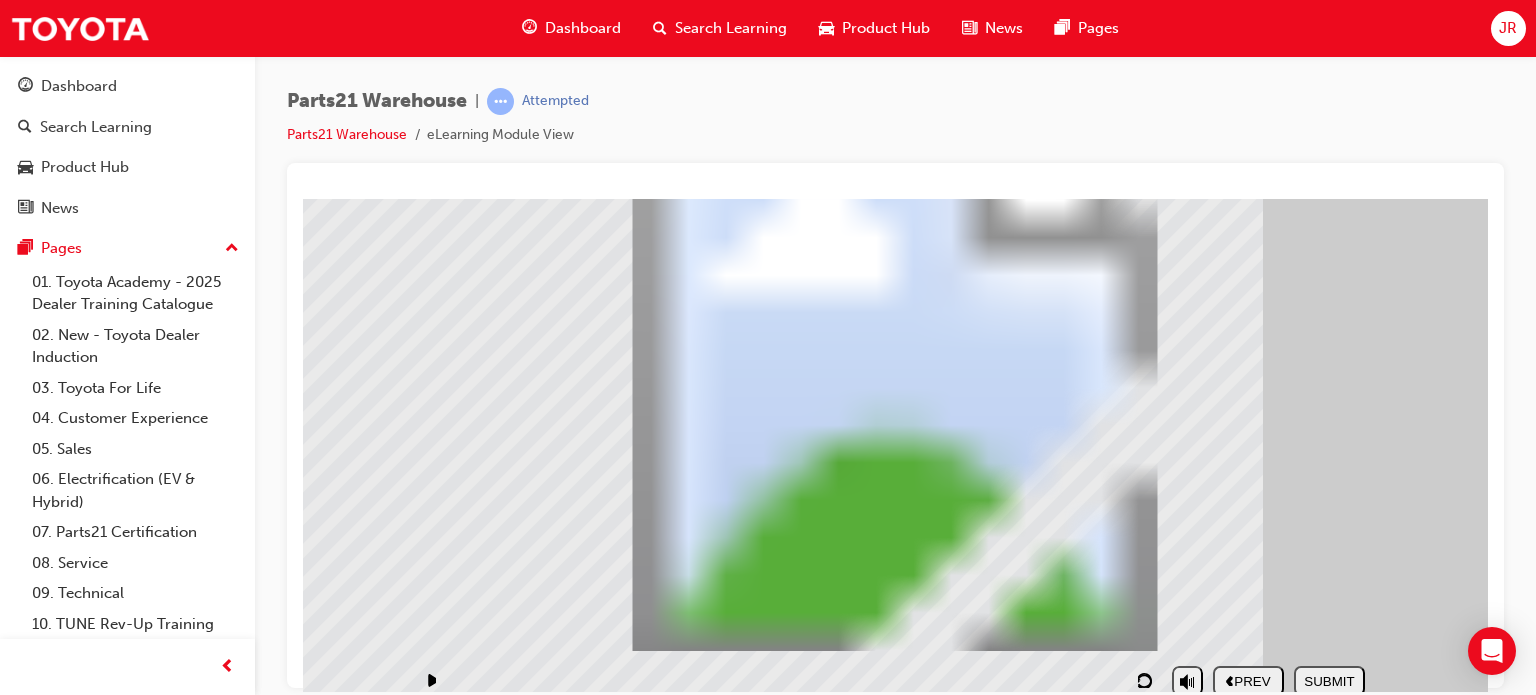 scroll, scrollTop: 192, scrollLeft: 0, axis: vertical 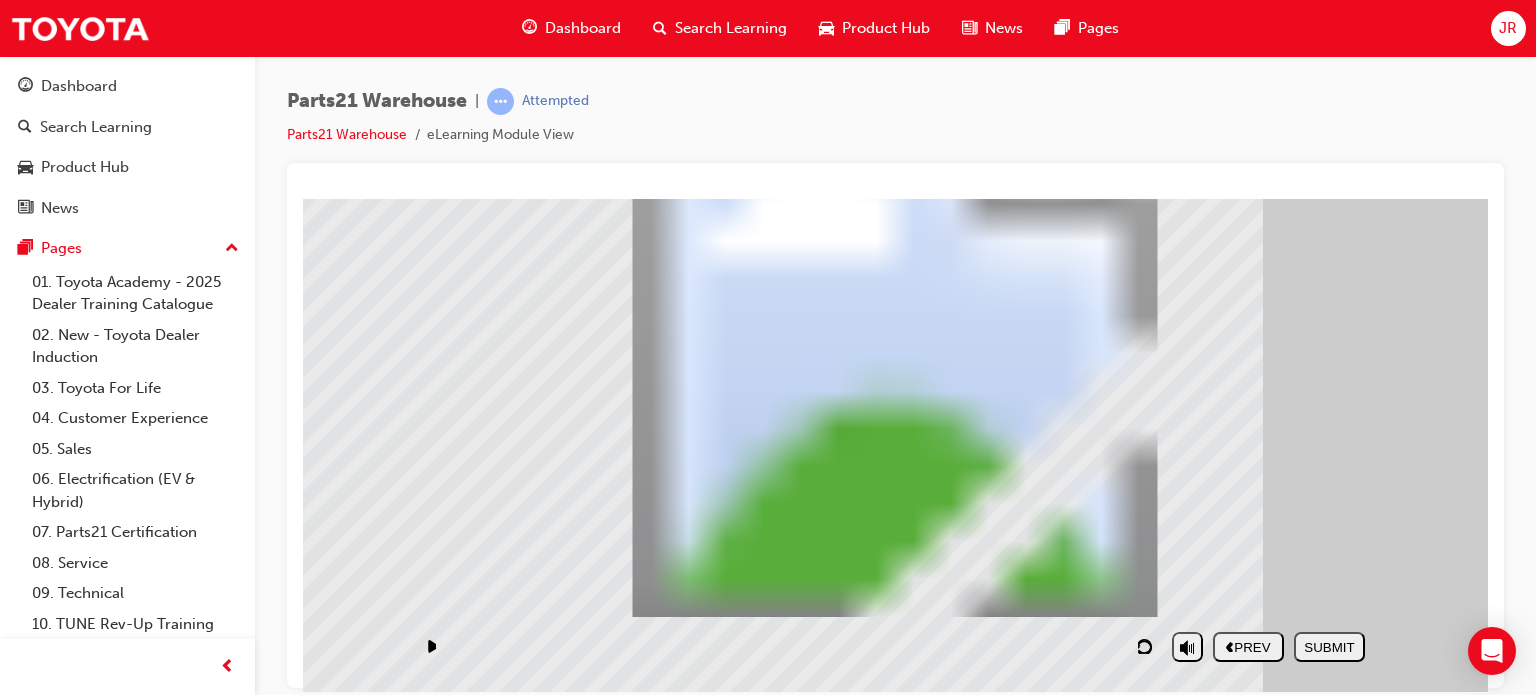 click on "SUBMIT" at bounding box center [1329, 646] 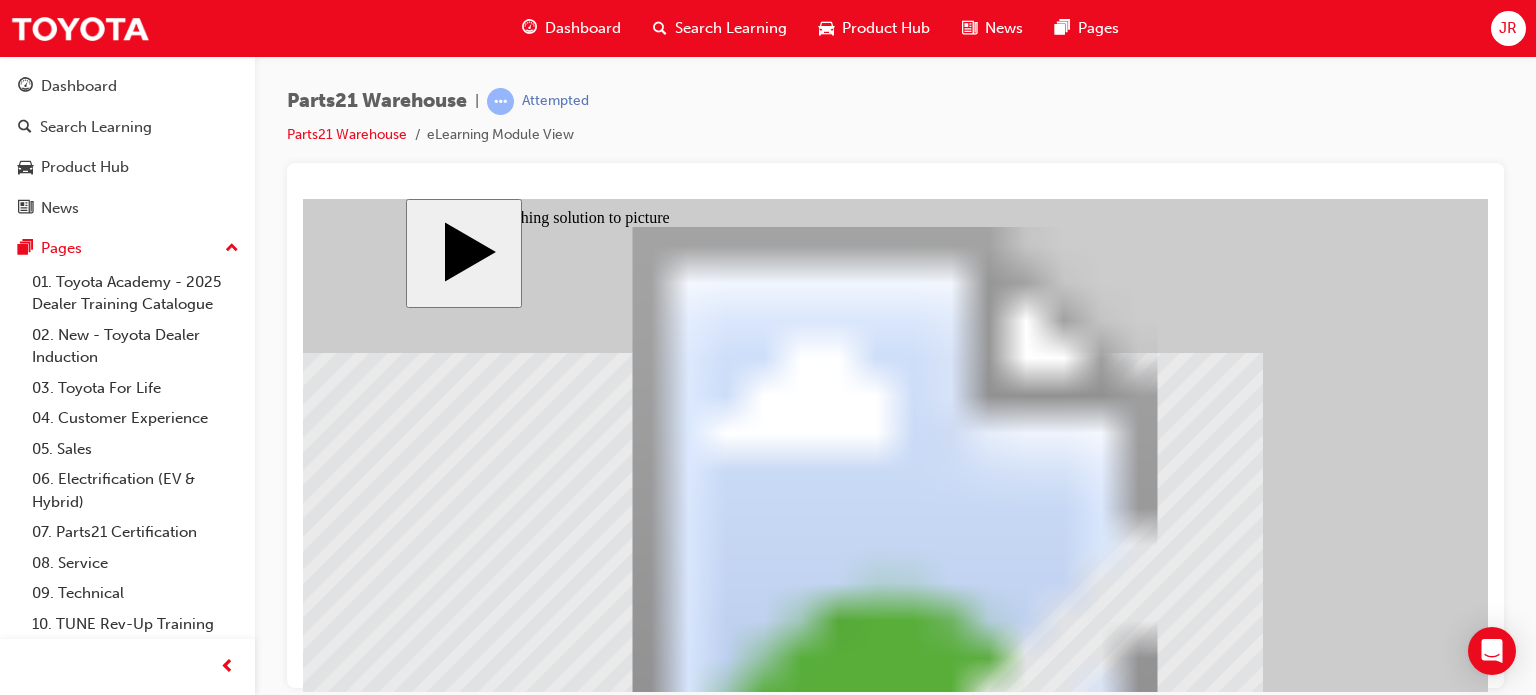 click 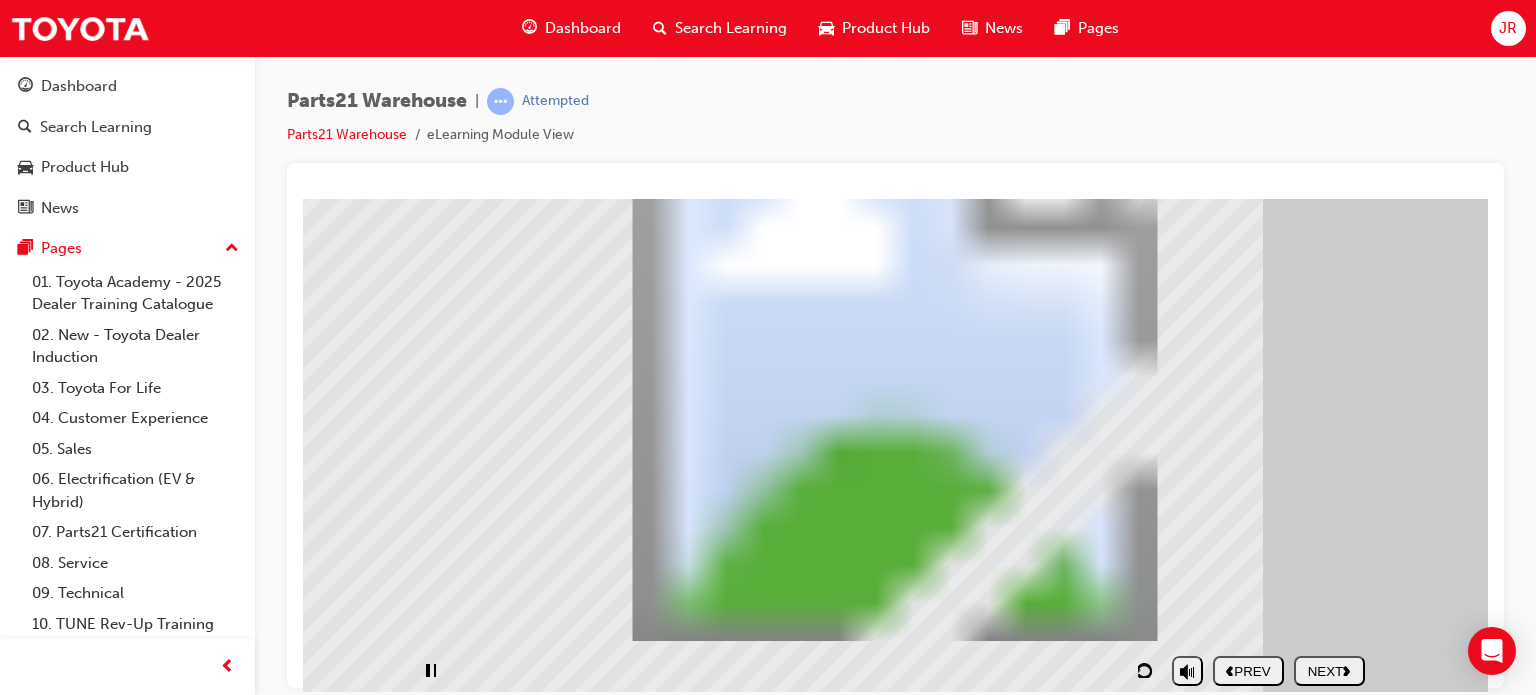 scroll, scrollTop: 192, scrollLeft: 0, axis: vertical 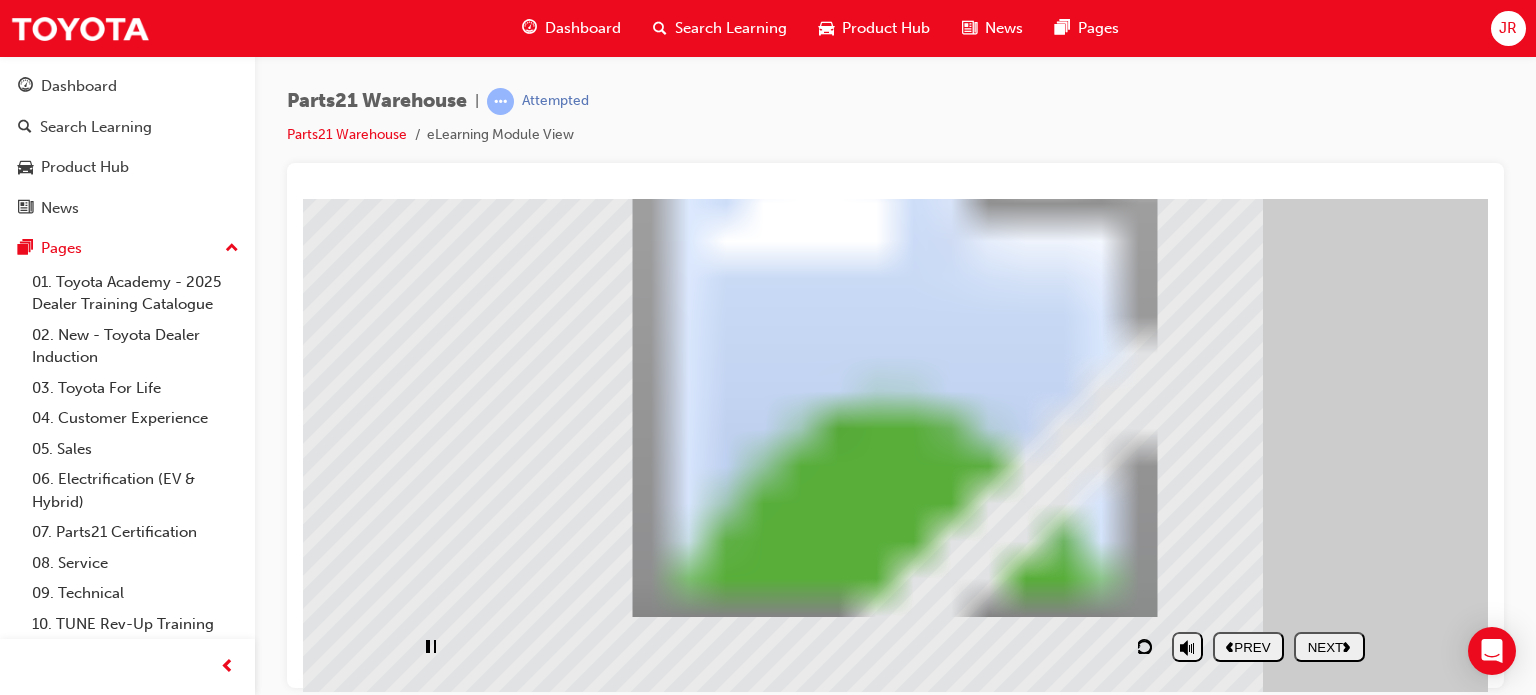 click on "NEXT" at bounding box center [1329, 646] 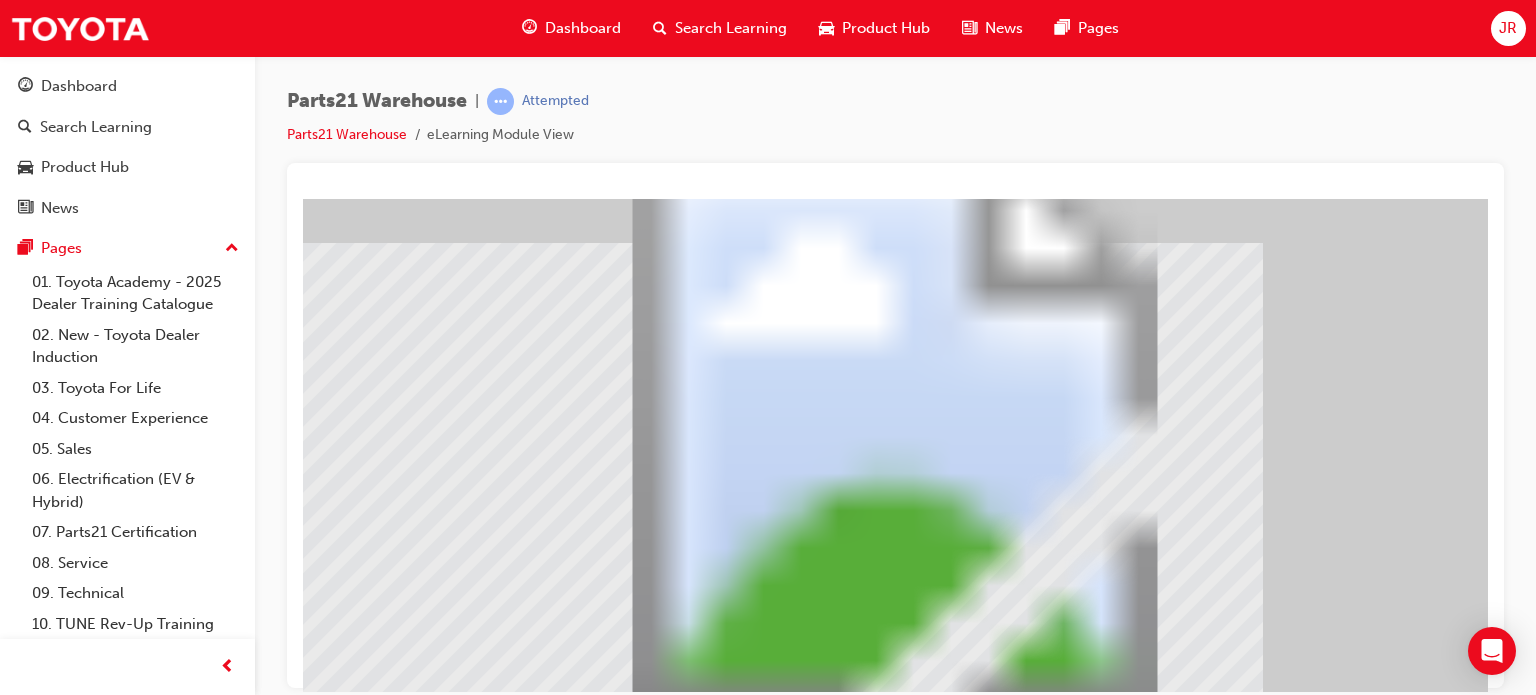 scroll, scrollTop: 192, scrollLeft: 0, axis: vertical 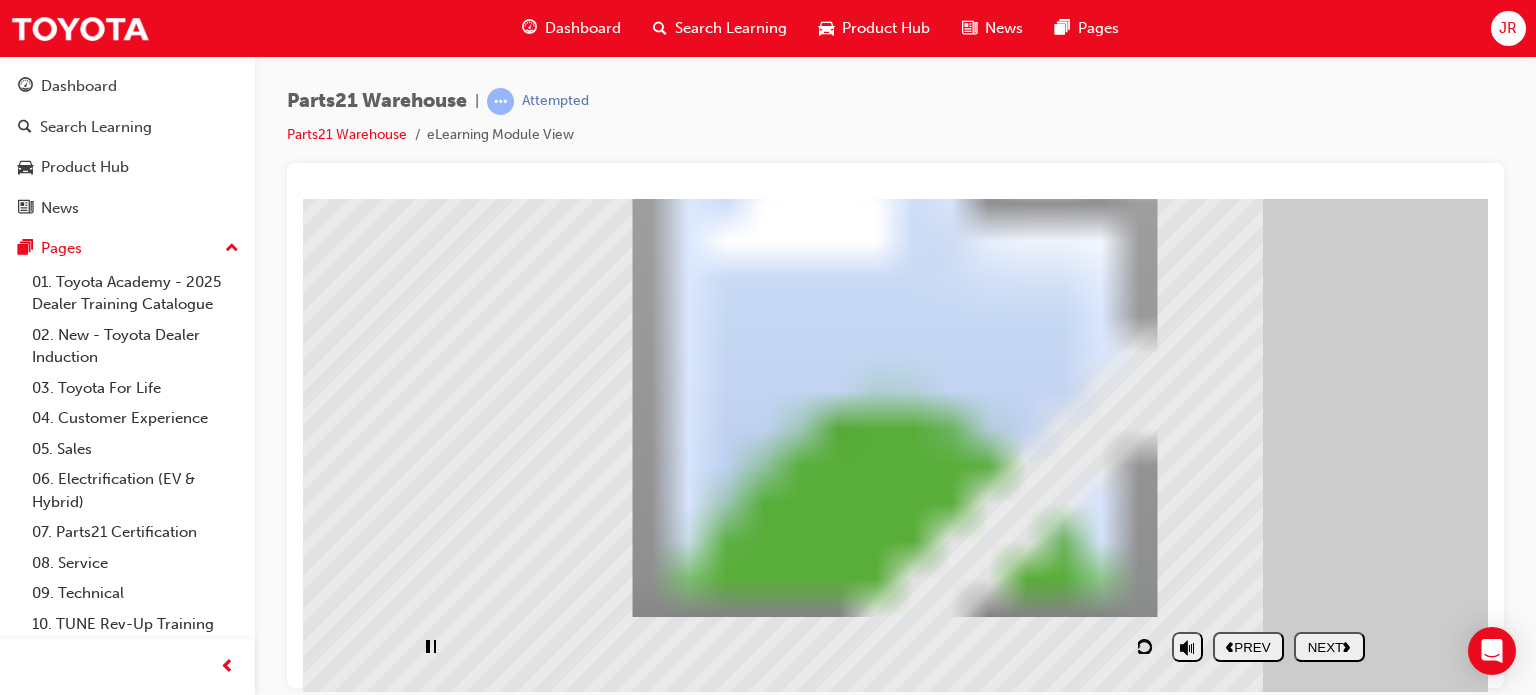 click on "PREV NEXT
SUBMIT" at bounding box center [1289, 646] 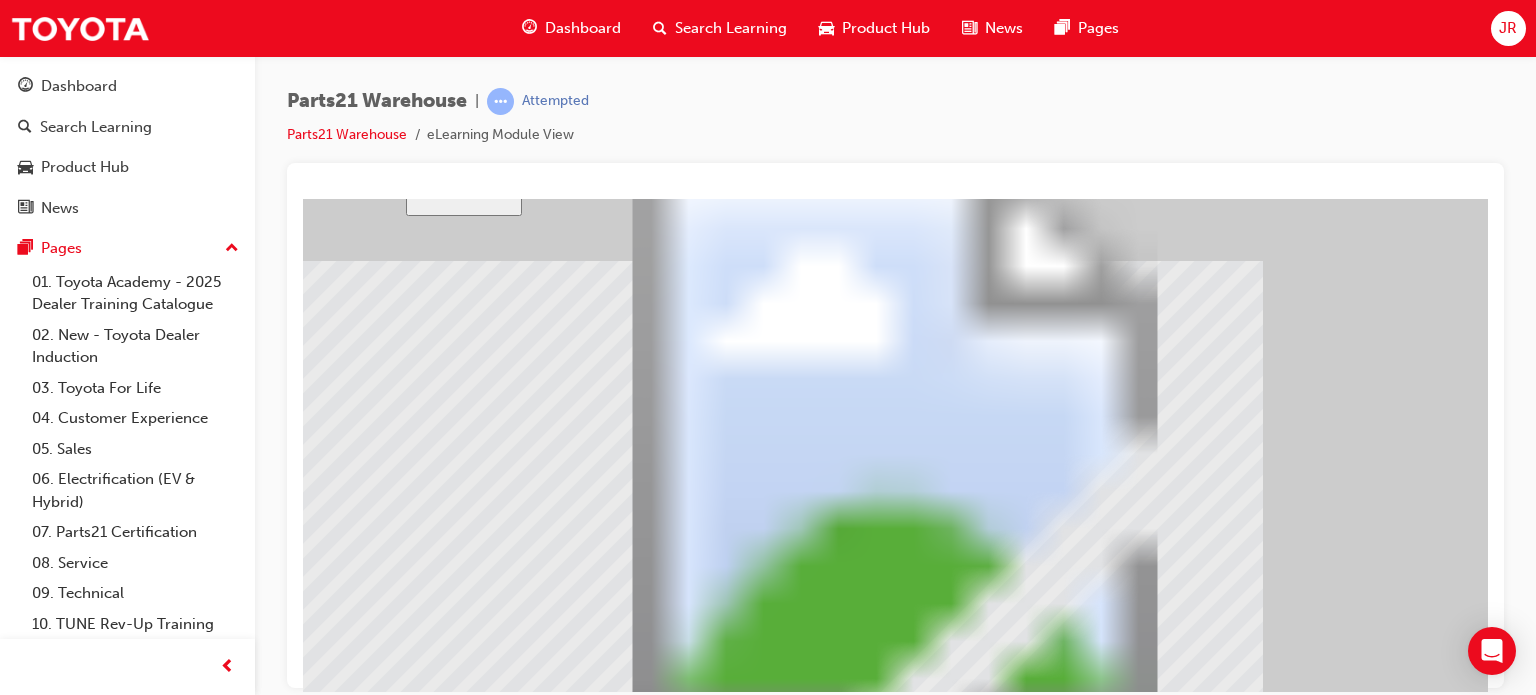 scroll, scrollTop: 192, scrollLeft: 0, axis: vertical 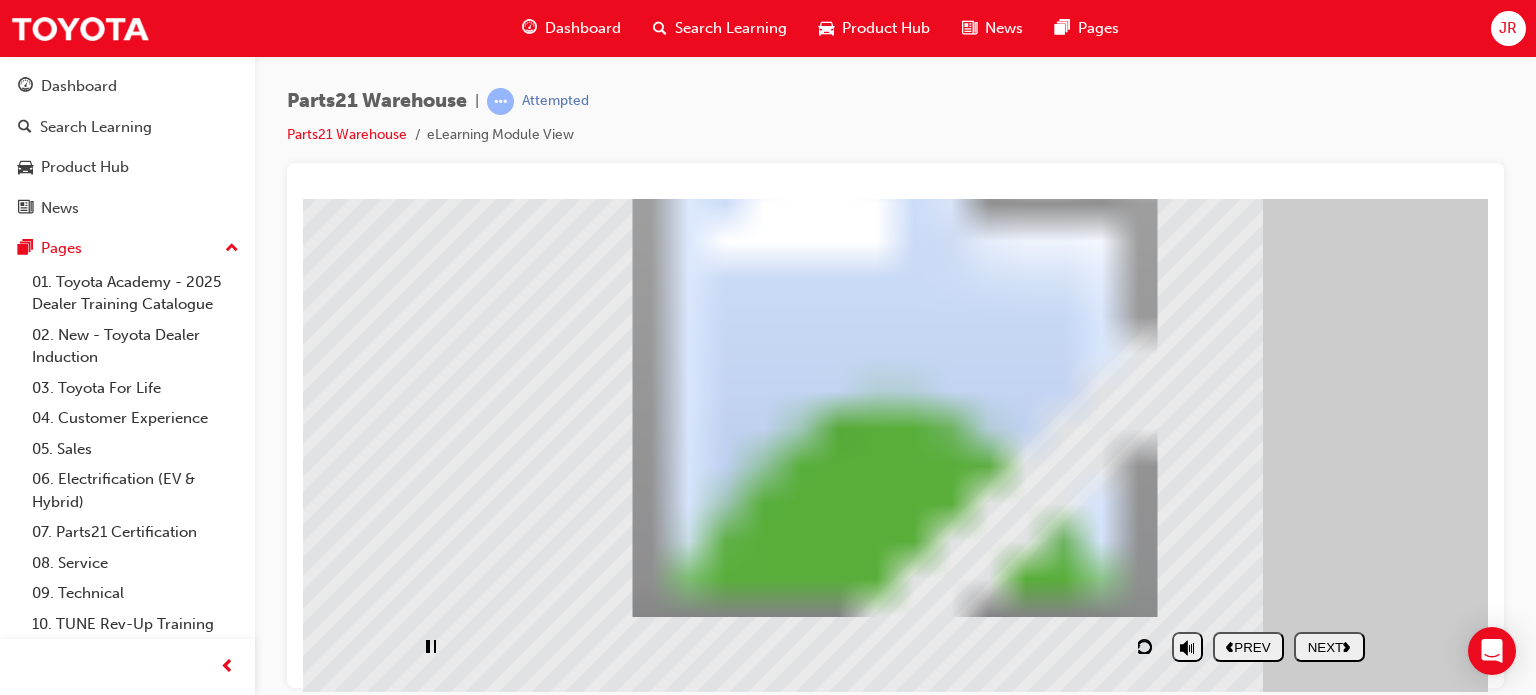 click on "NEXT" at bounding box center [1329, 646] 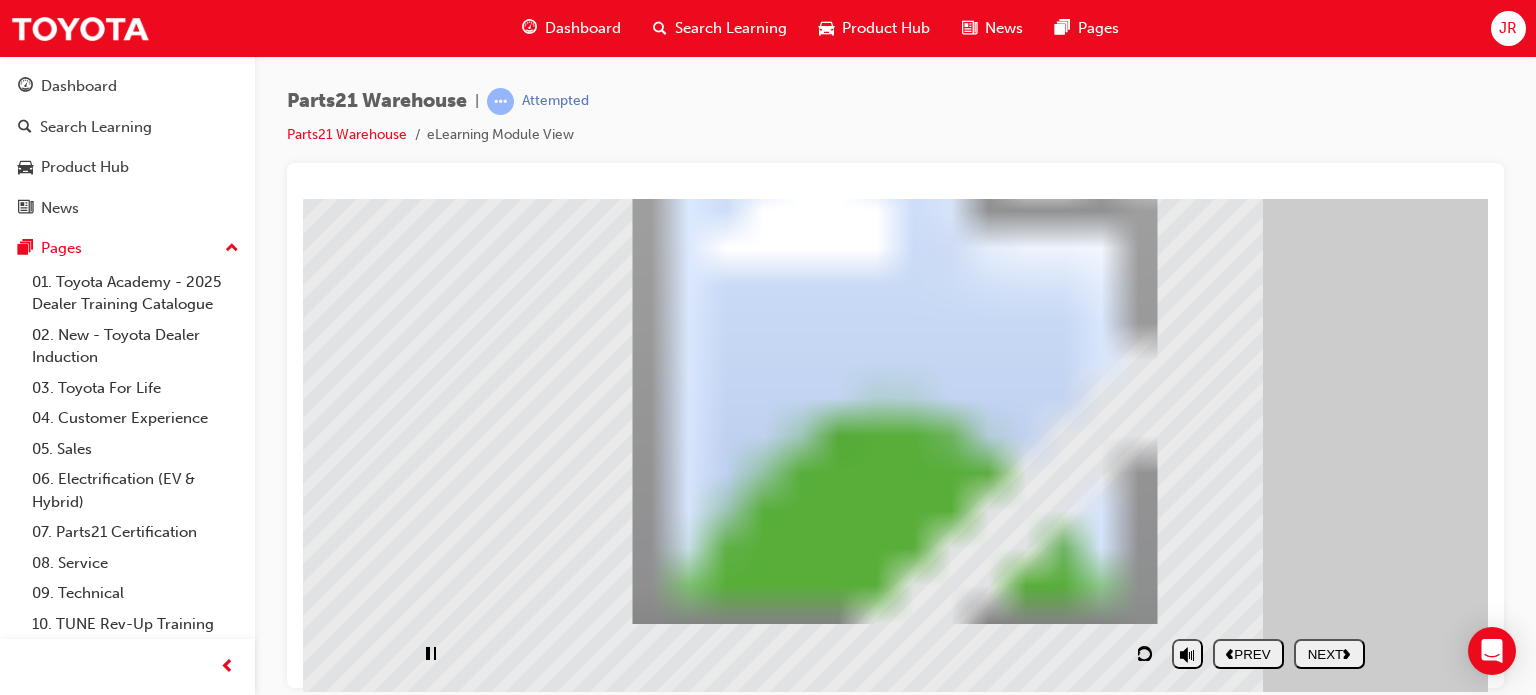 scroll, scrollTop: 192, scrollLeft: 0, axis: vertical 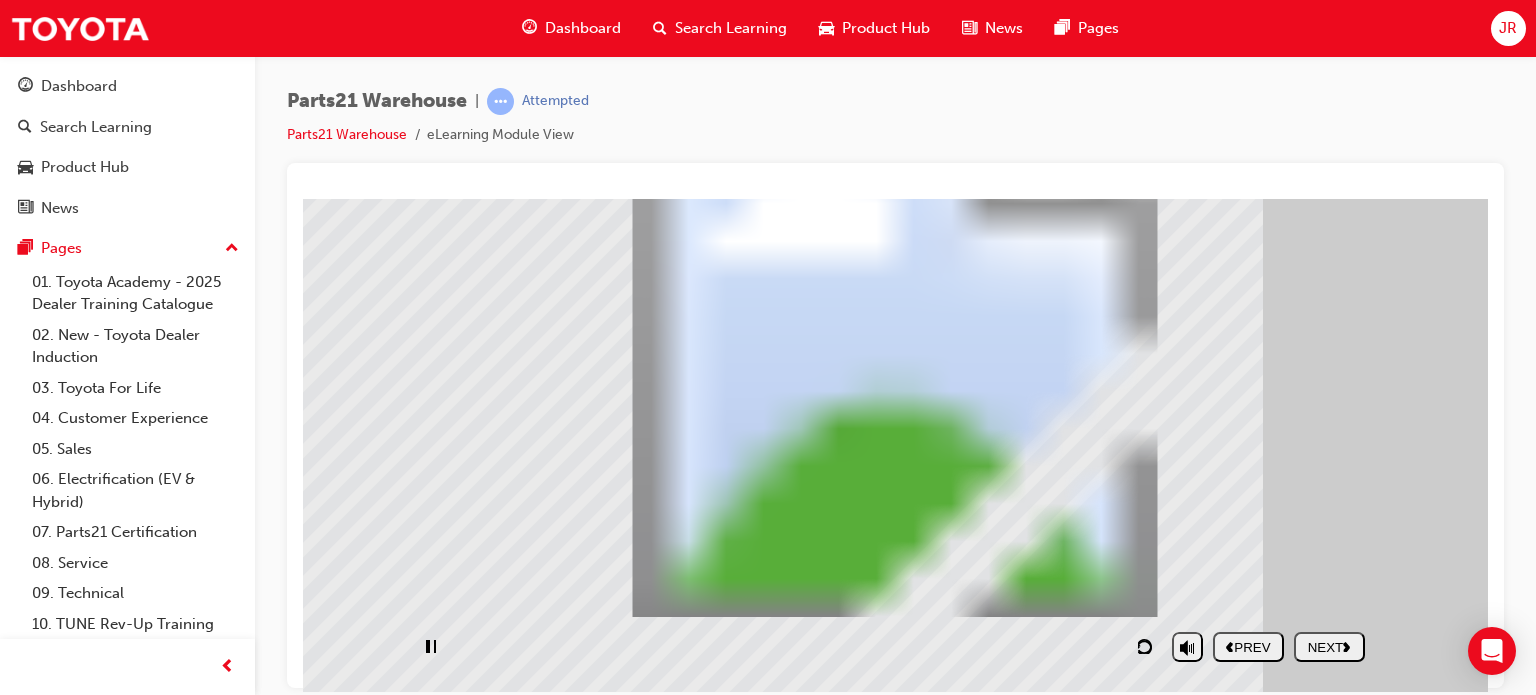 click on "NEXT" at bounding box center (1329, 646) 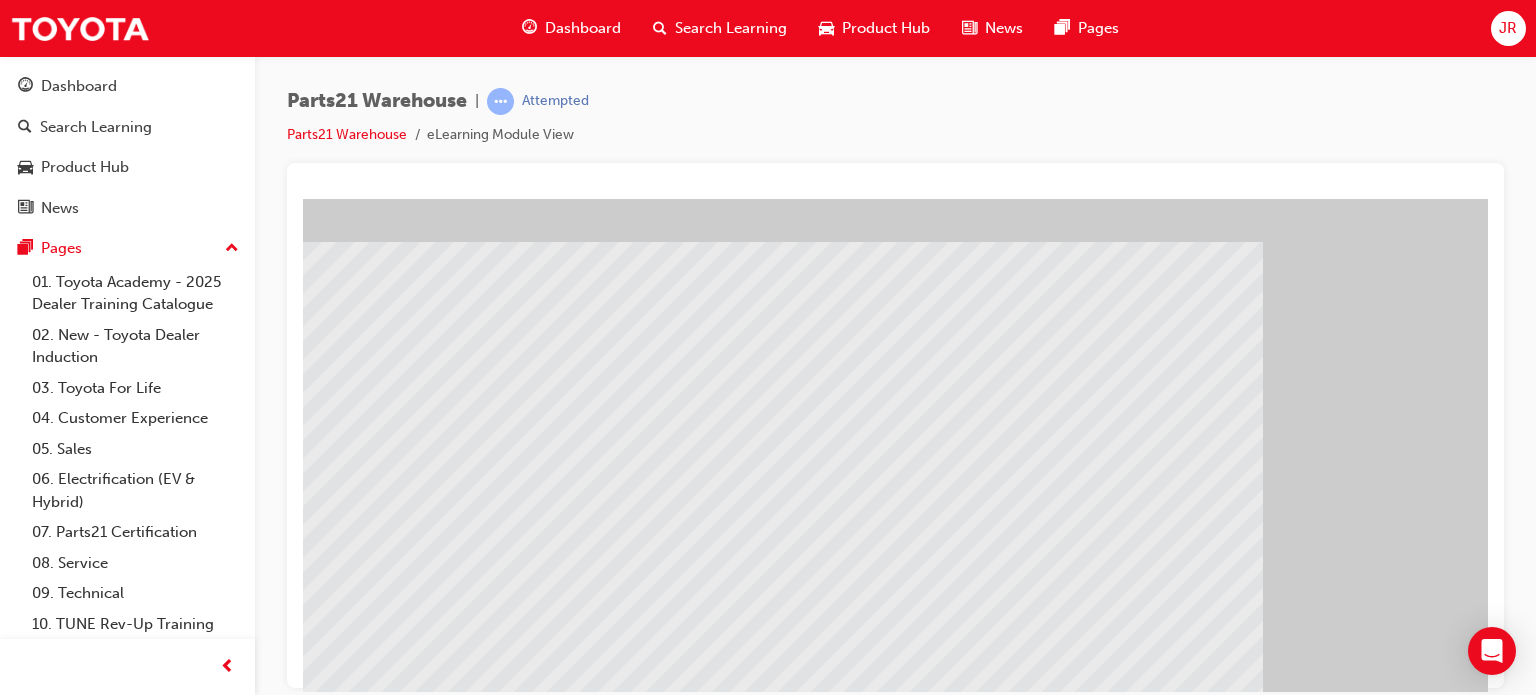 scroll, scrollTop: 192, scrollLeft: 0, axis: vertical 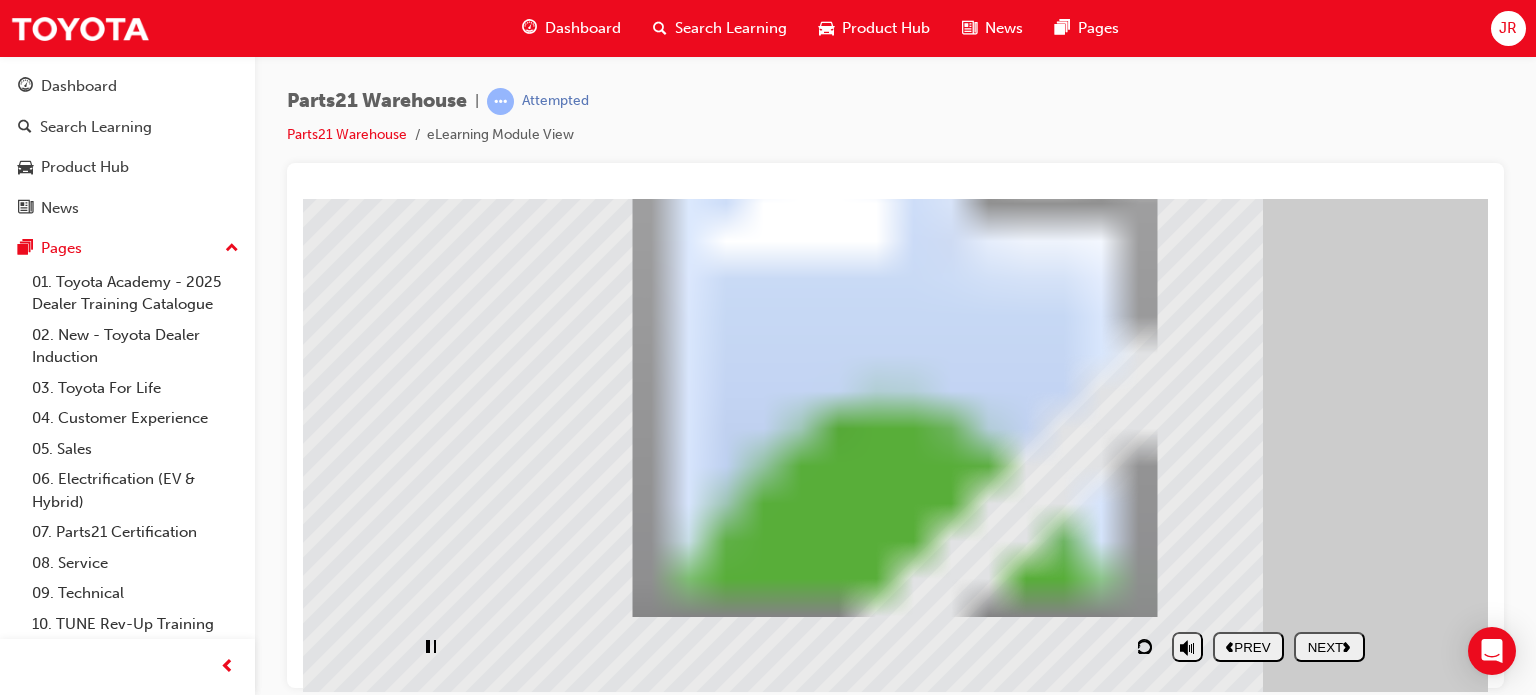 click on "NEXT" at bounding box center (1329, 646) 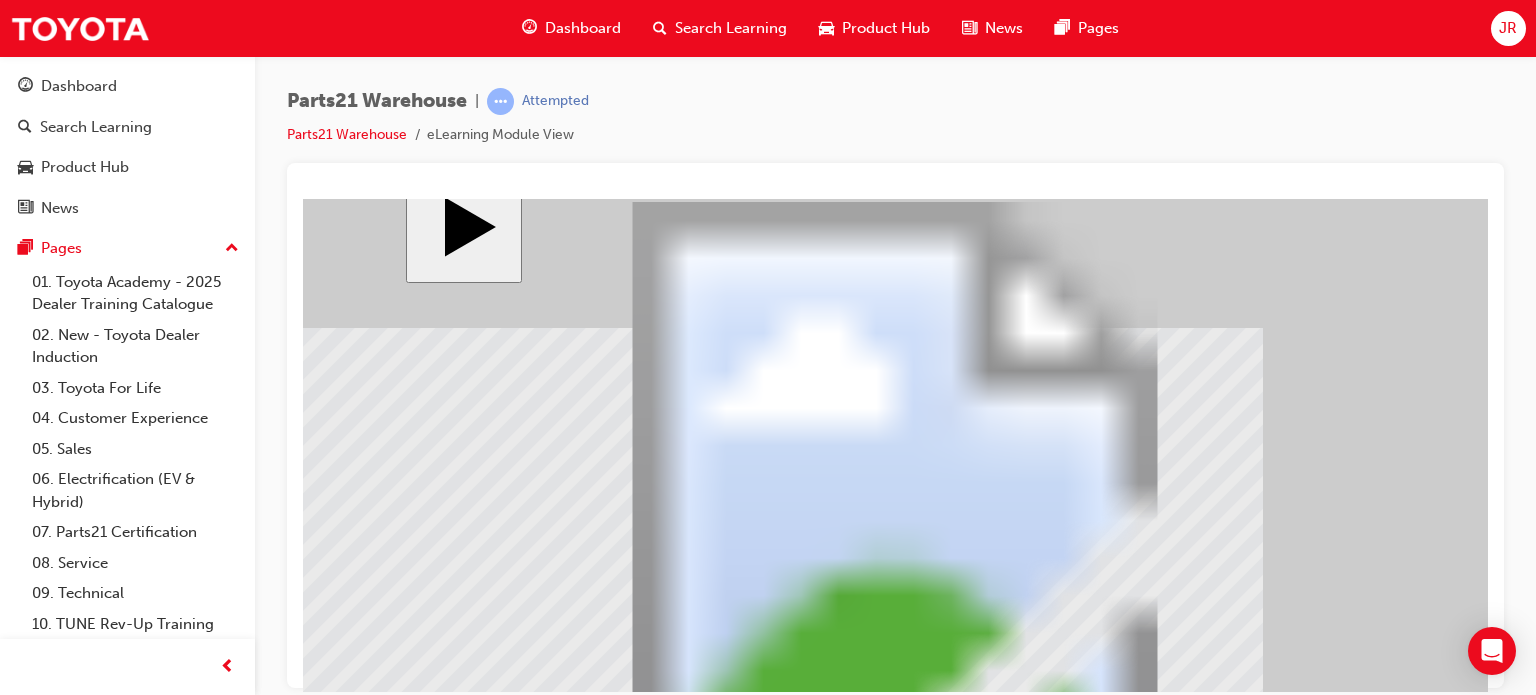 scroll, scrollTop: 192, scrollLeft: 0, axis: vertical 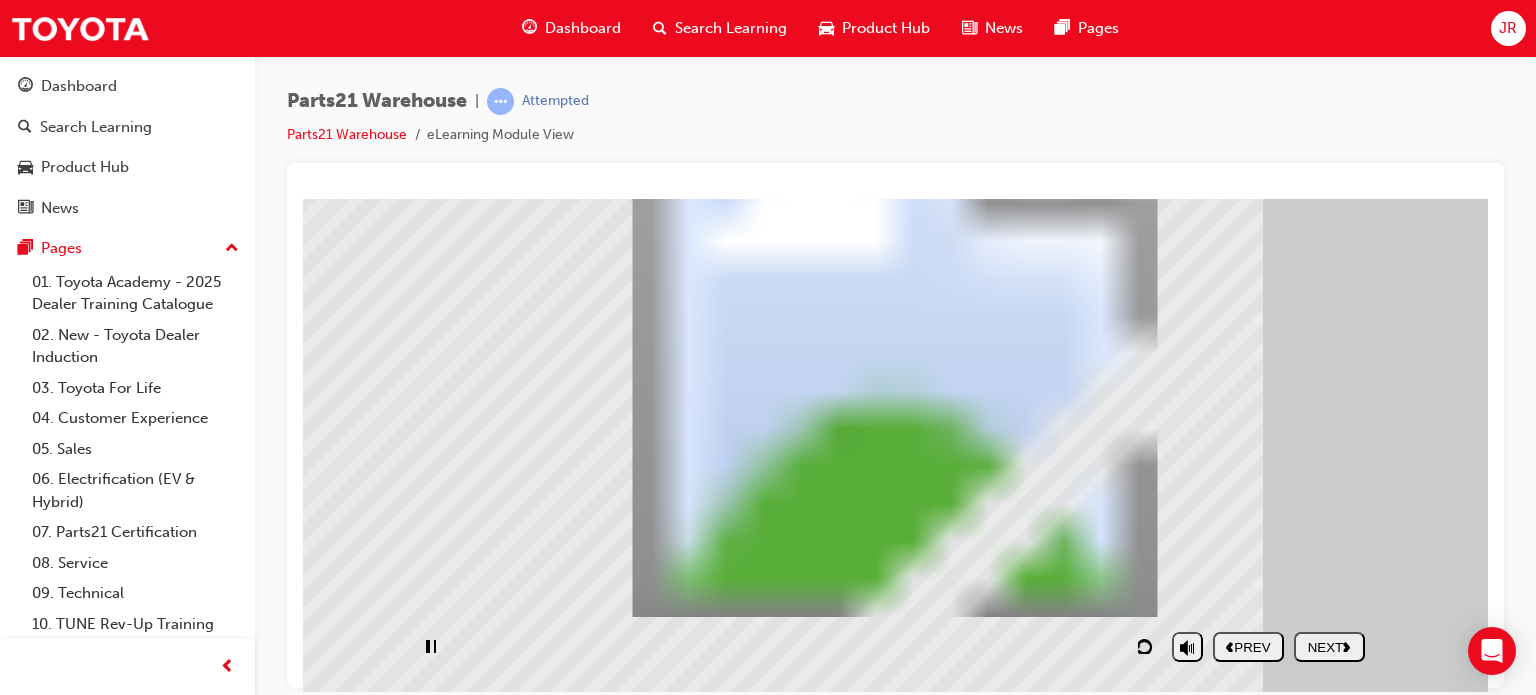 click on "NEXT" at bounding box center [1329, 646] 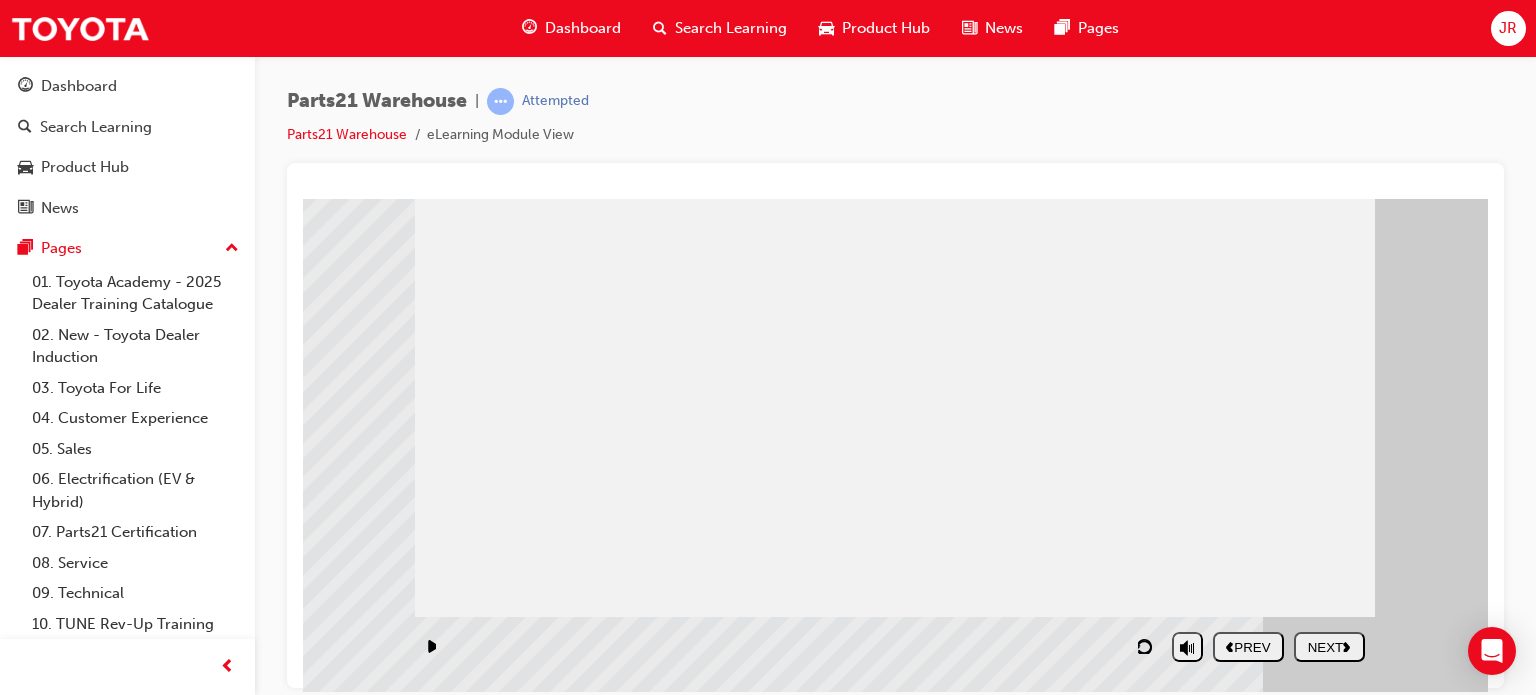scroll, scrollTop: 0, scrollLeft: 0, axis: both 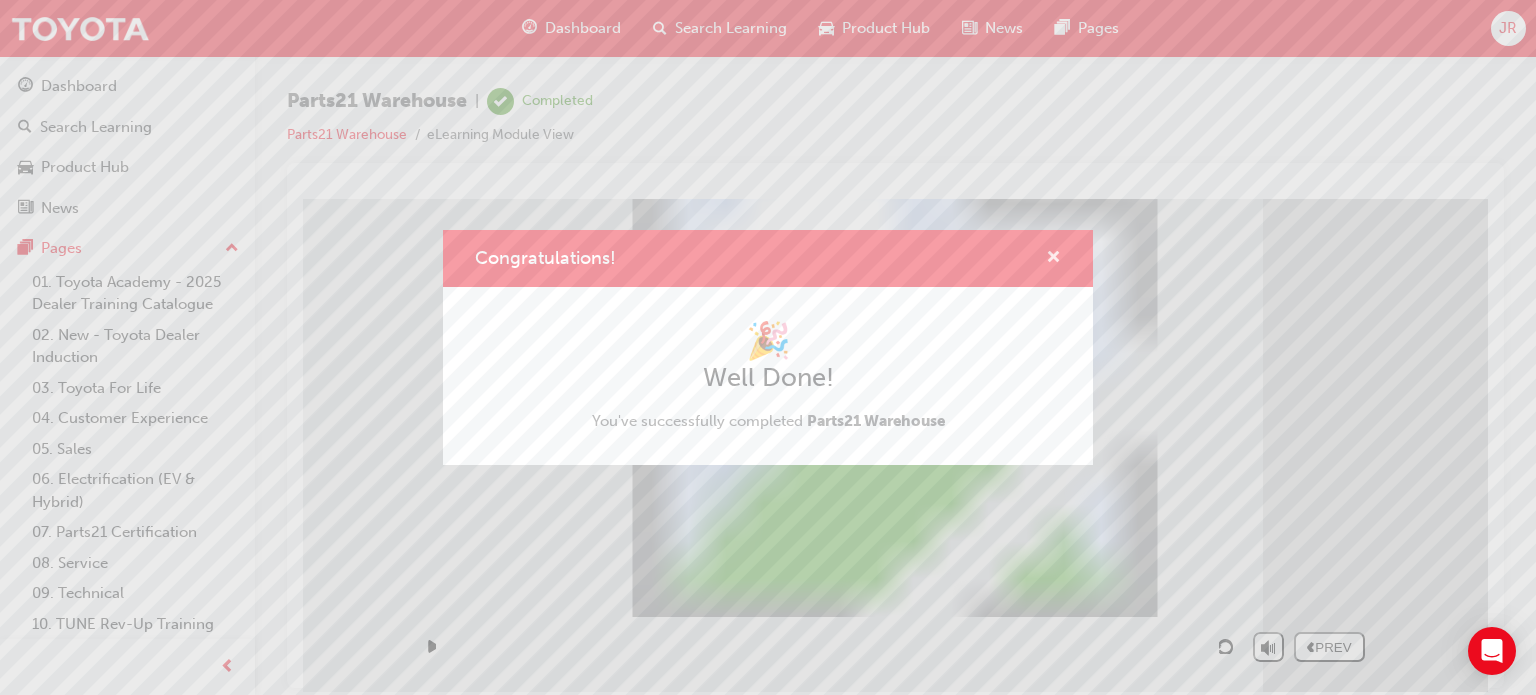 click at bounding box center [1053, 259] 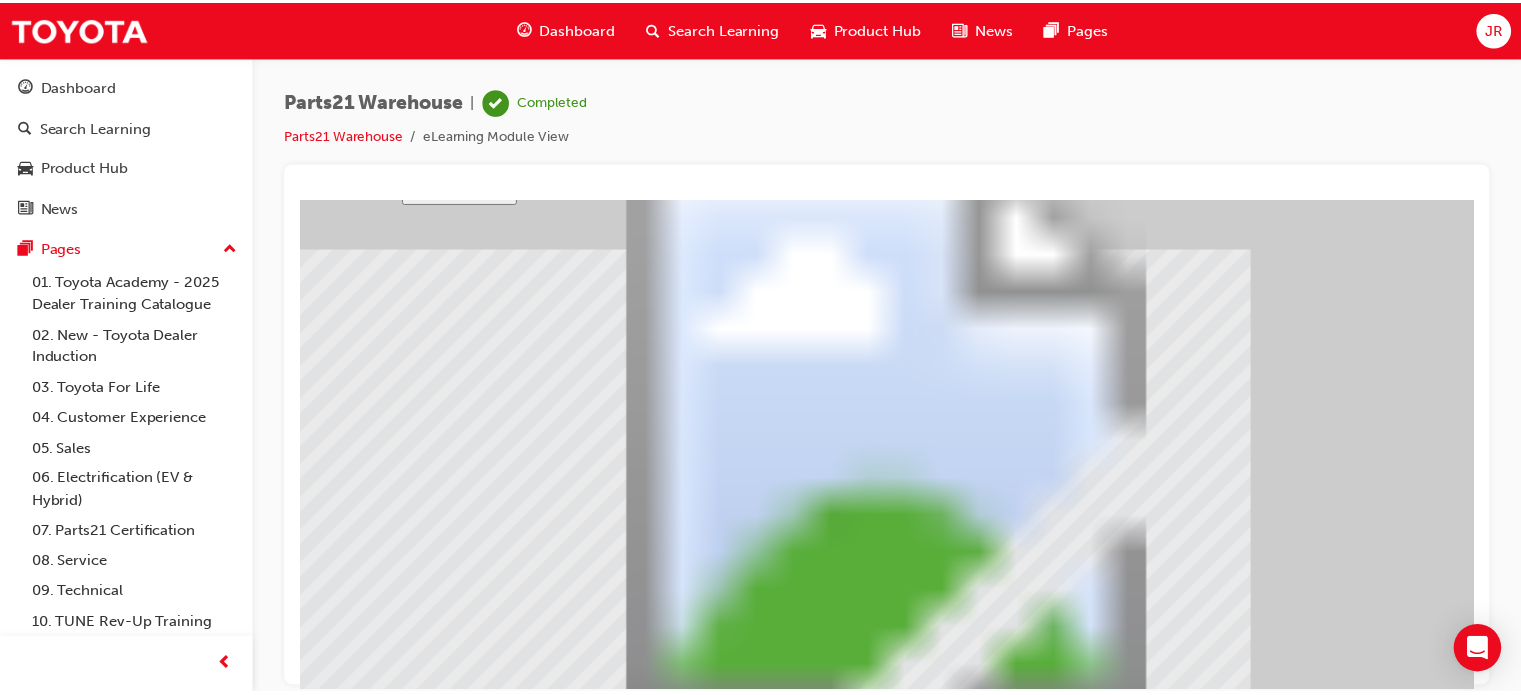 scroll, scrollTop: 0, scrollLeft: 0, axis: both 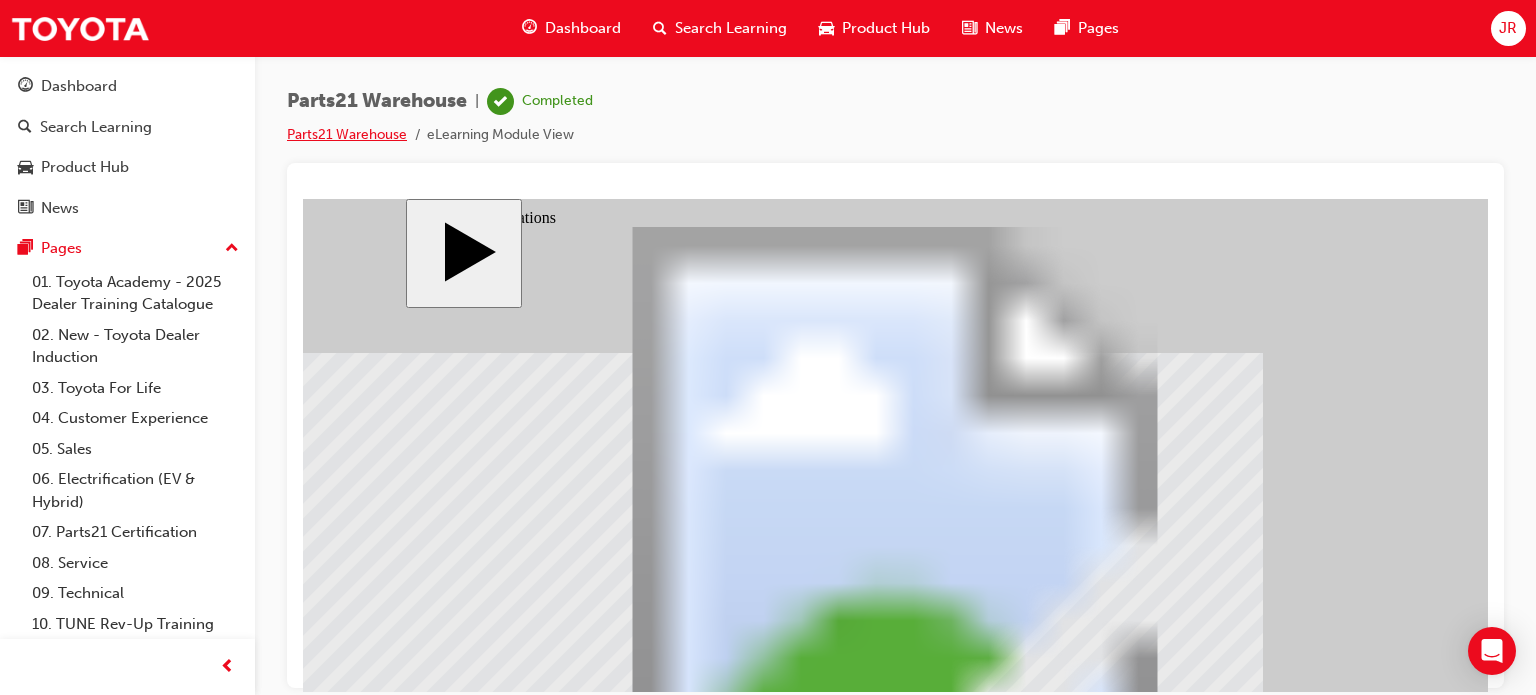 click on "Parts21 Warehouse" at bounding box center [347, 134] 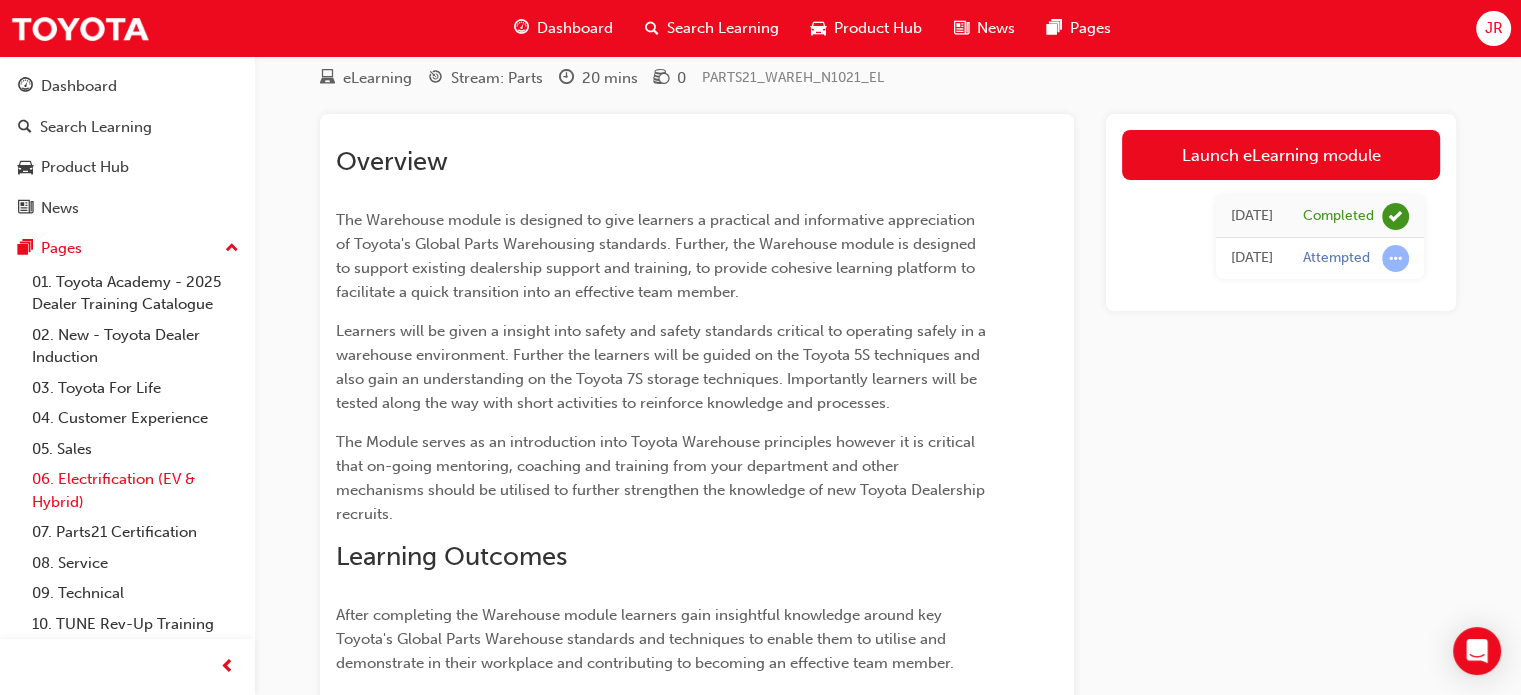 scroll, scrollTop: 100, scrollLeft: 0, axis: vertical 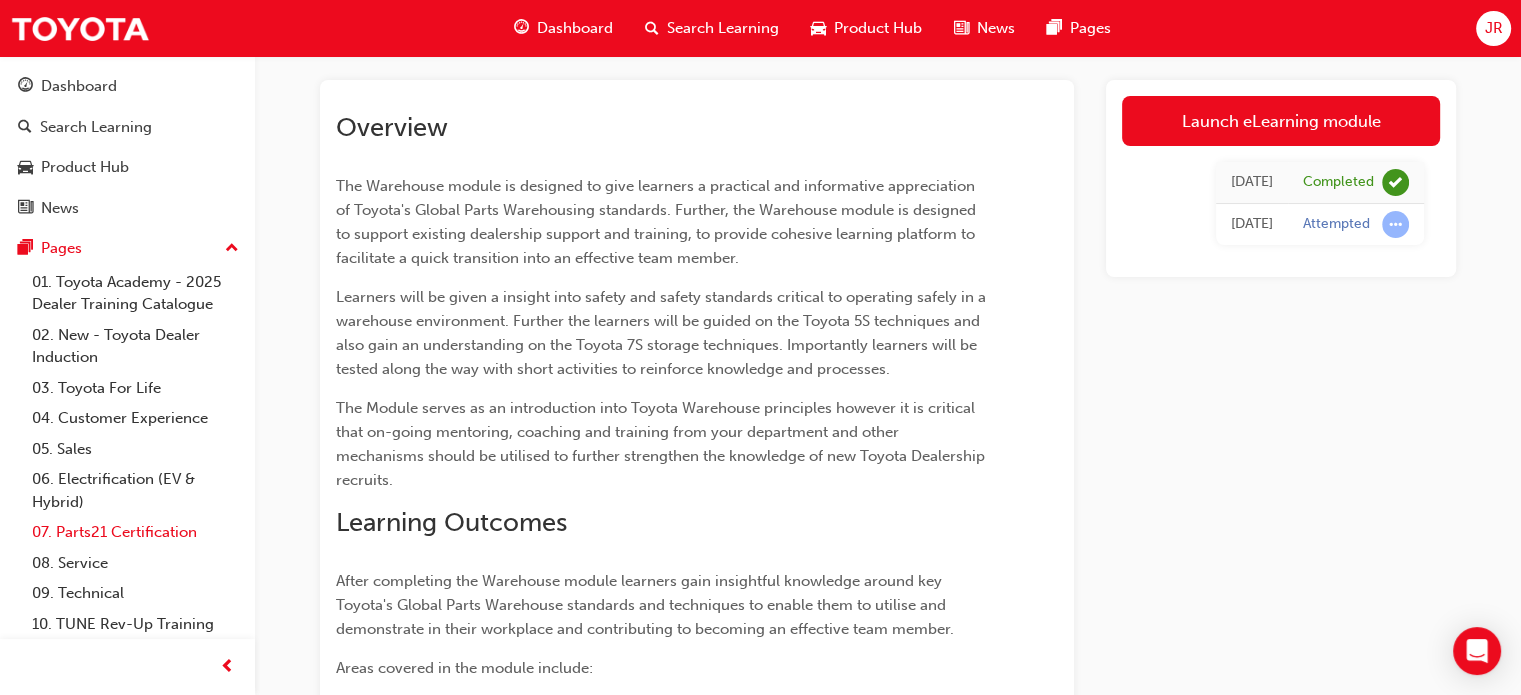 click on "07. Parts21 Certification" at bounding box center [135, 532] 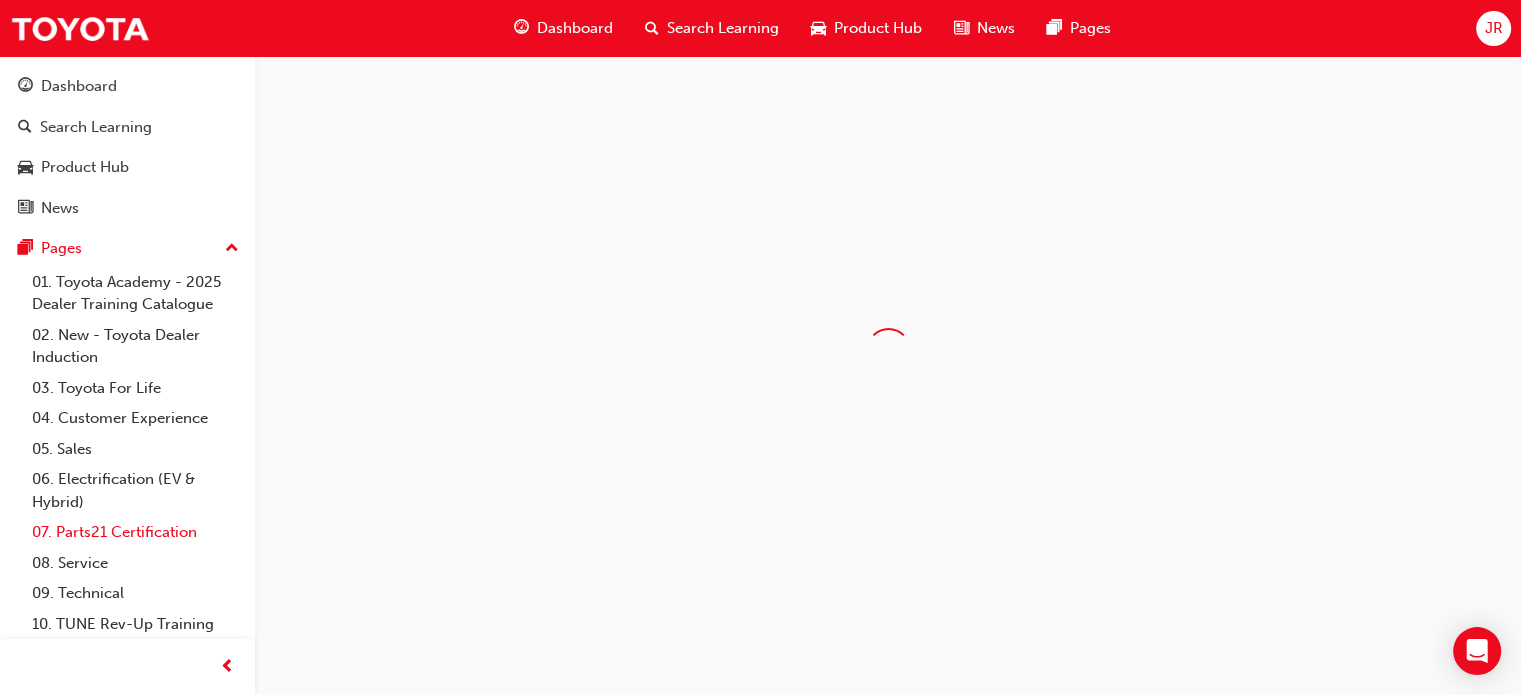 scroll, scrollTop: 0, scrollLeft: 0, axis: both 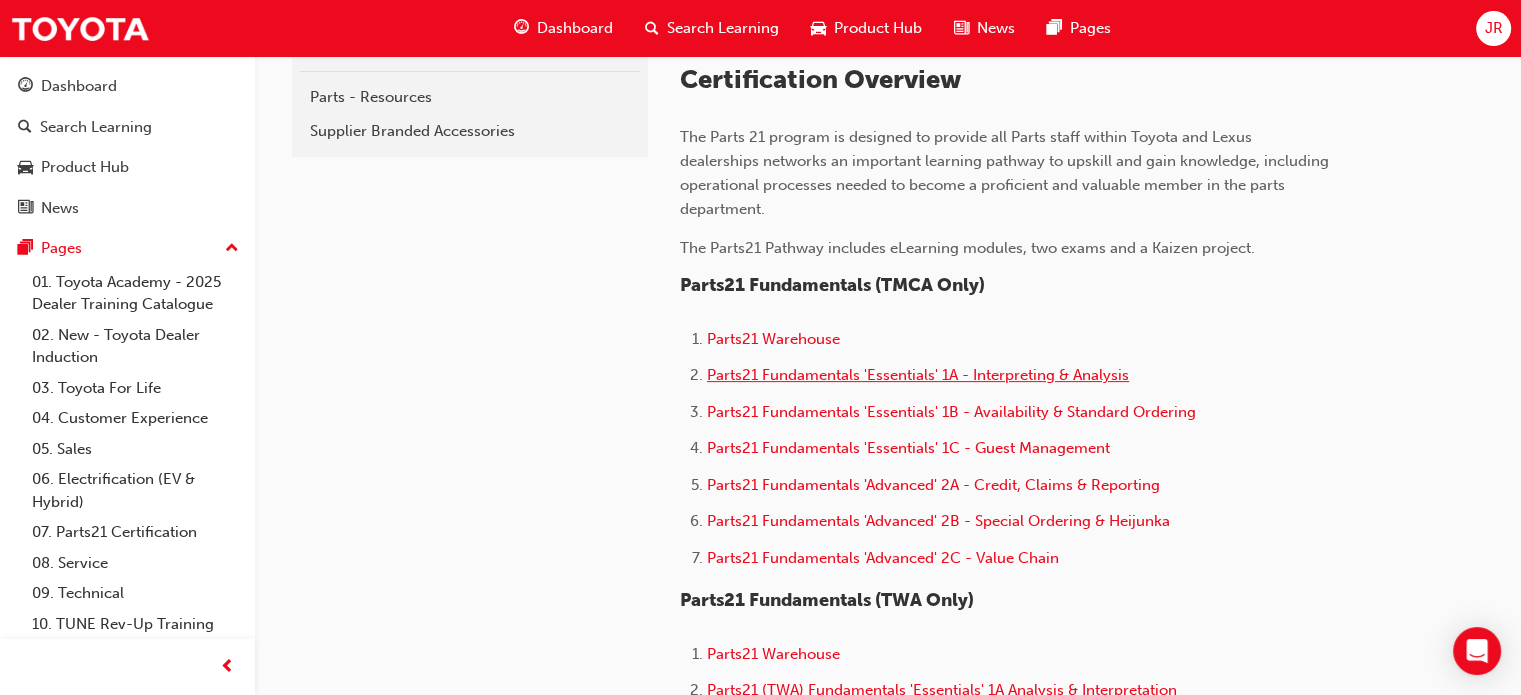 click on "Parts21 Fundamentals 'Essentials' 1A - Interpreting & Analysis" at bounding box center (918, 375) 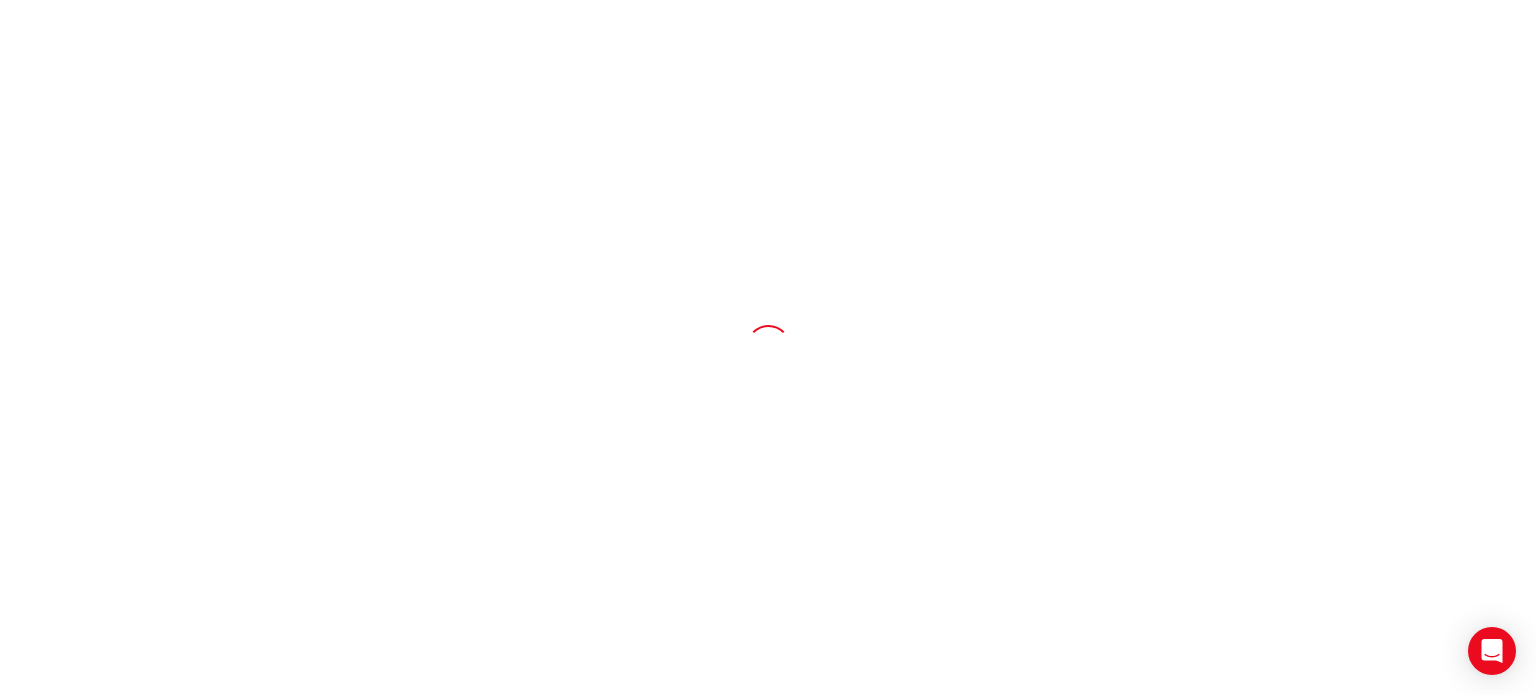 scroll, scrollTop: 0, scrollLeft: 0, axis: both 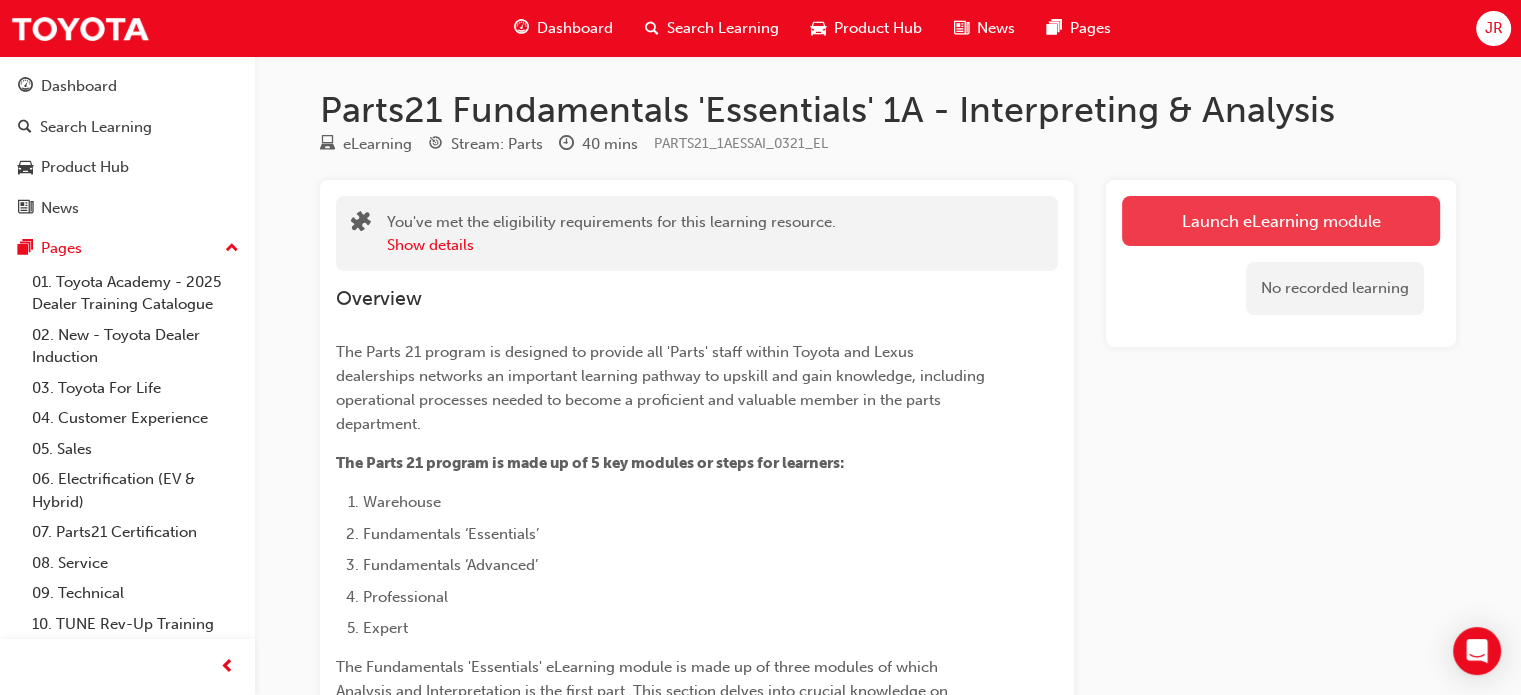 click on "Launch eLearning module" at bounding box center [1281, 221] 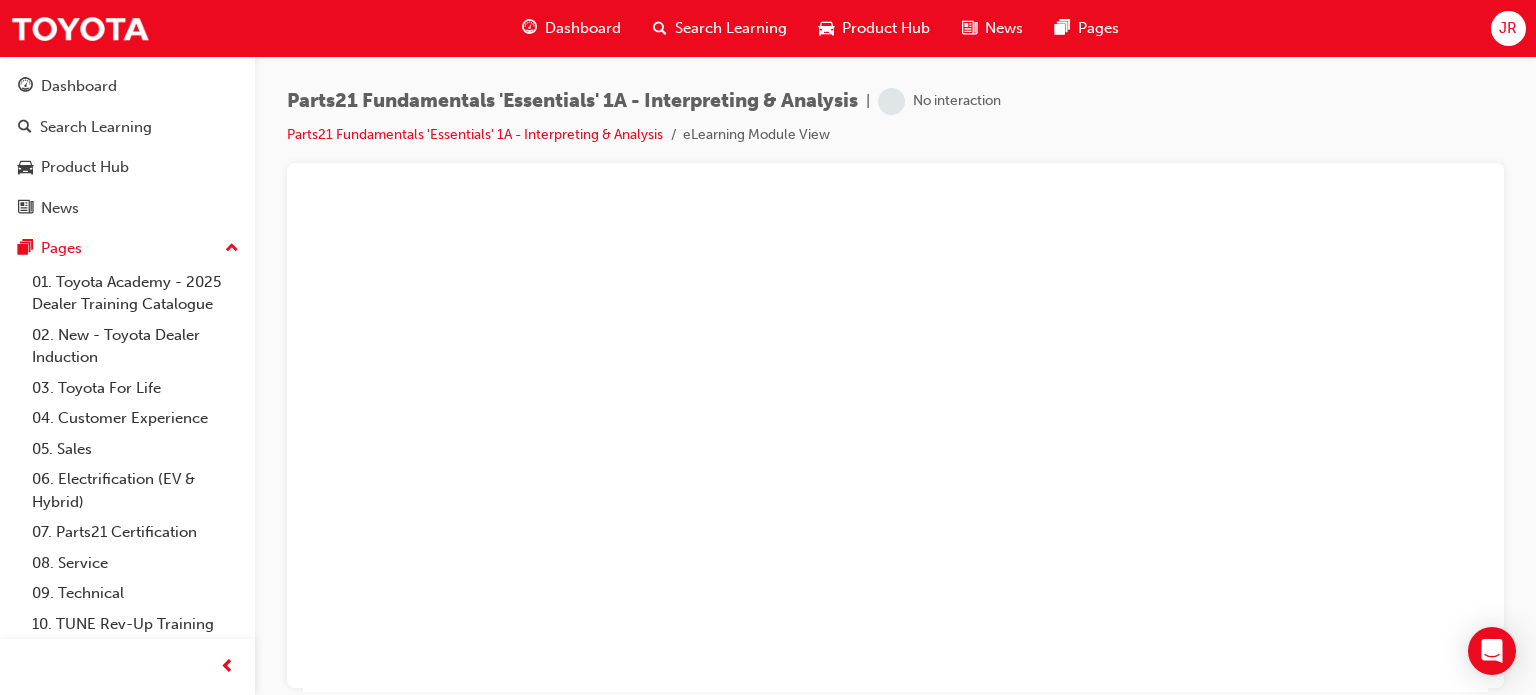 scroll, scrollTop: 0, scrollLeft: 0, axis: both 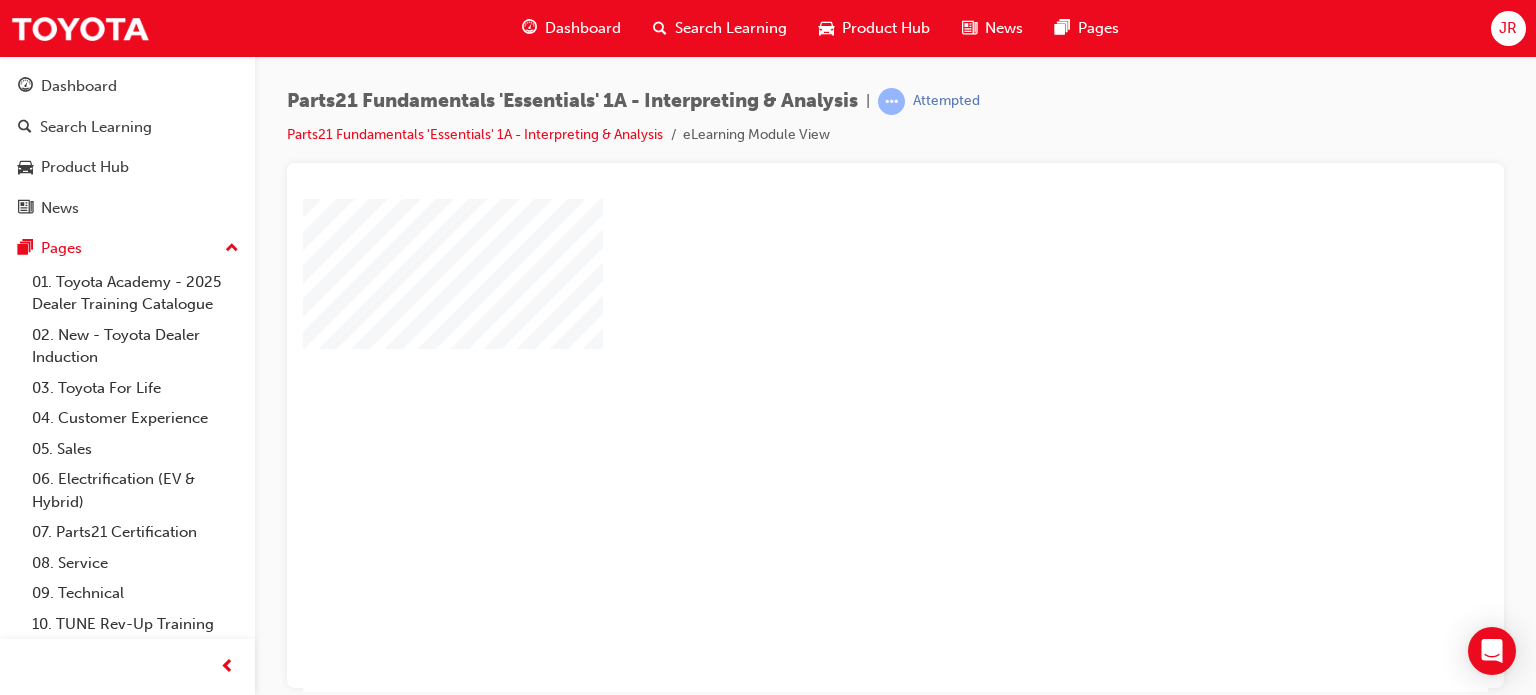 click at bounding box center (838, 387) 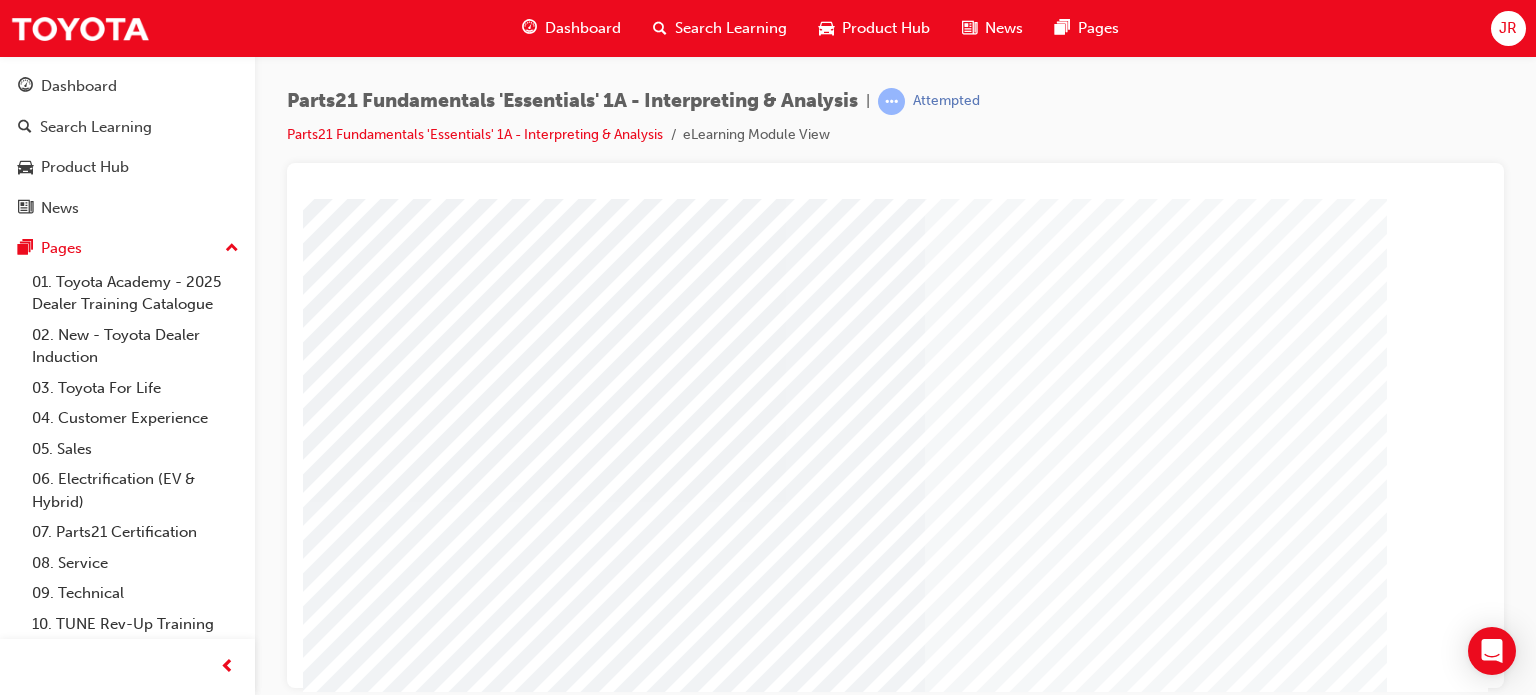 scroll, scrollTop: 272, scrollLeft: 0, axis: vertical 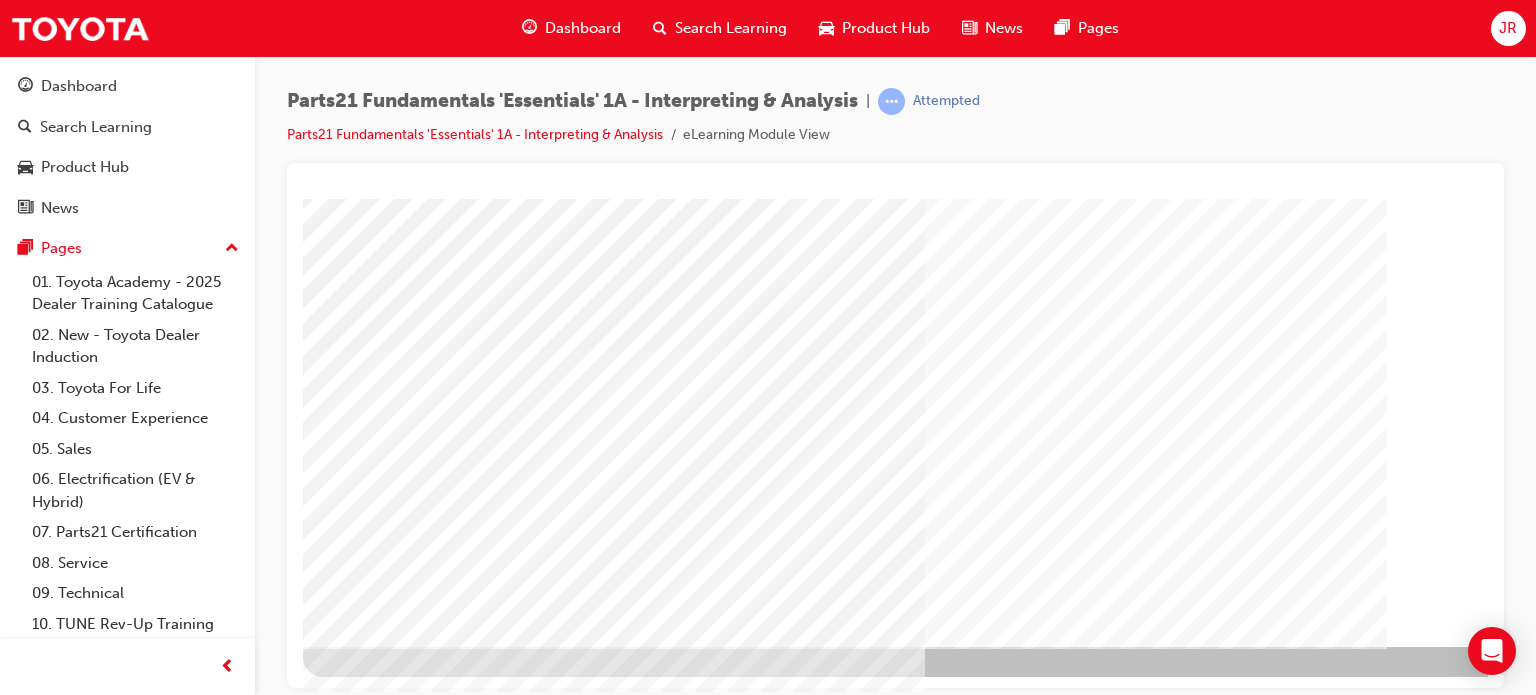 click at bounding box center (366, 2923) 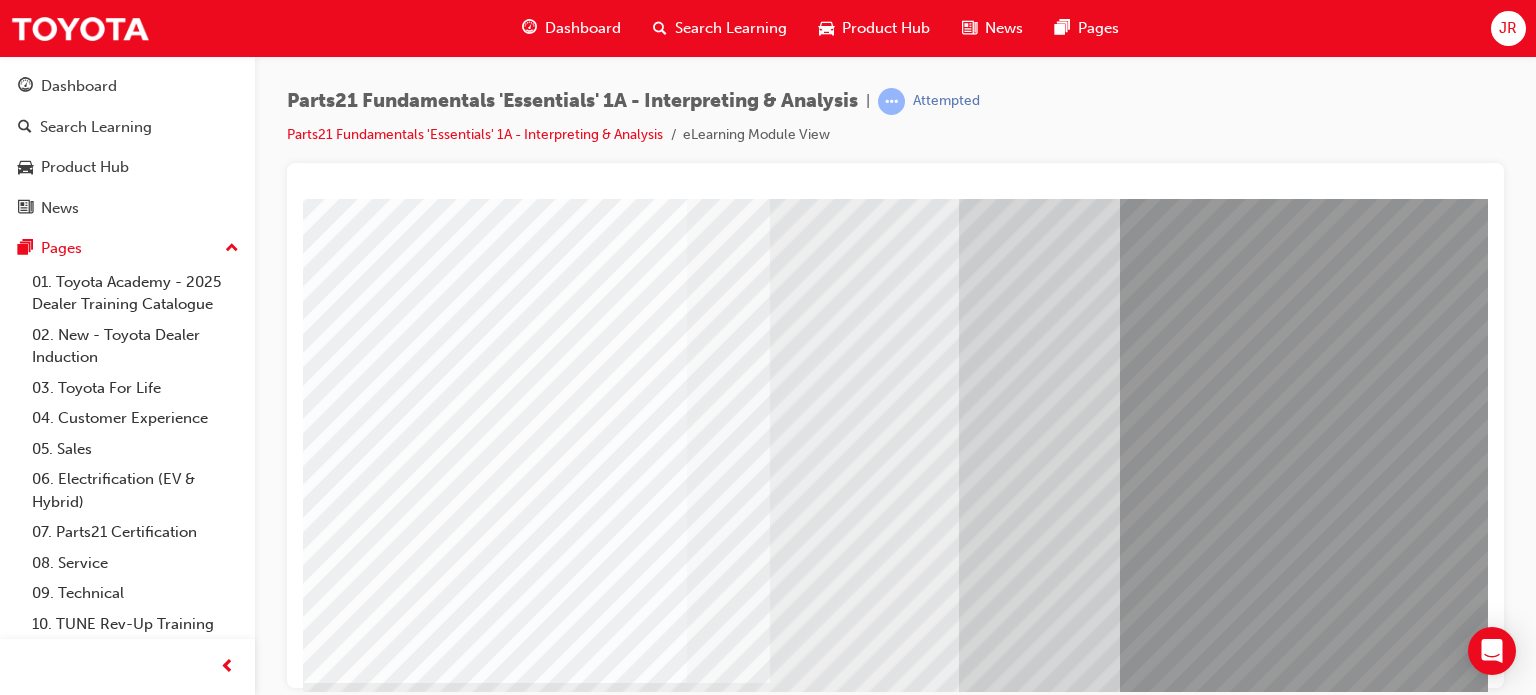 scroll, scrollTop: 272, scrollLeft: 0, axis: vertical 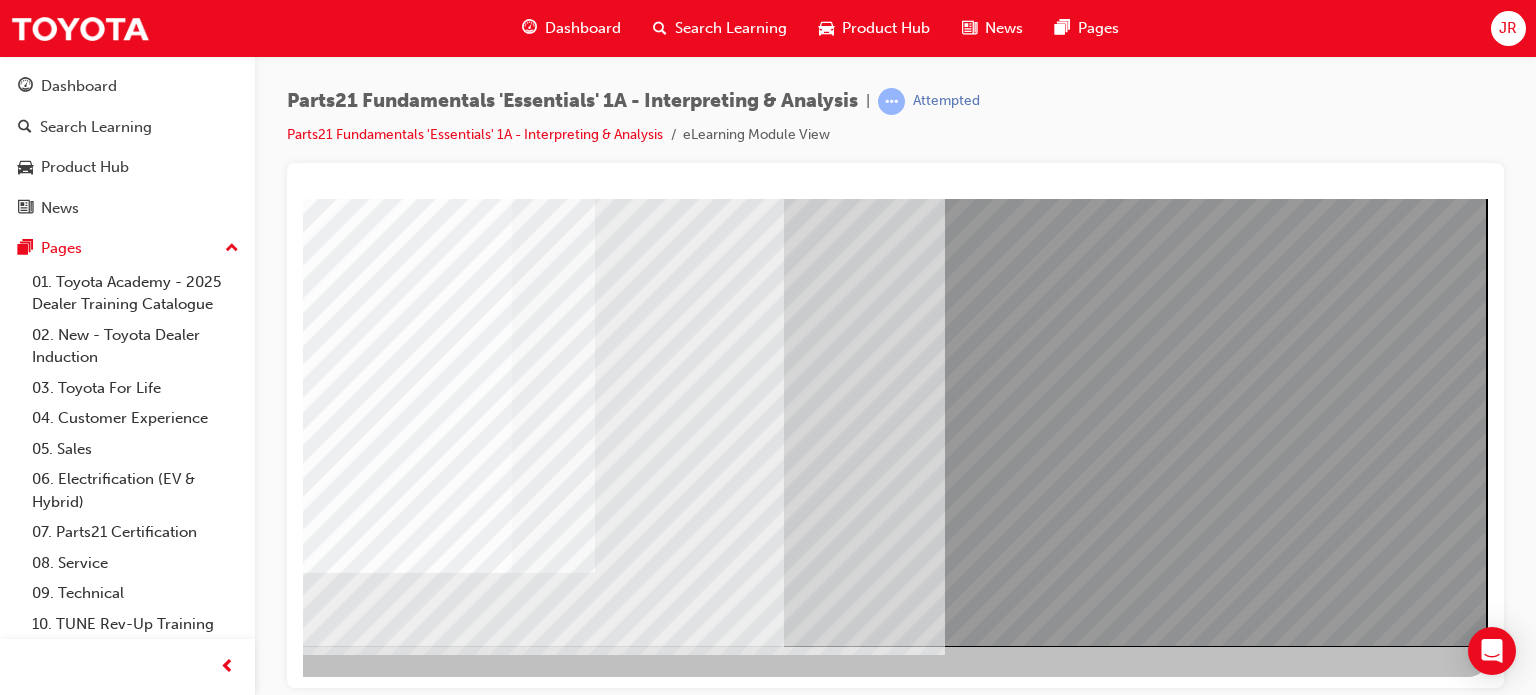 click at bounding box center (191, 4811) 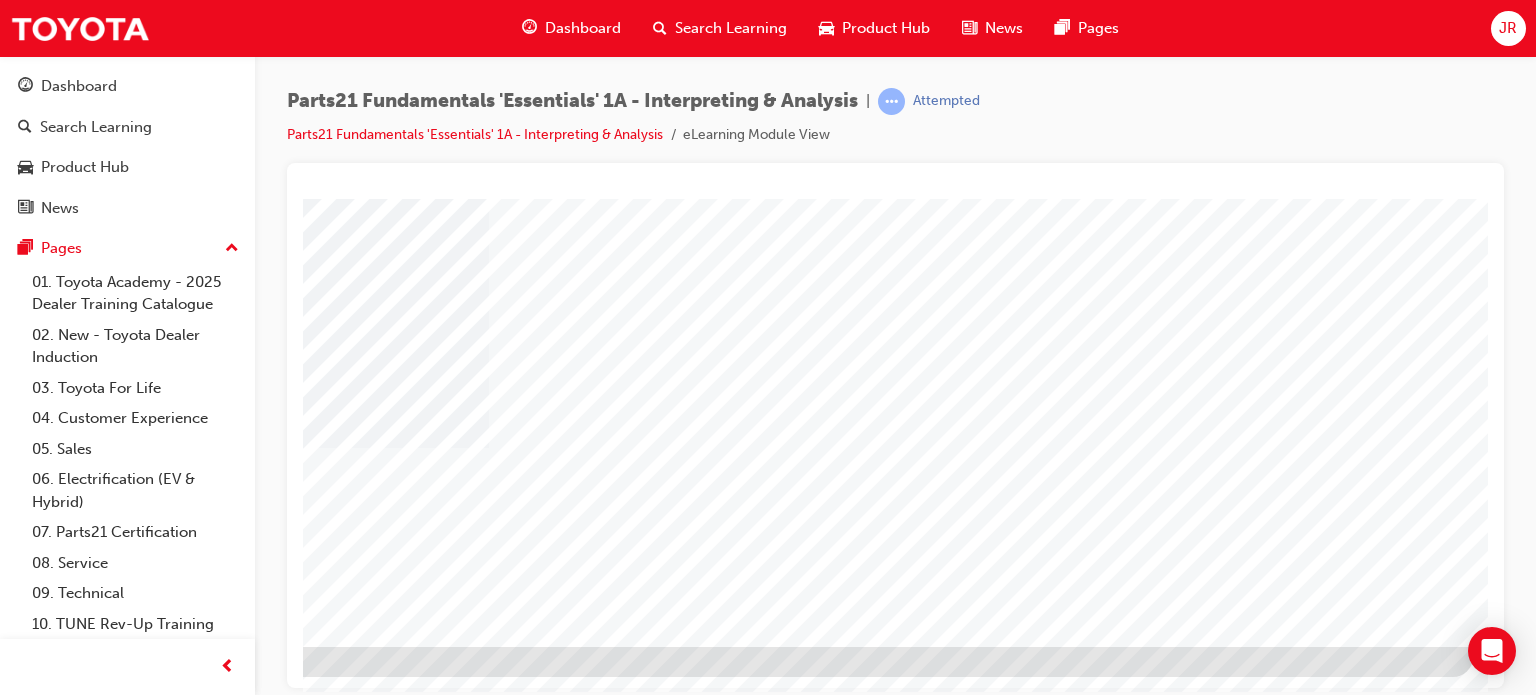 scroll, scrollTop: 0, scrollLeft: 0, axis: both 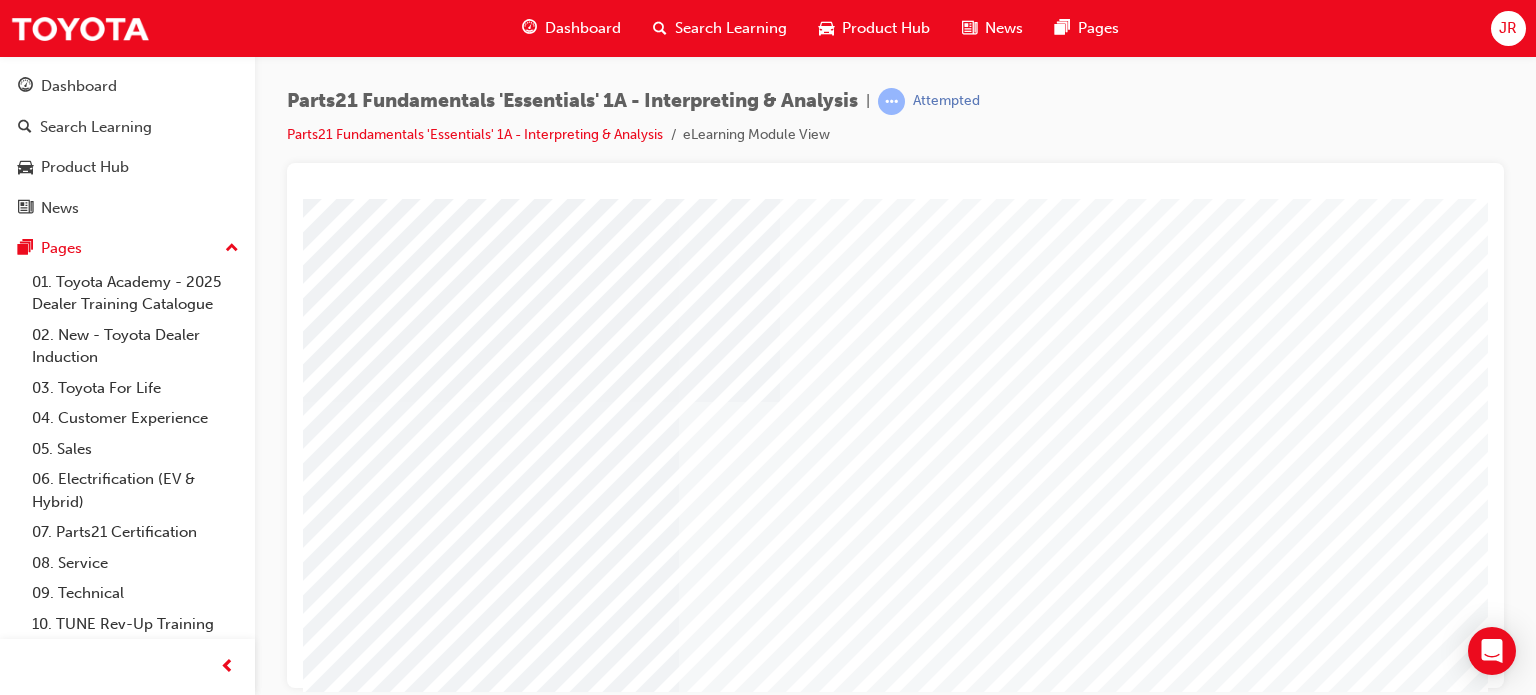 click at bounding box center [410, 2234] 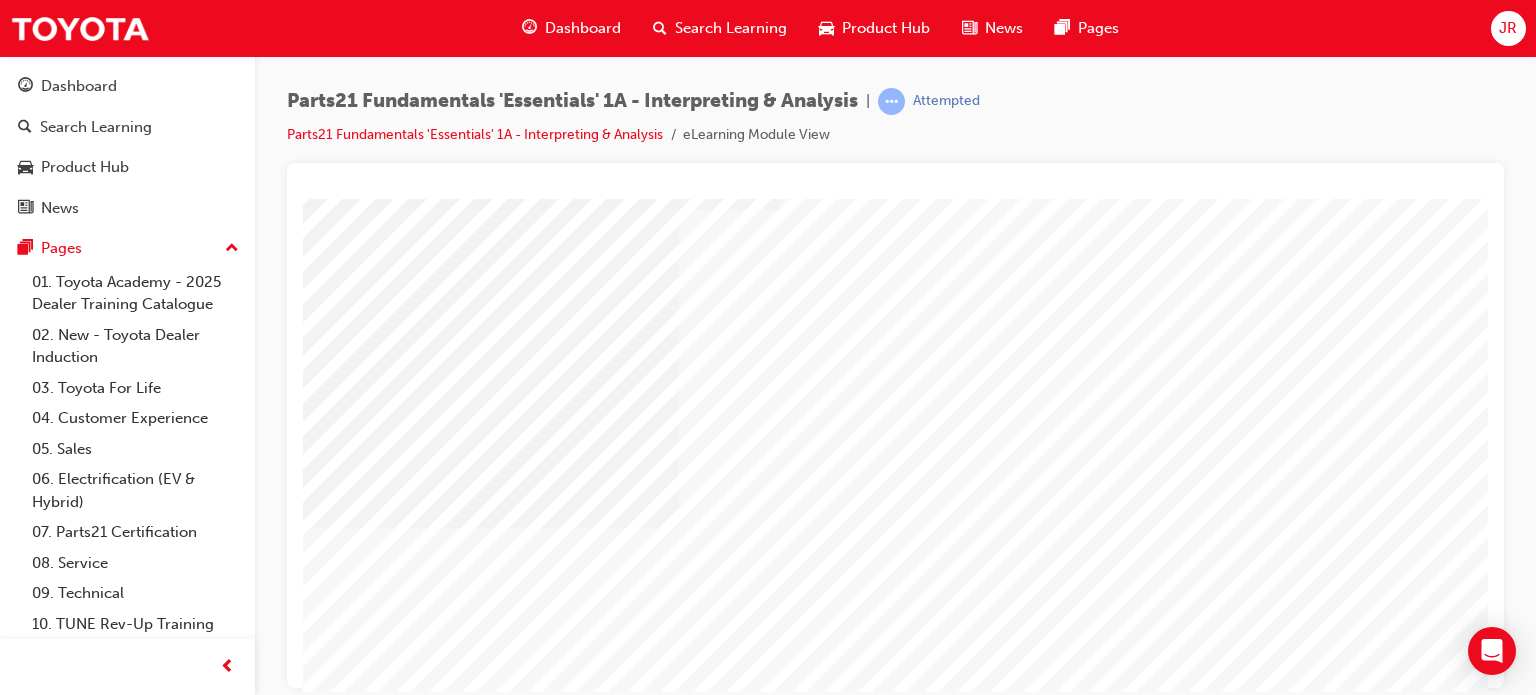 scroll, scrollTop: 272, scrollLeft: 0, axis: vertical 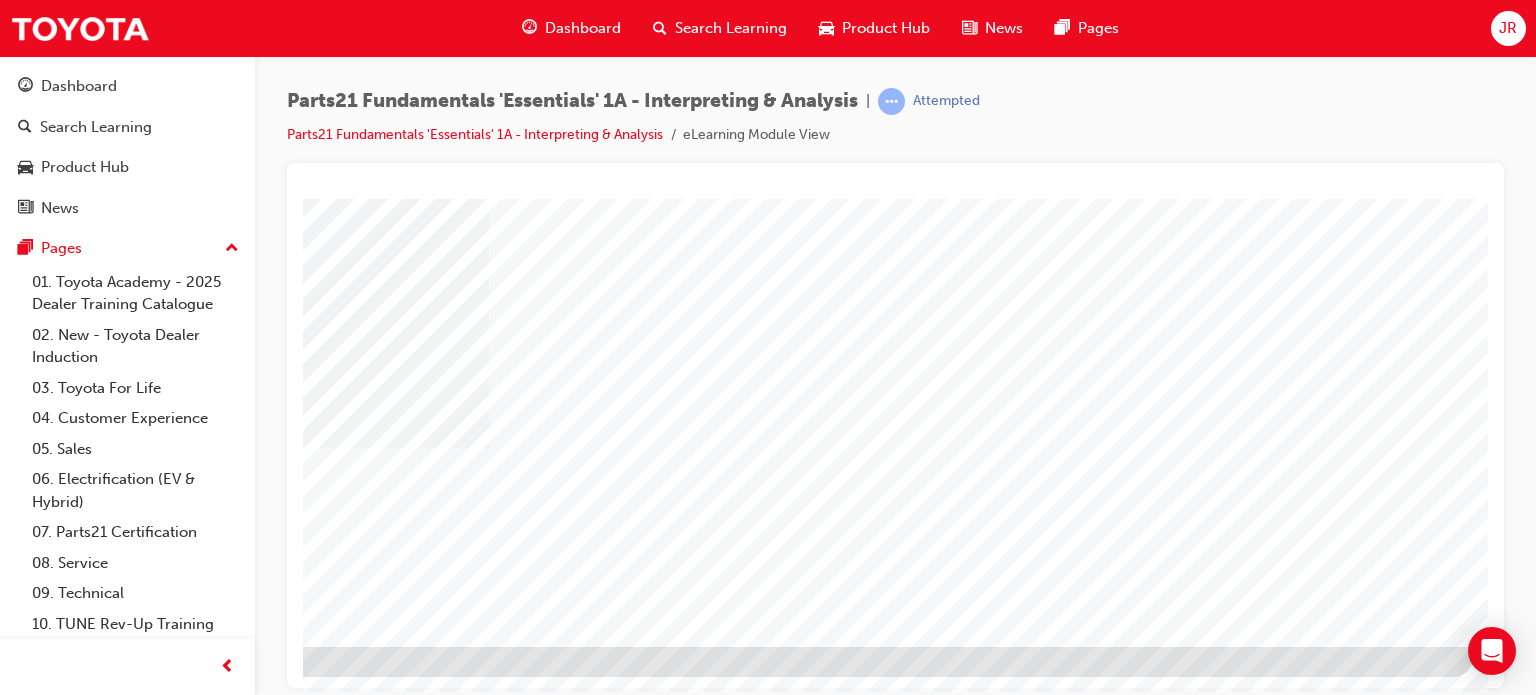 click at bounding box center [176, 1725] 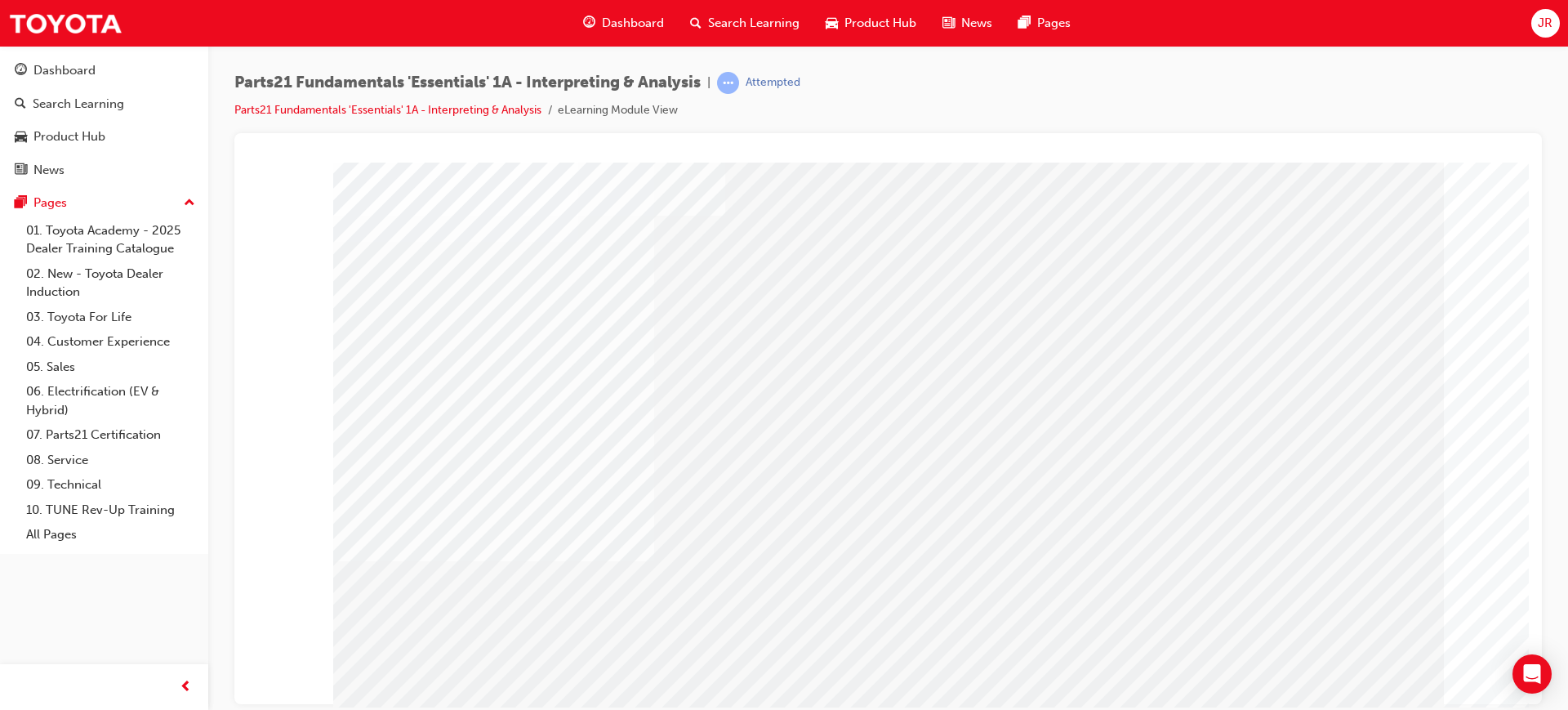 scroll, scrollTop: 68, scrollLeft: 0, axis: vertical 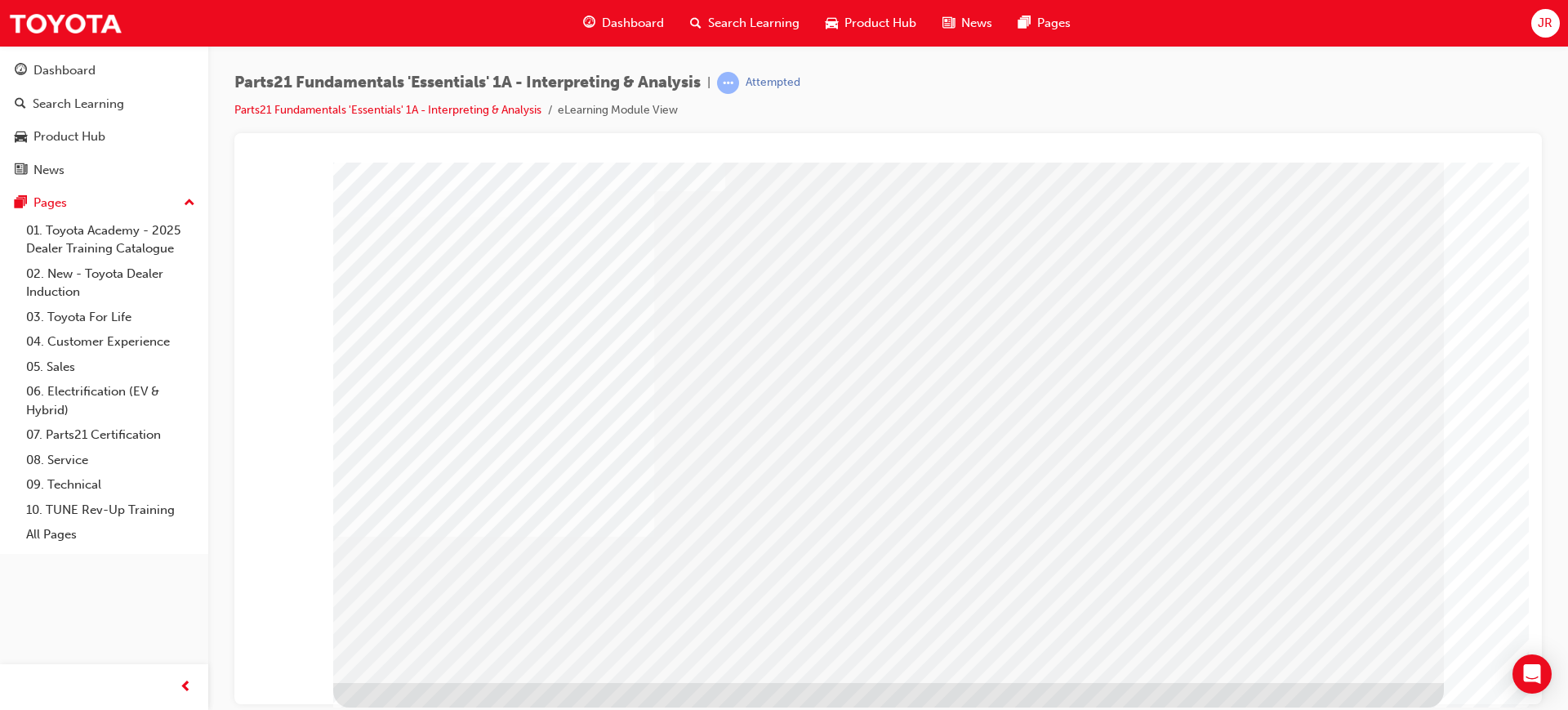 click at bounding box center [385, 1601] 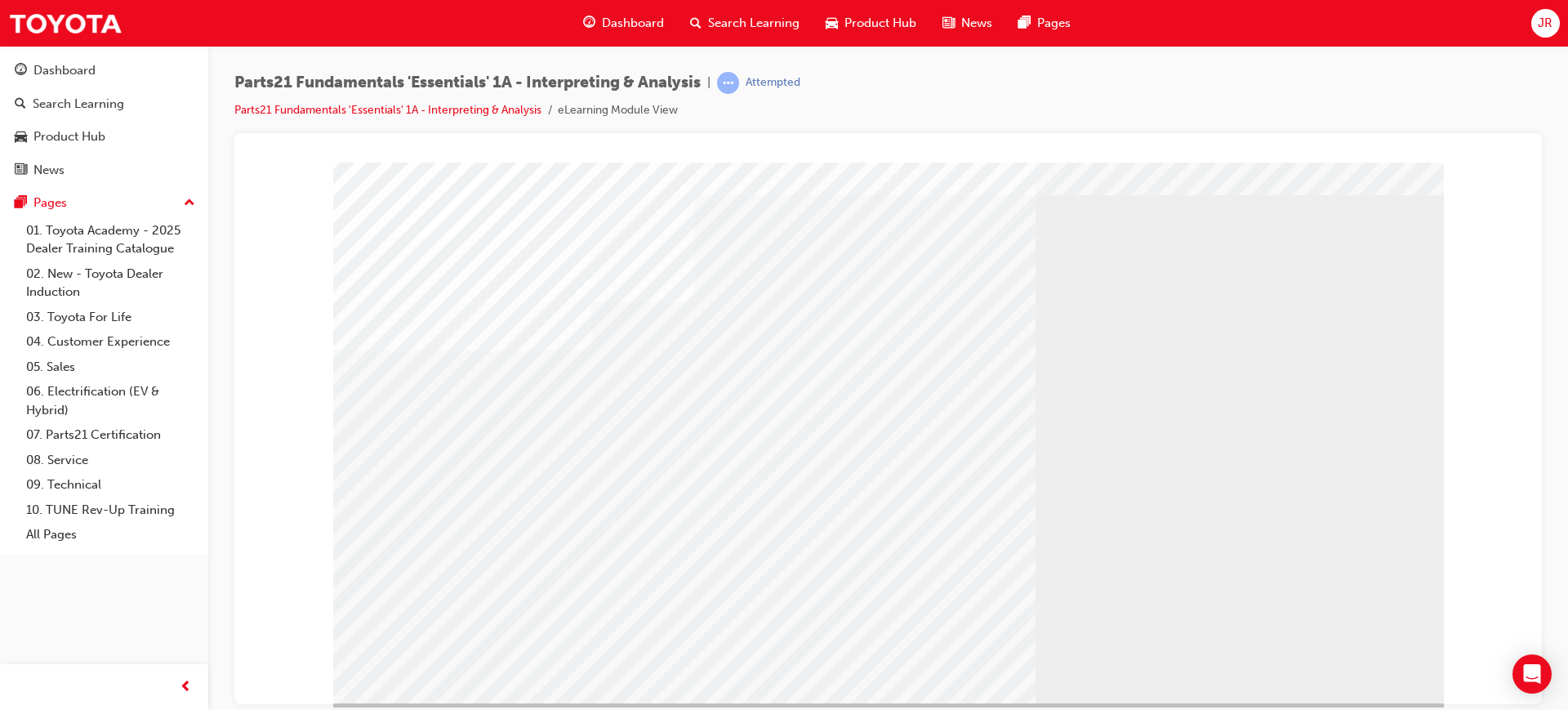 scroll, scrollTop: 68, scrollLeft: 0, axis: vertical 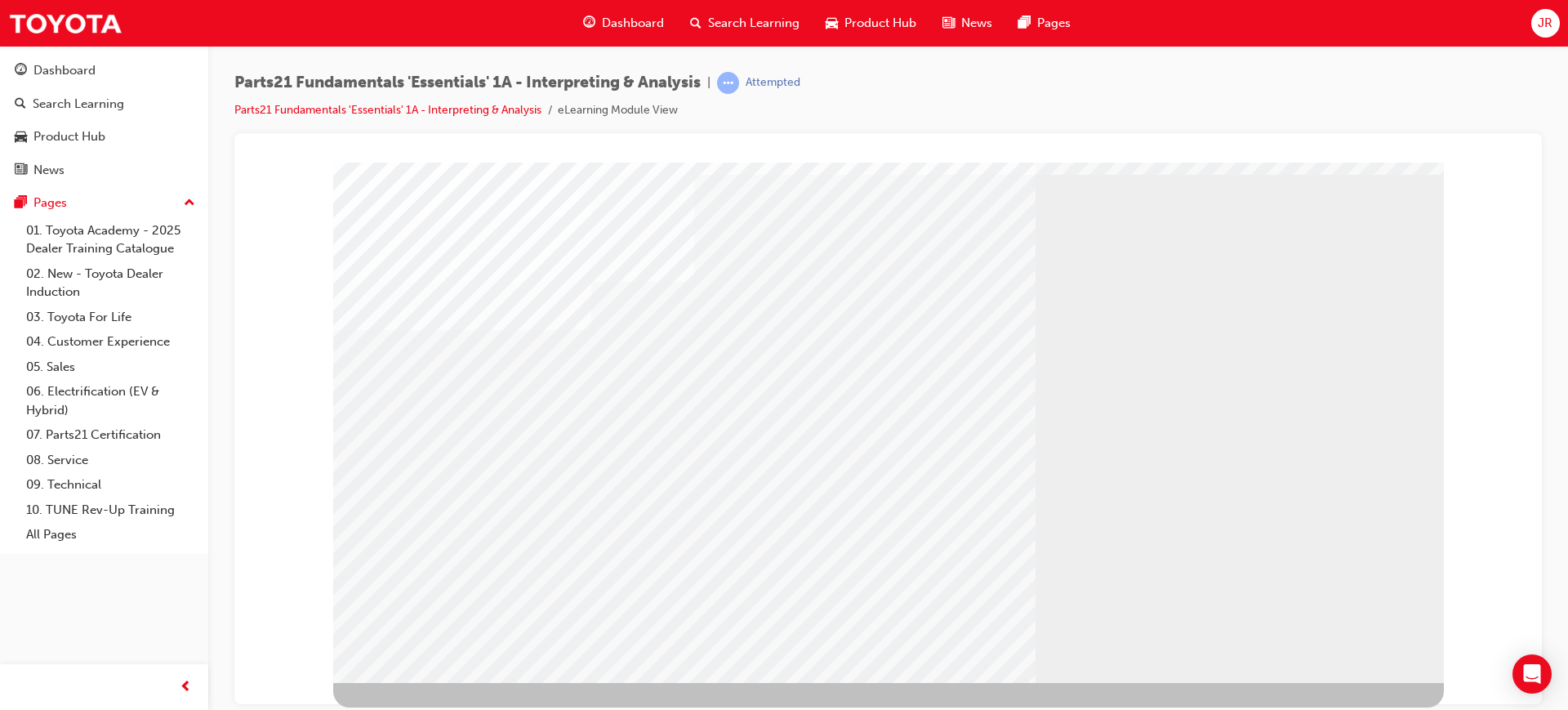 click at bounding box center (385, 2041) 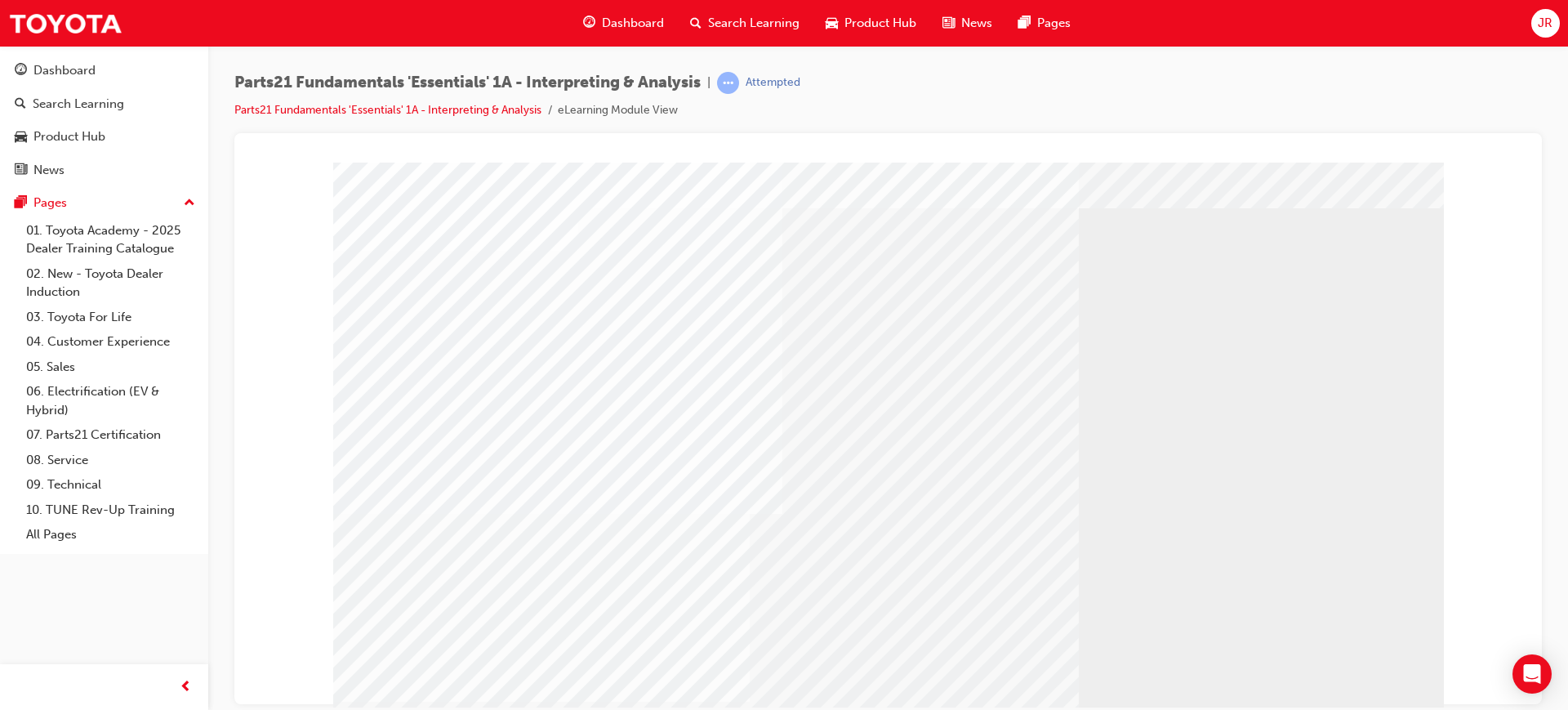 scroll, scrollTop: 68, scrollLeft: 0, axis: vertical 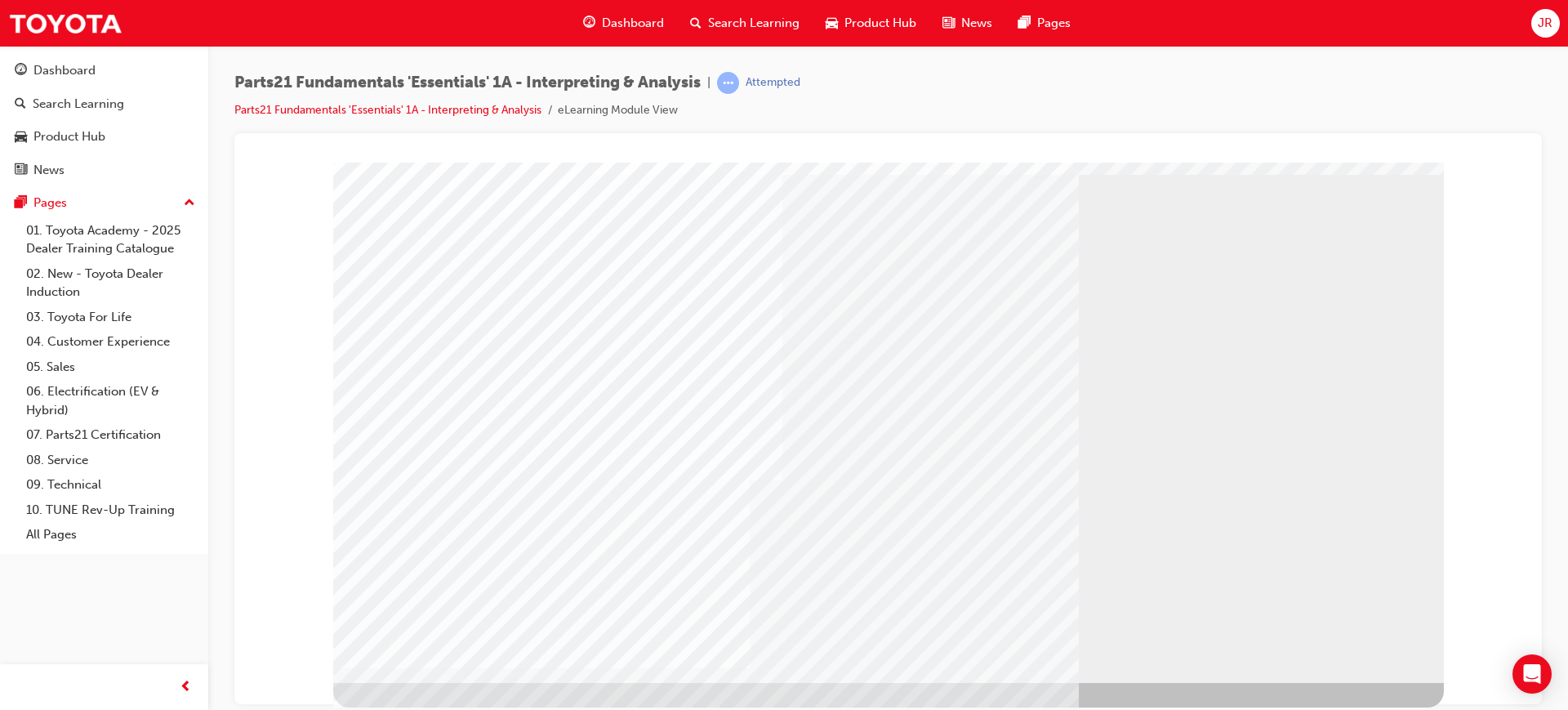 click at bounding box center [385, 2512] 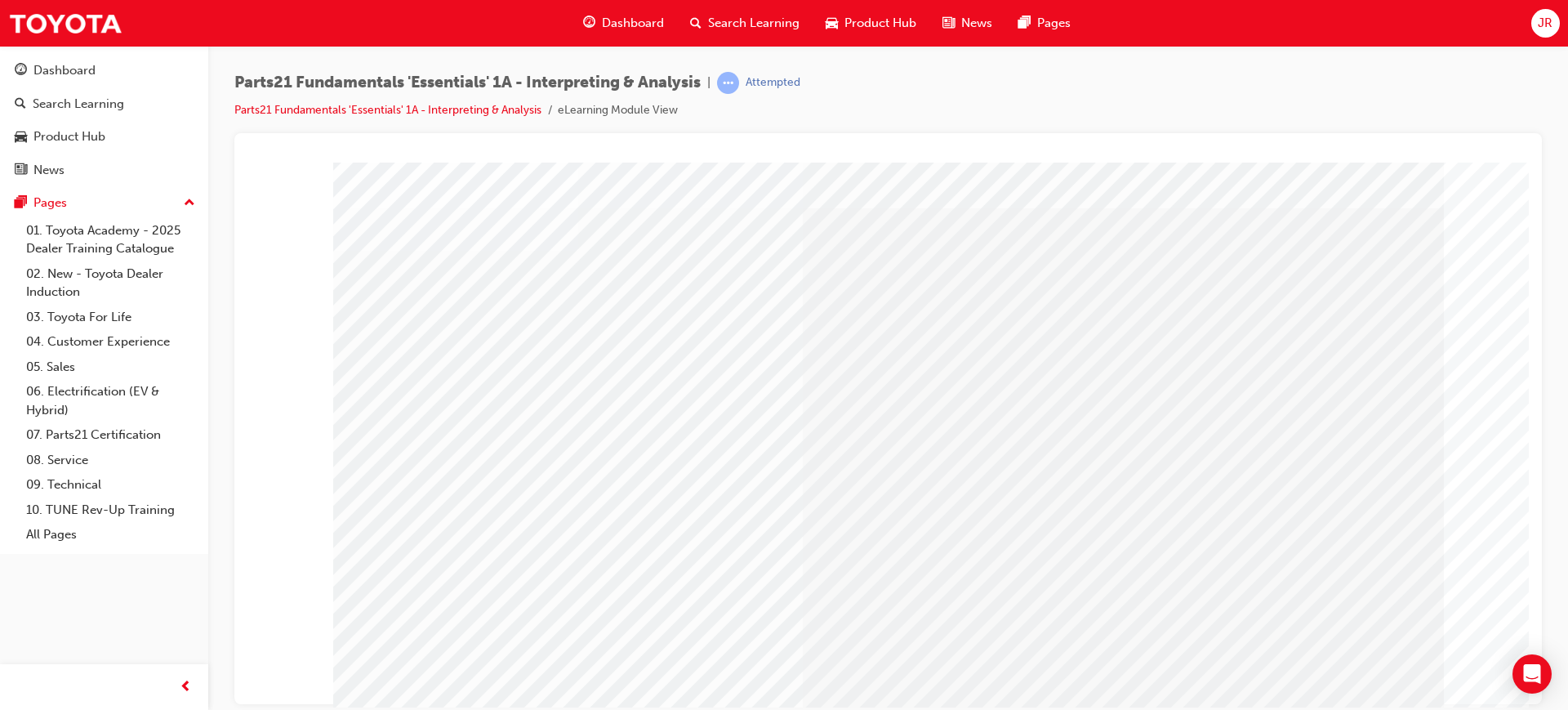 scroll, scrollTop: 68, scrollLeft: 0, axis: vertical 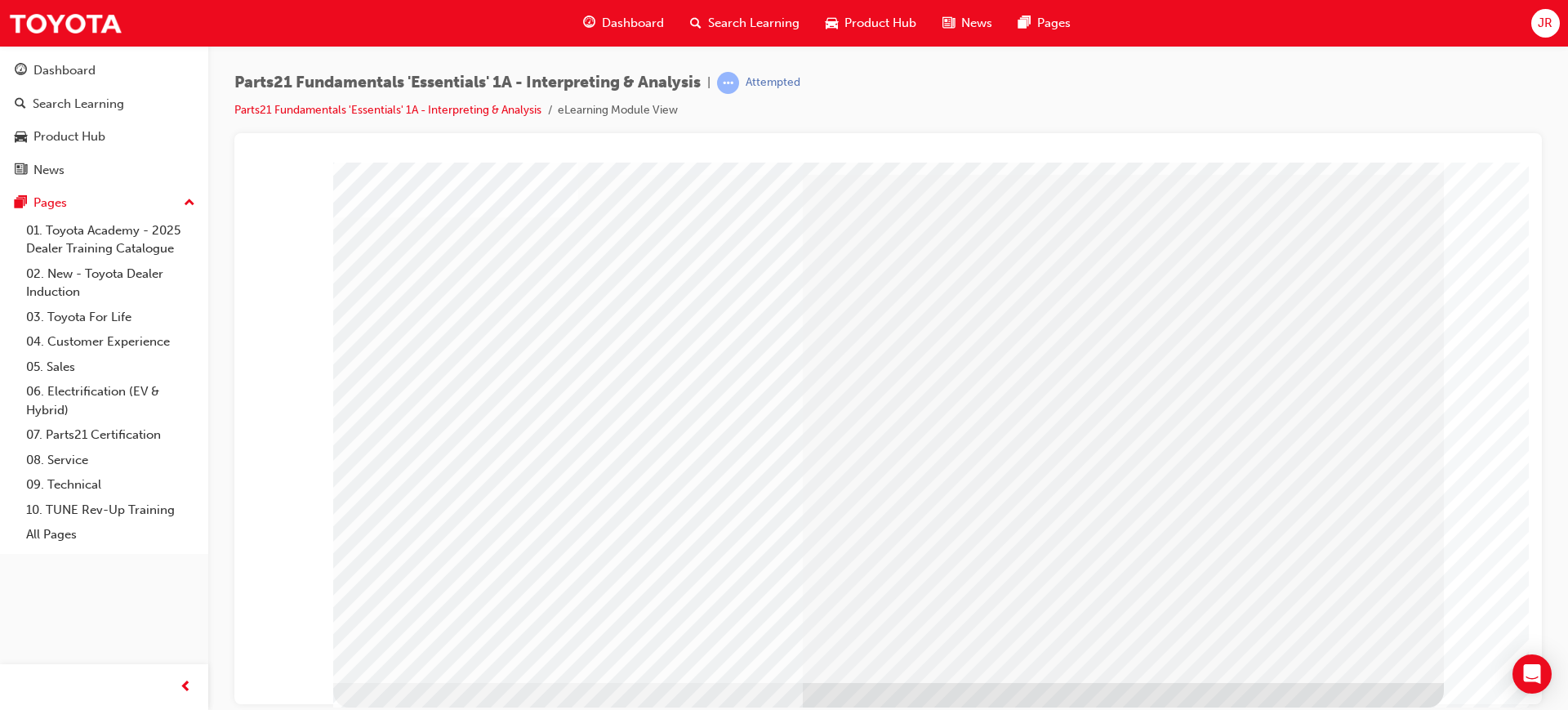 click at bounding box center [385, 1672] 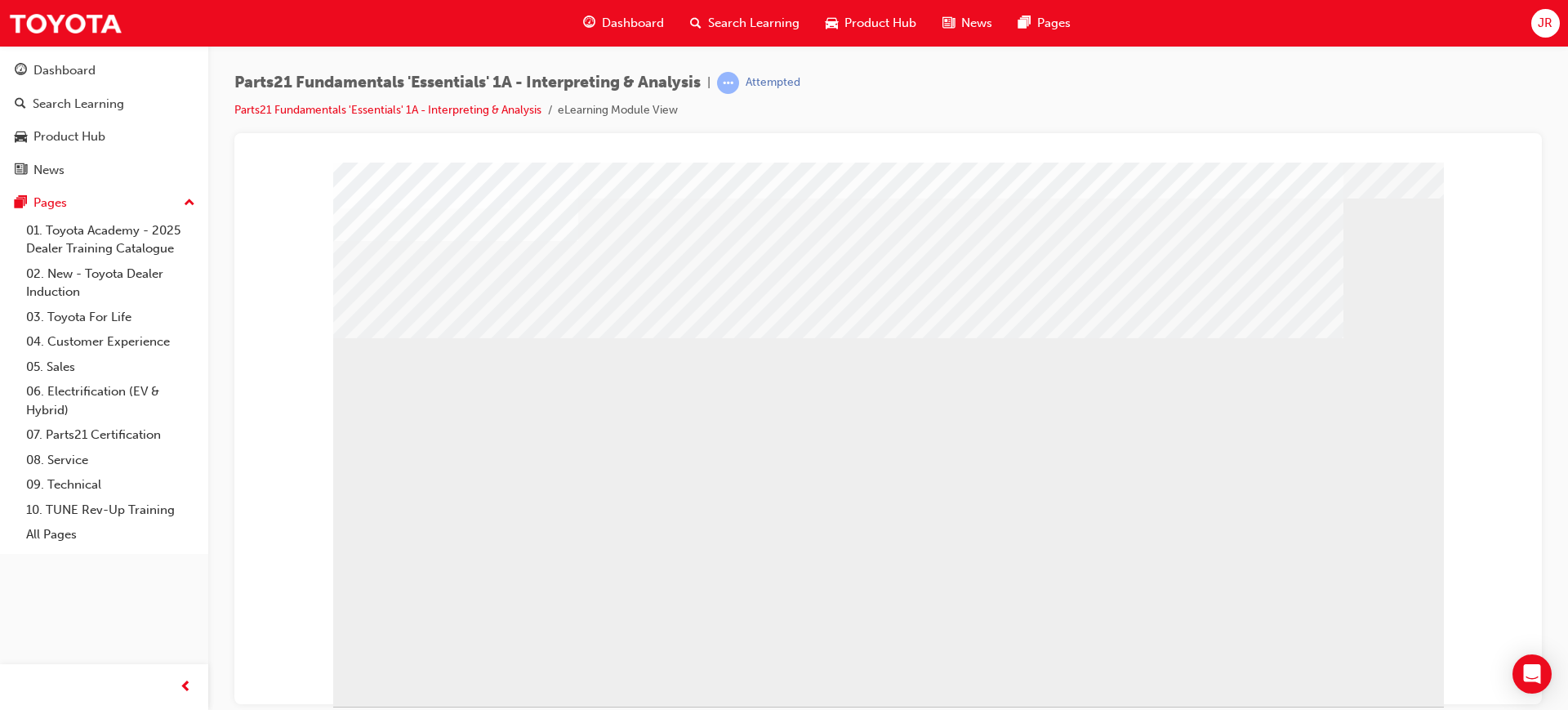 scroll, scrollTop: 68, scrollLeft: 0, axis: vertical 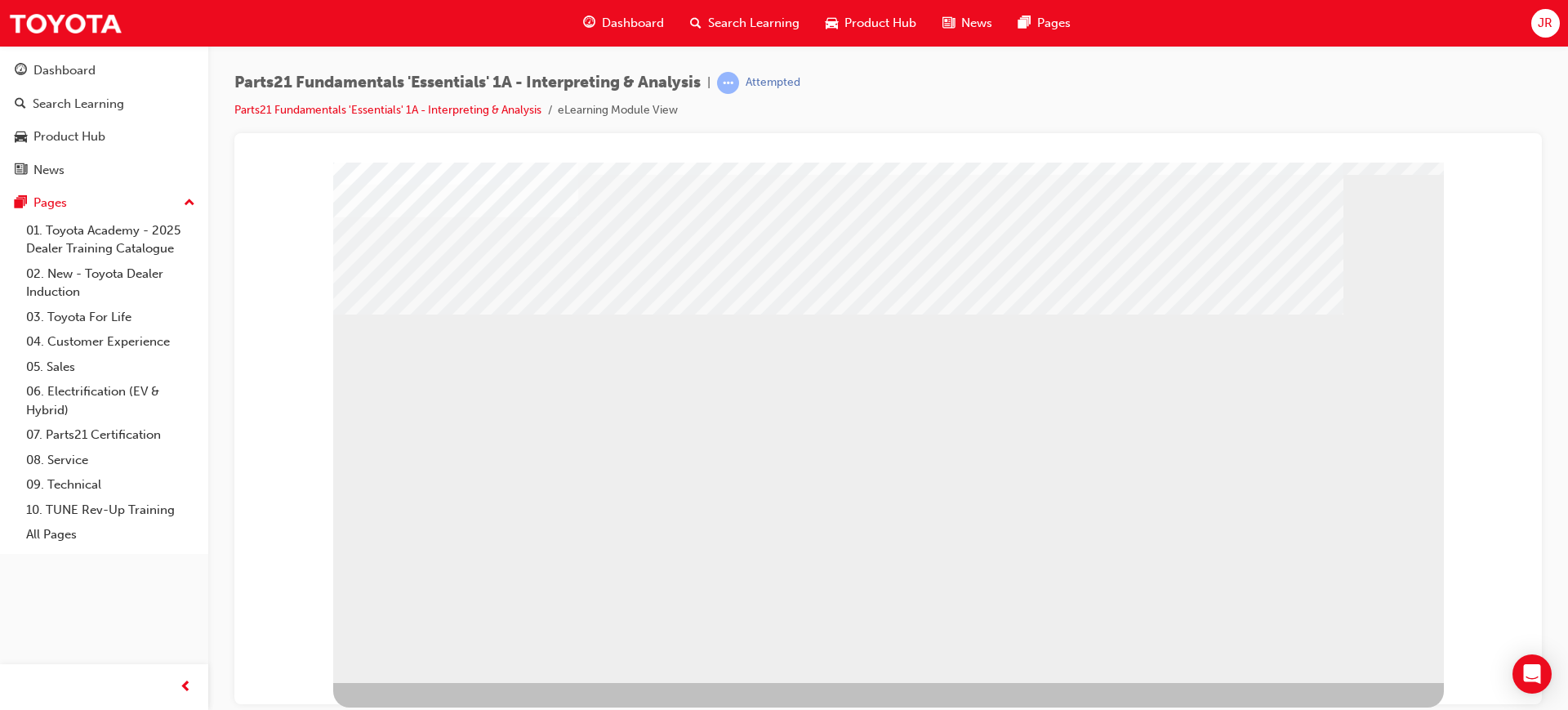 click at bounding box center [415, 801] 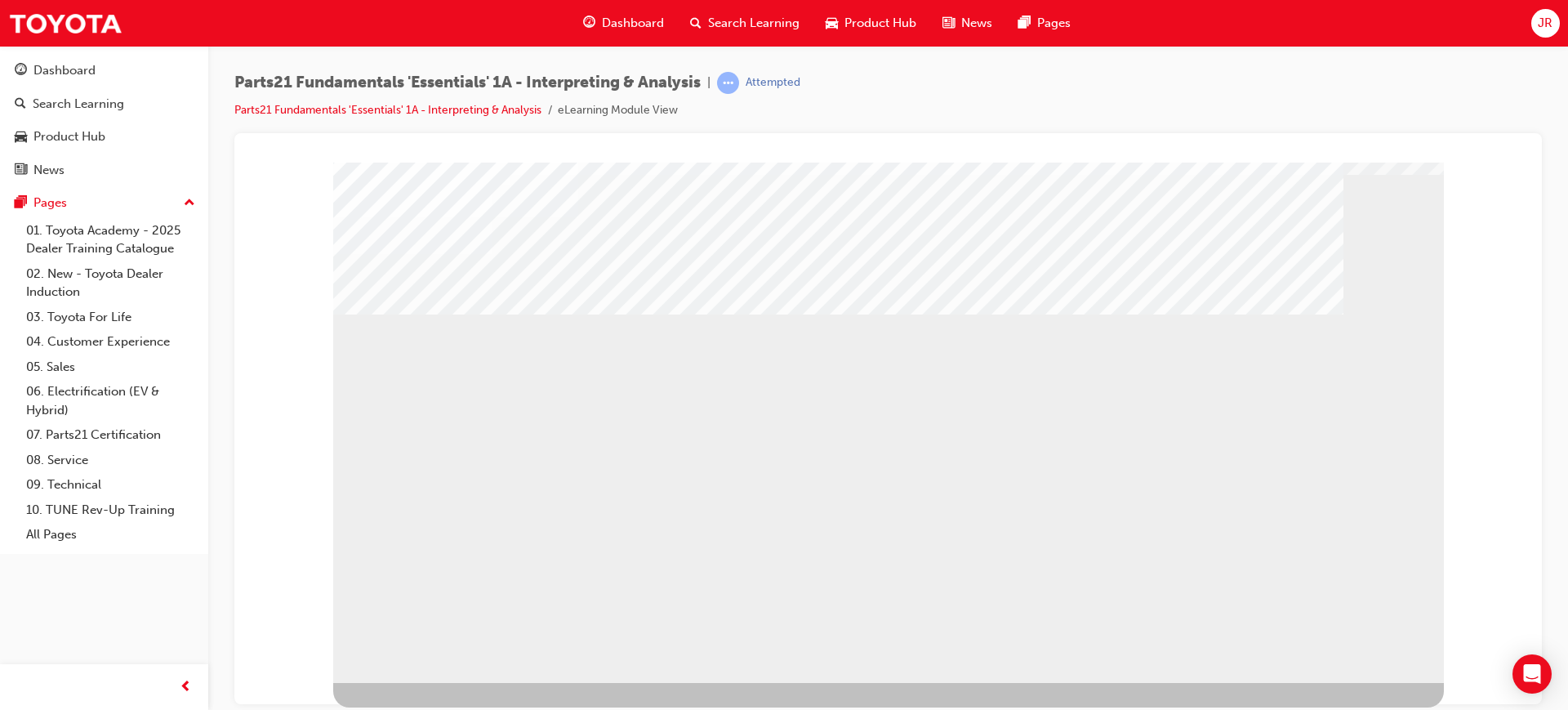 click at bounding box center (415, 877) 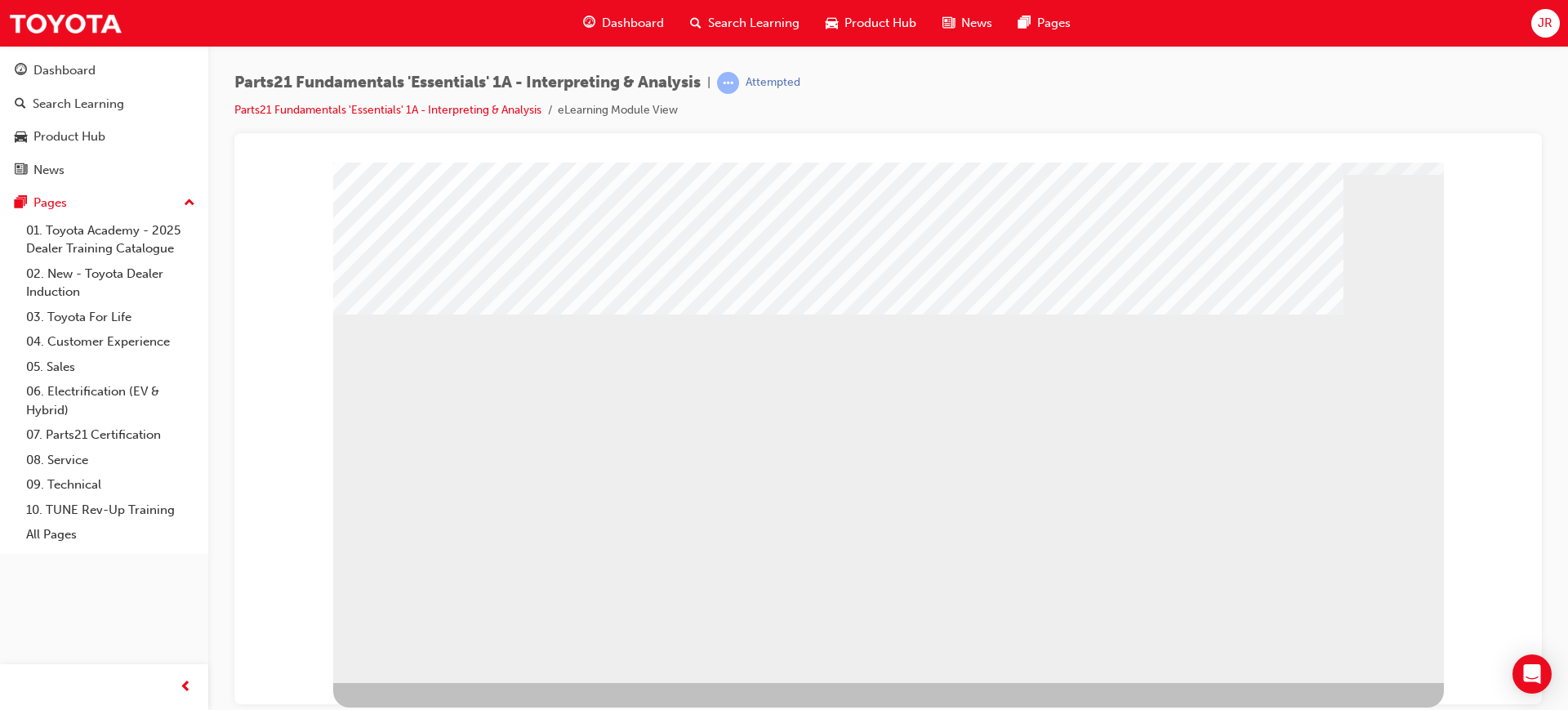 drag, startPoint x: 1040, startPoint y: 534, endPoint x: 1190, endPoint y: 523, distance: 150.40279 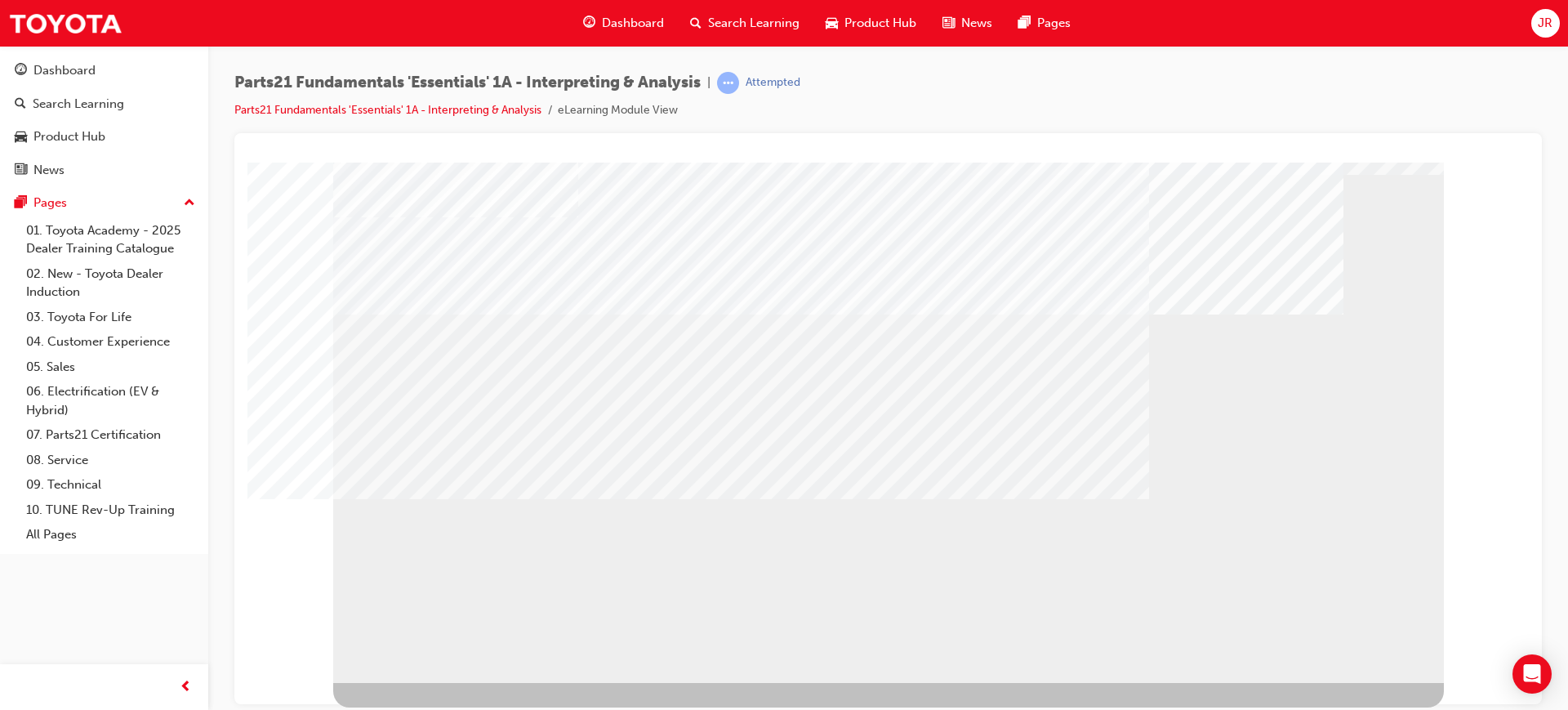 click at bounding box center [415, 1108] 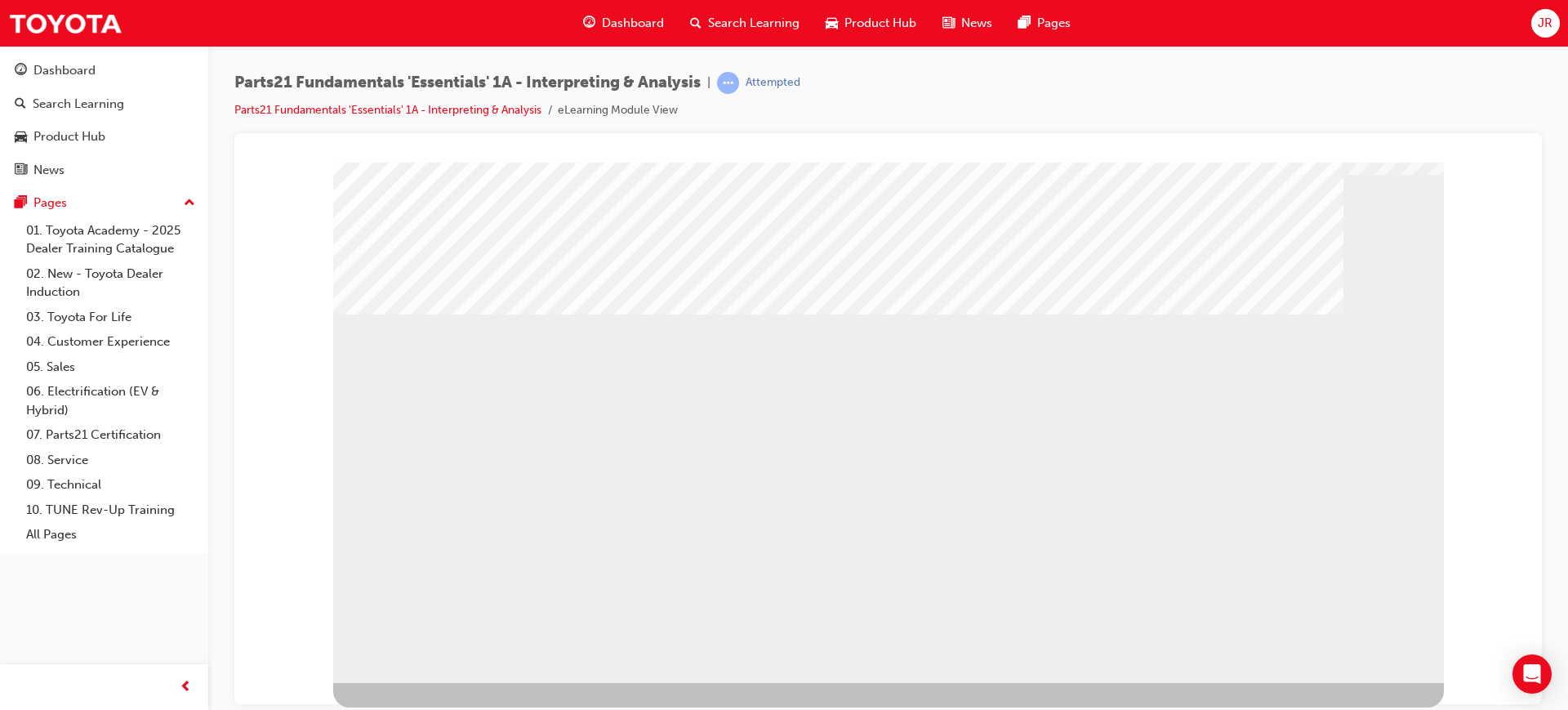 click at bounding box center [385, 1445] 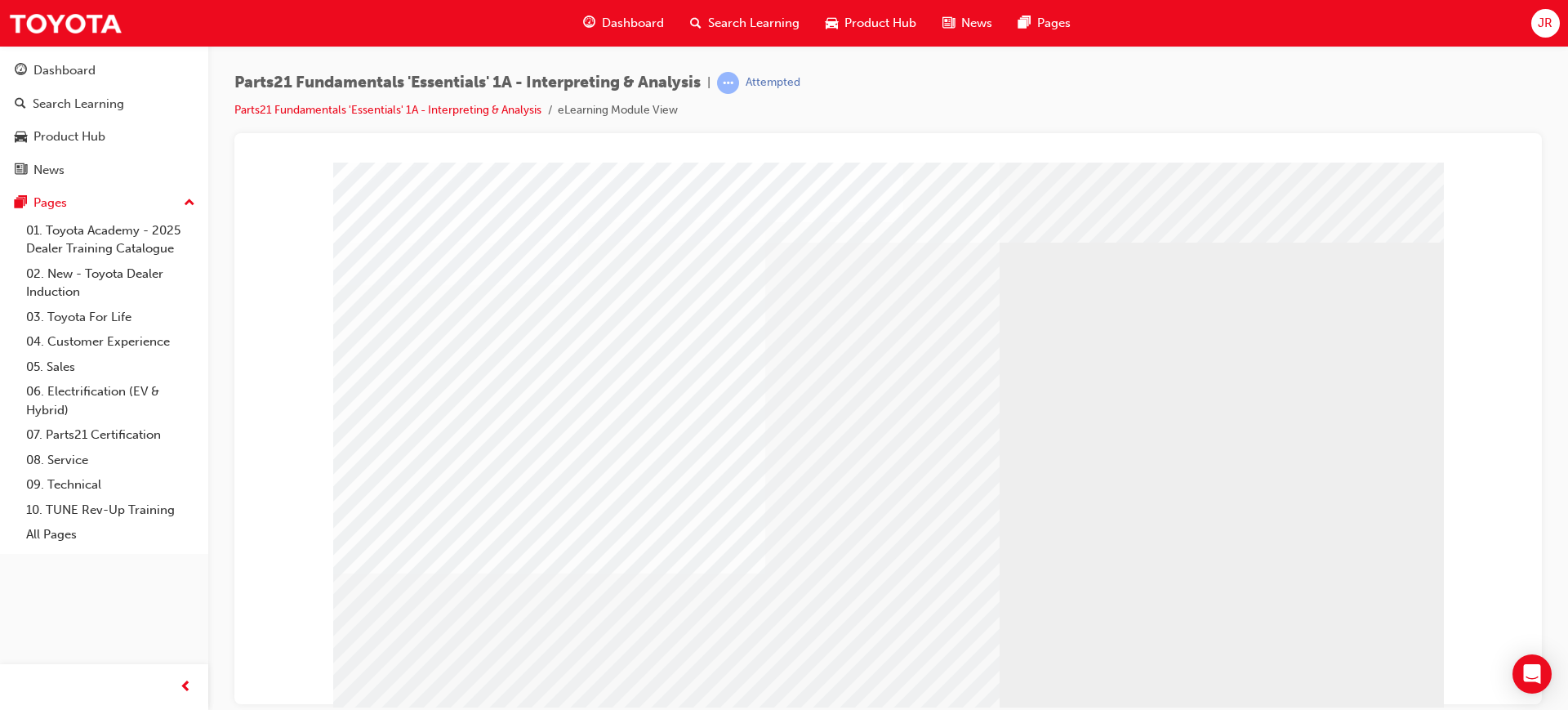 click at bounding box center [615, 1885] 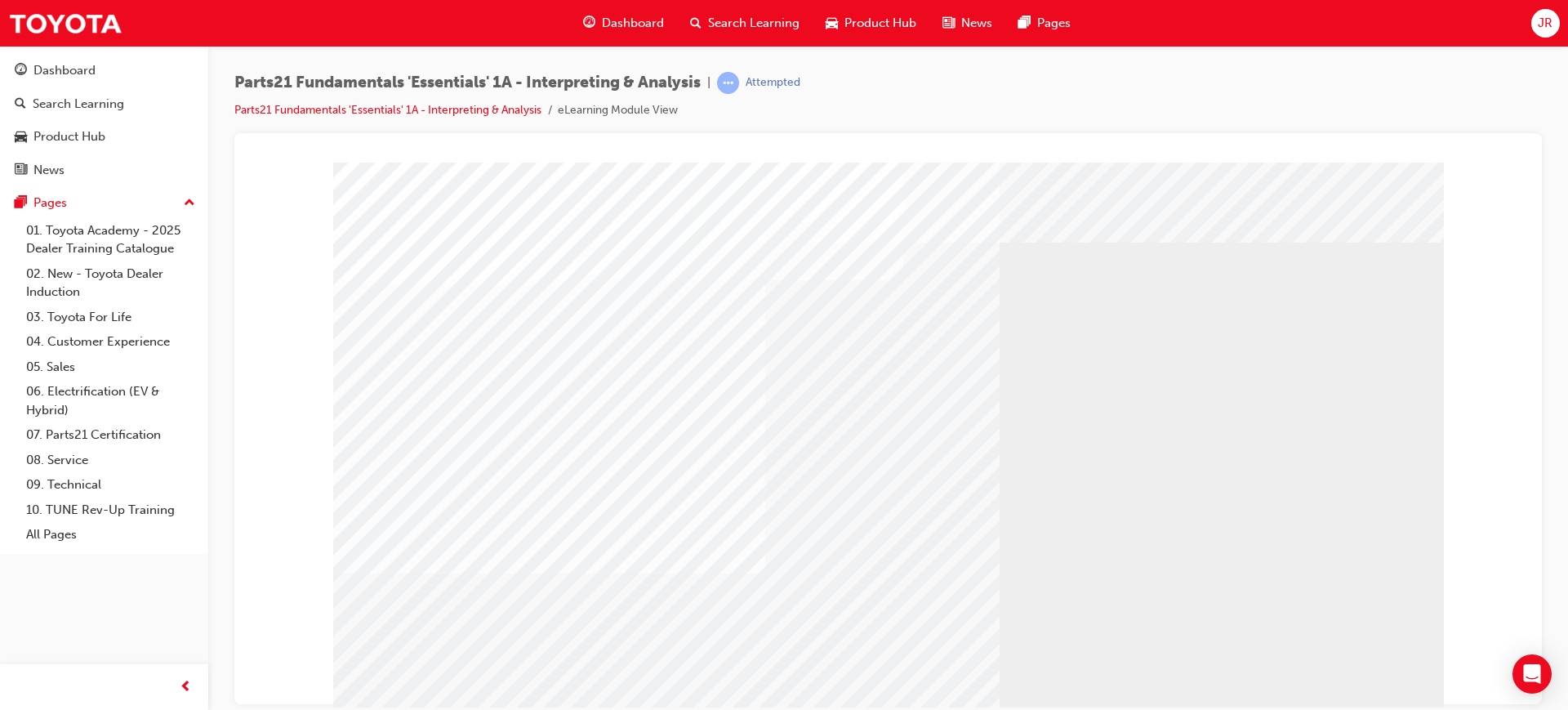 click at bounding box center (615, 1938) 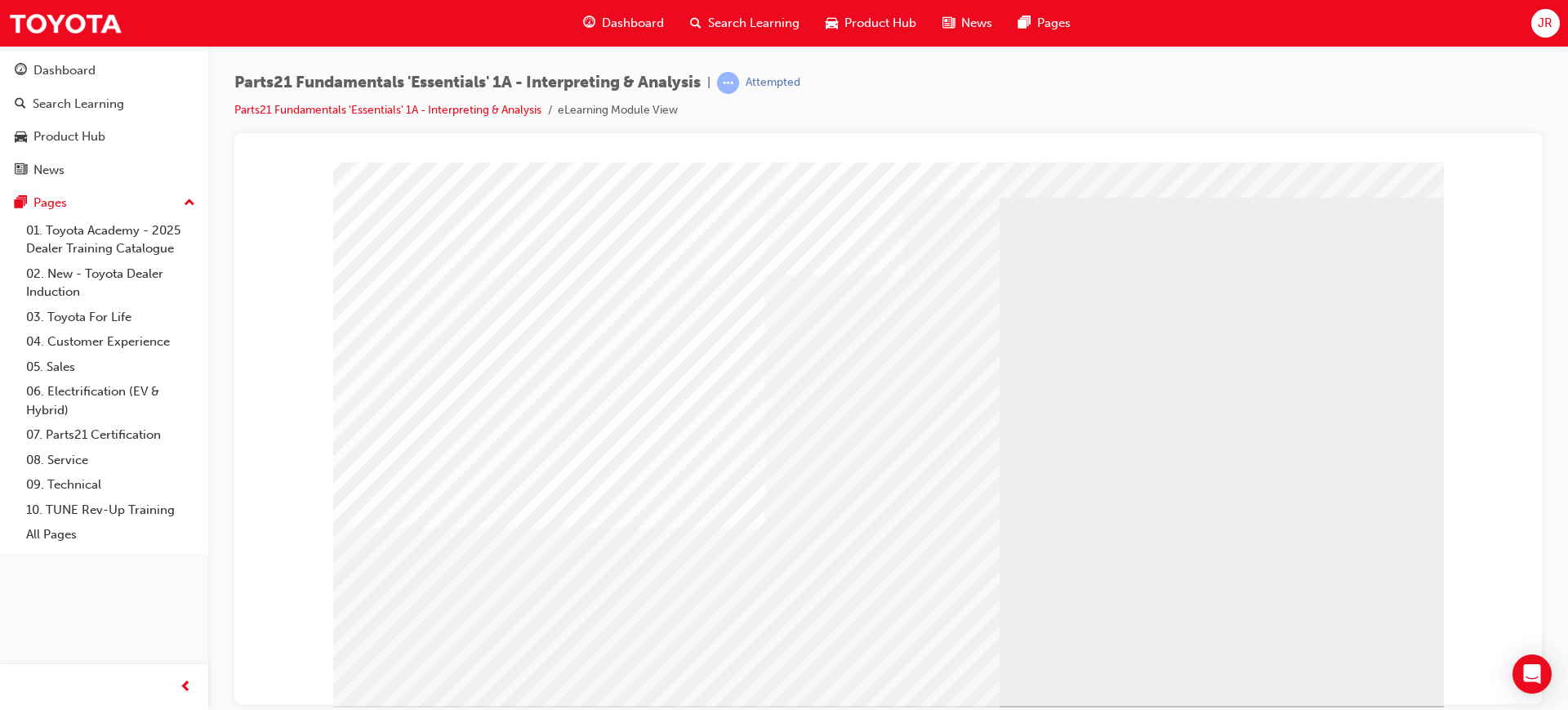 scroll, scrollTop: 68, scrollLeft: 0, axis: vertical 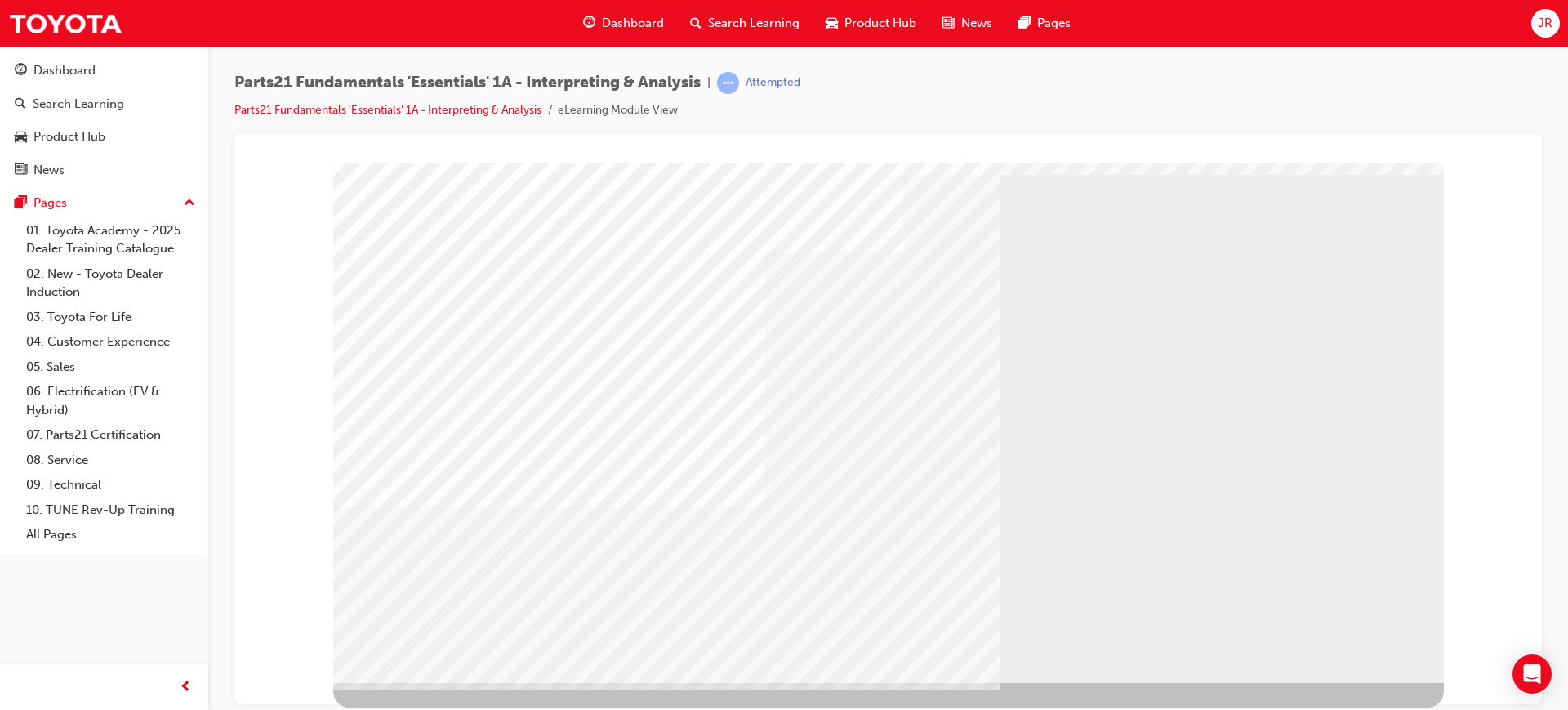 click at bounding box center (615, 1923) 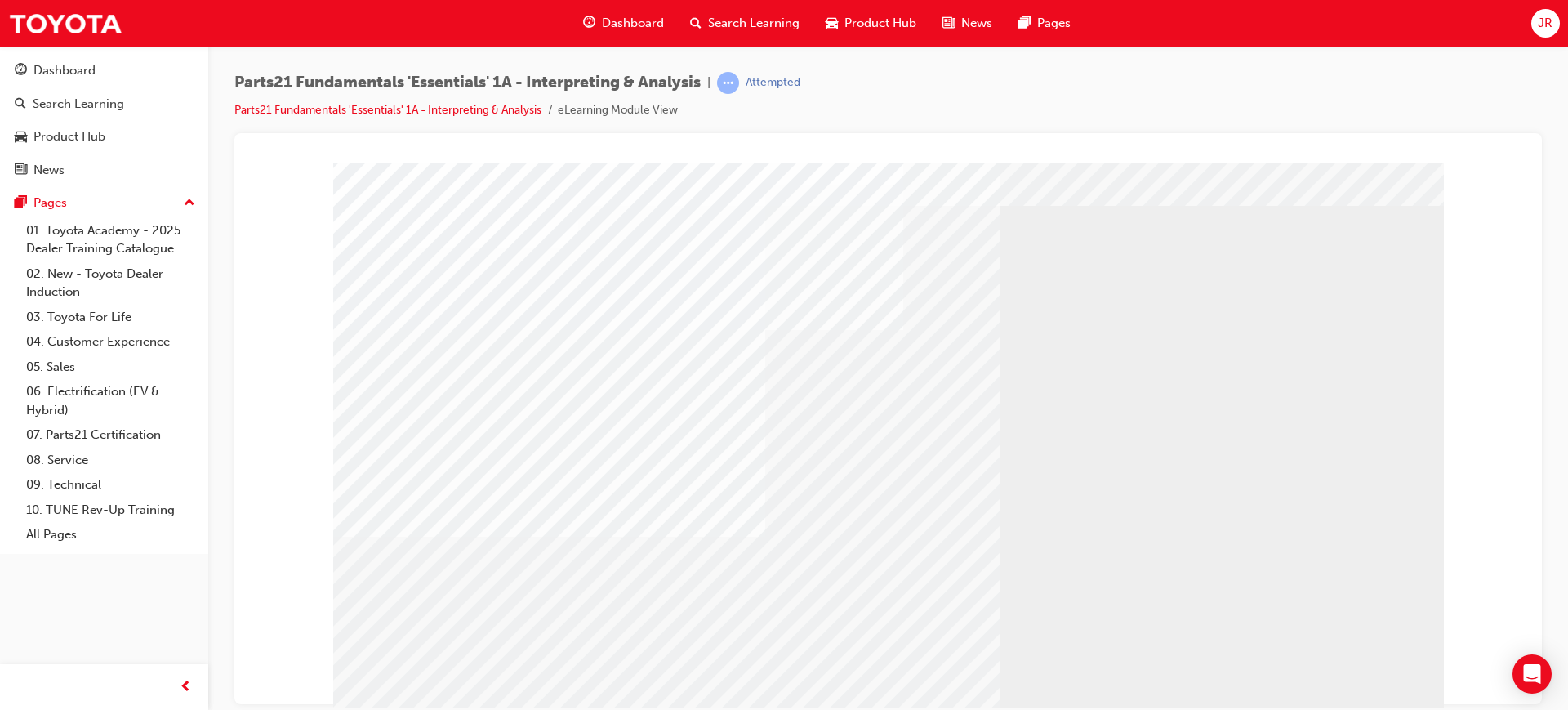 scroll, scrollTop: 68, scrollLeft: 0, axis: vertical 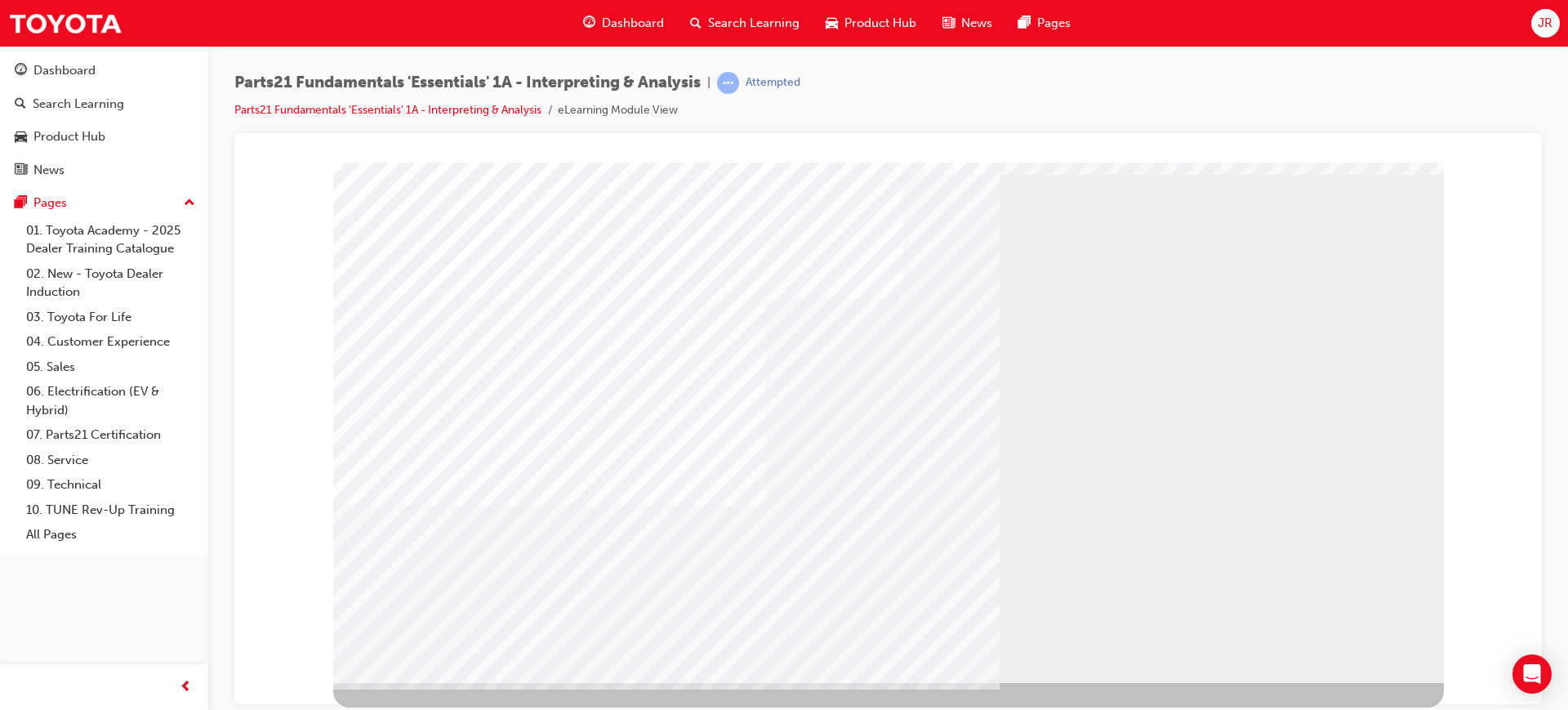 click at bounding box center (385, 1965) 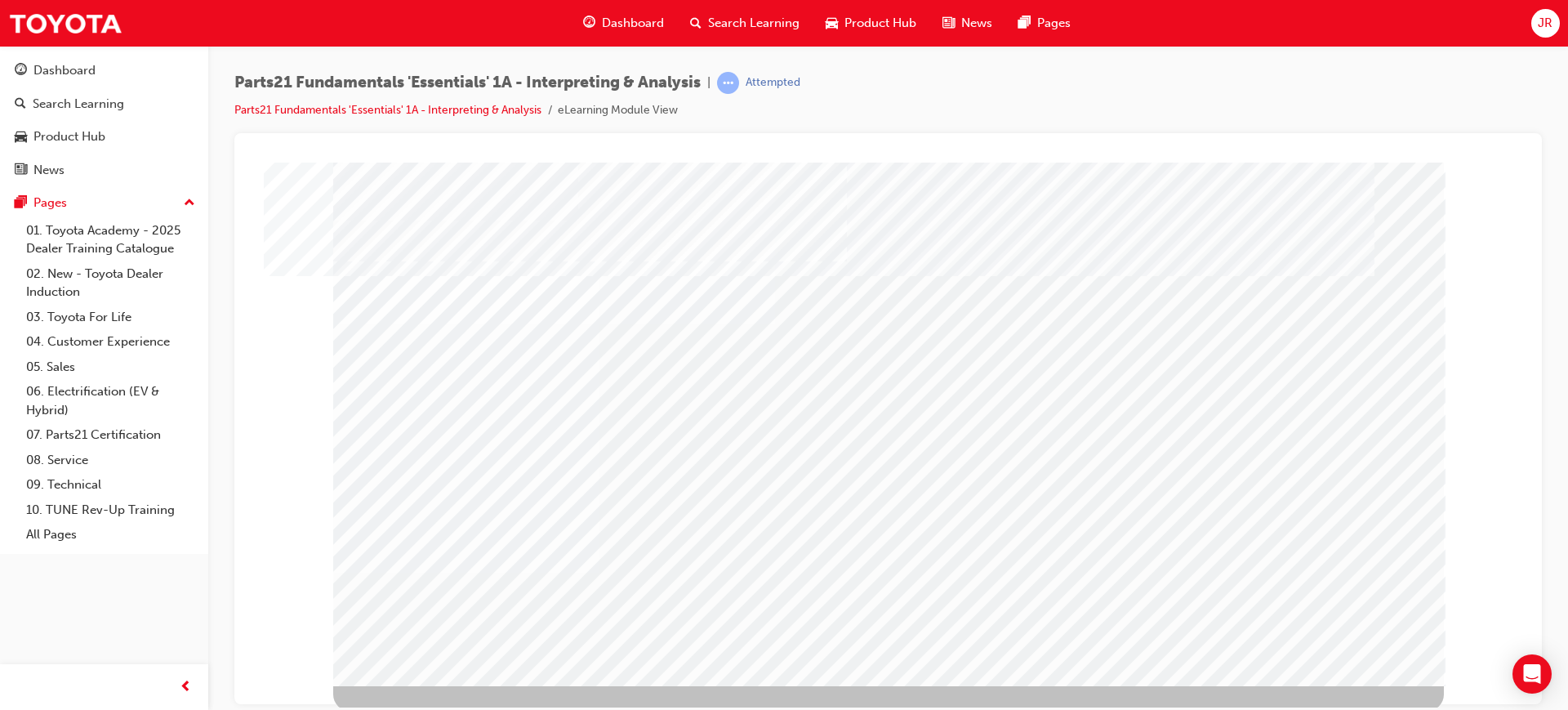 scroll, scrollTop: 68, scrollLeft: 0, axis: vertical 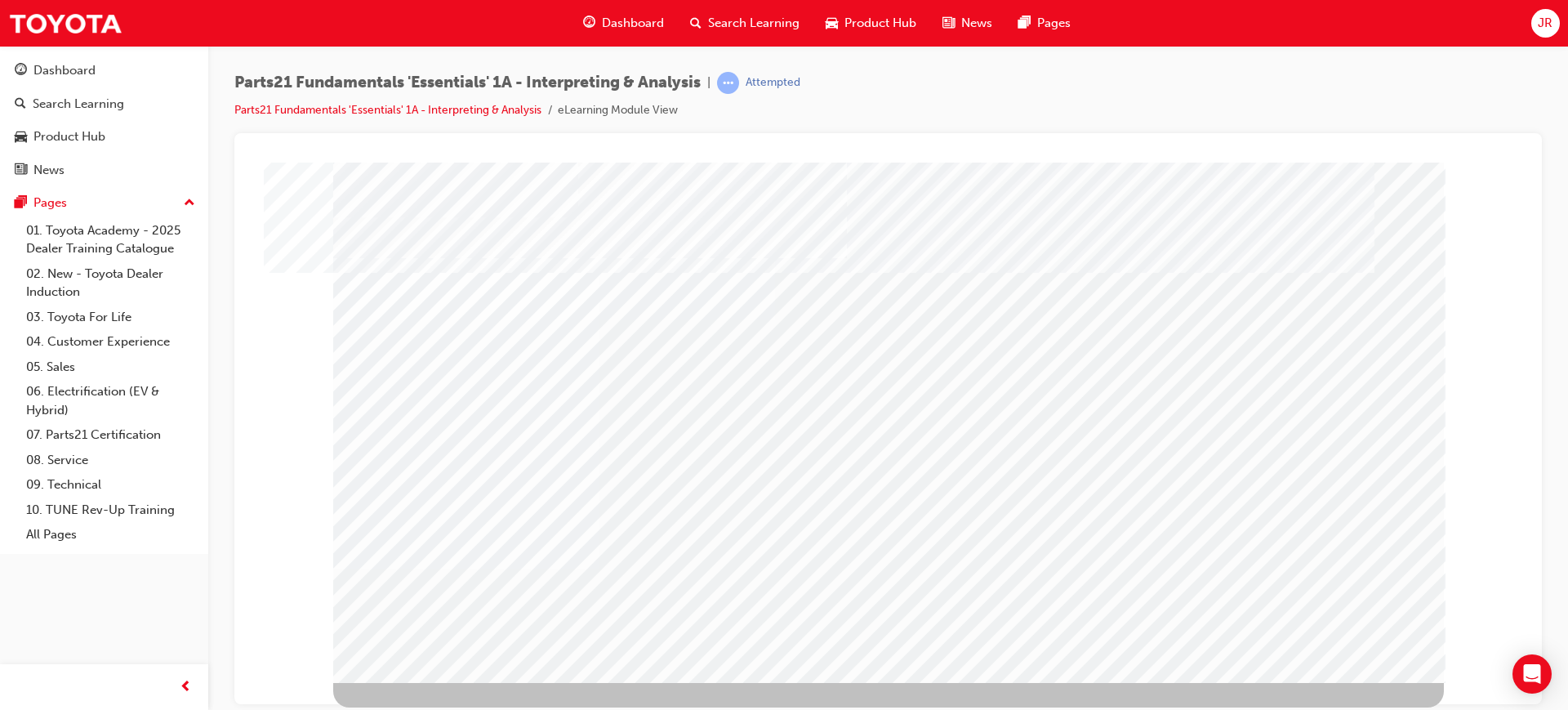 click at bounding box center (385, 2348) 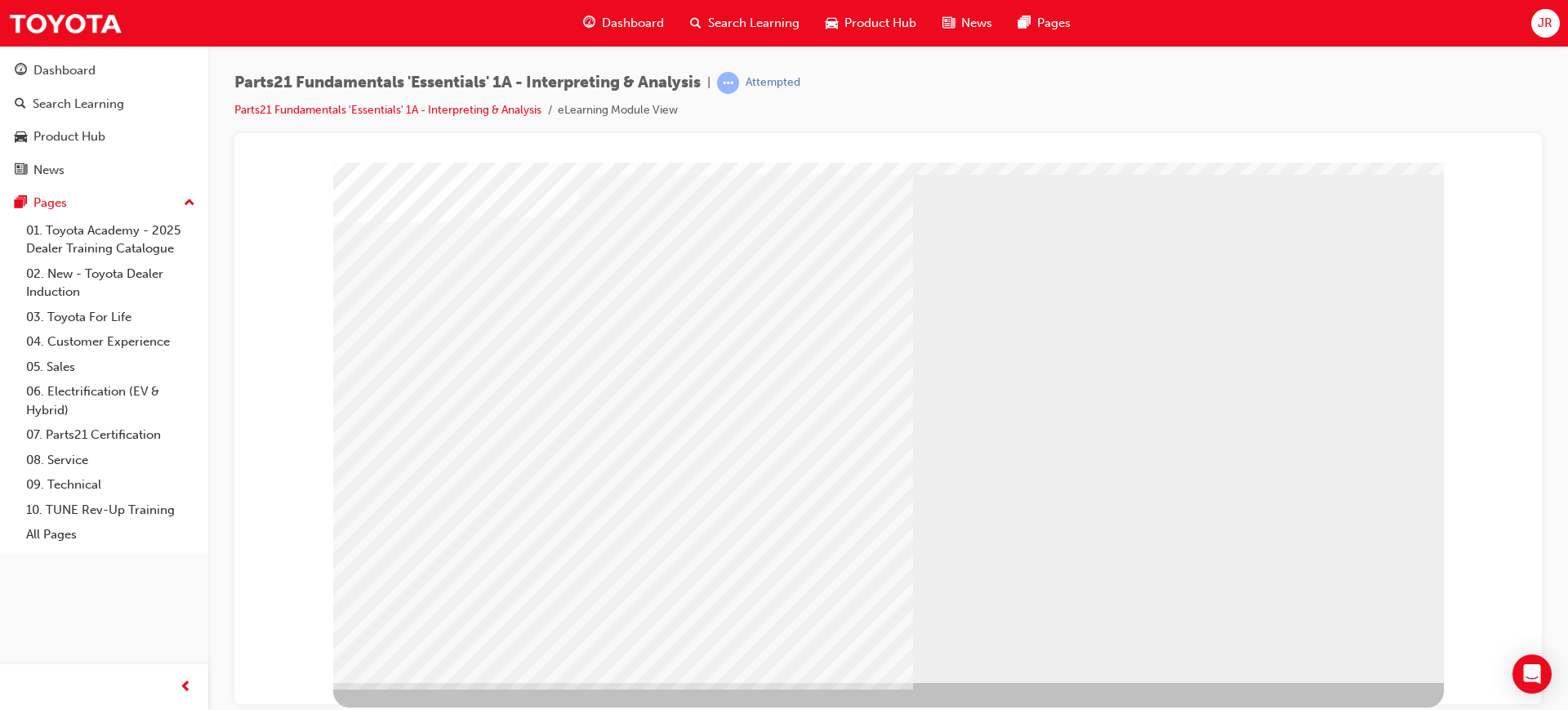 scroll, scrollTop: 0, scrollLeft: 0, axis: both 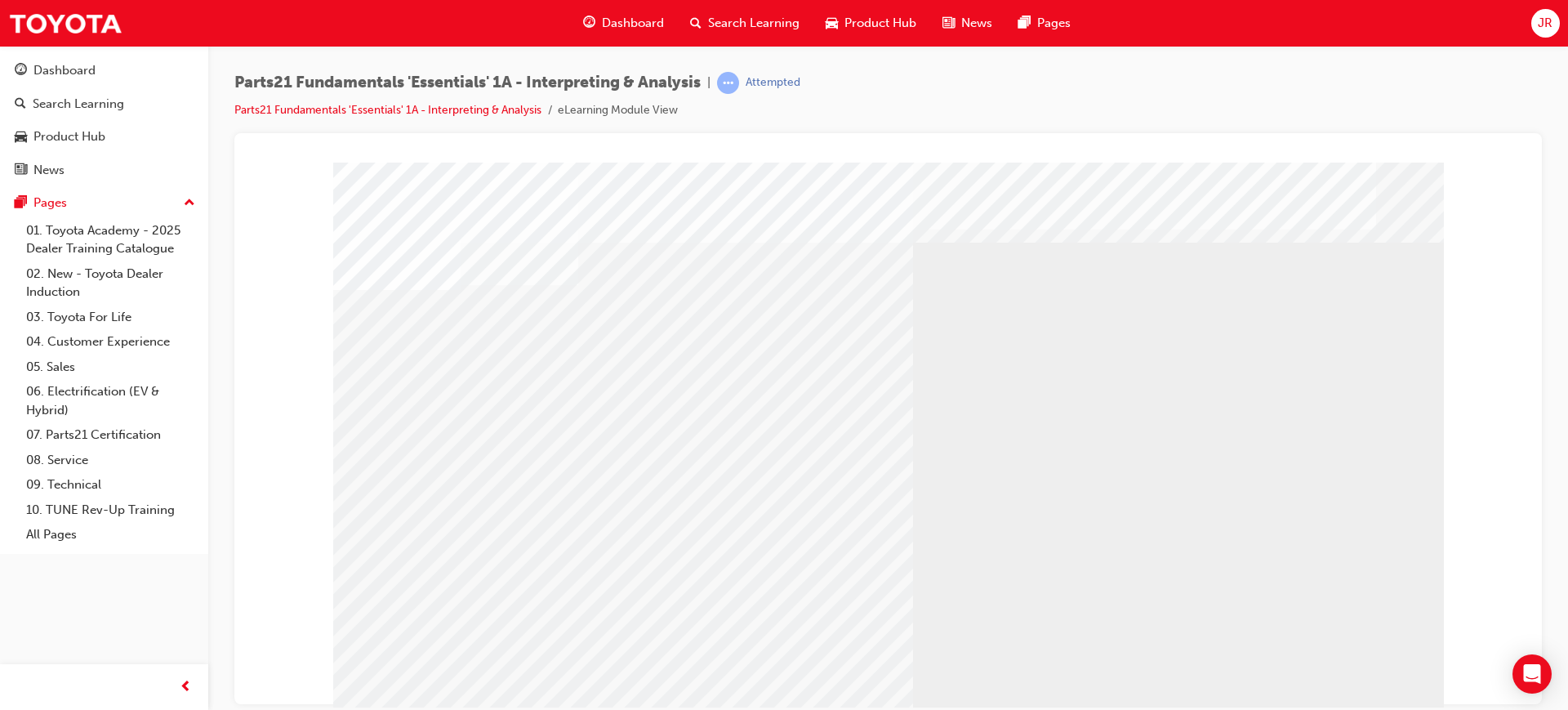 click at bounding box center [397, 1426] 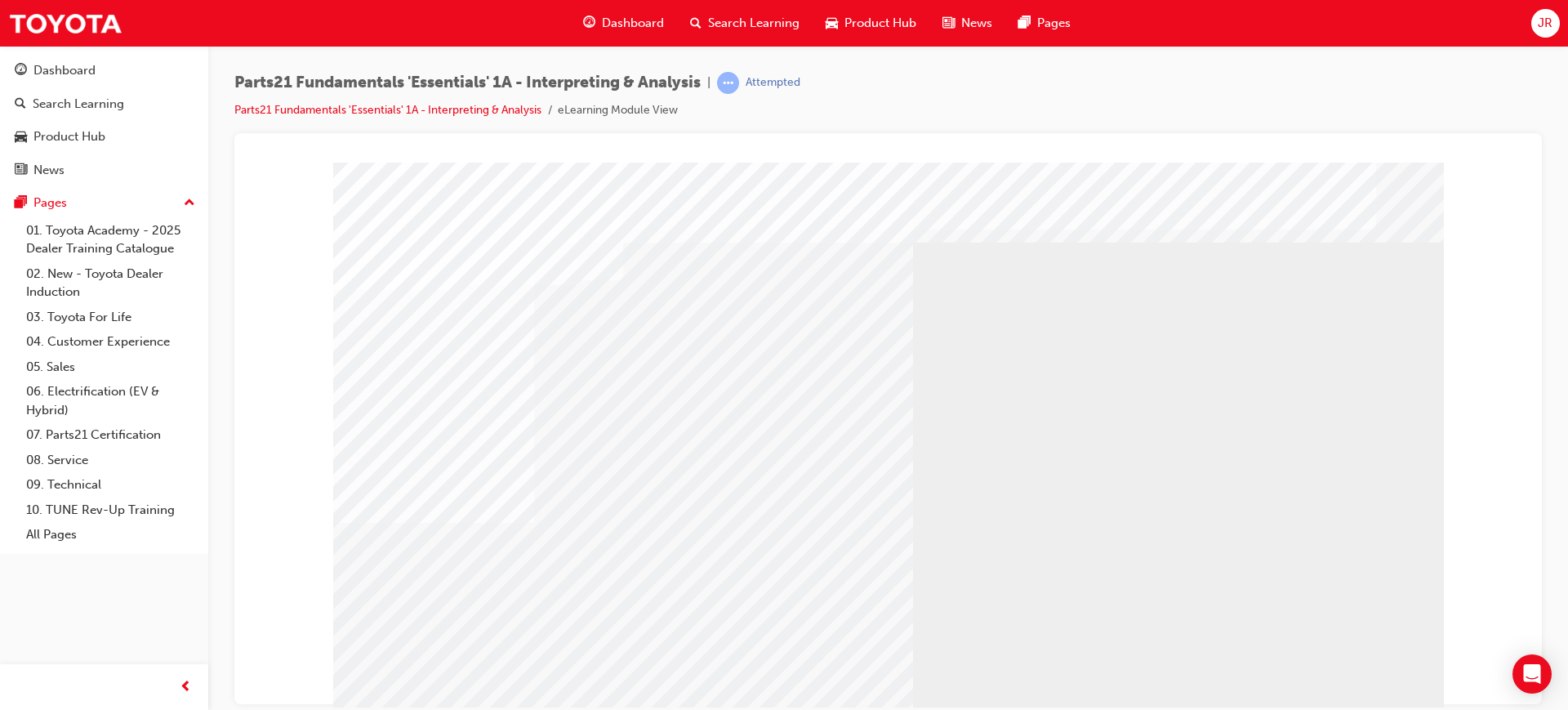 click at bounding box center (397, 1808) 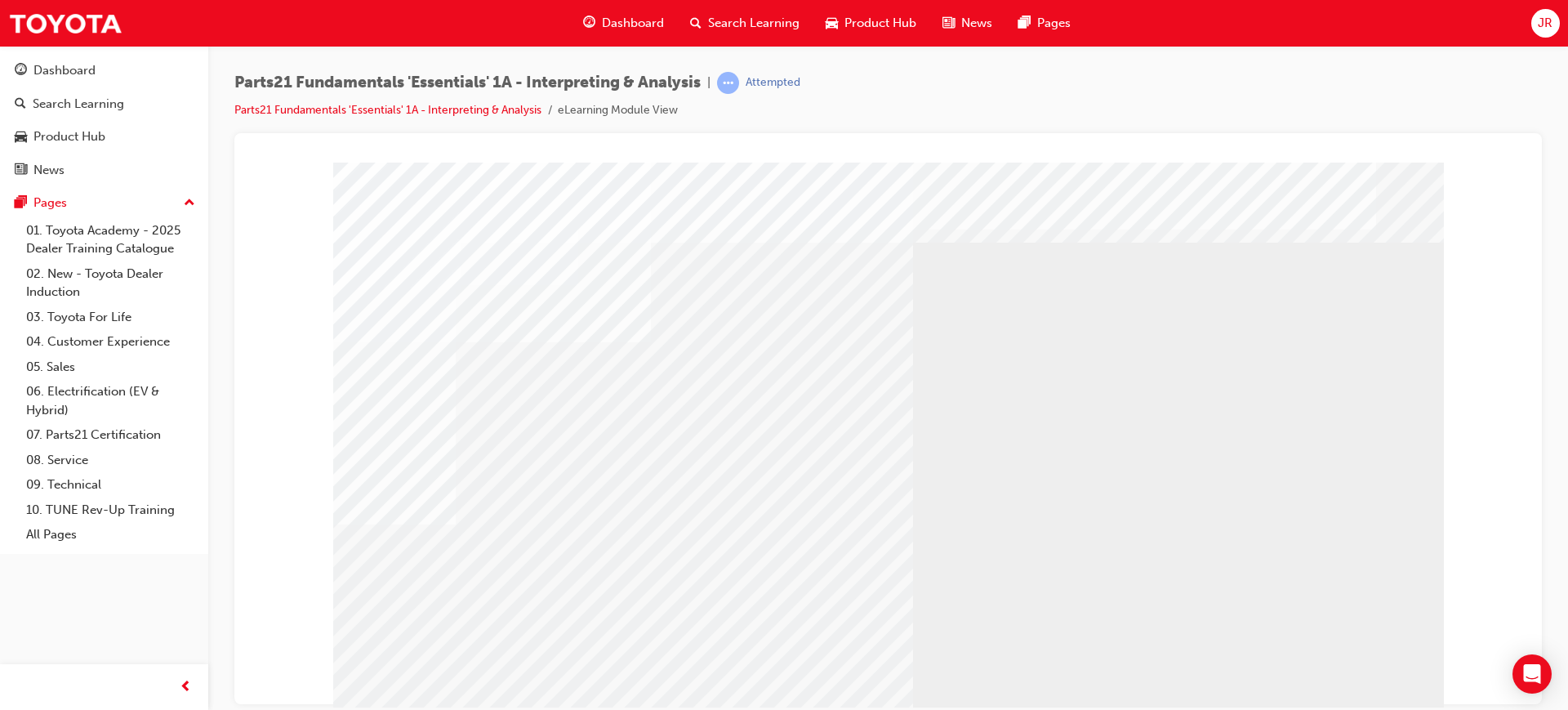 click at bounding box center [397, 1553] 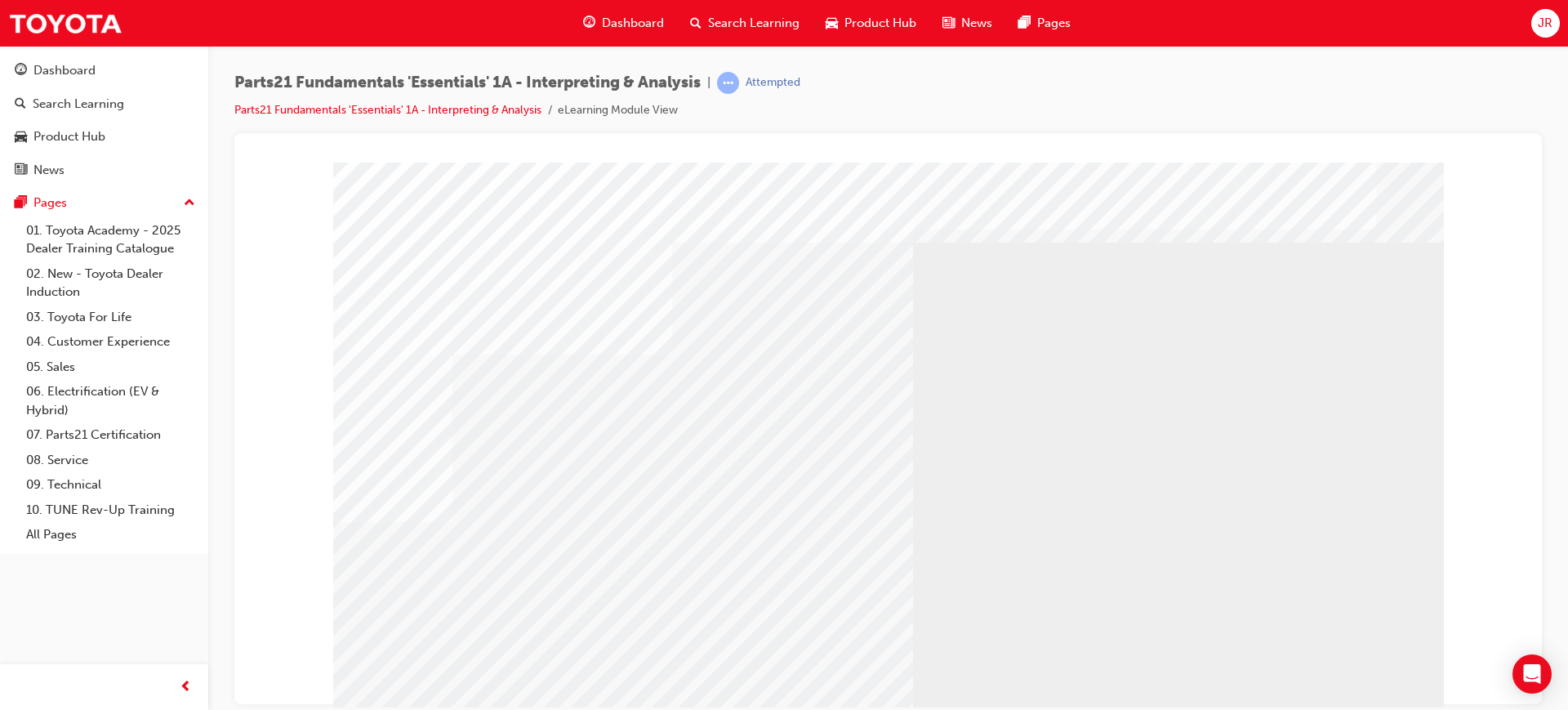 click at bounding box center (397, 1936) 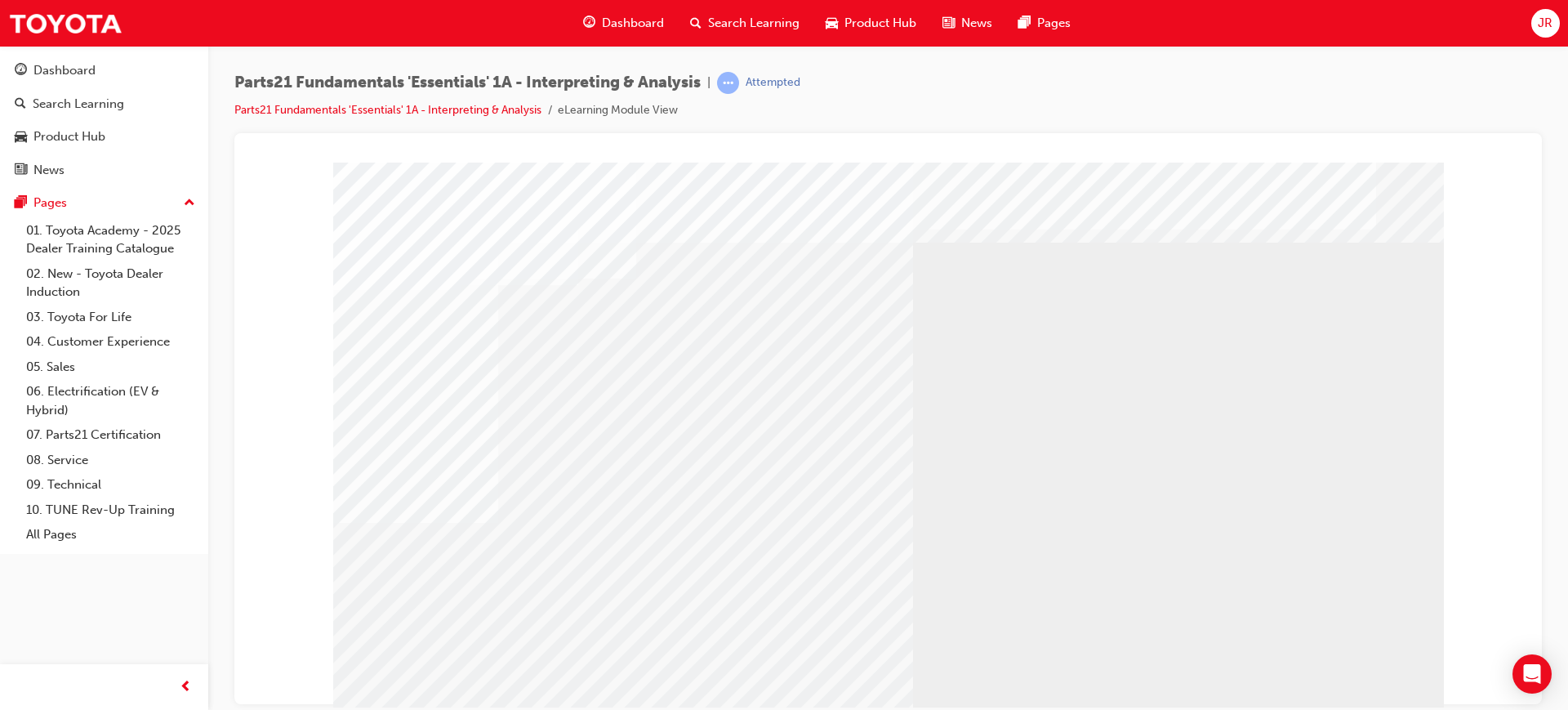 drag, startPoint x: 553, startPoint y: 633, endPoint x: 697, endPoint y: 628, distance: 144.08678 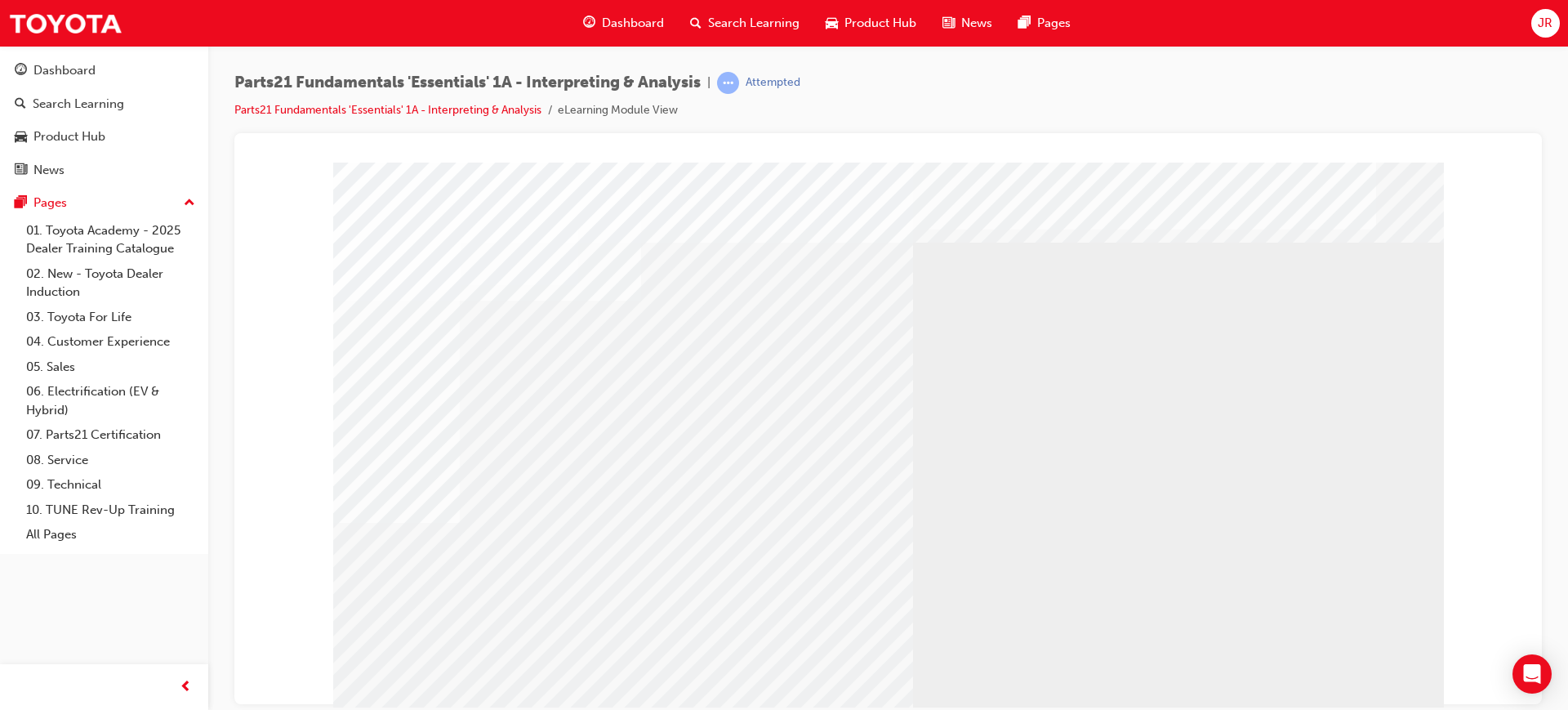 click at bounding box center [397, 2063] 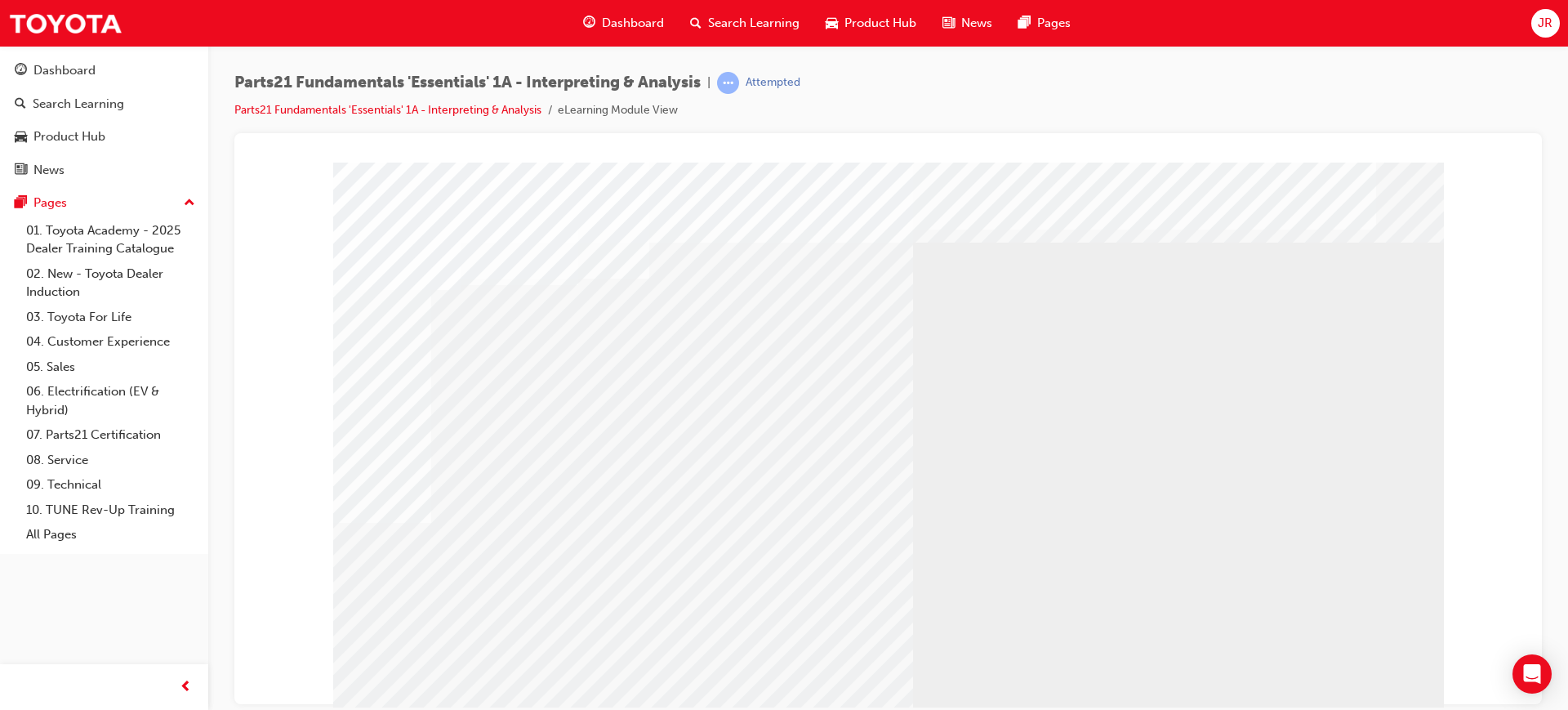 scroll, scrollTop: 68, scrollLeft: 0, axis: vertical 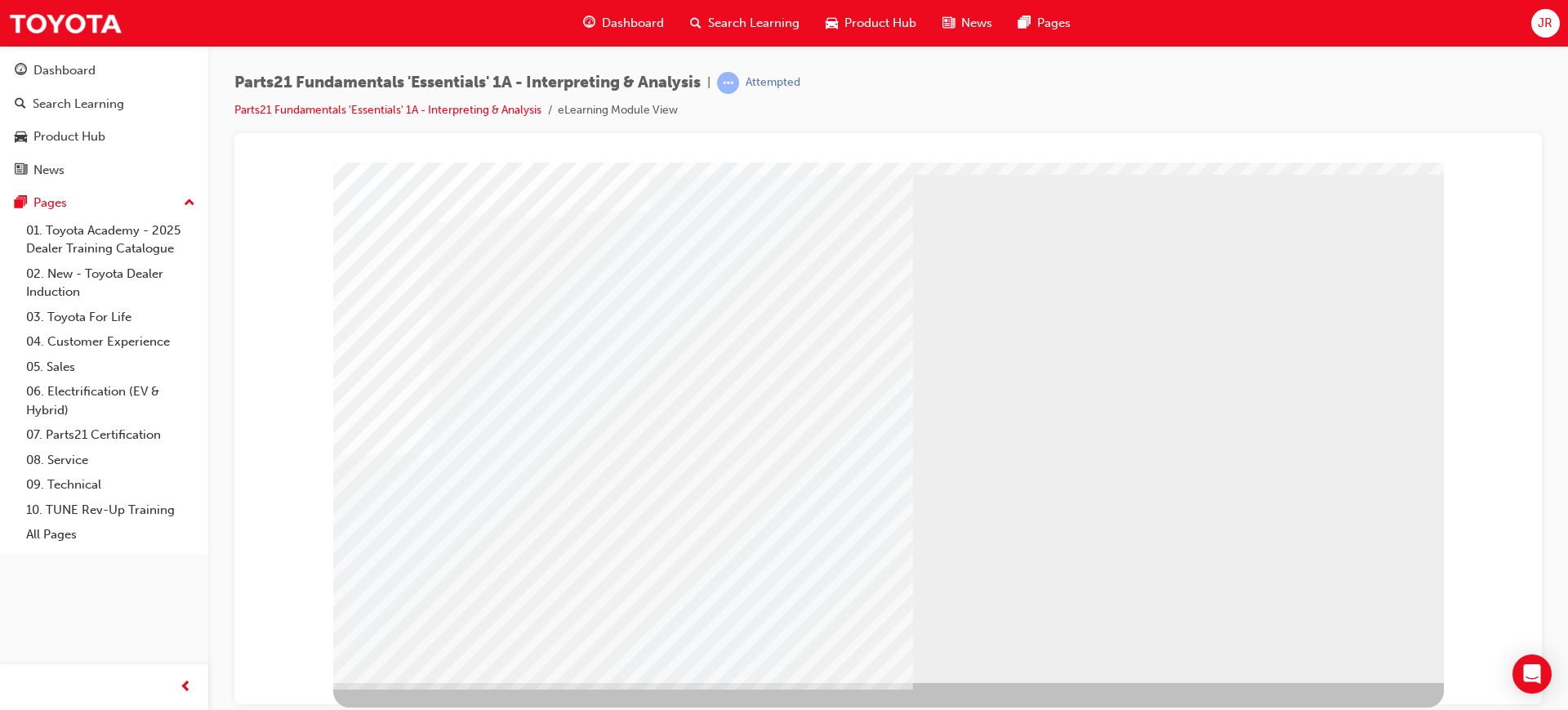 click at bounding box center [385, 4222] 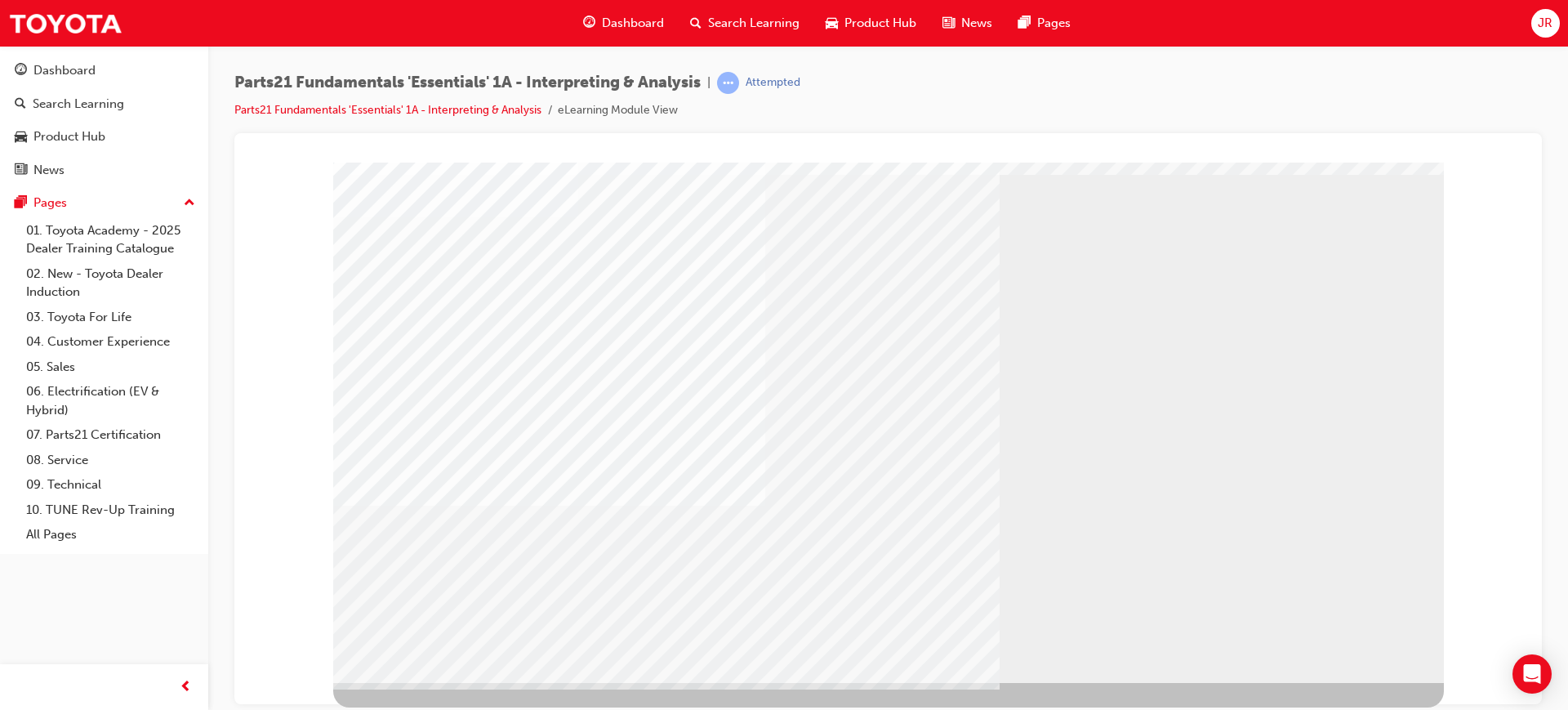 scroll, scrollTop: 0, scrollLeft: 0, axis: both 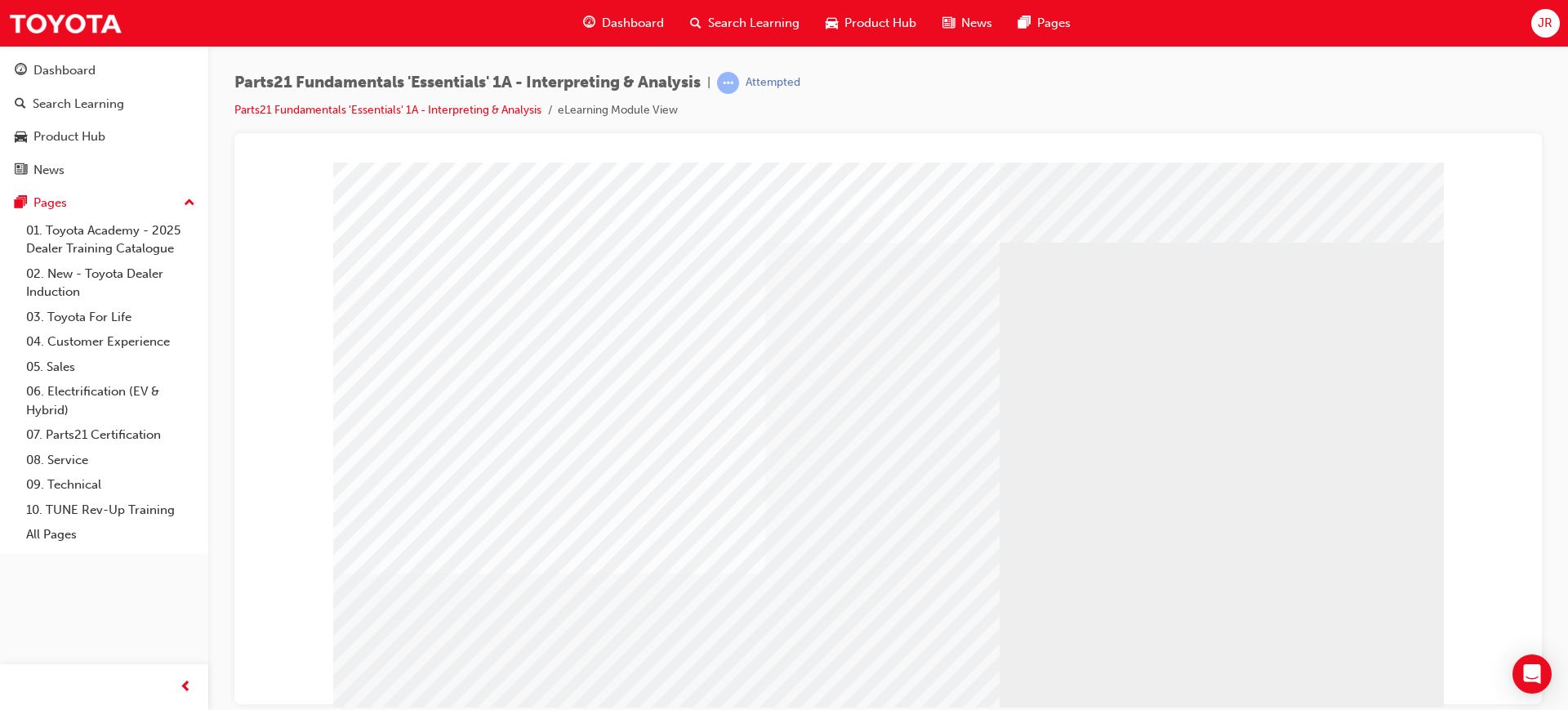 click at bounding box center (615, 1885) 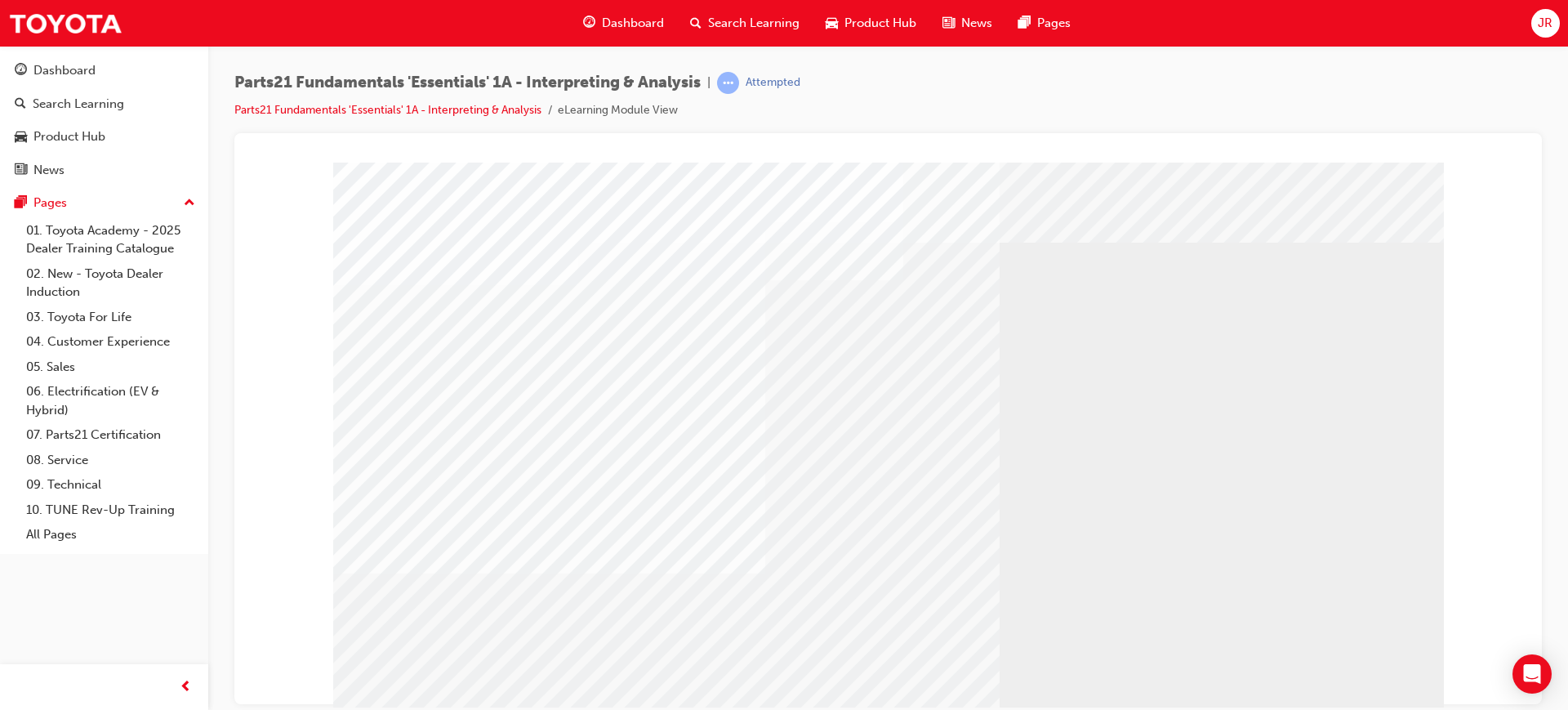 click at bounding box center (615, 1938) 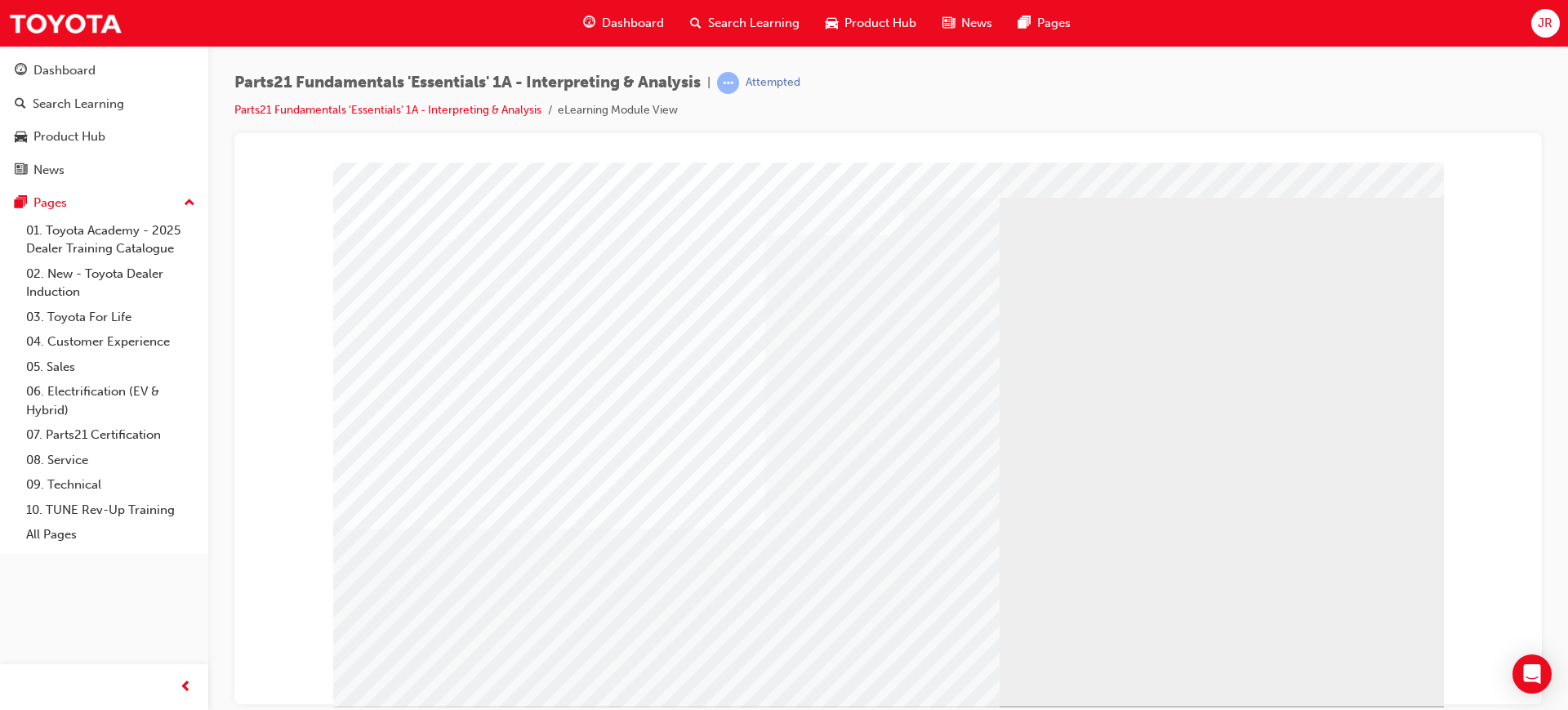 scroll, scrollTop: 68, scrollLeft: 0, axis: vertical 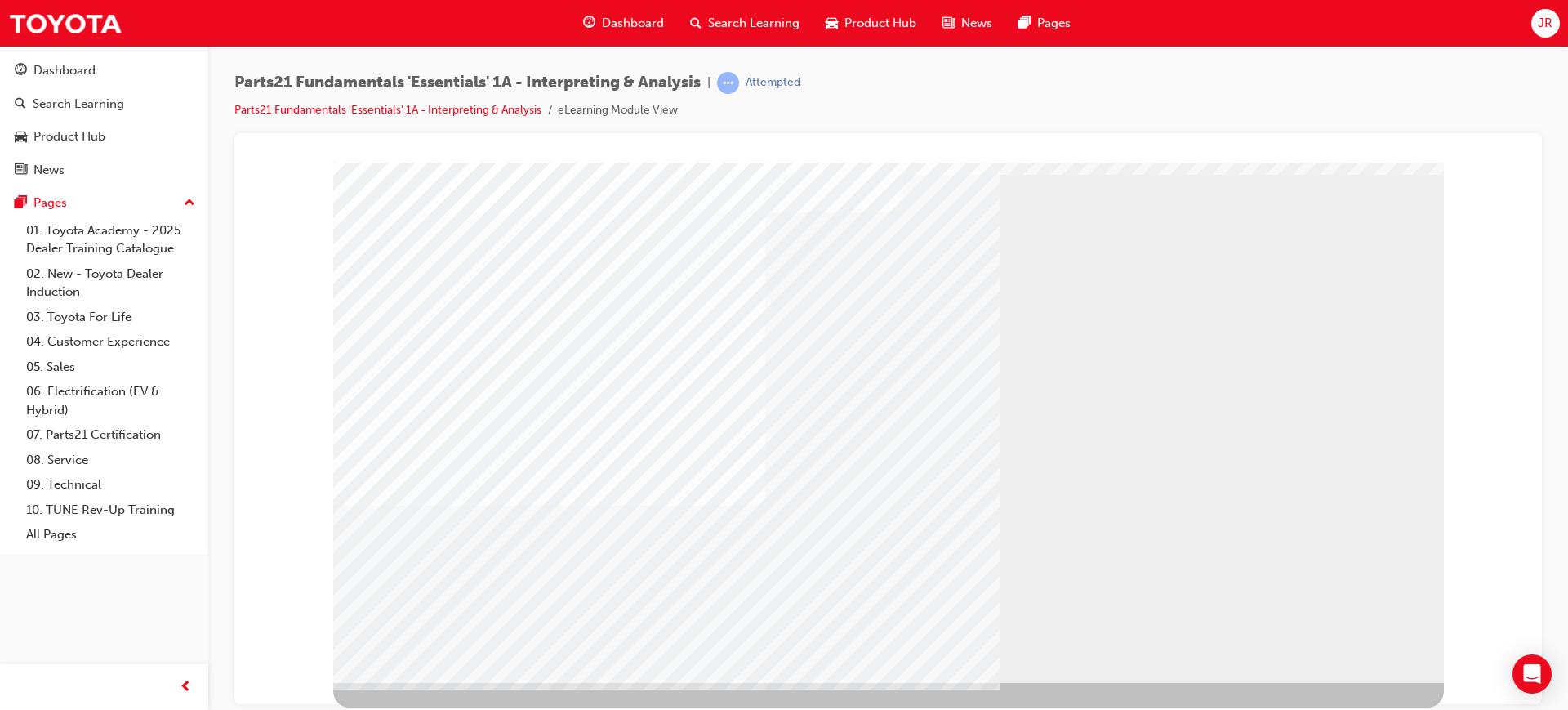 click at bounding box center (385, 1912) 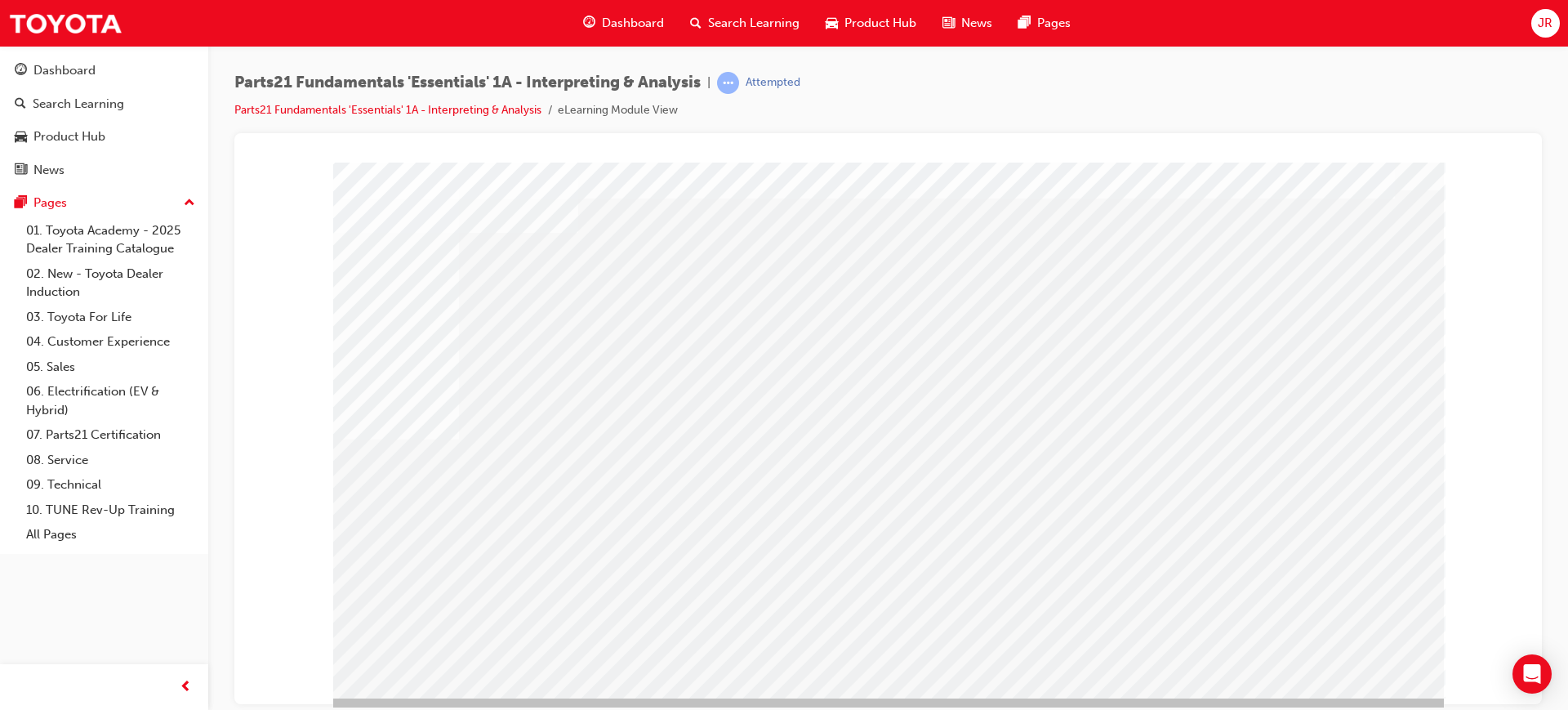 scroll, scrollTop: 68, scrollLeft: 0, axis: vertical 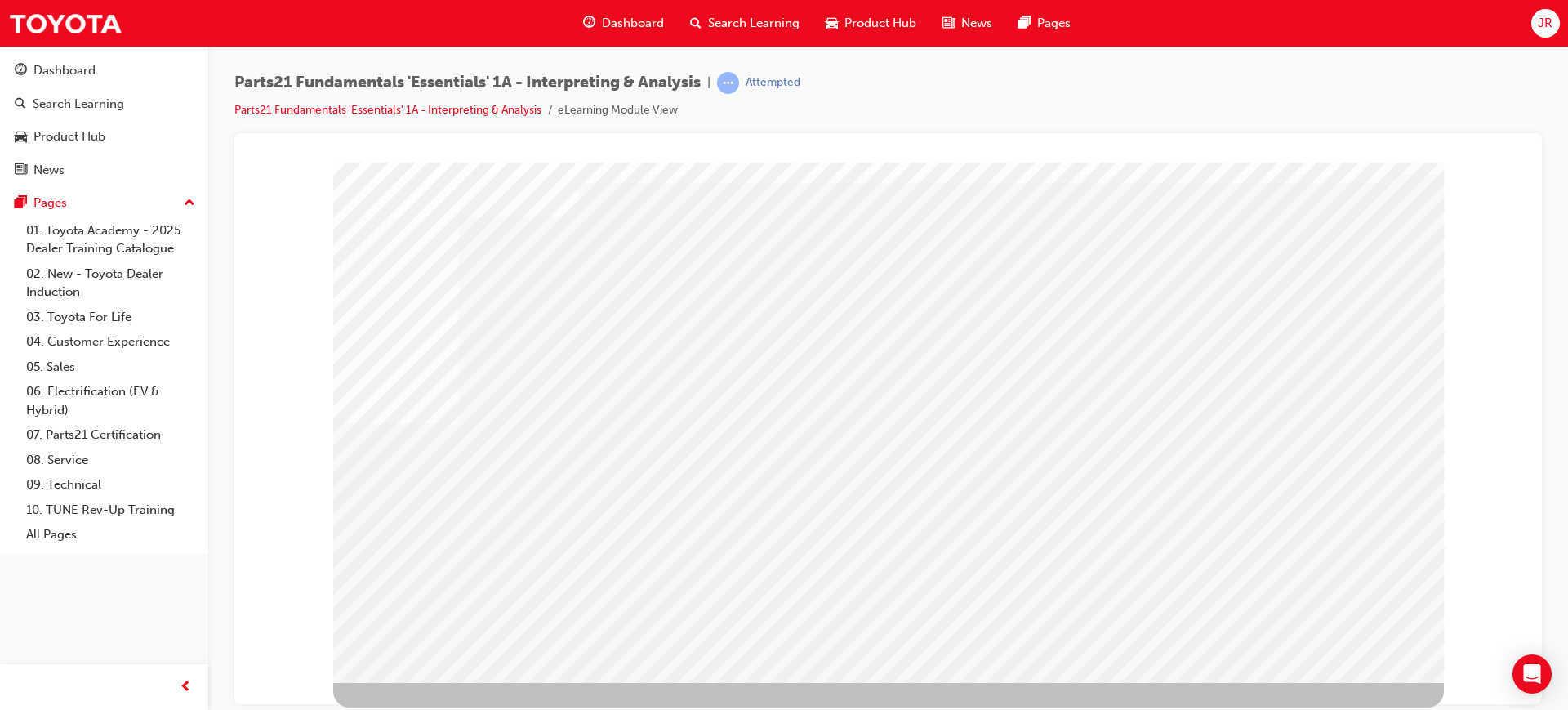click at bounding box center (393, 1659) 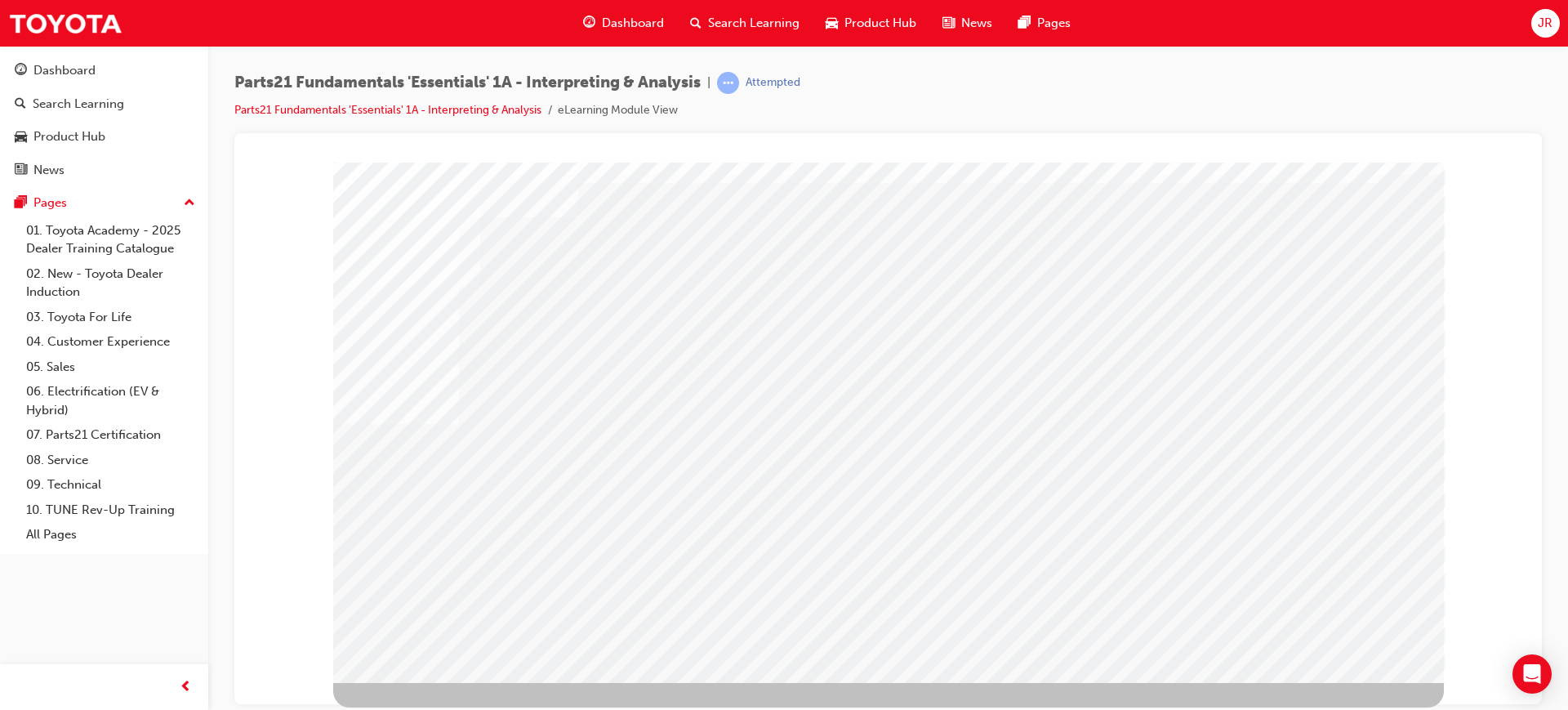 click at bounding box center (393, 2174) 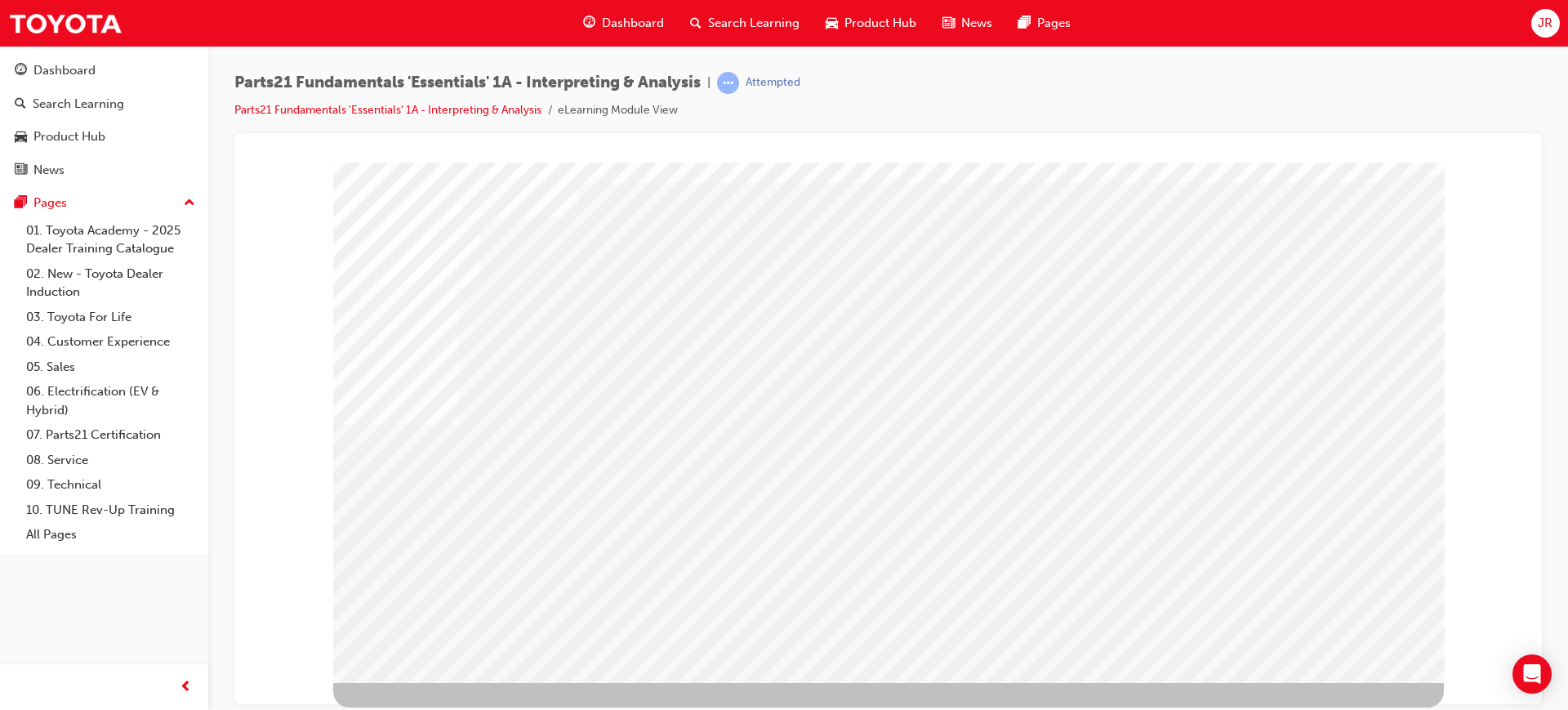 click at bounding box center (393, 2497) 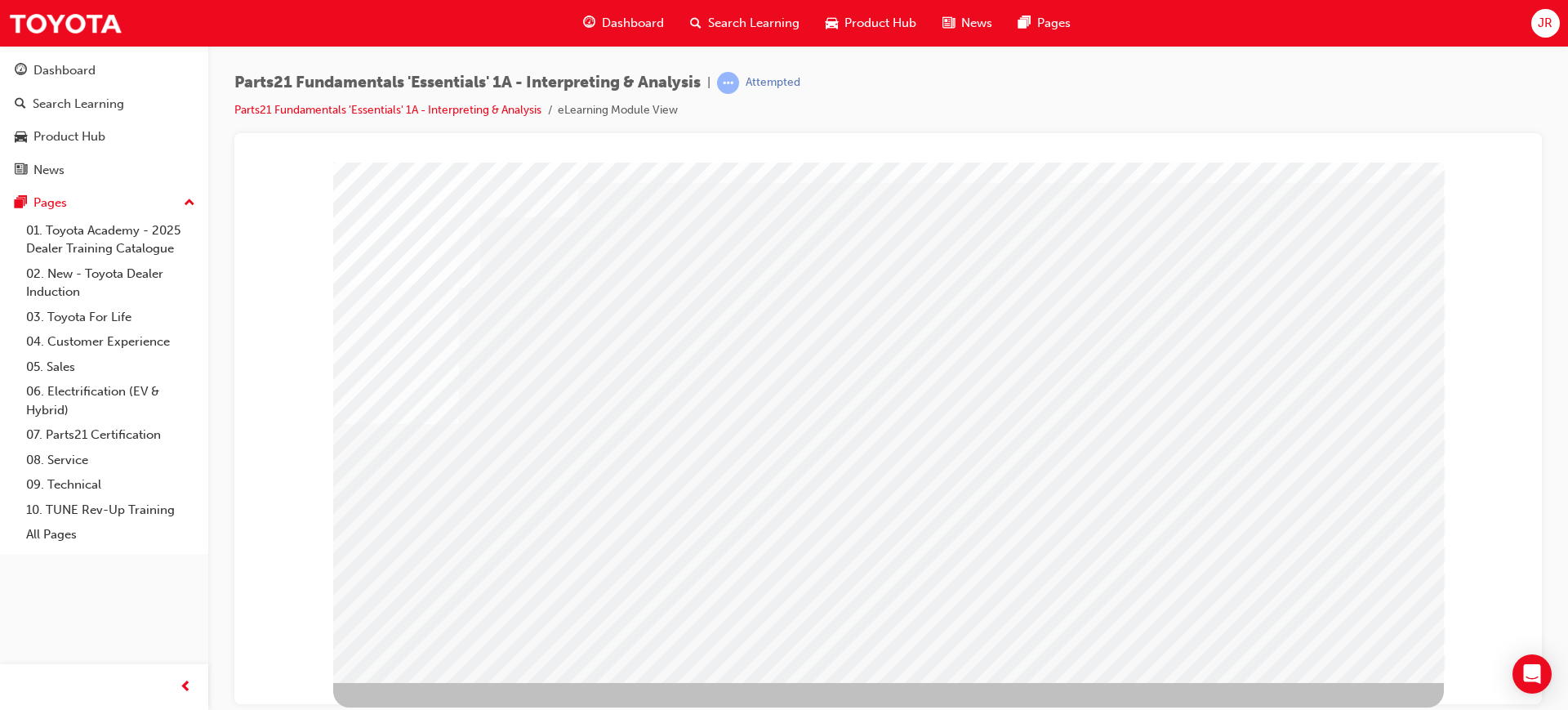 click at bounding box center (393, 2820) 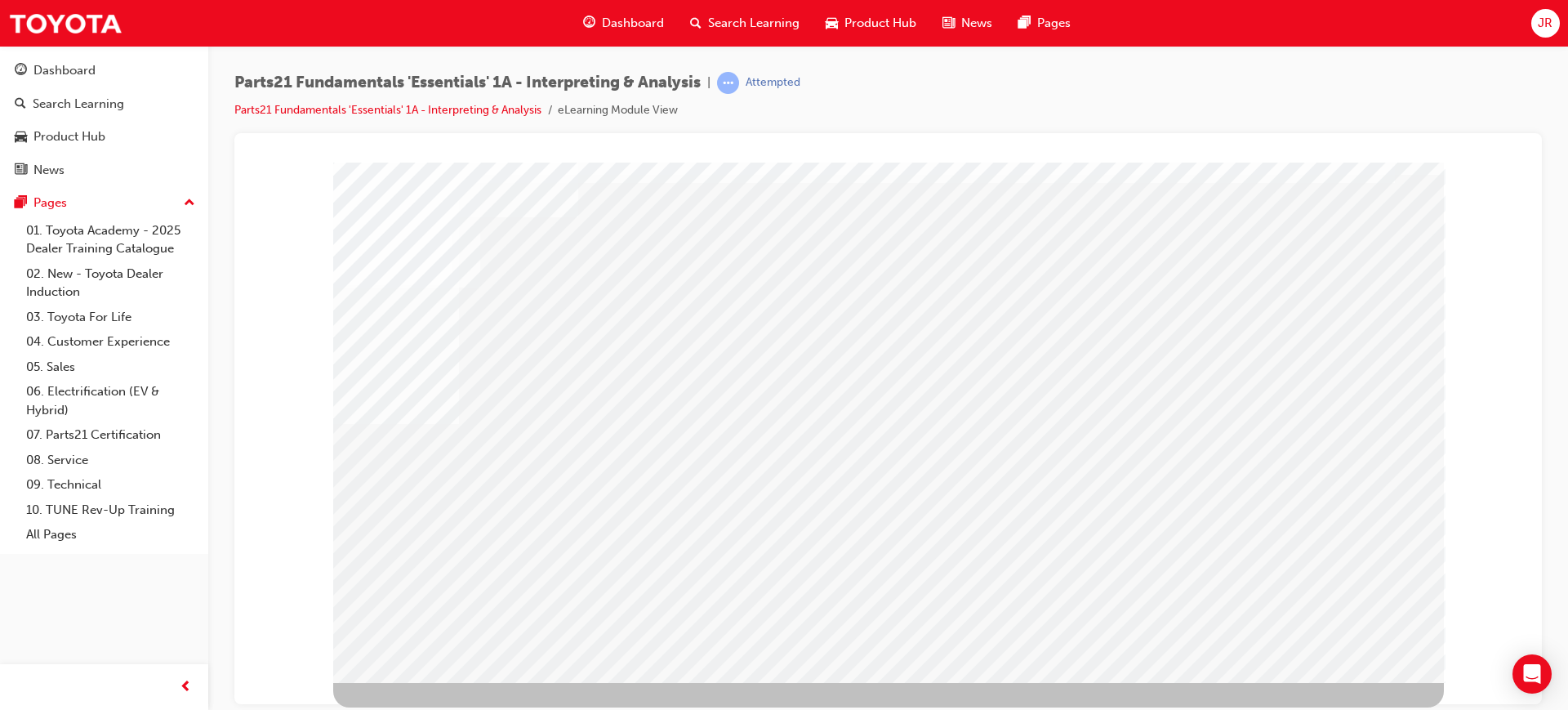 click at bounding box center [393, 3142] 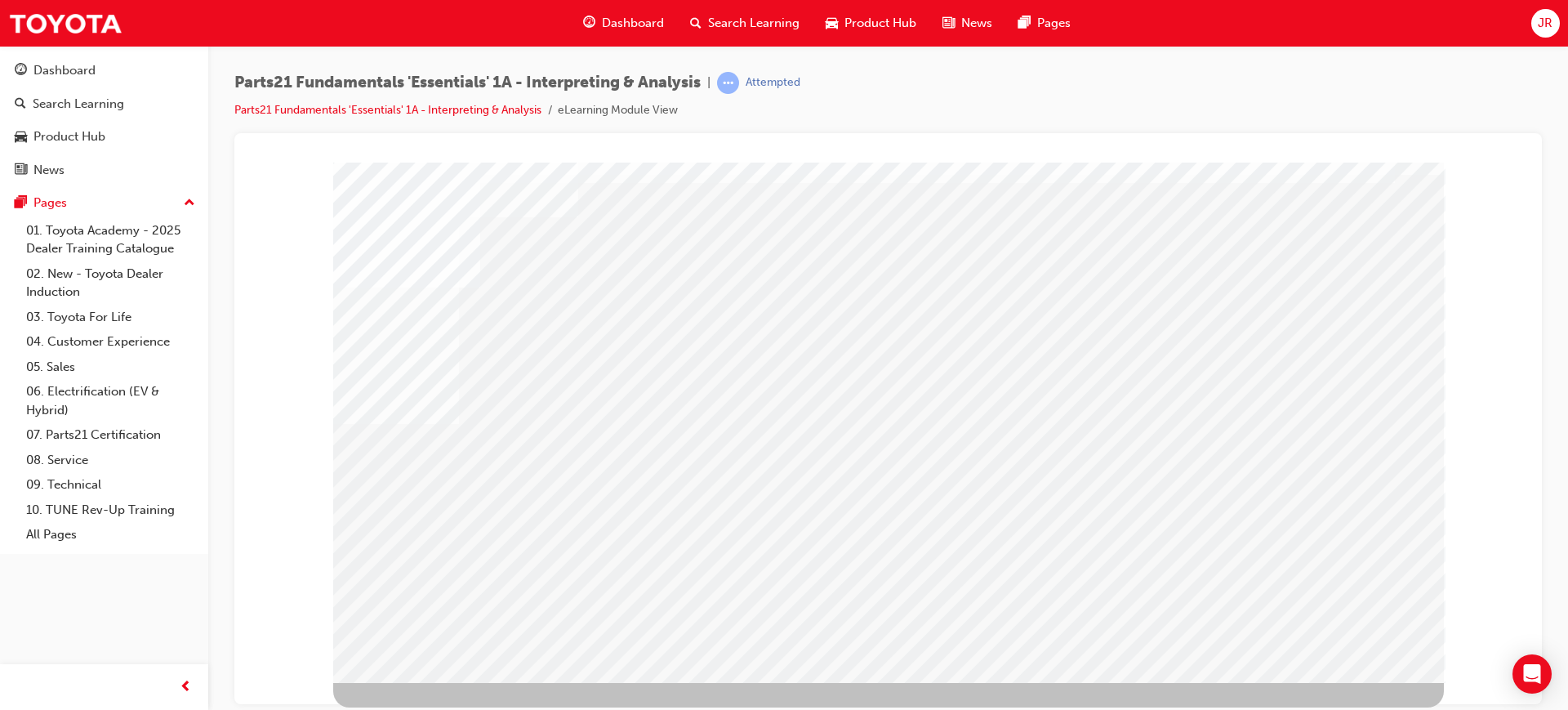 click at bounding box center [393, 4298] 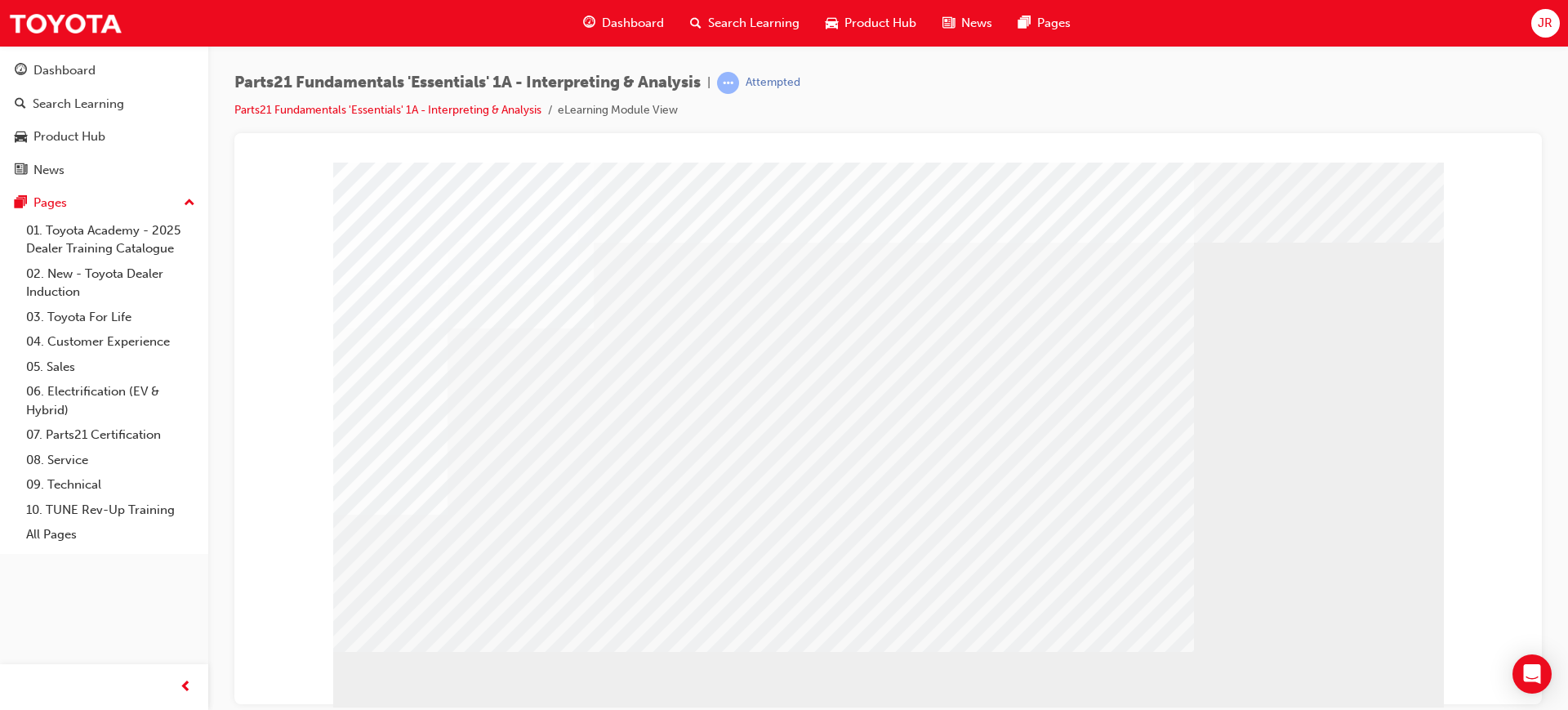 scroll, scrollTop: 68, scrollLeft: 0, axis: vertical 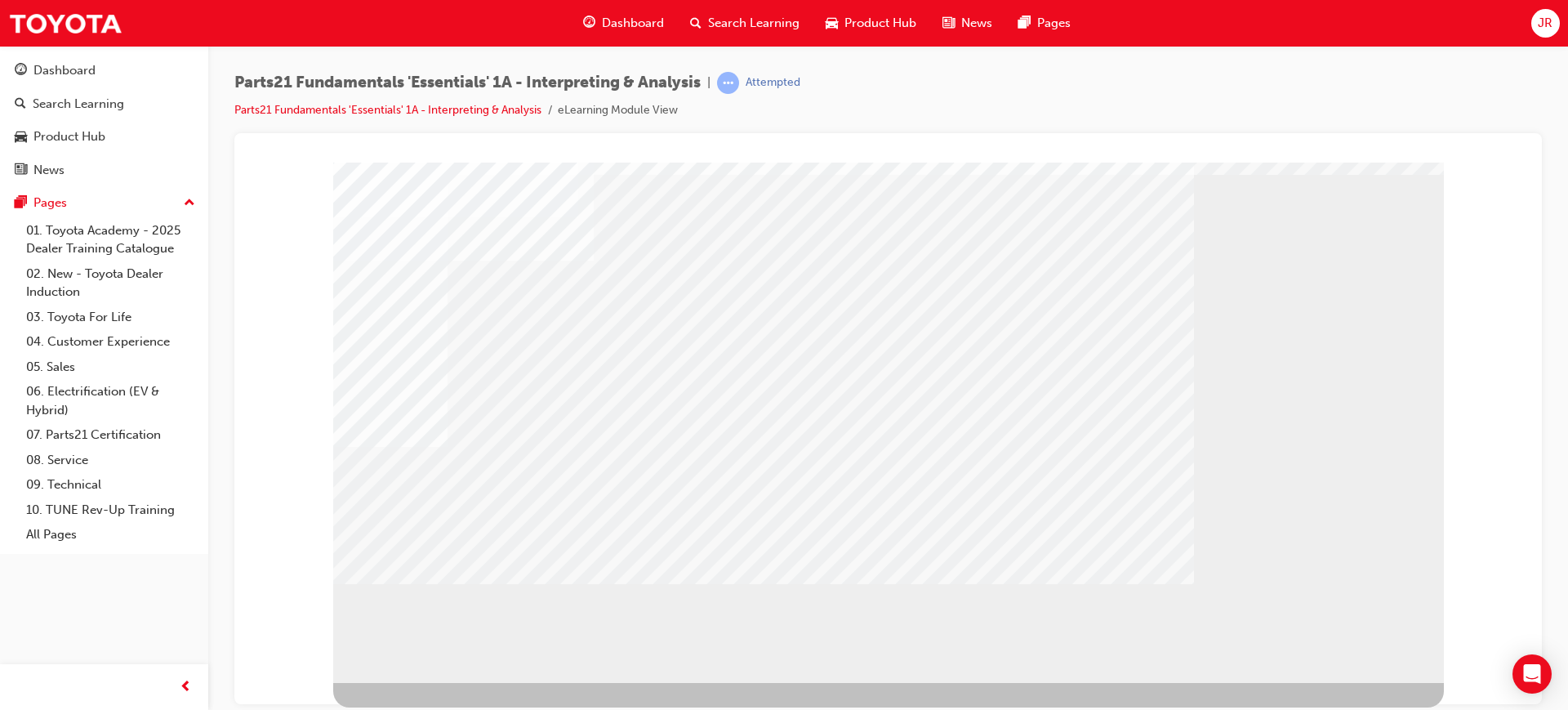 click at bounding box center [385, 2244] 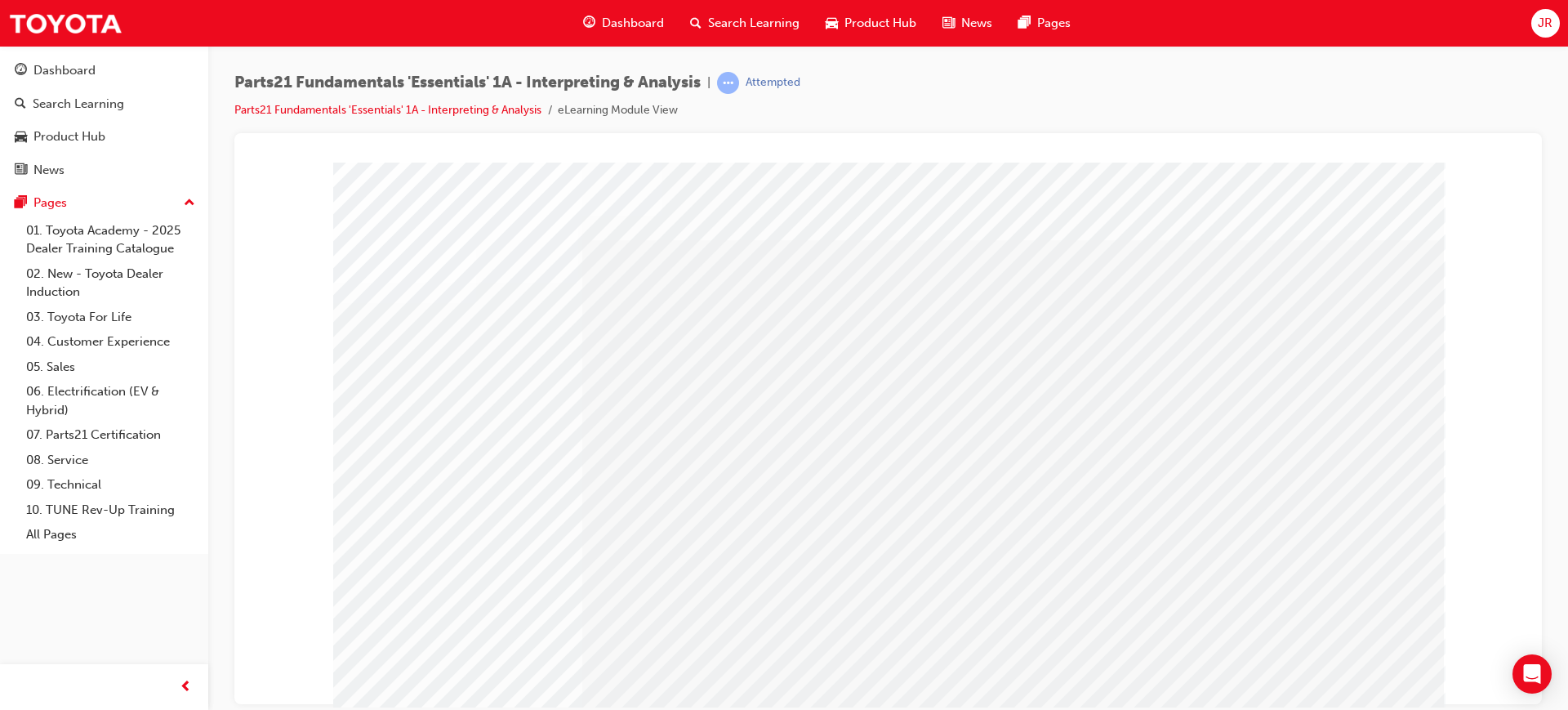 scroll, scrollTop: 0, scrollLeft: 0, axis: both 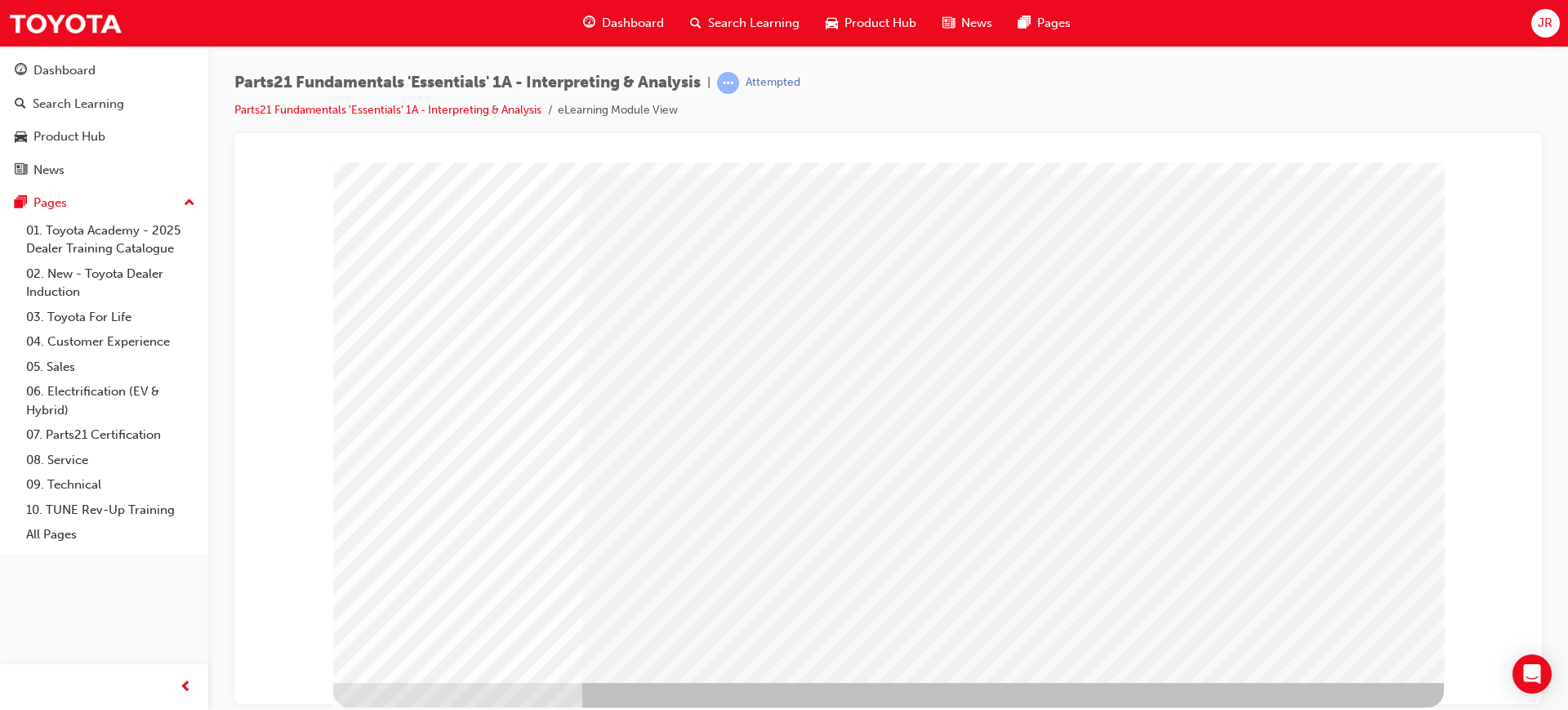 click at bounding box center [385, 1450] 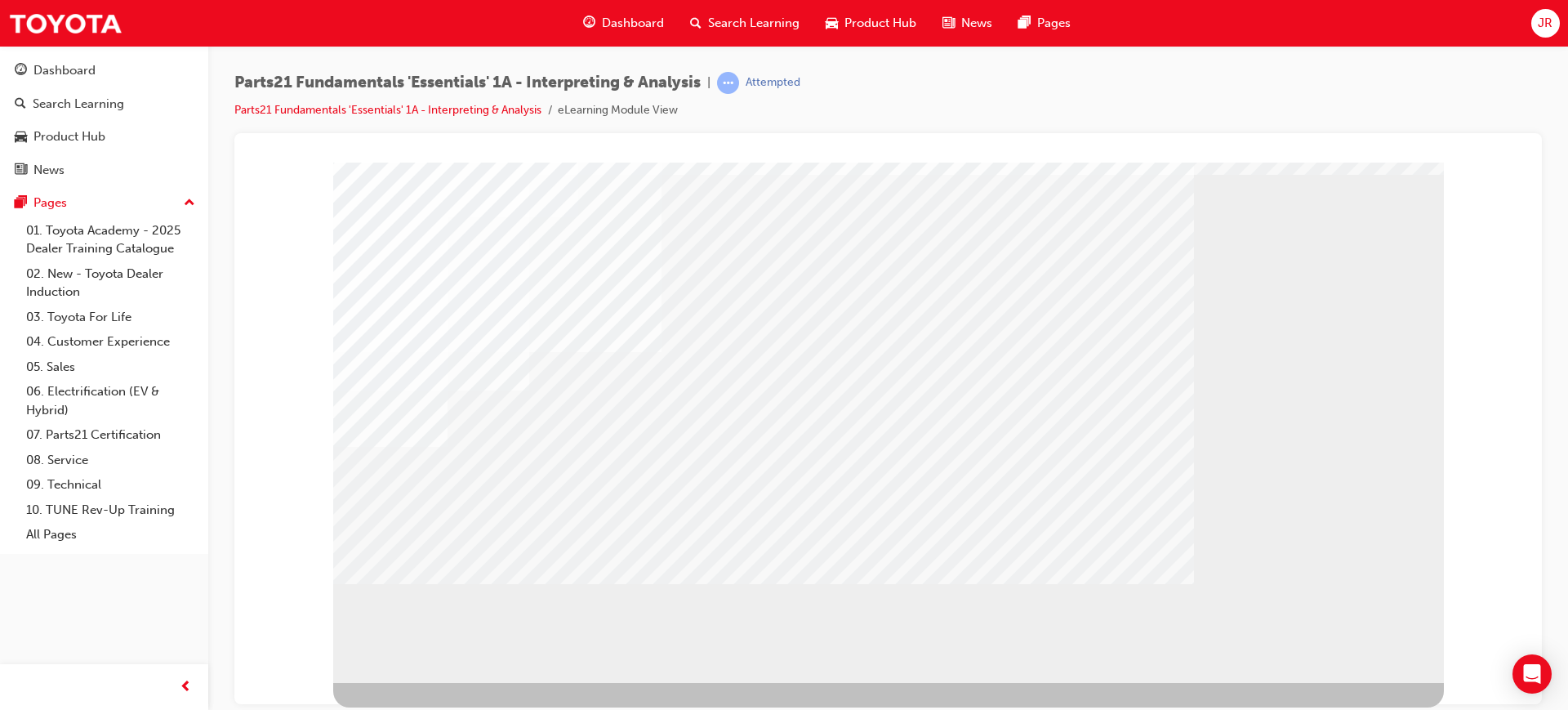 click at bounding box center (385, 2257) 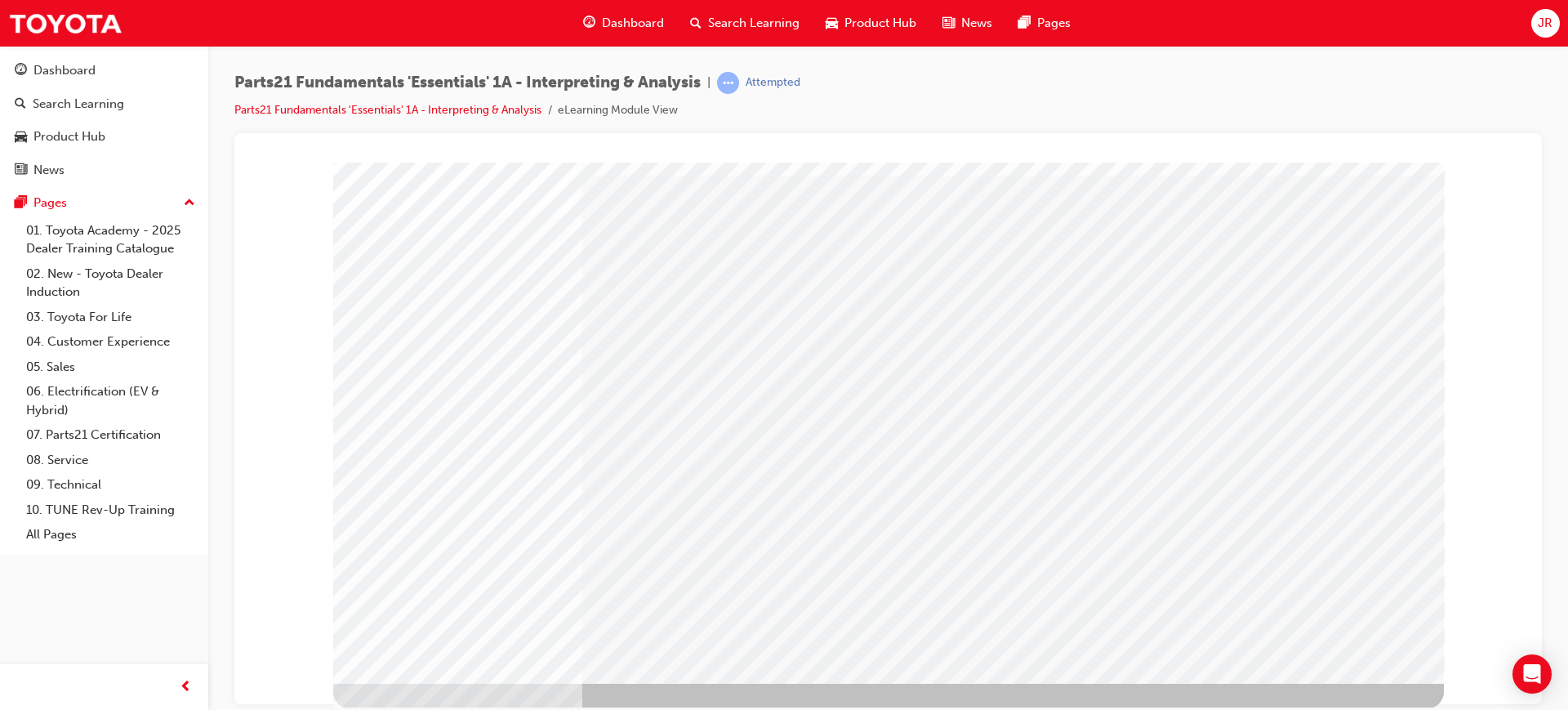 scroll, scrollTop: 68, scrollLeft: 0, axis: vertical 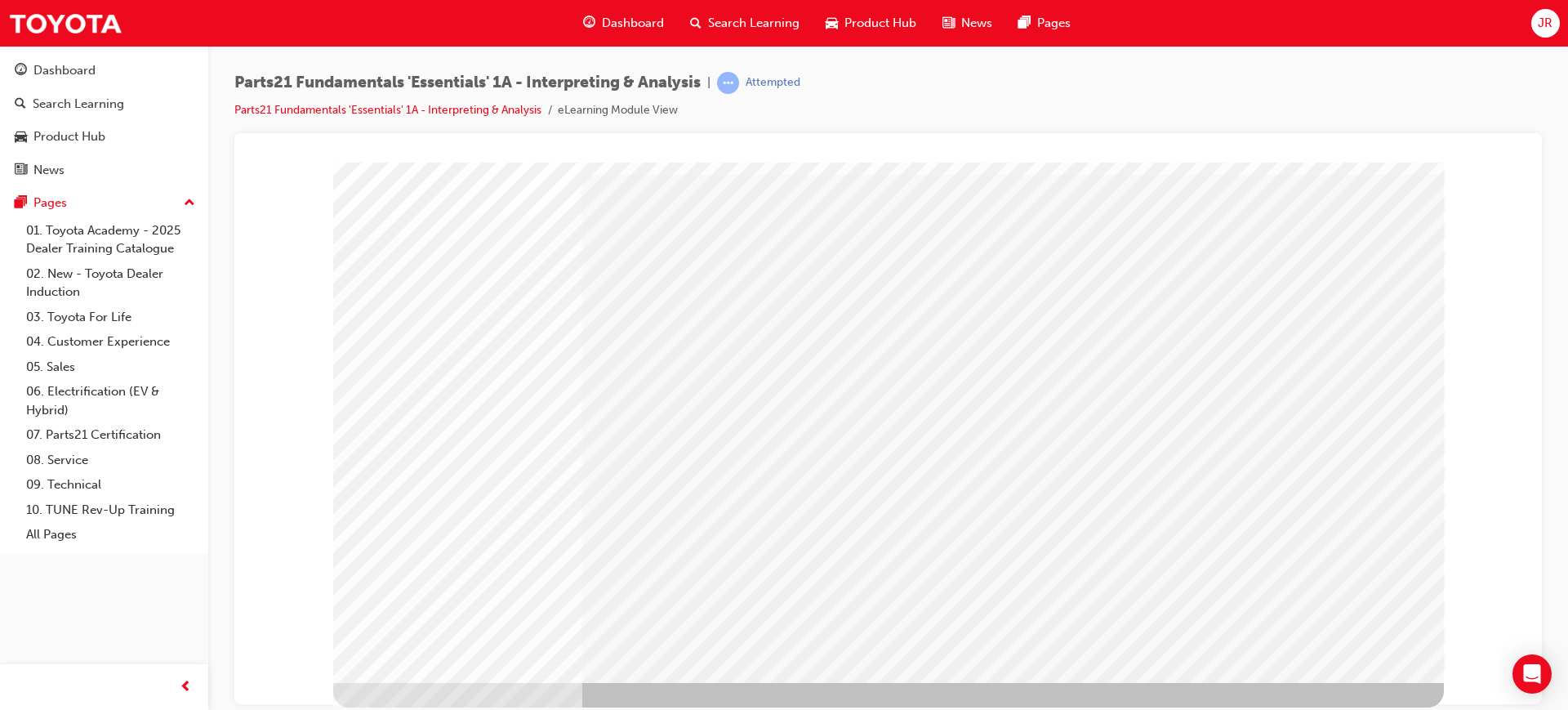 click at bounding box center (385, 1445) 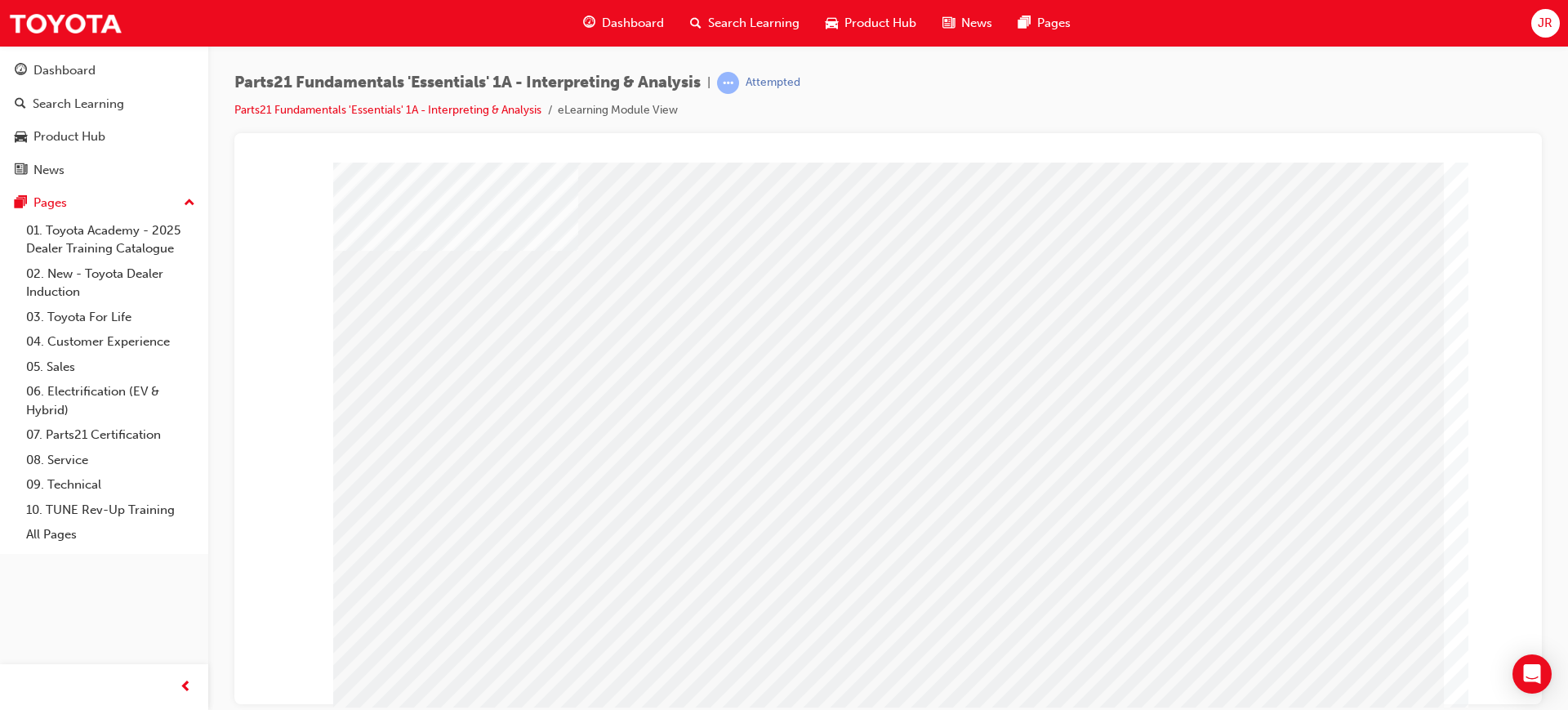 scroll, scrollTop: 68, scrollLeft: 0, axis: vertical 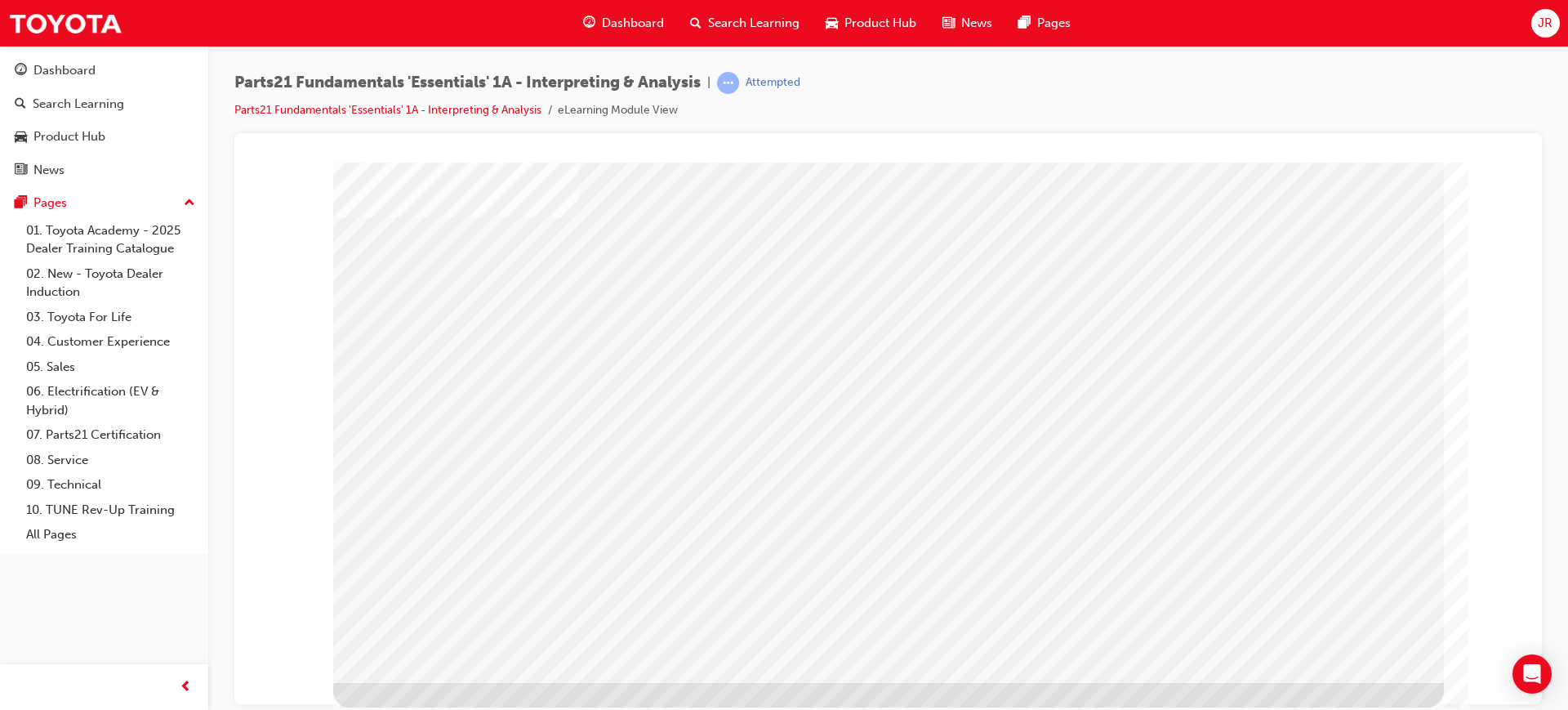 click at bounding box center (385, 1344) 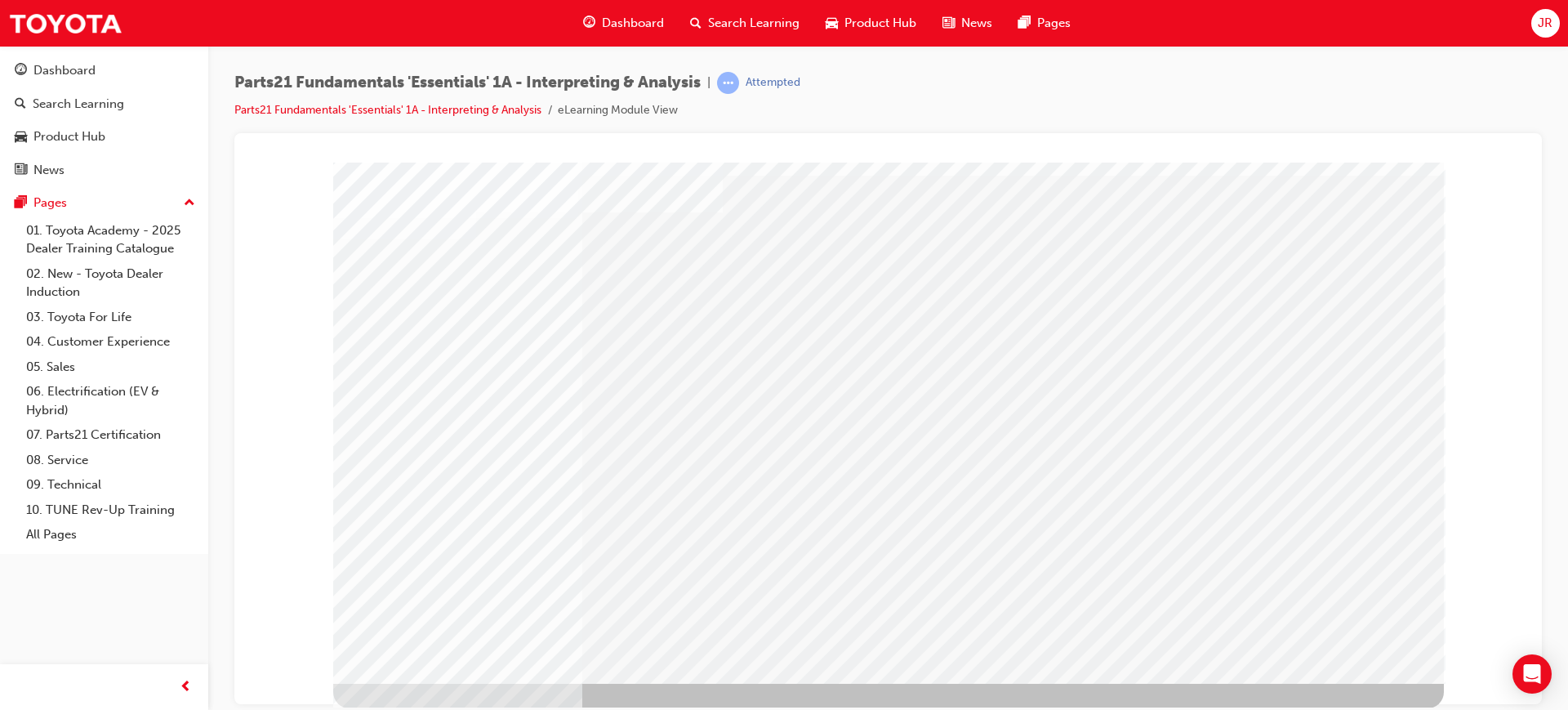 scroll, scrollTop: 68, scrollLeft: 0, axis: vertical 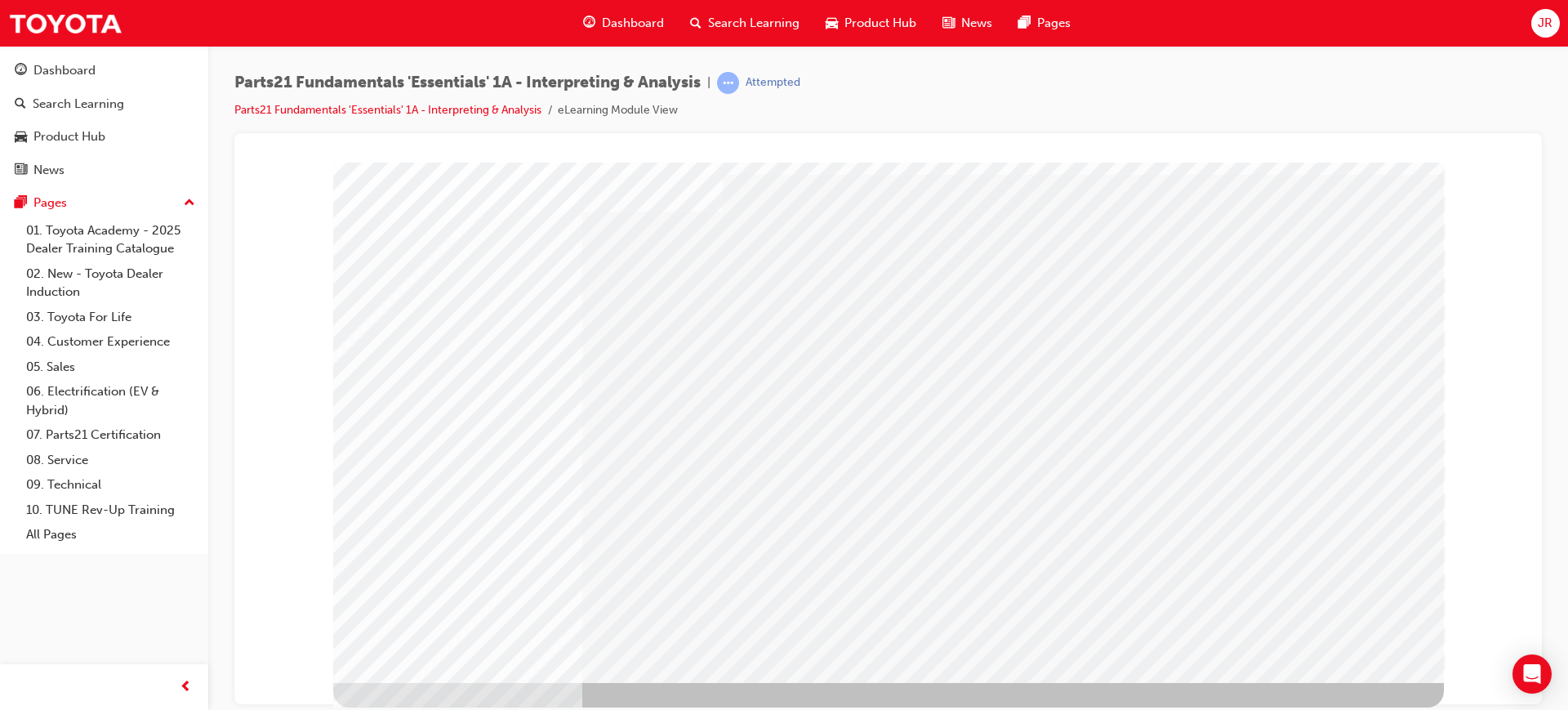 click at bounding box center (385, 2301) 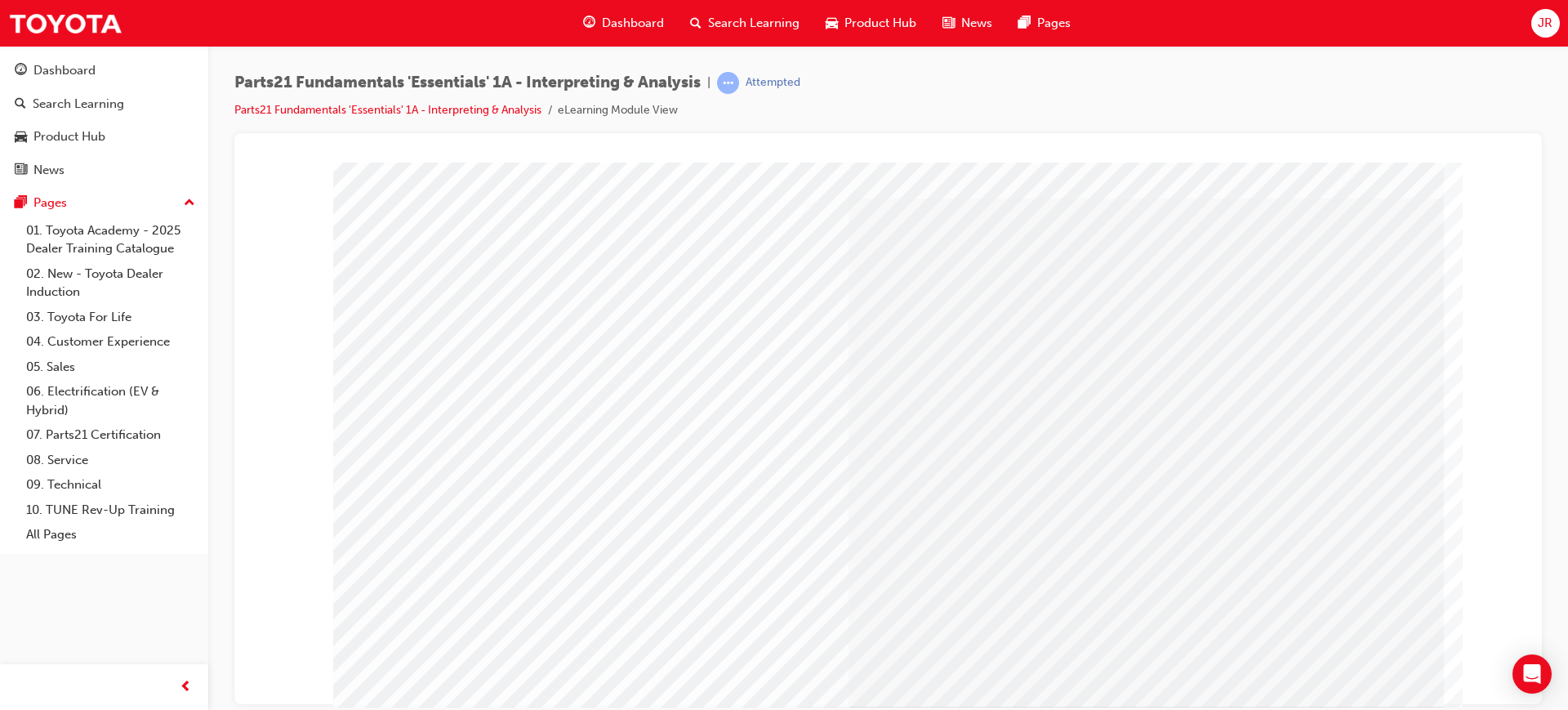 scroll, scrollTop: 68, scrollLeft: 0, axis: vertical 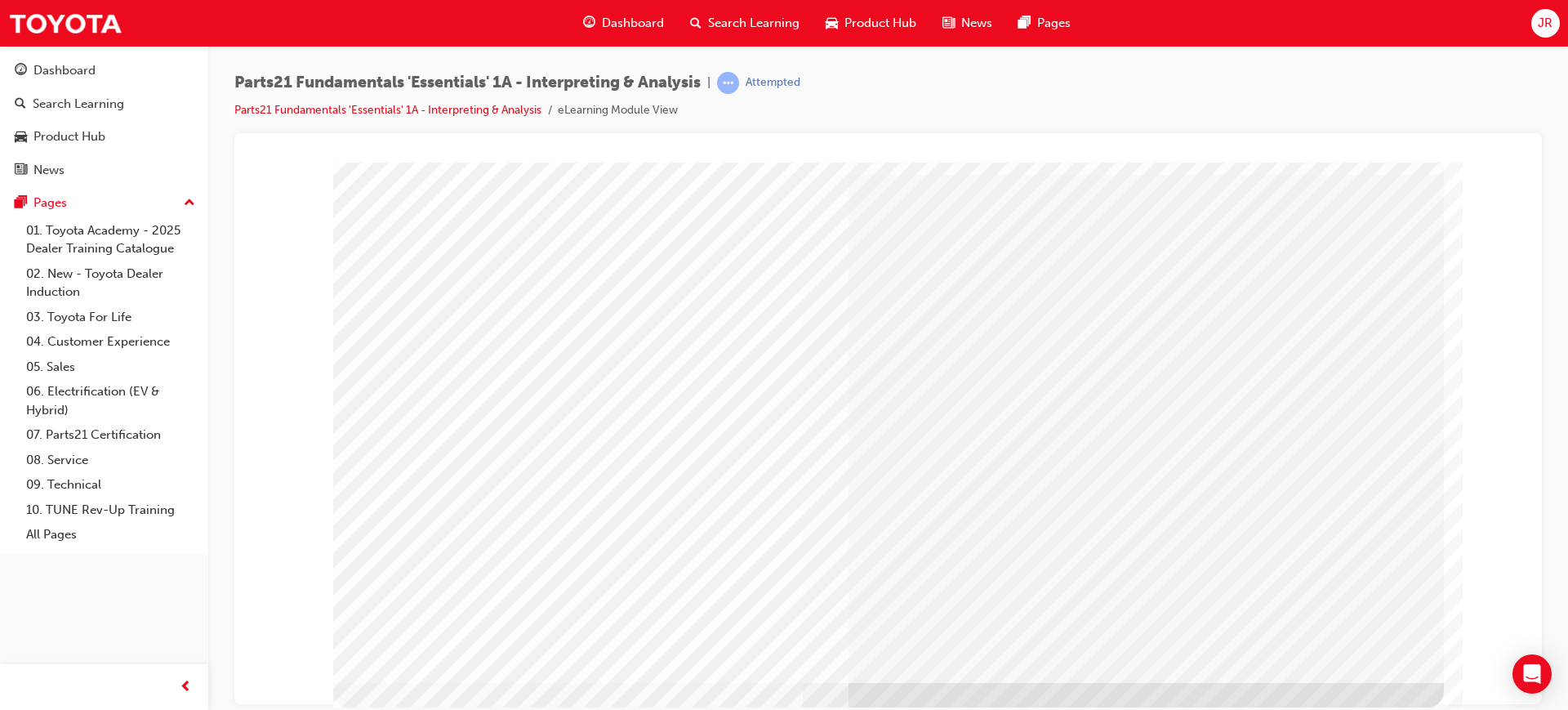 click at bounding box center (529, 3074) 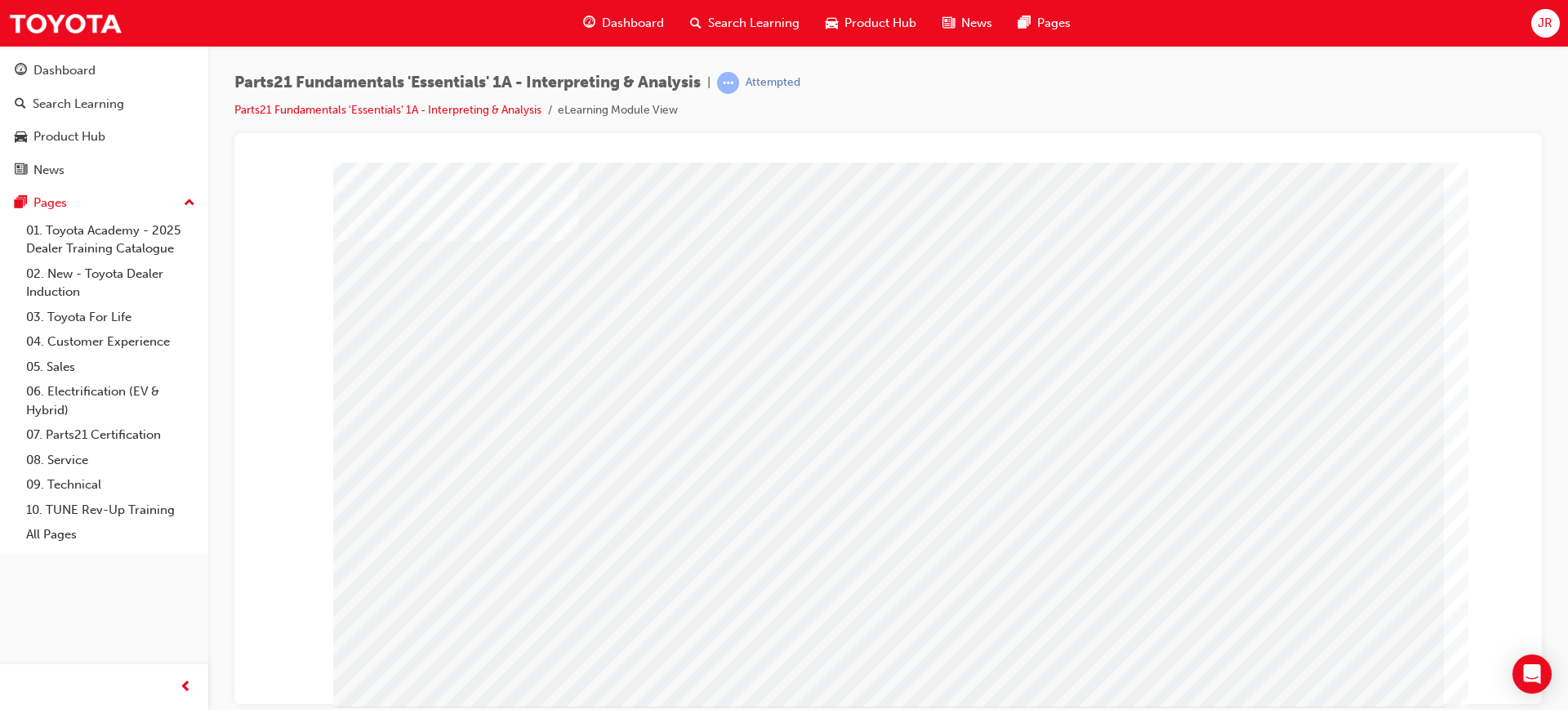 scroll, scrollTop: 68, scrollLeft: 0, axis: vertical 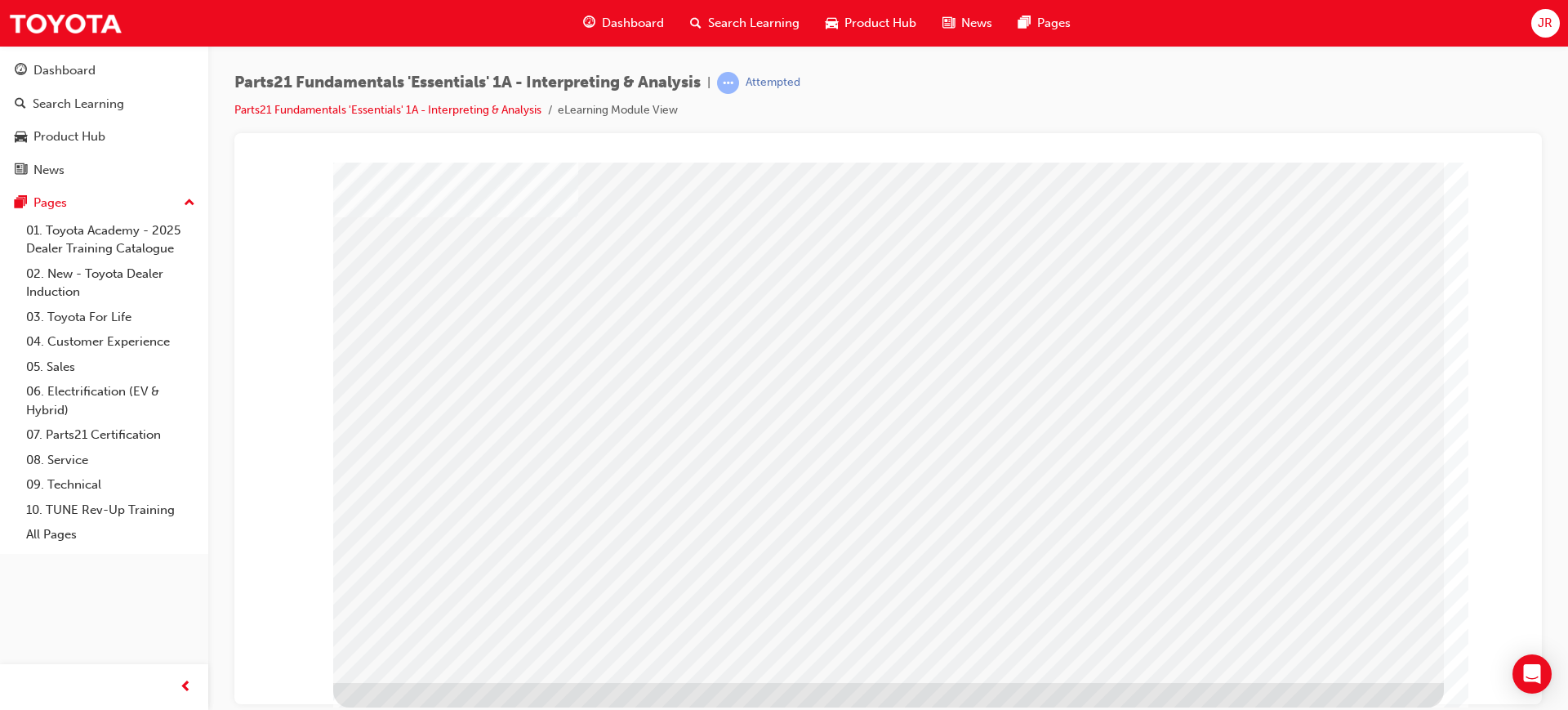 click at bounding box center (385, 1344) 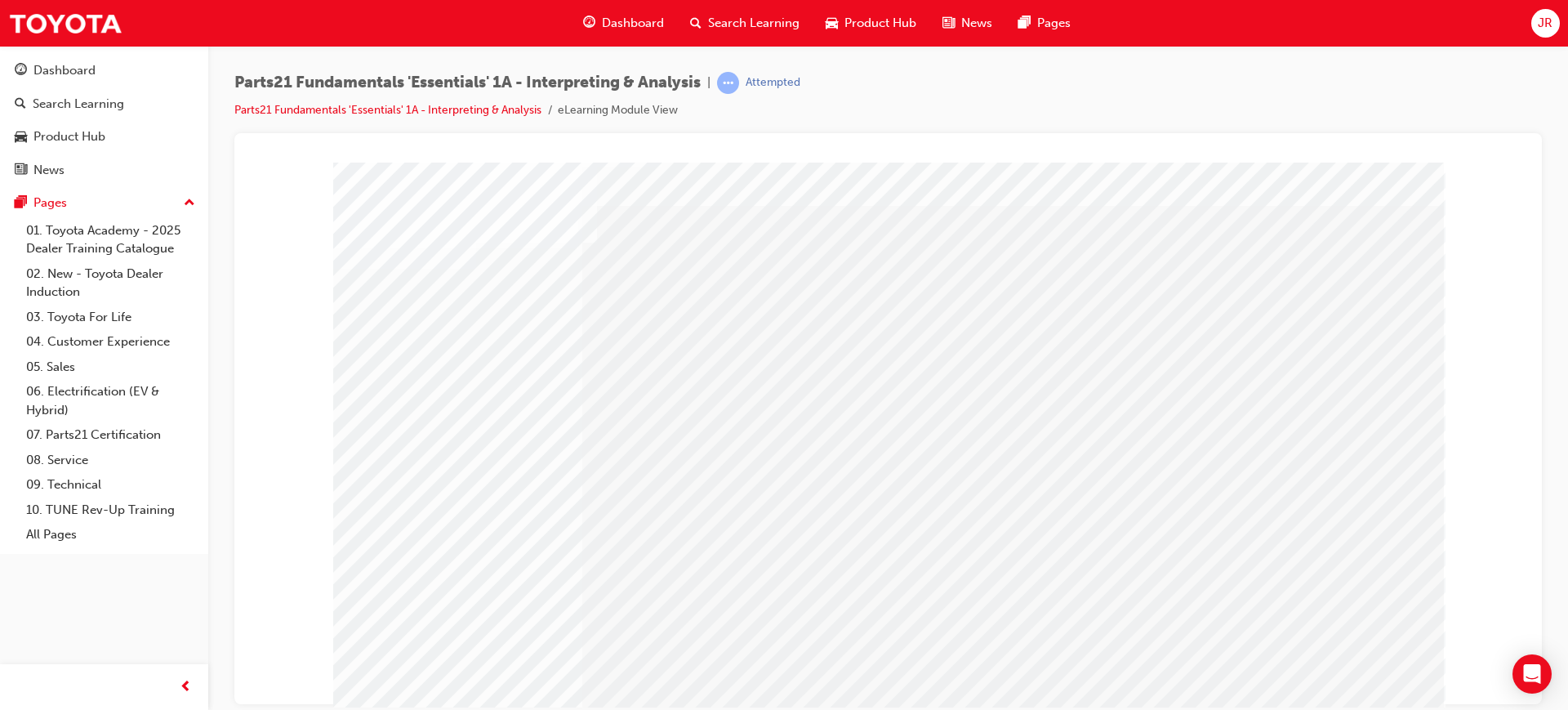 scroll, scrollTop: 68, scrollLeft: 0, axis: vertical 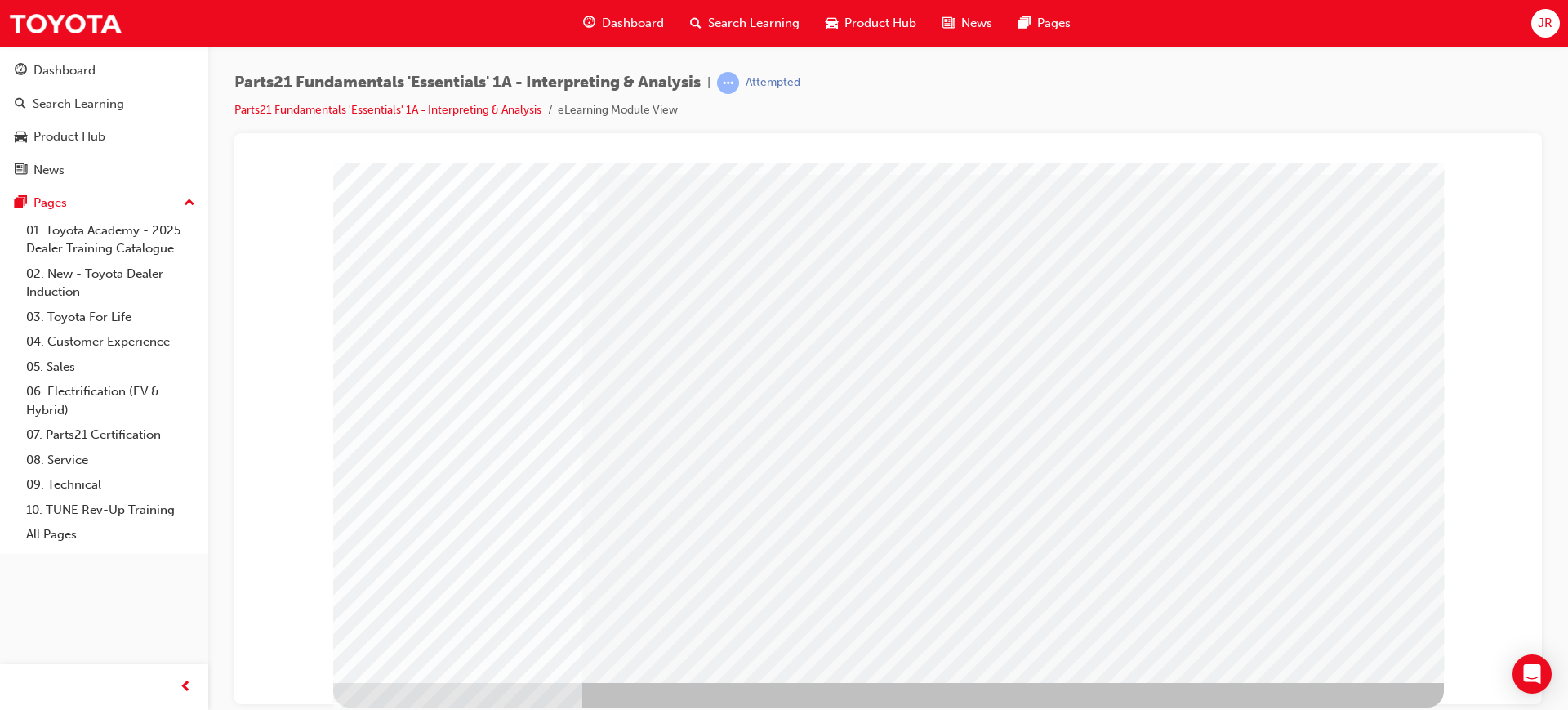 click at bounding box center (385, 2208) 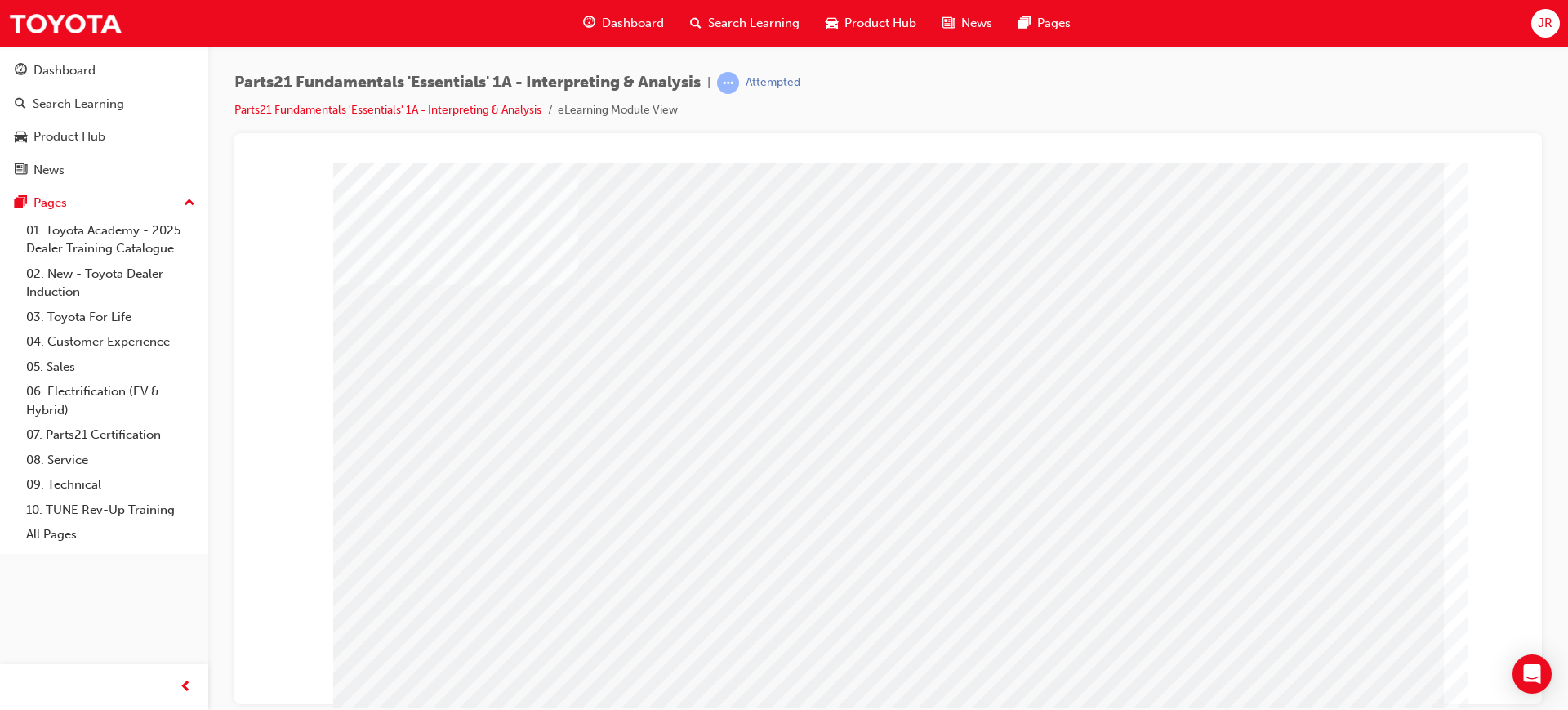 scroll, scrollTop: 68, scrollLeft: 0, axis: vertical 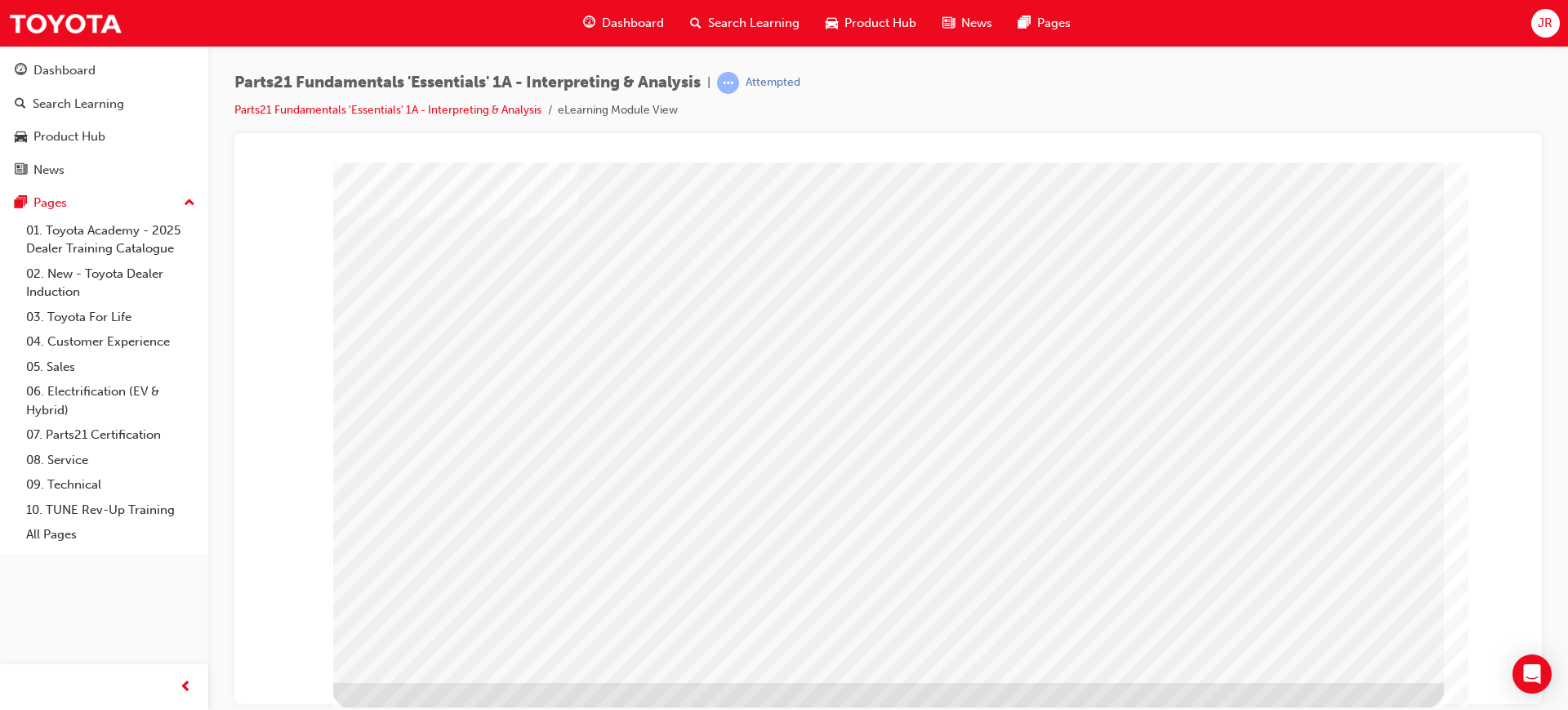click at bounding box center (385, 1344) 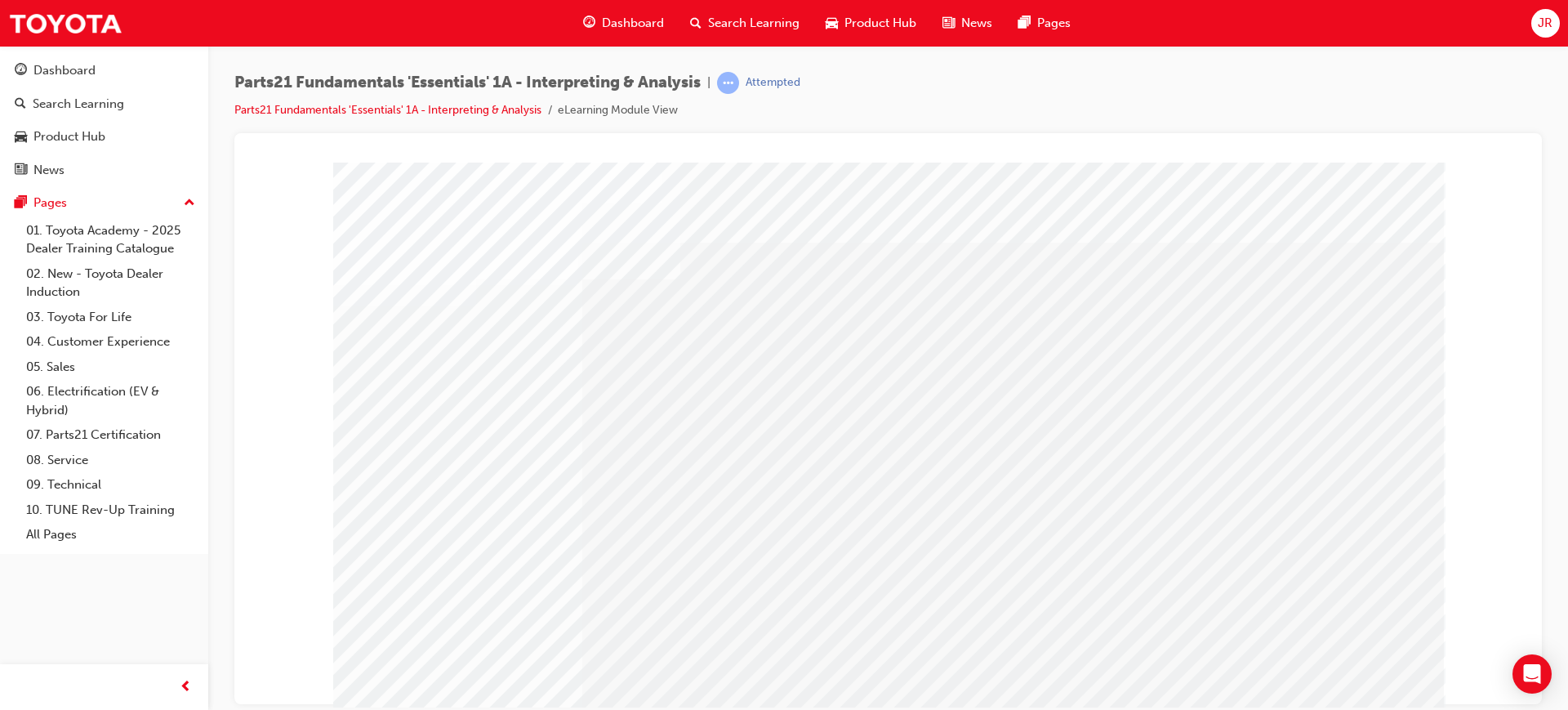 click at bounding box center (889, 1044) 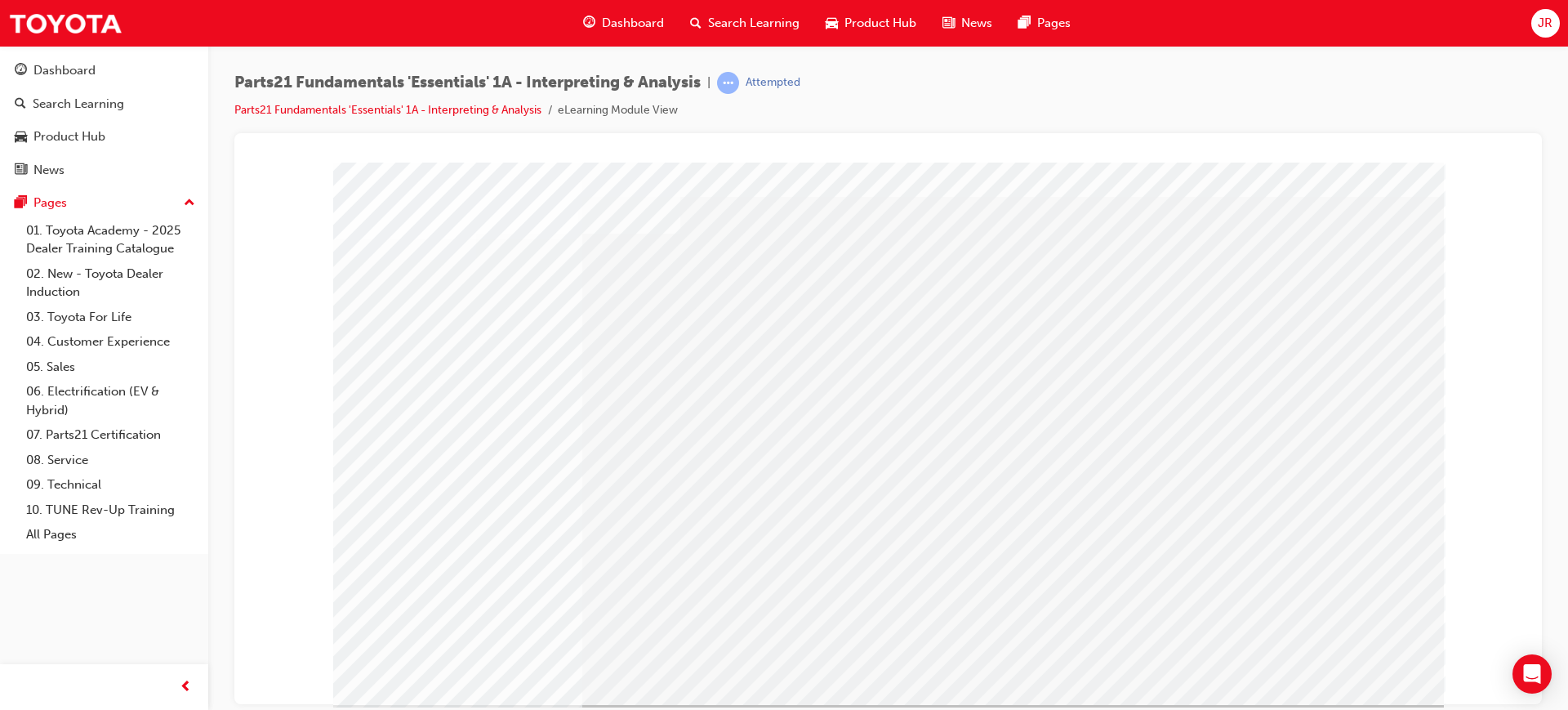 scroll, scrollTop: 68, scrollLeft: 0, axis: vertical 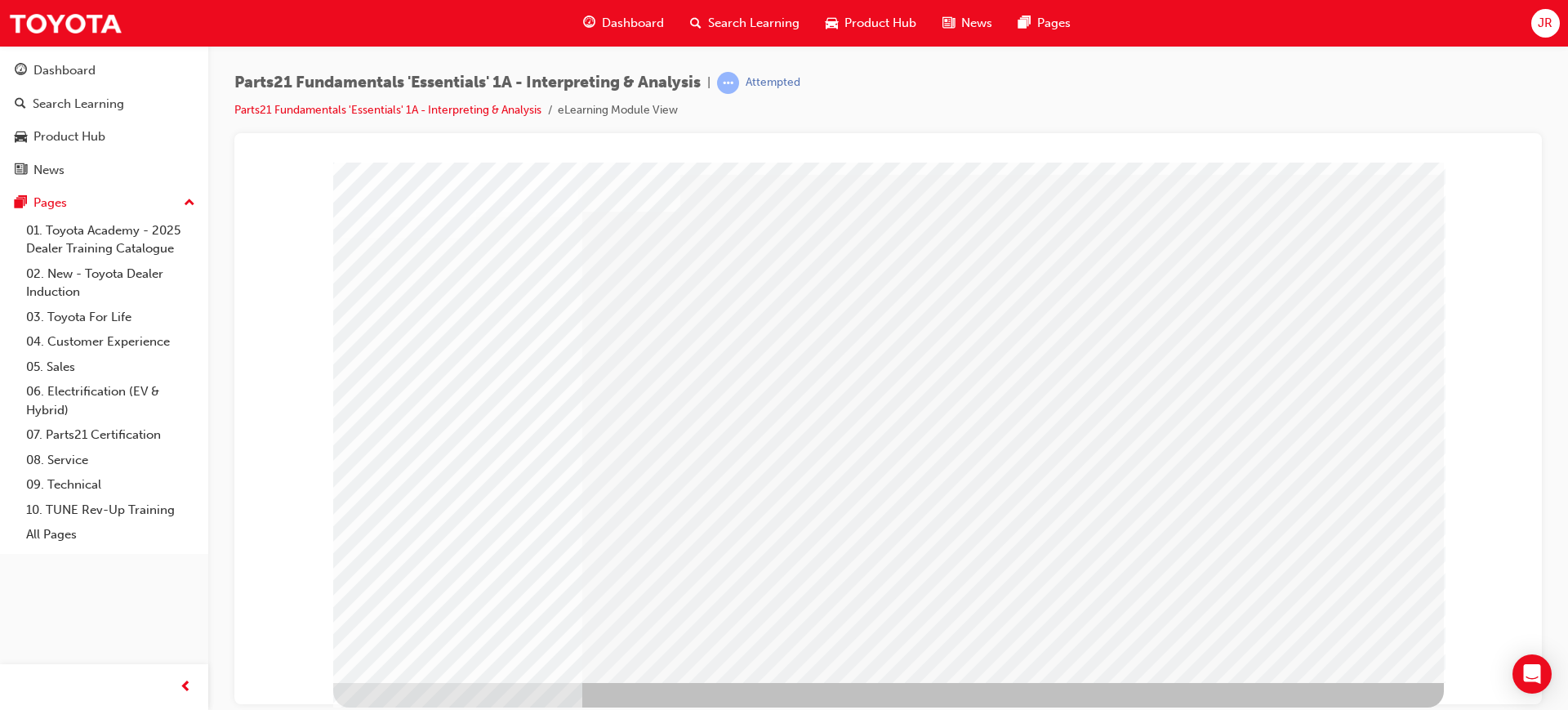 click at bounding box center (385, 1436) 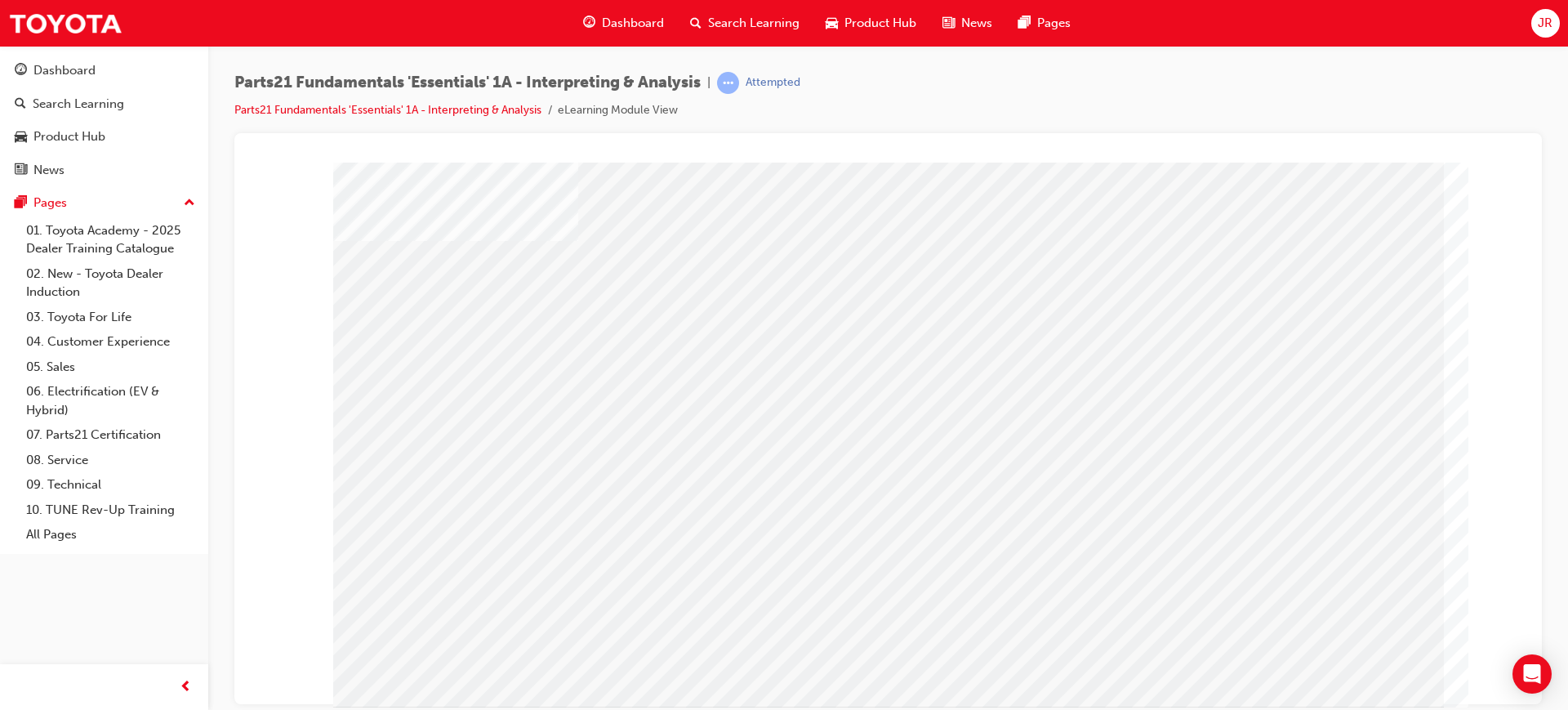 scroll, scrollTop: 68, scrollLeft: 0, axis: vertical 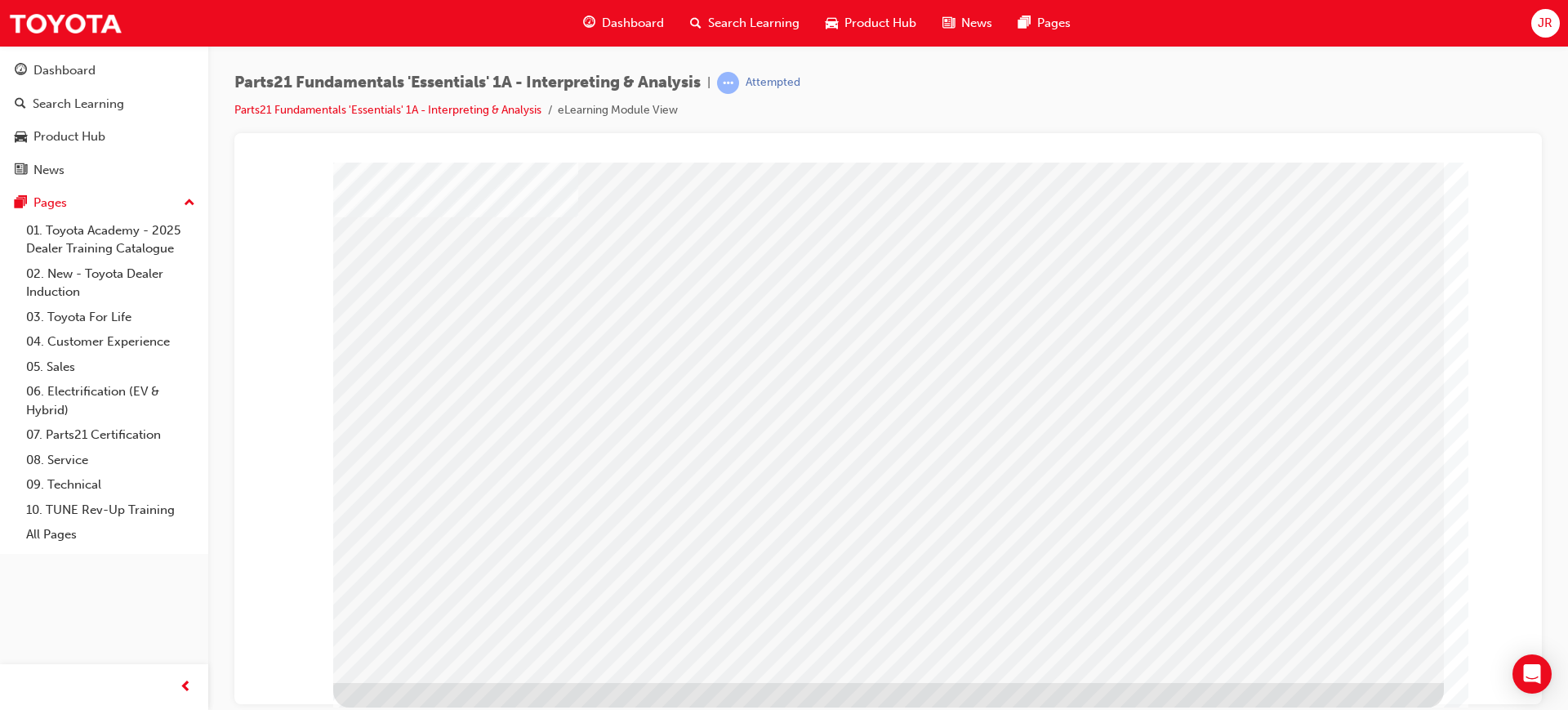 click at bounding box center [385, 1344] 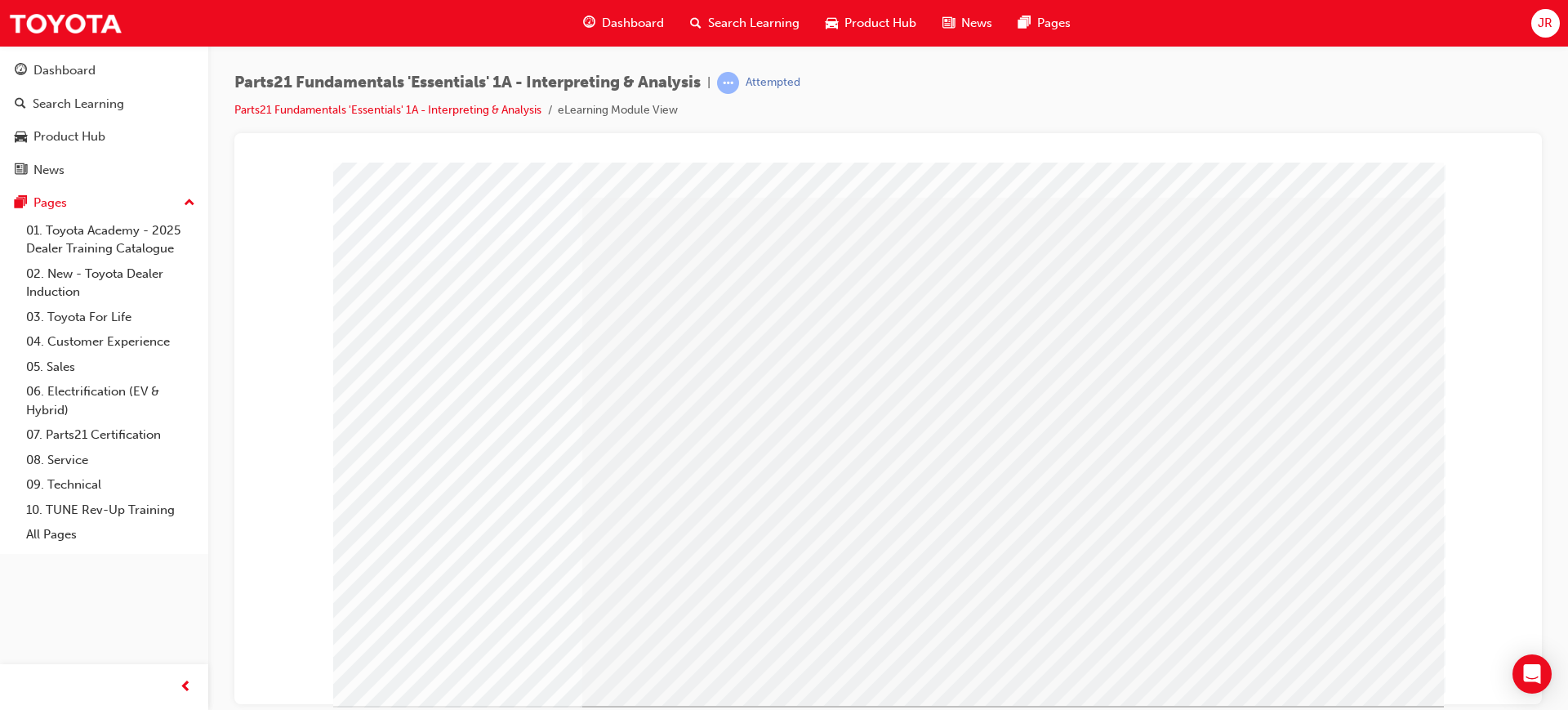 scroll, scrollTop: 68, scrollLeft: 0, axis: vertical 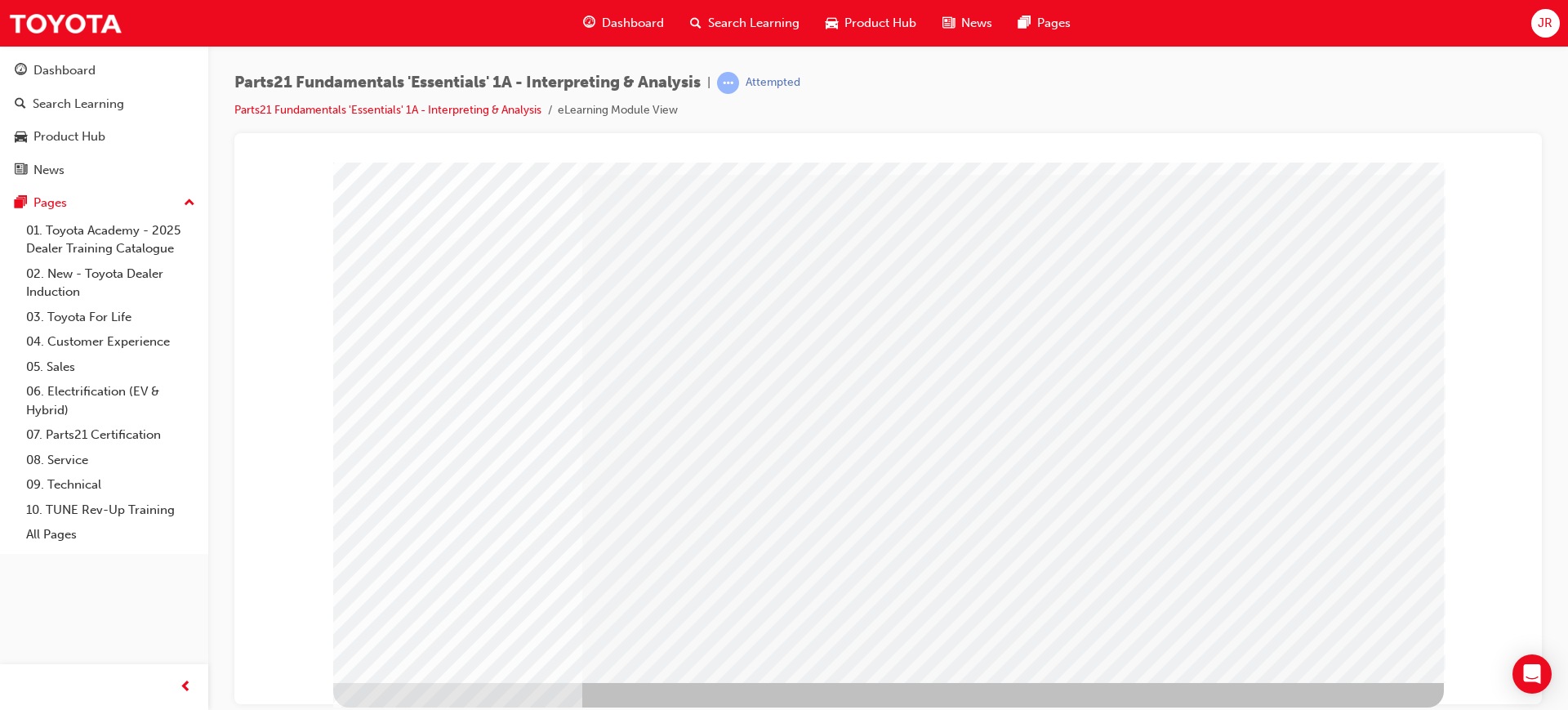 click at bounding box center (385, 2208) 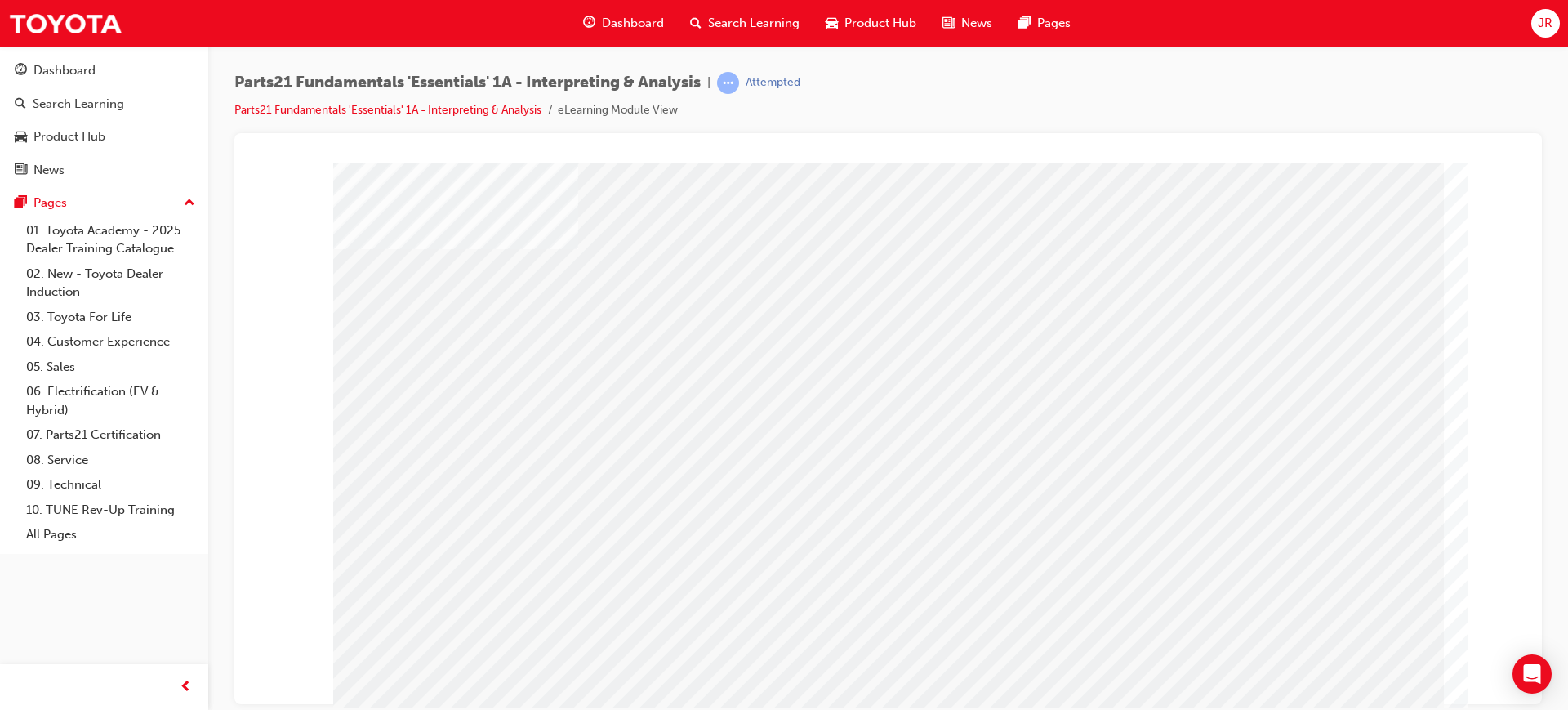scroll, scrollTop: 68, scrollLeft: 0, axis: vertical 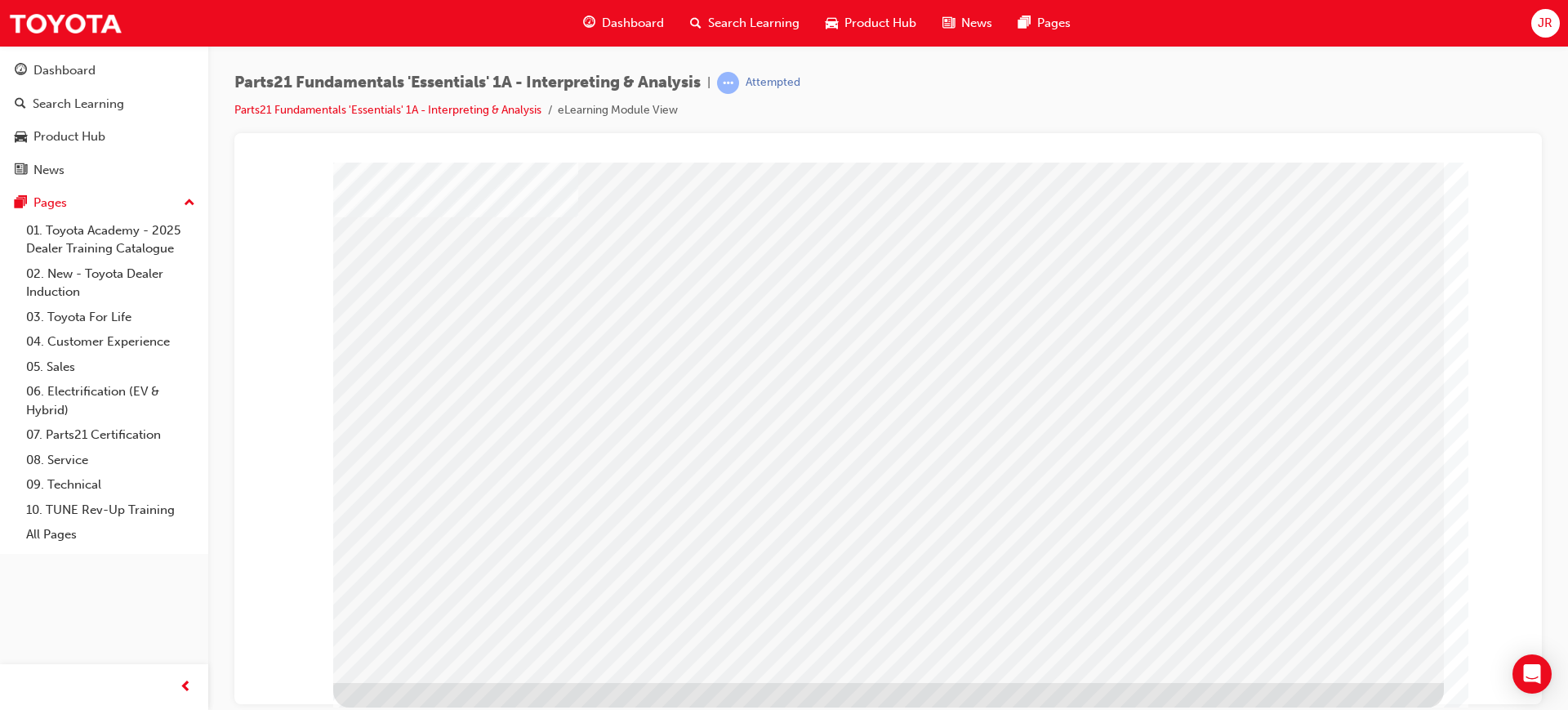 click at bounding box center (385, 1344) 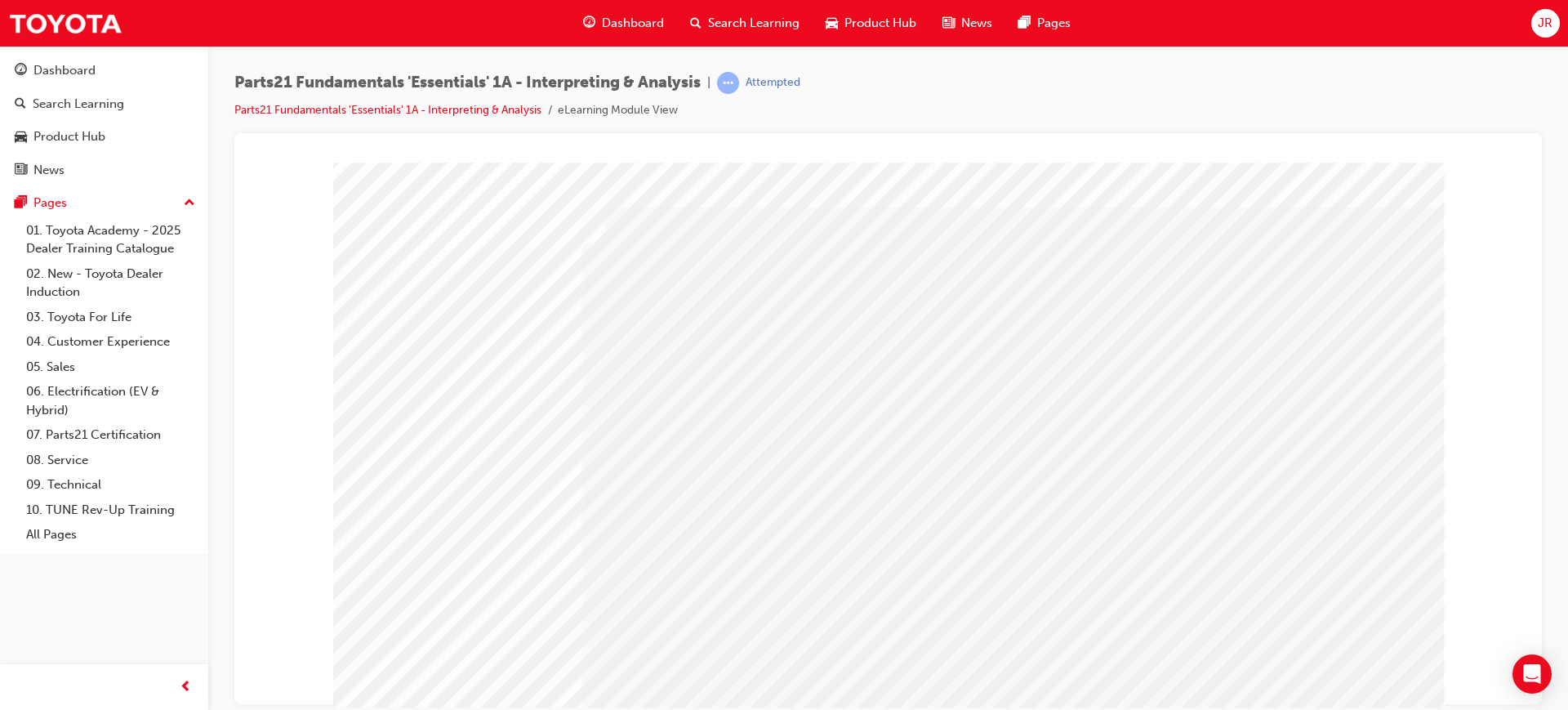 scroll, scrollTop: 68, scrollLeft: 0, axis: vertical 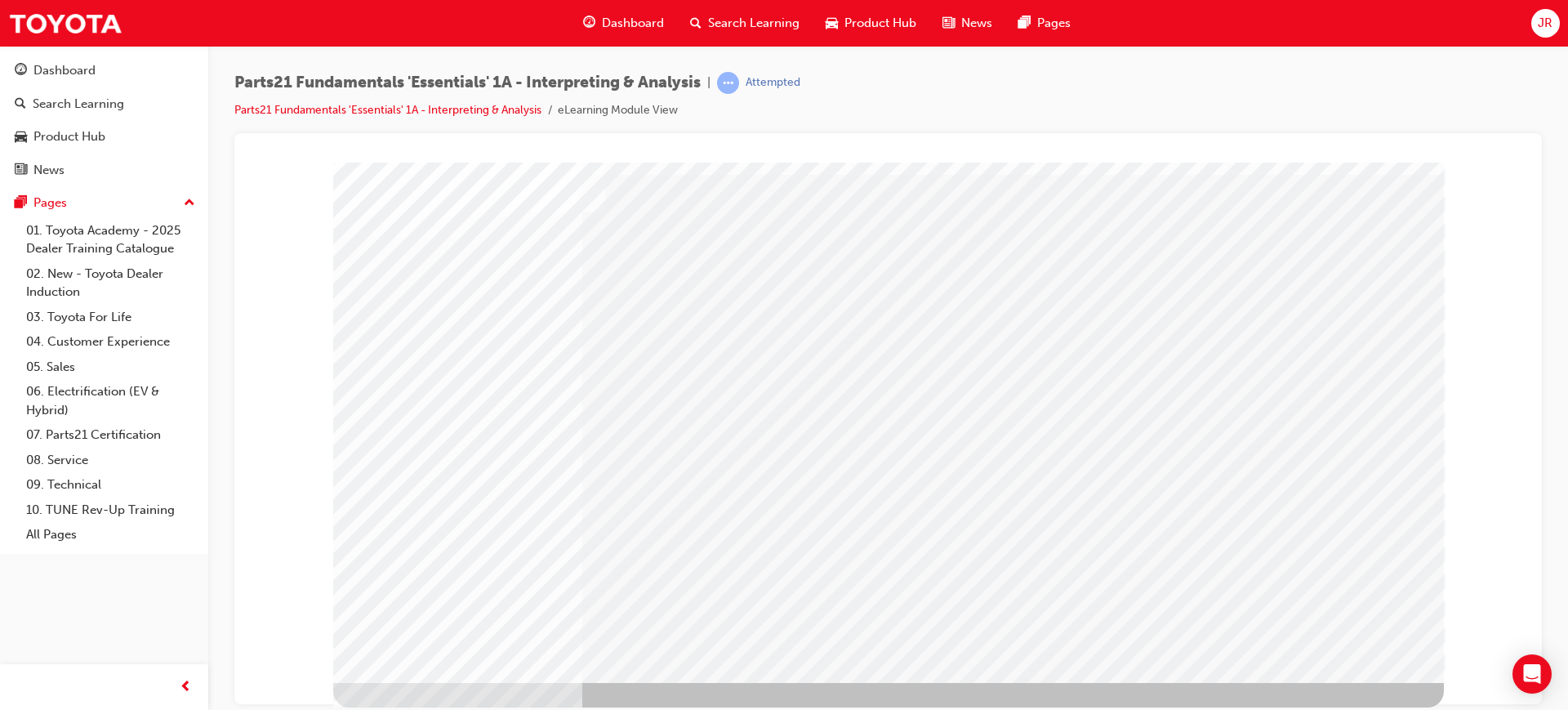 click at bounding box center (385, 2208) 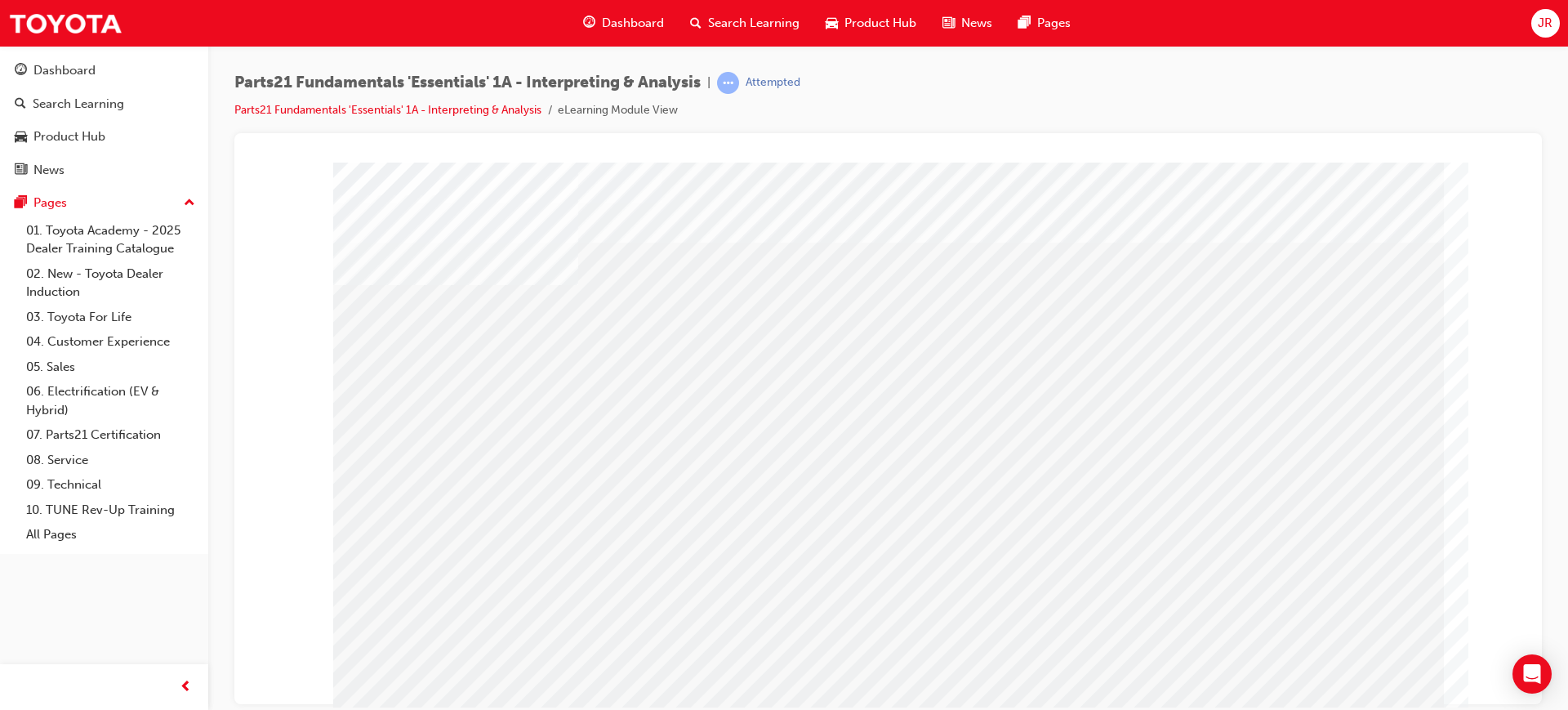 scroll, scrollTop: 68, scrollLeft: 0, axis: vertical 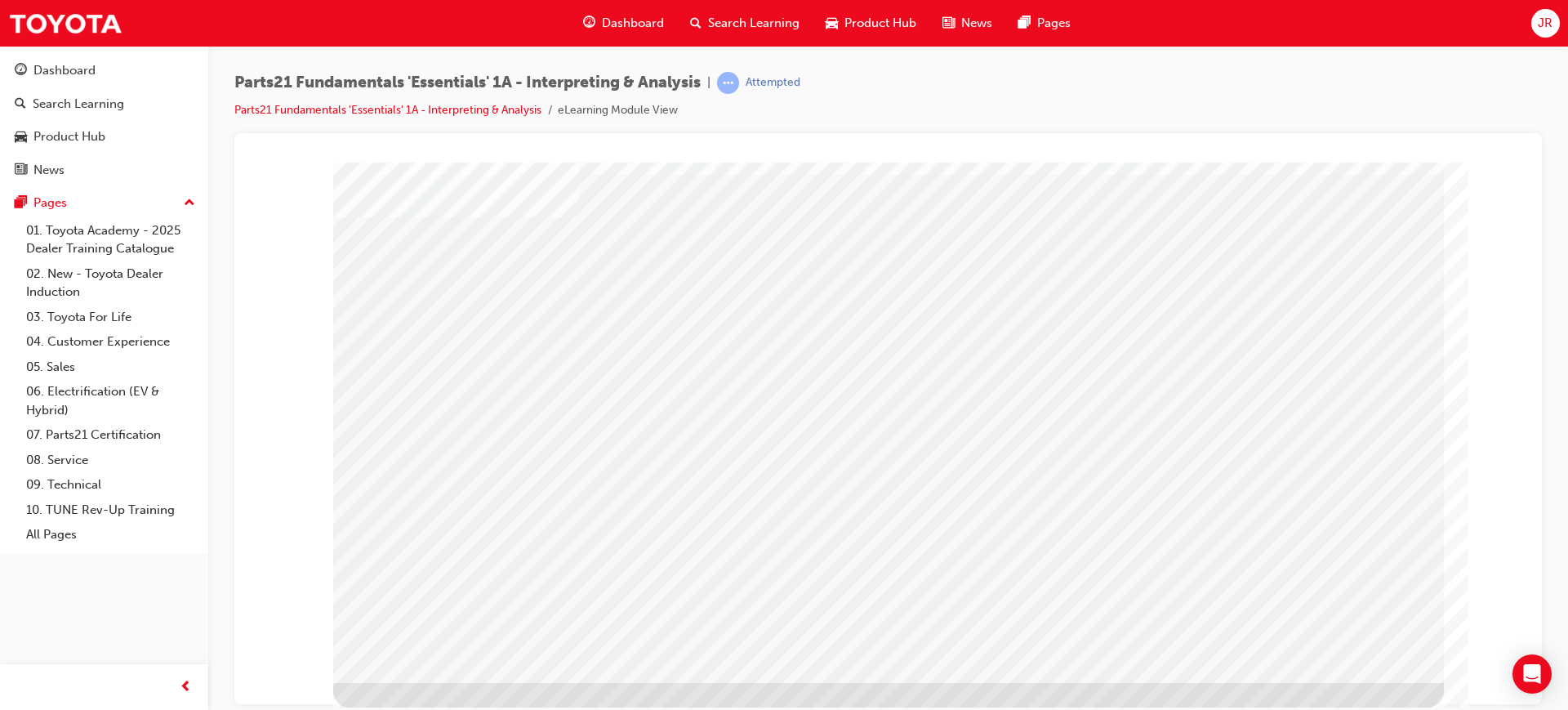 click at bounding box center (385, 1465) 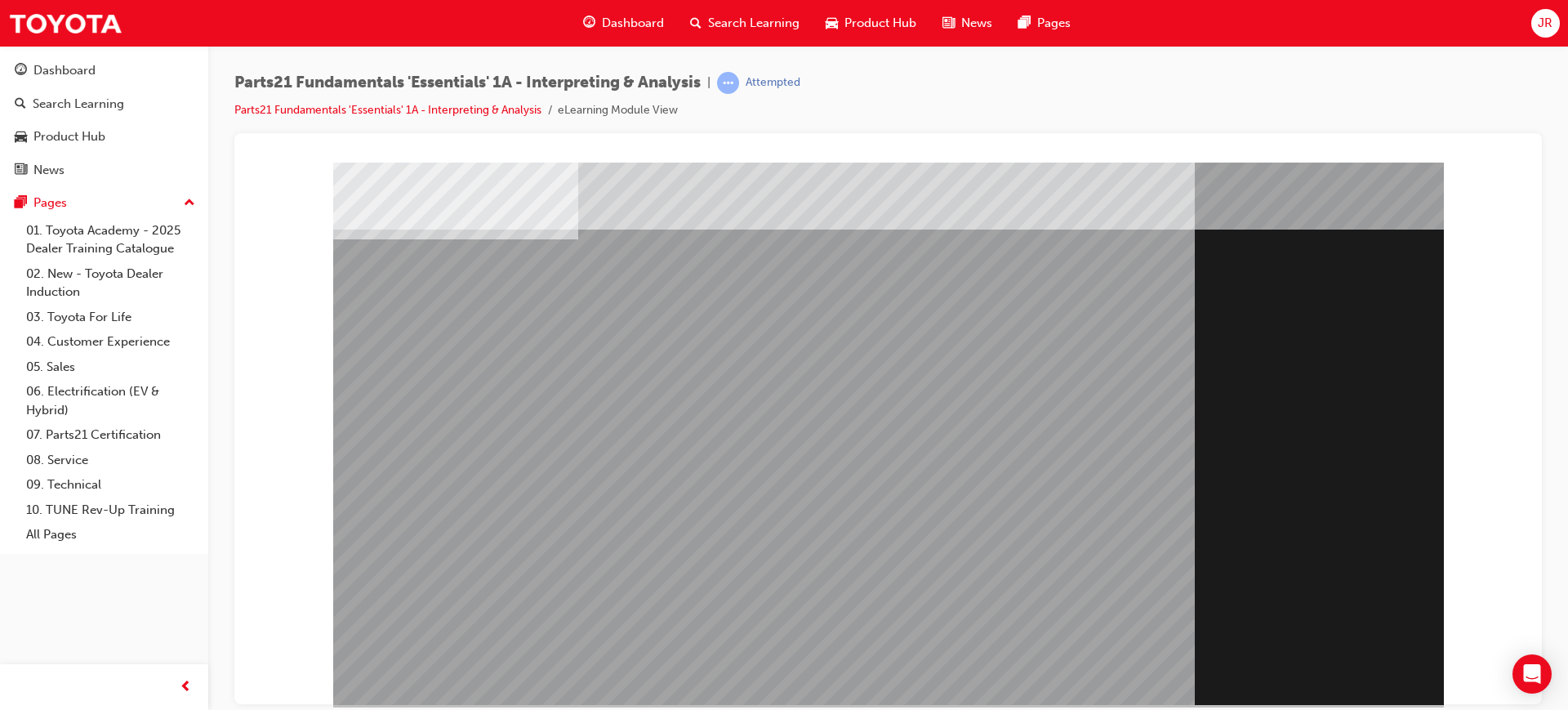 scroll, scrollTop: 68, scrollLeft: 0, axis: vertical 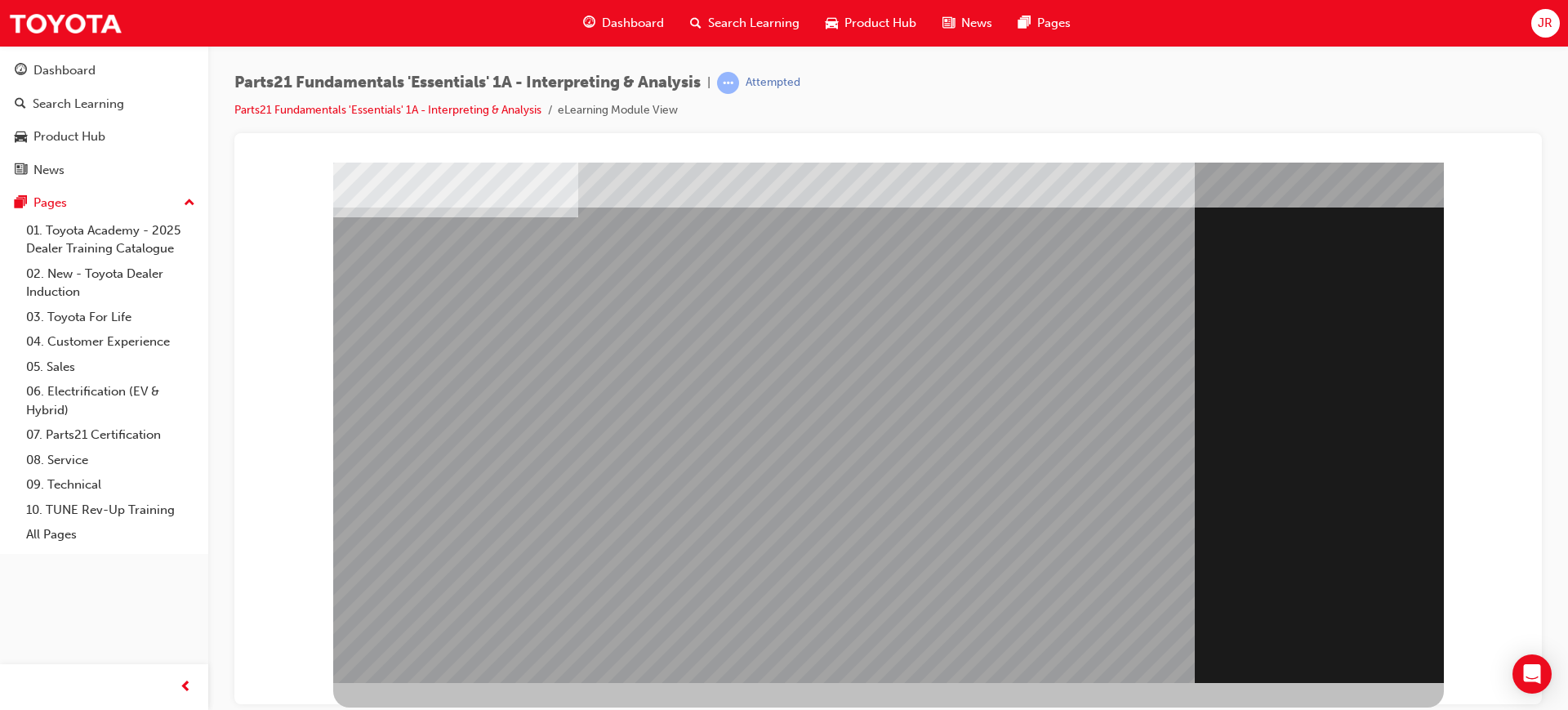click at bounding box center [385, 1427] 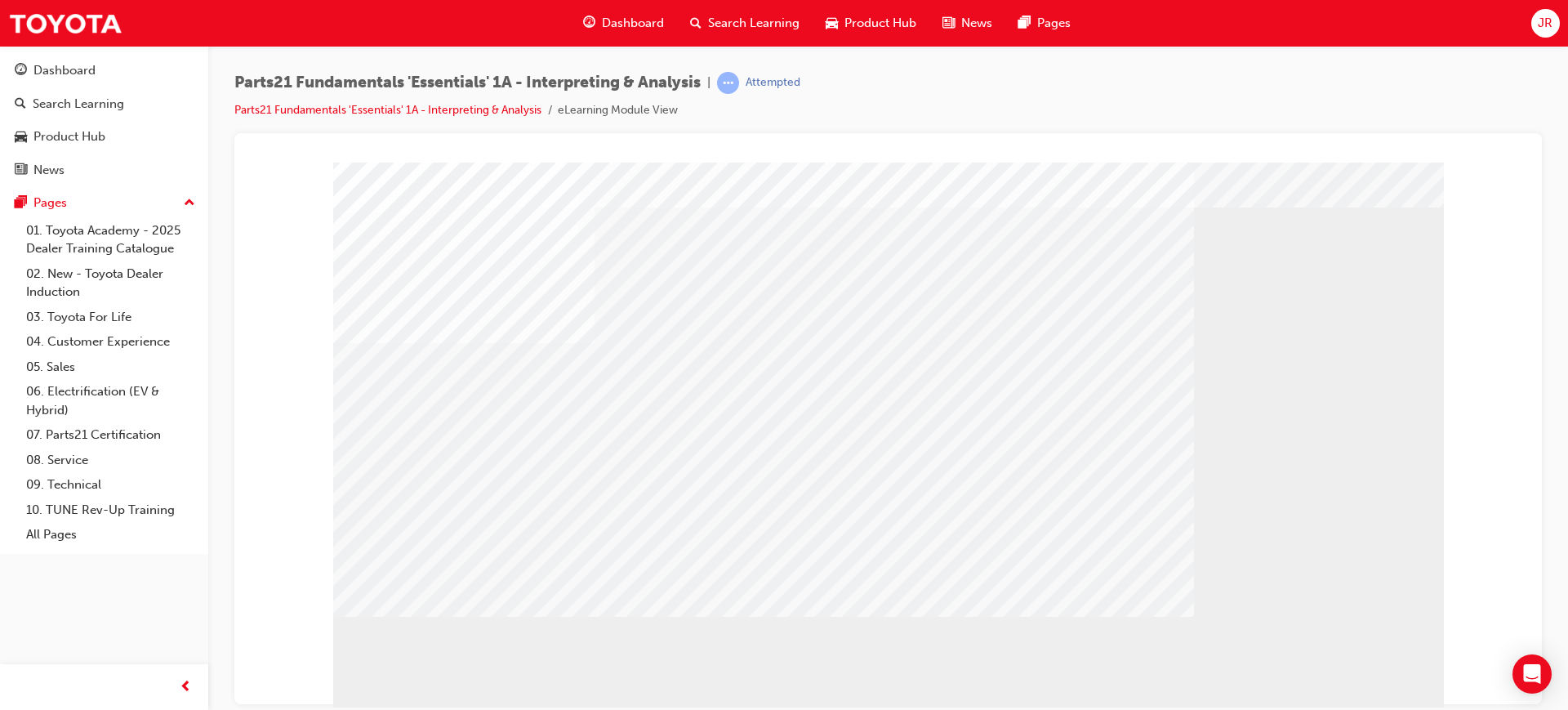 scroll, scrollTop: 68, scrollLeft: 0, axis: vertical 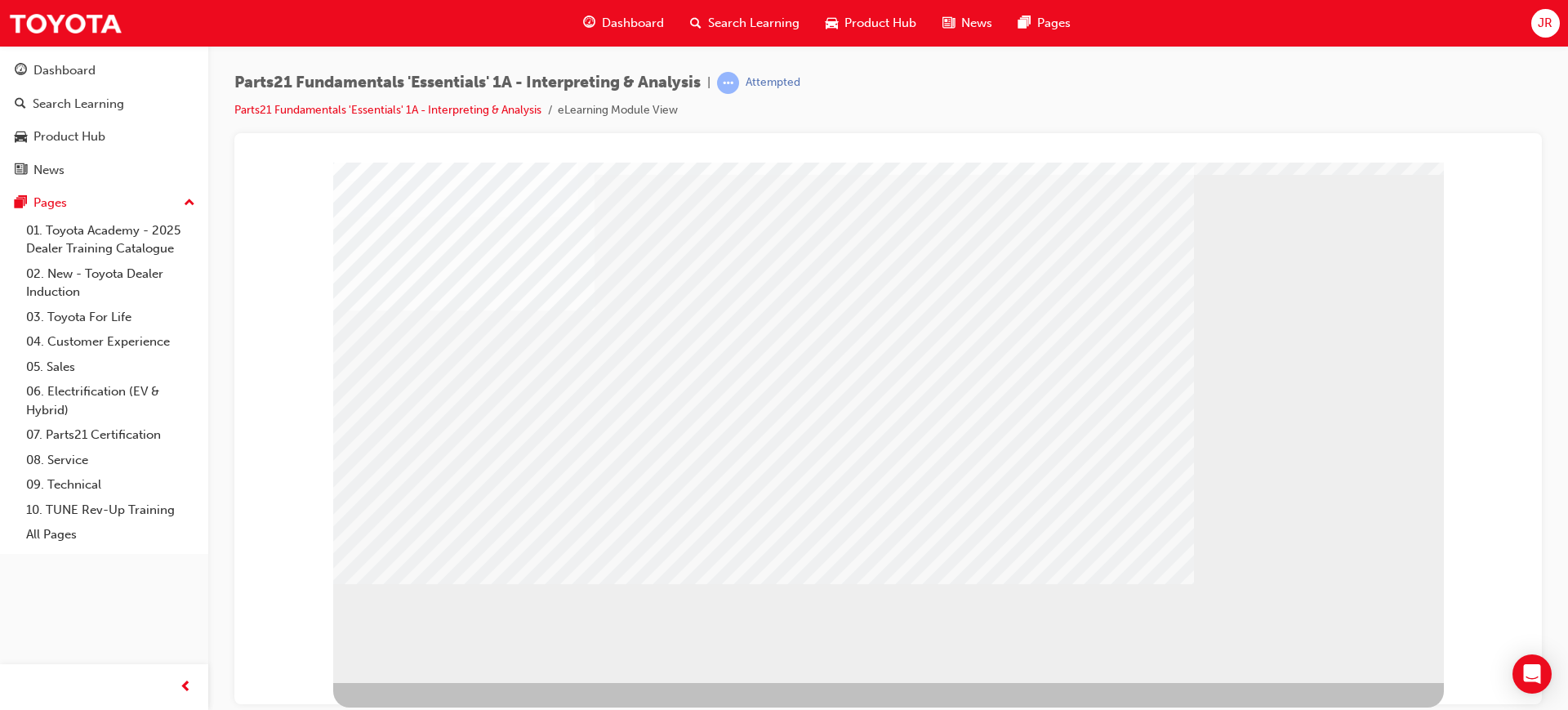 click at bounding box center [385, 2293] 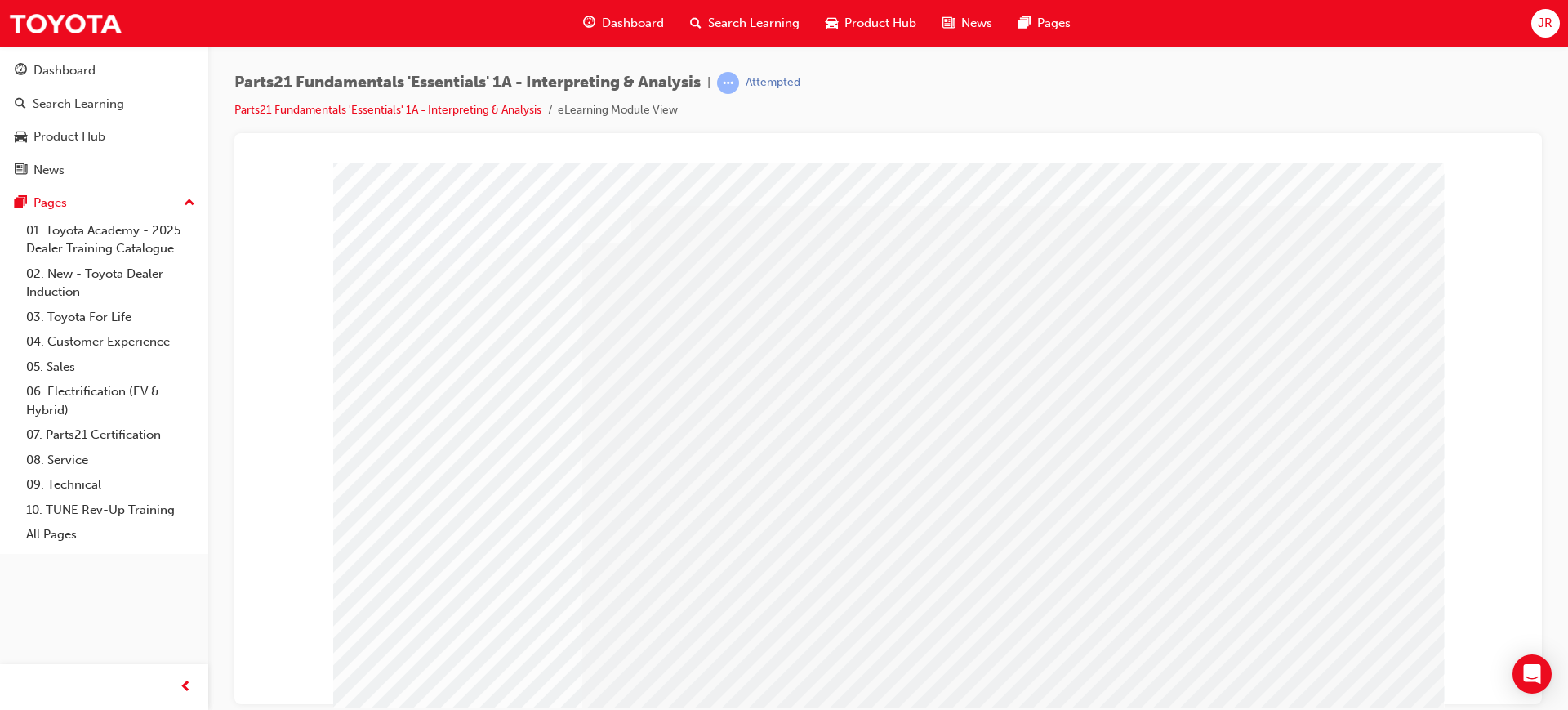scroll, scrollTop: 68, scrollLeft: 0, axis: vertical 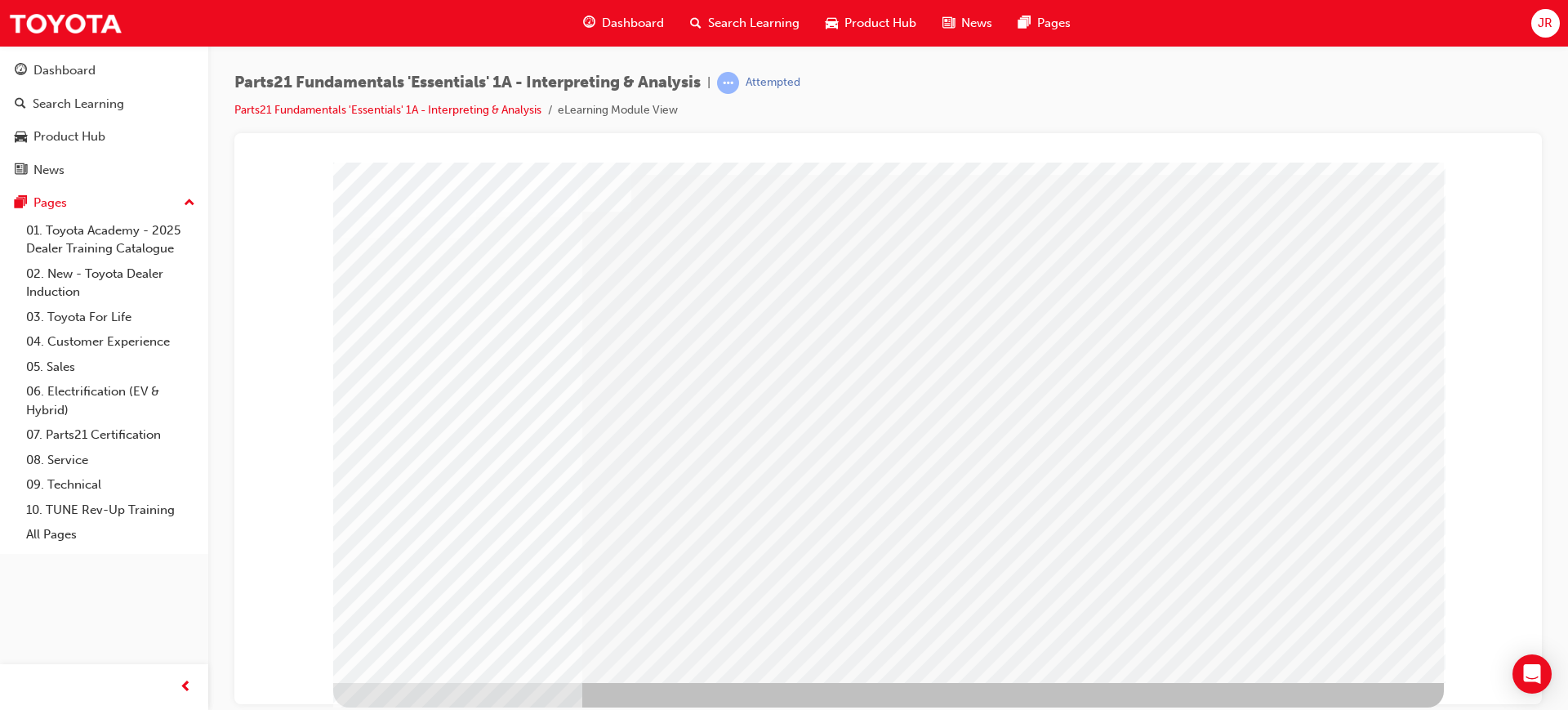 click at bounding box center [385, 2216] 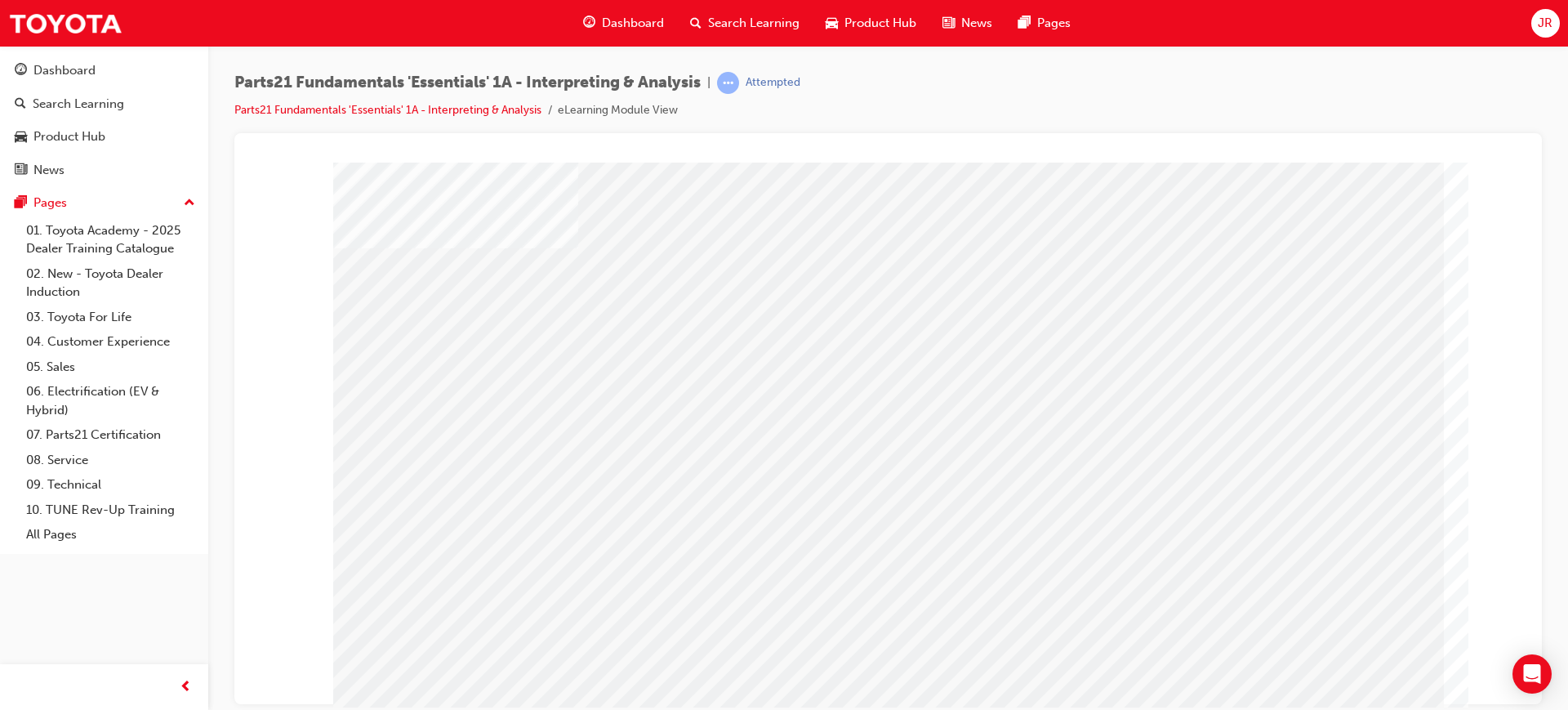 scroll, scrollTop: 68, scrollLeft: 0, axis: vertical 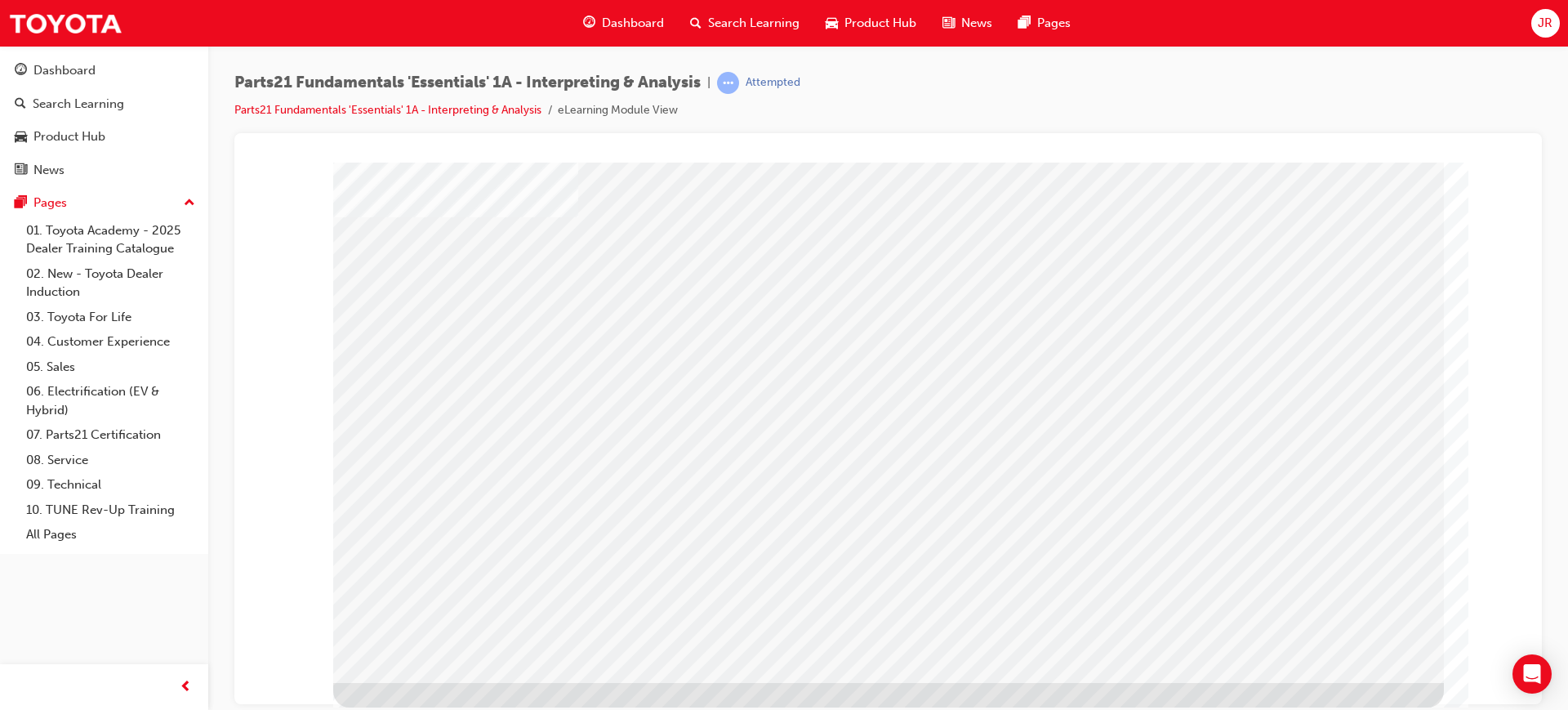 click at bounding box center [385, 1344] 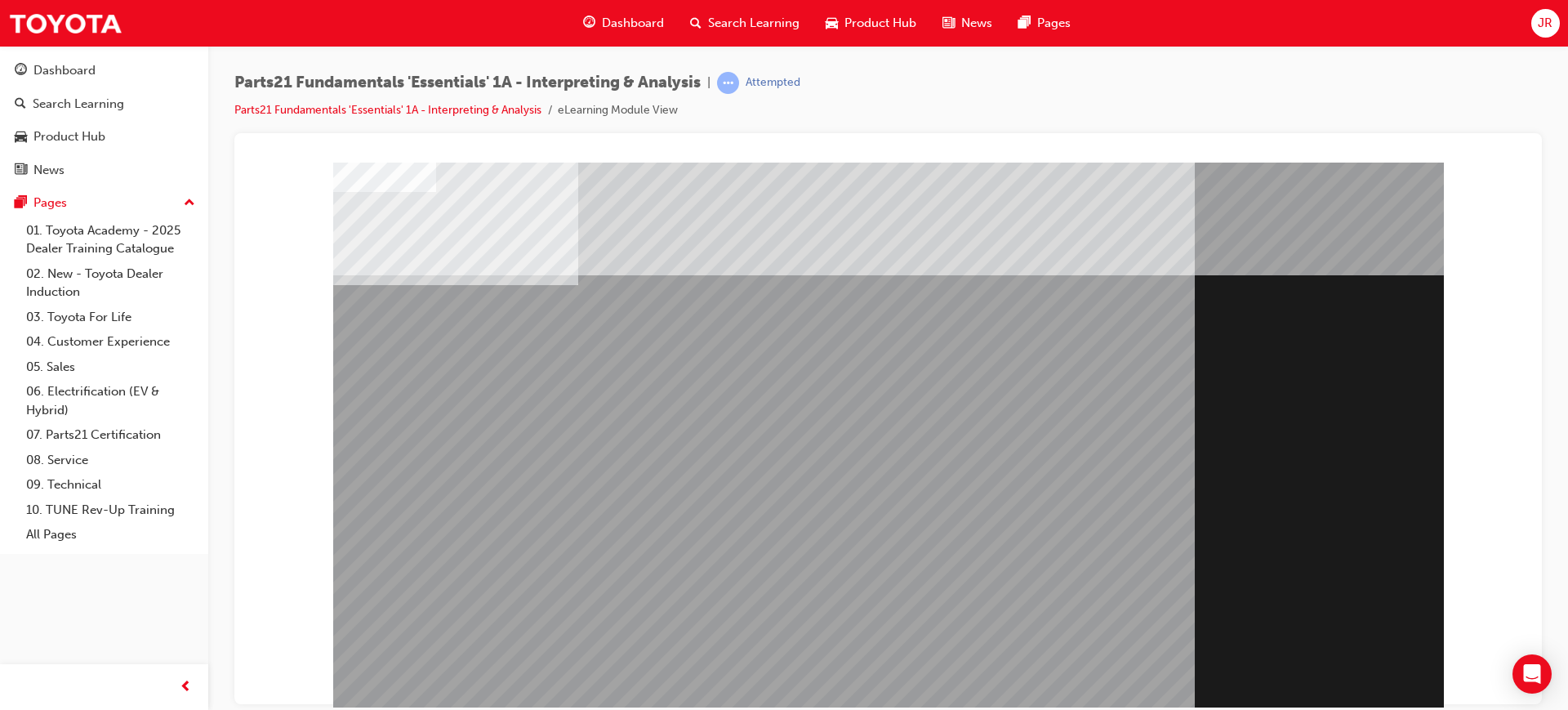 scroll, scrollTop: 68, scrollLeft: 0, axis: vertical 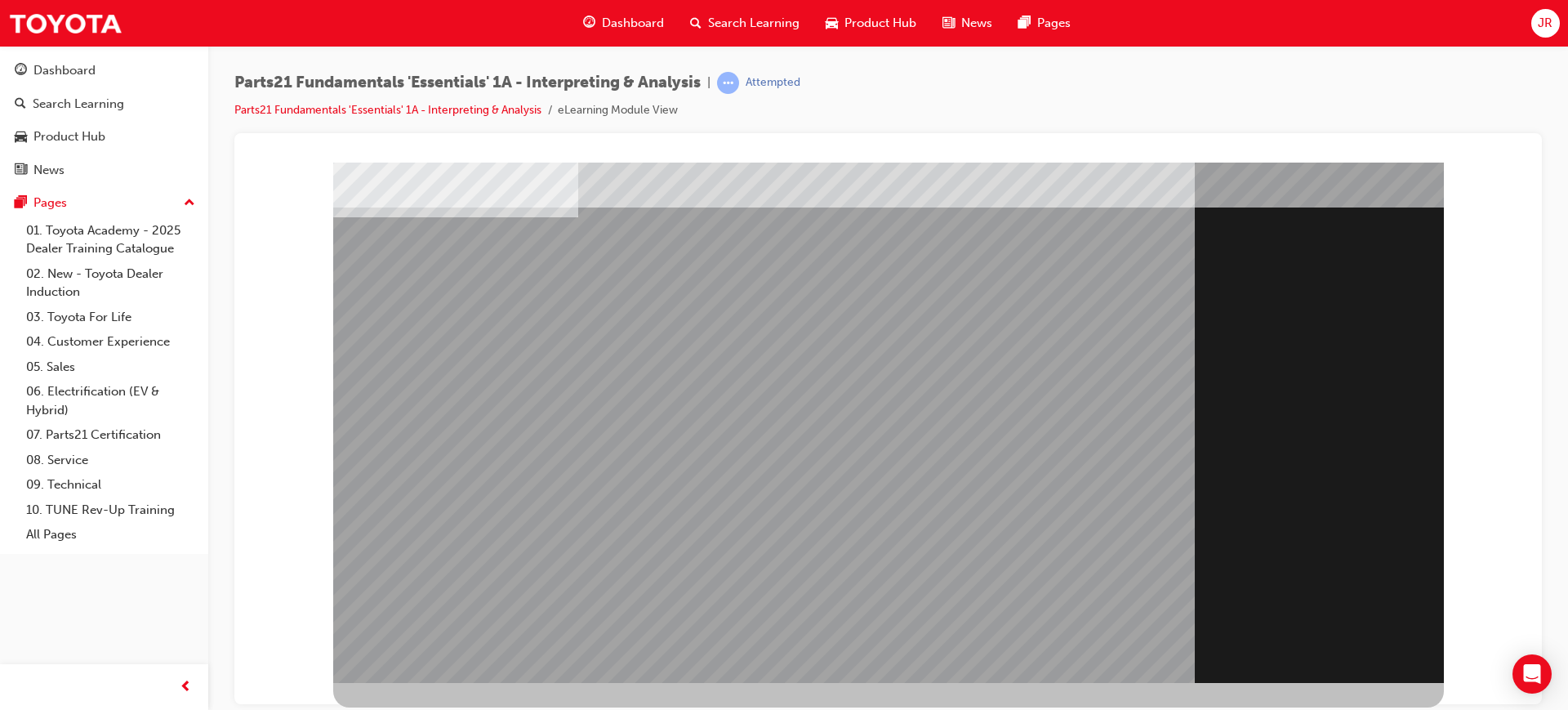 click at bounding box center (385, 1427) 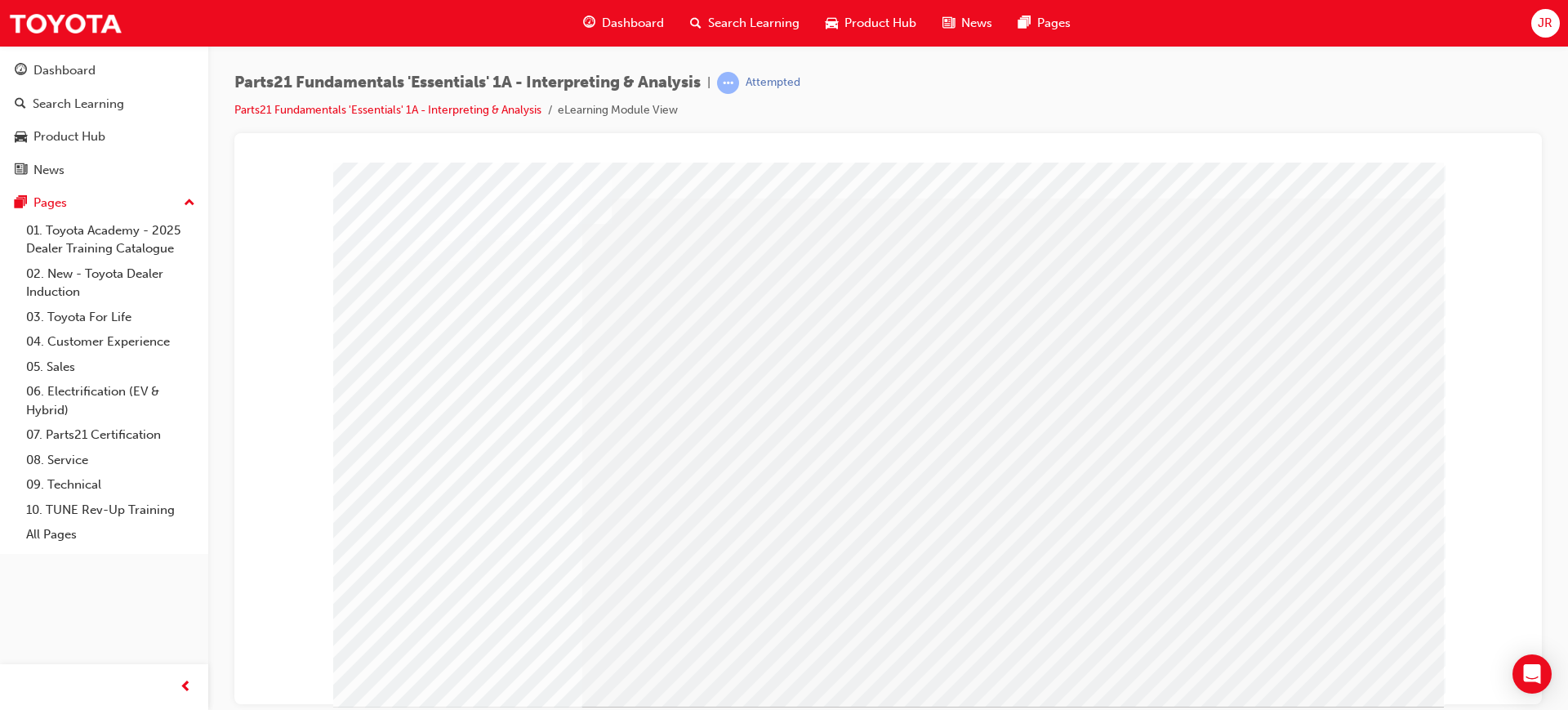 scroll, scrollTop: 68, scrollLeft: 0, axis: vertical 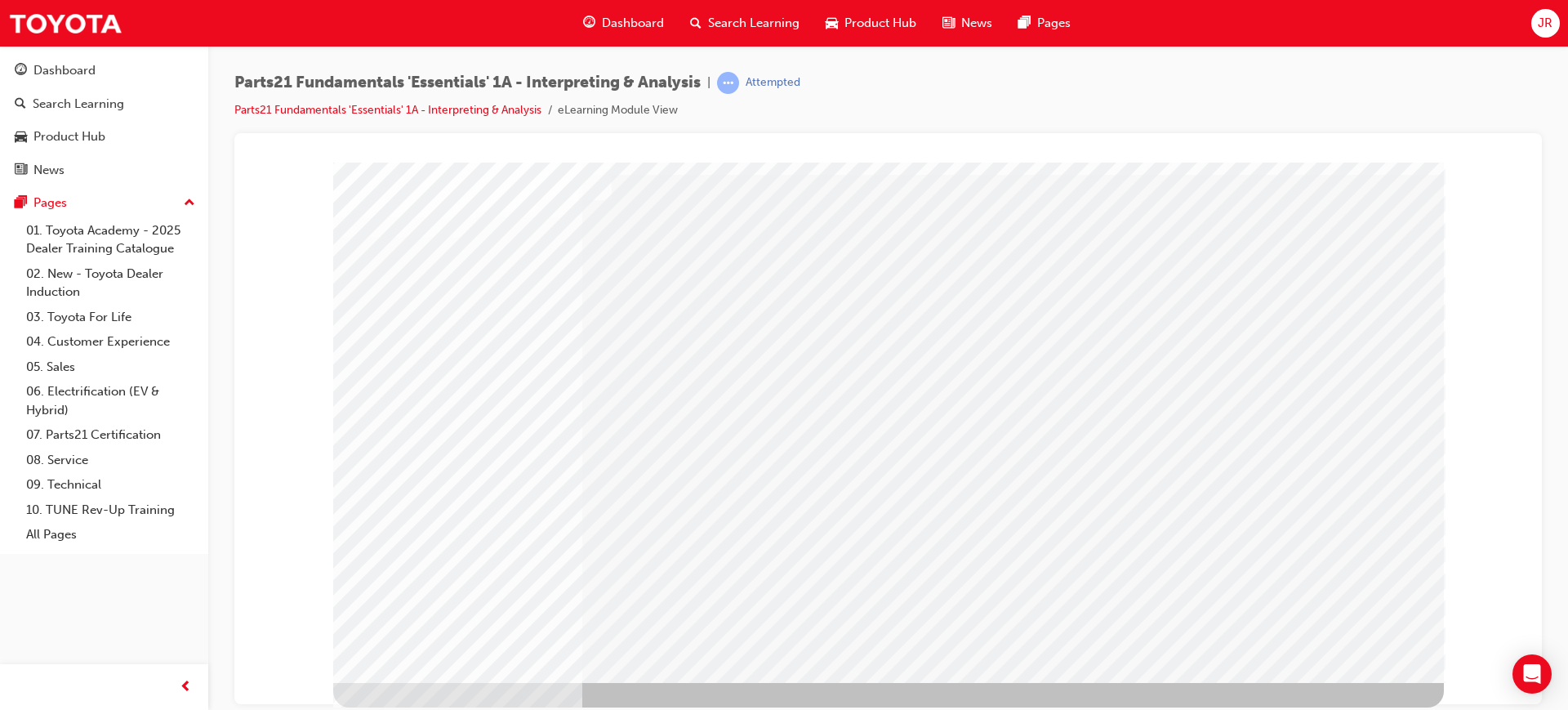 click at bounding box center (385, 2272) 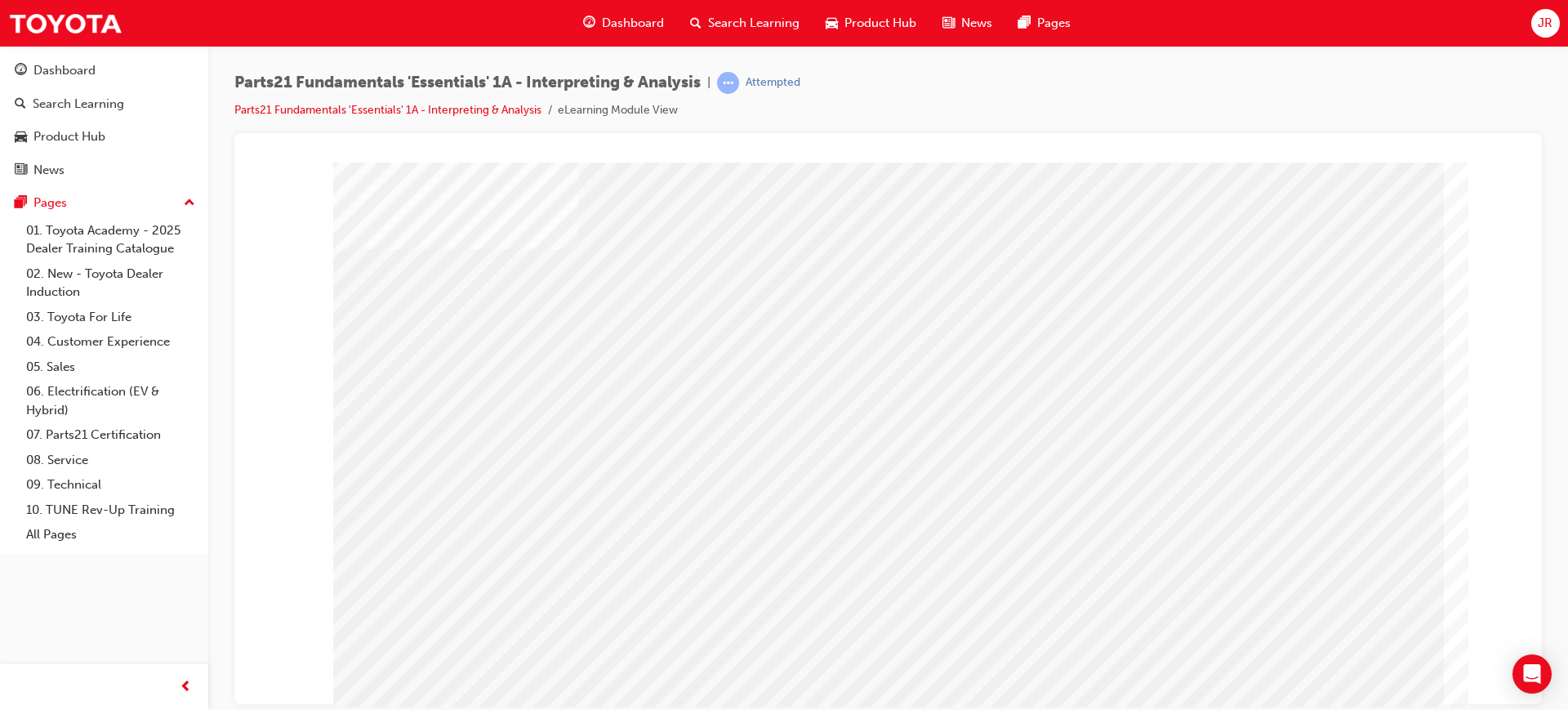 scroll, scrollTop: 68, scrollLeft: 0, axis: vertical 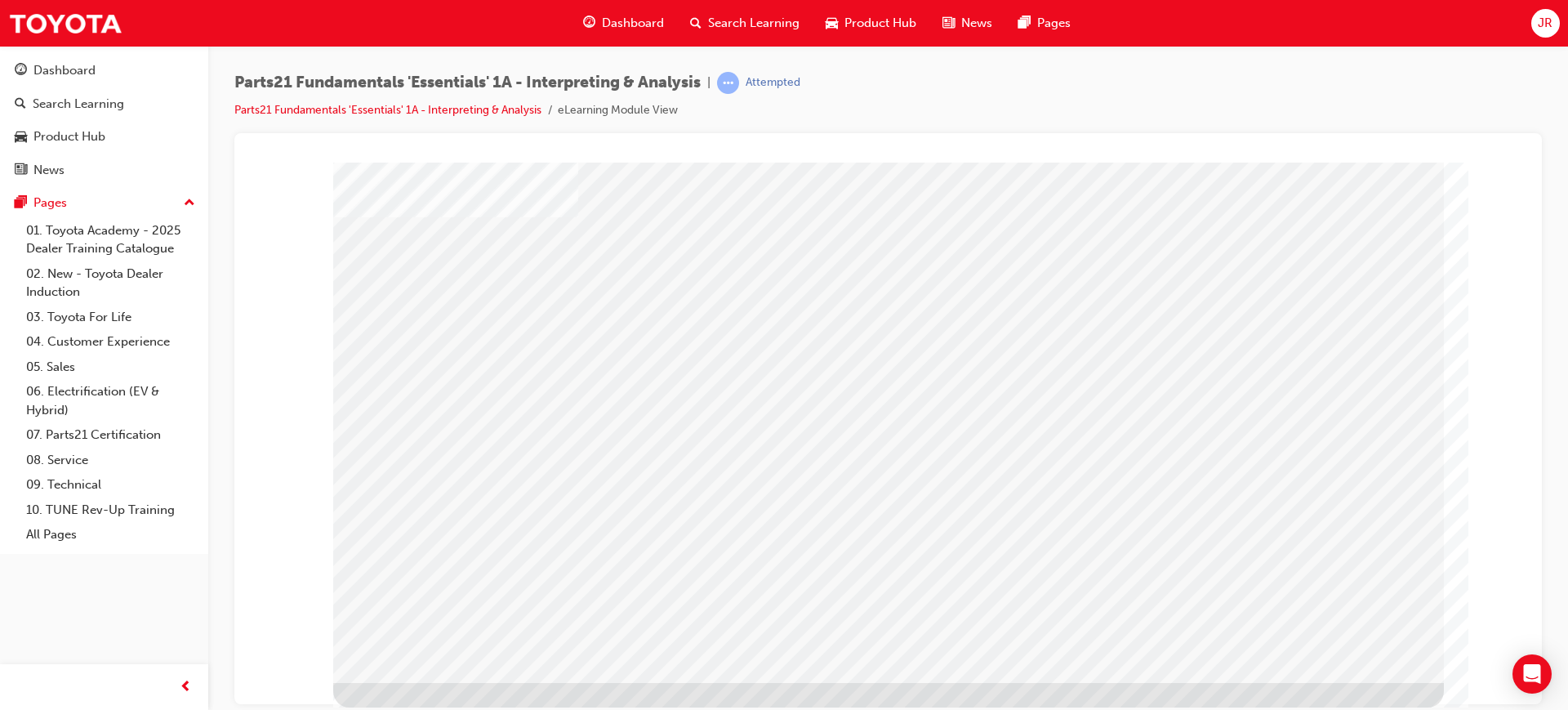 click at bounding box center [385, 1344] 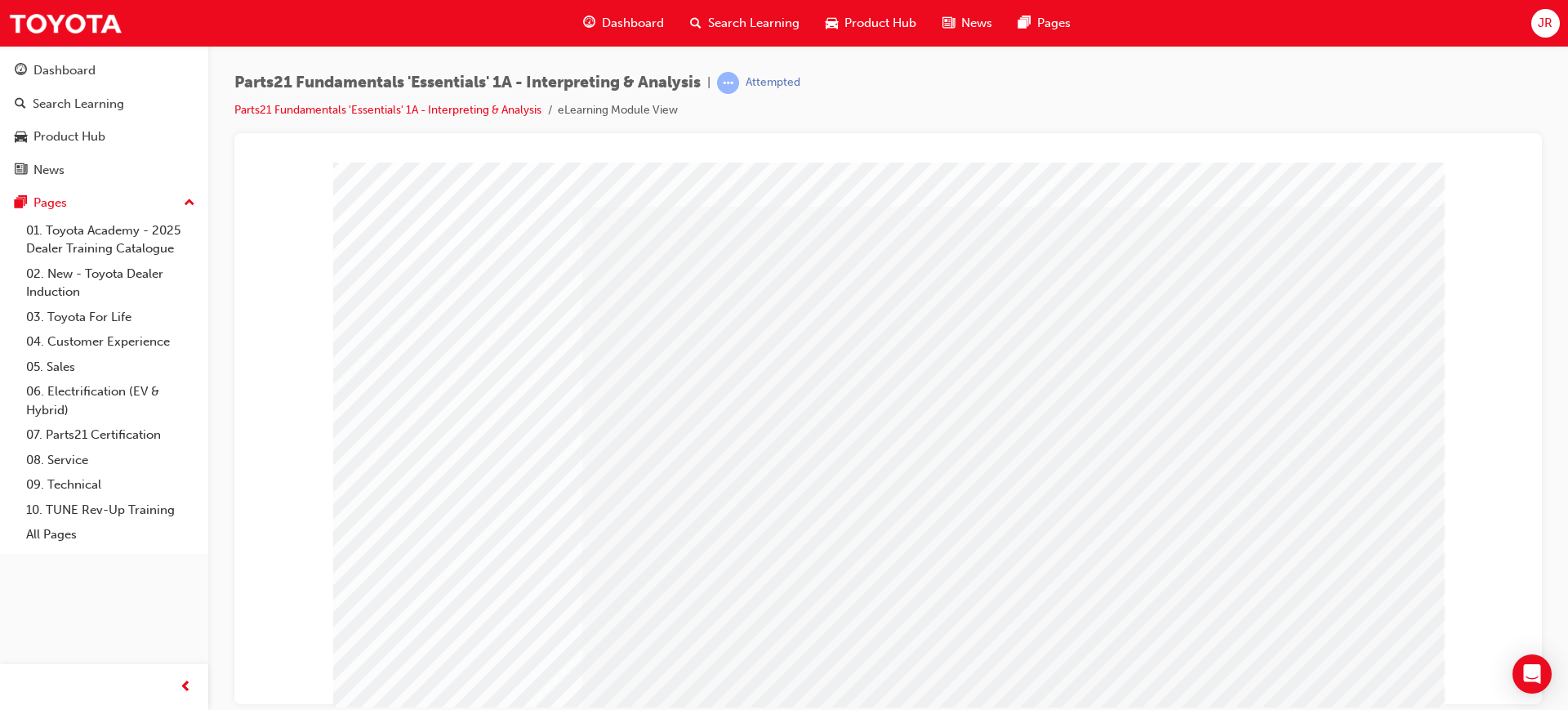 scroll, scrollTop: 68, scrollLeft: 0, axis: vertical 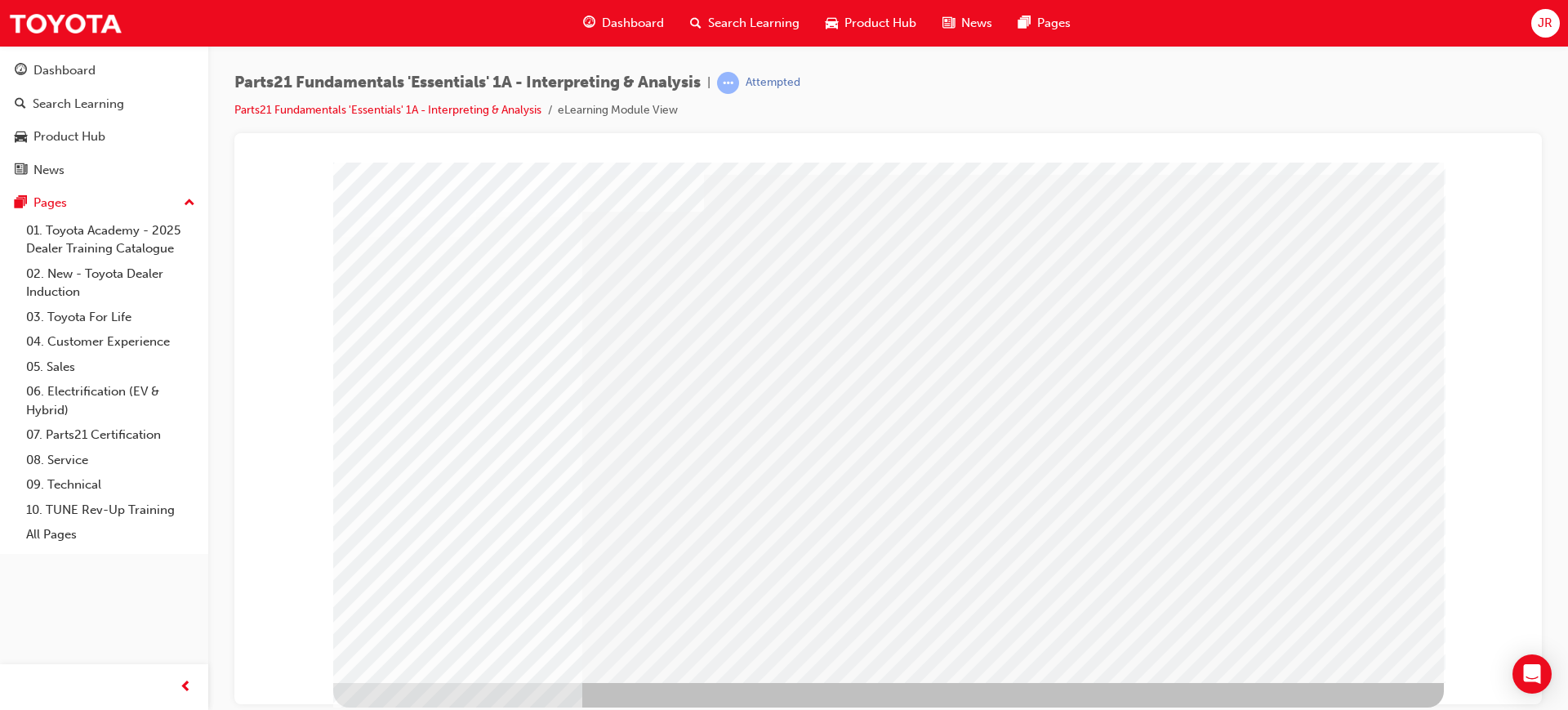 click at bounding box center [385, 1445] 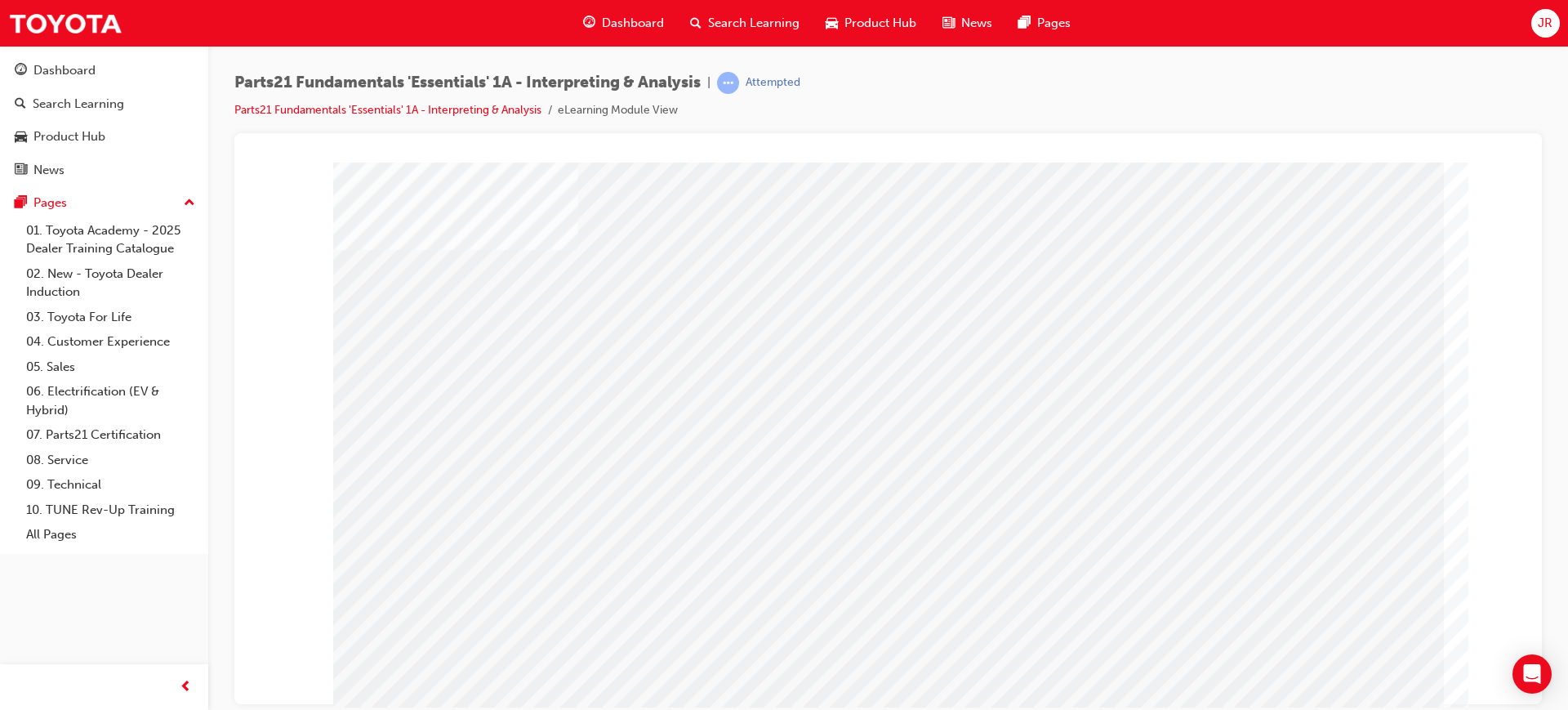 scroll, scrollTop: 68, scrollLeft: 0, axis: vertical 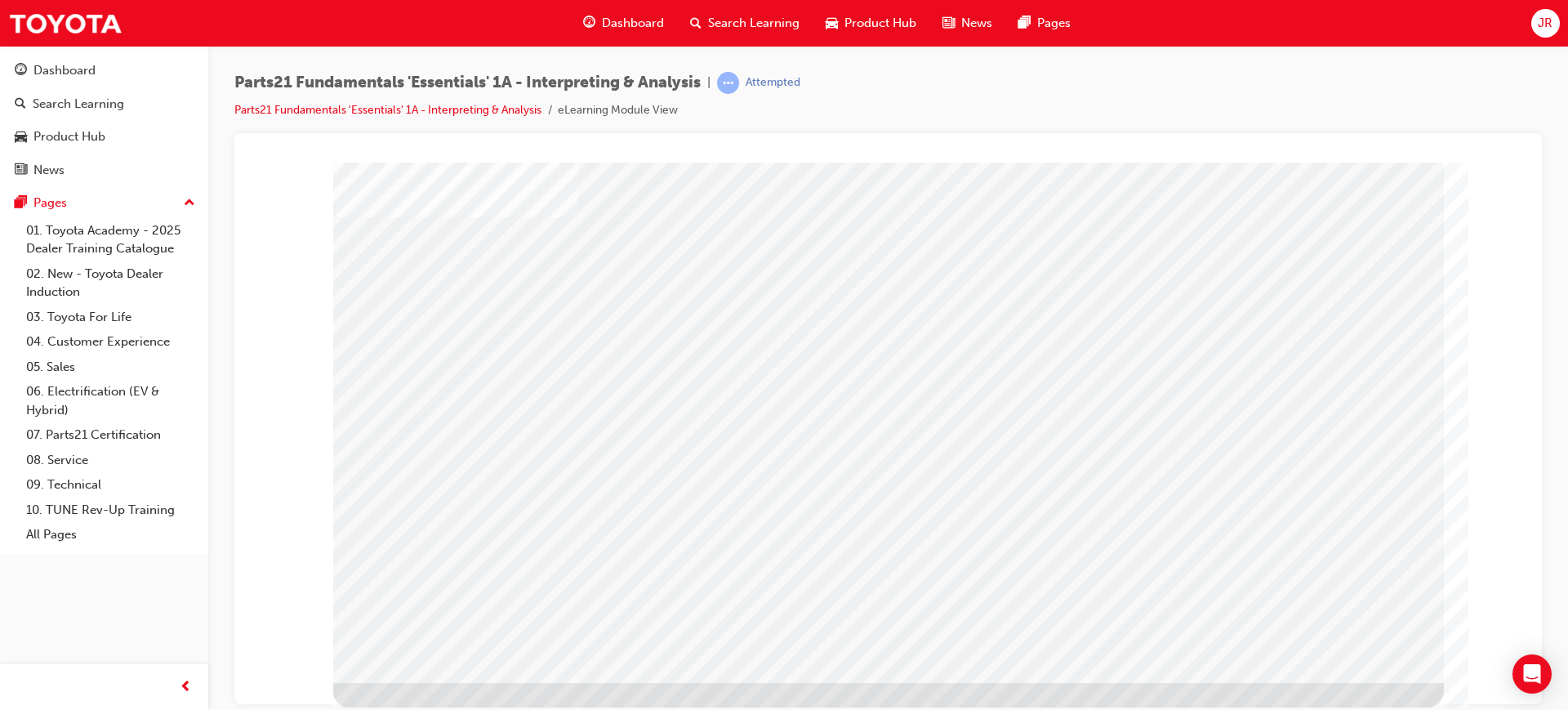 click at bounding box center [385, 1344] 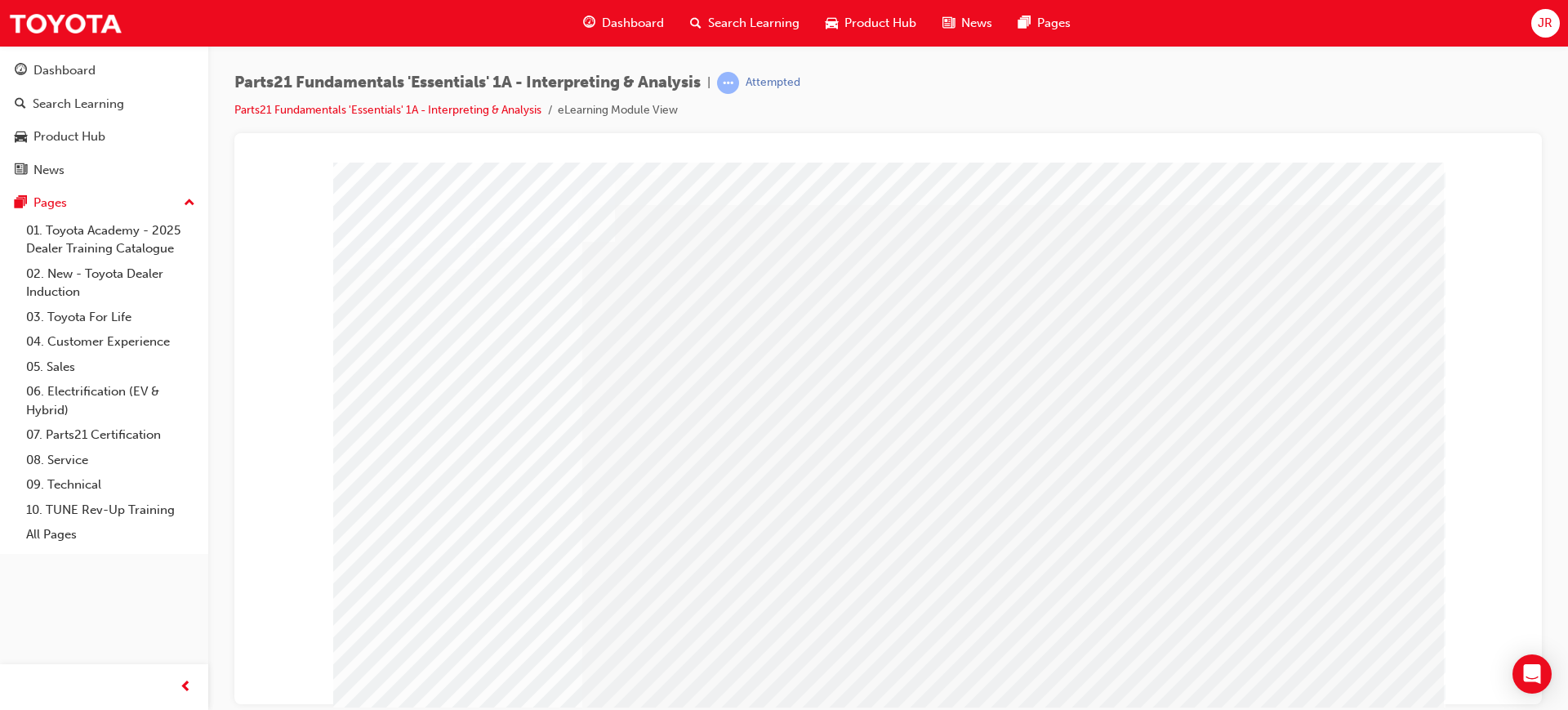 scroll, scrollTop: 68, scrollLeft: 0, axis: vertical 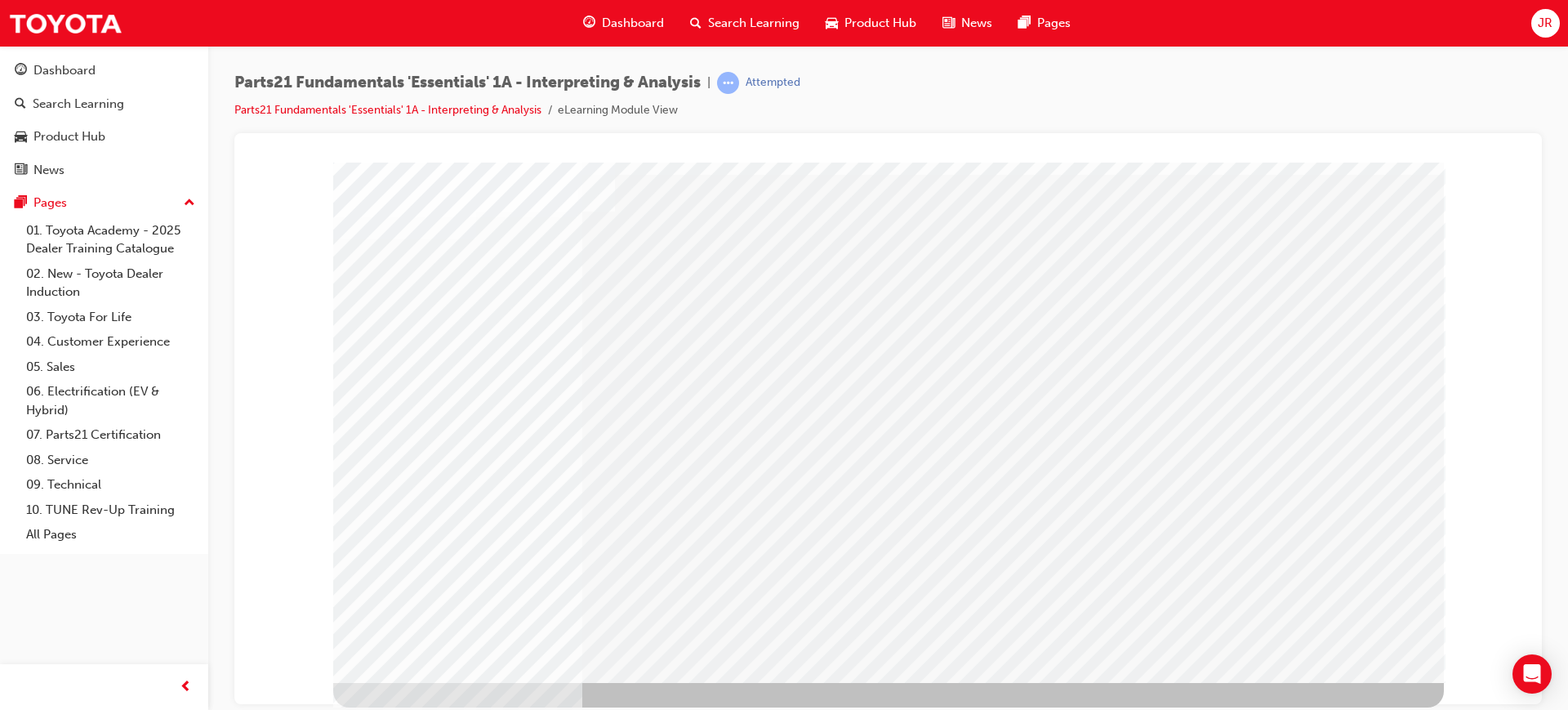 click at bounding box center [385, 1445] 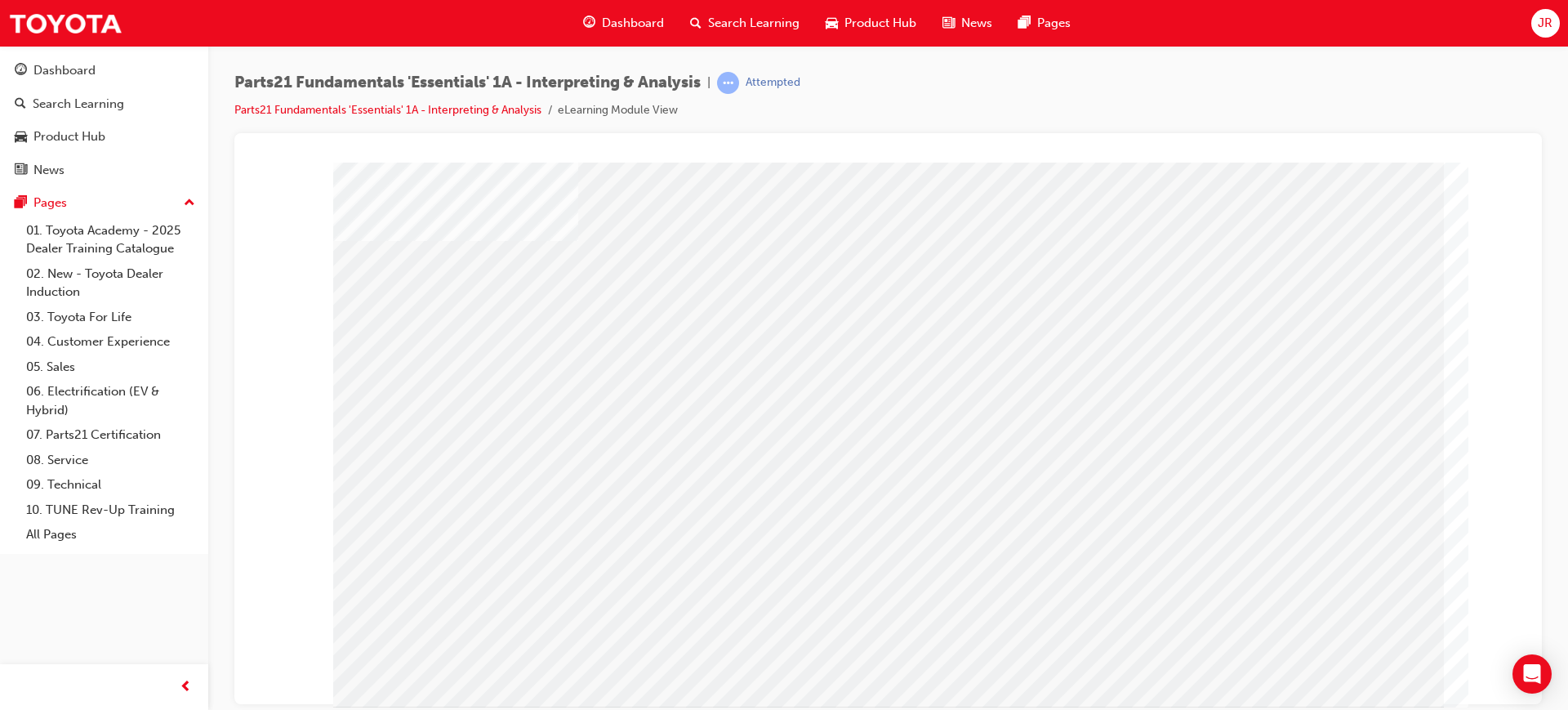 scroll, scrollTop: 68, scrollLeft: 0, axis: vertical 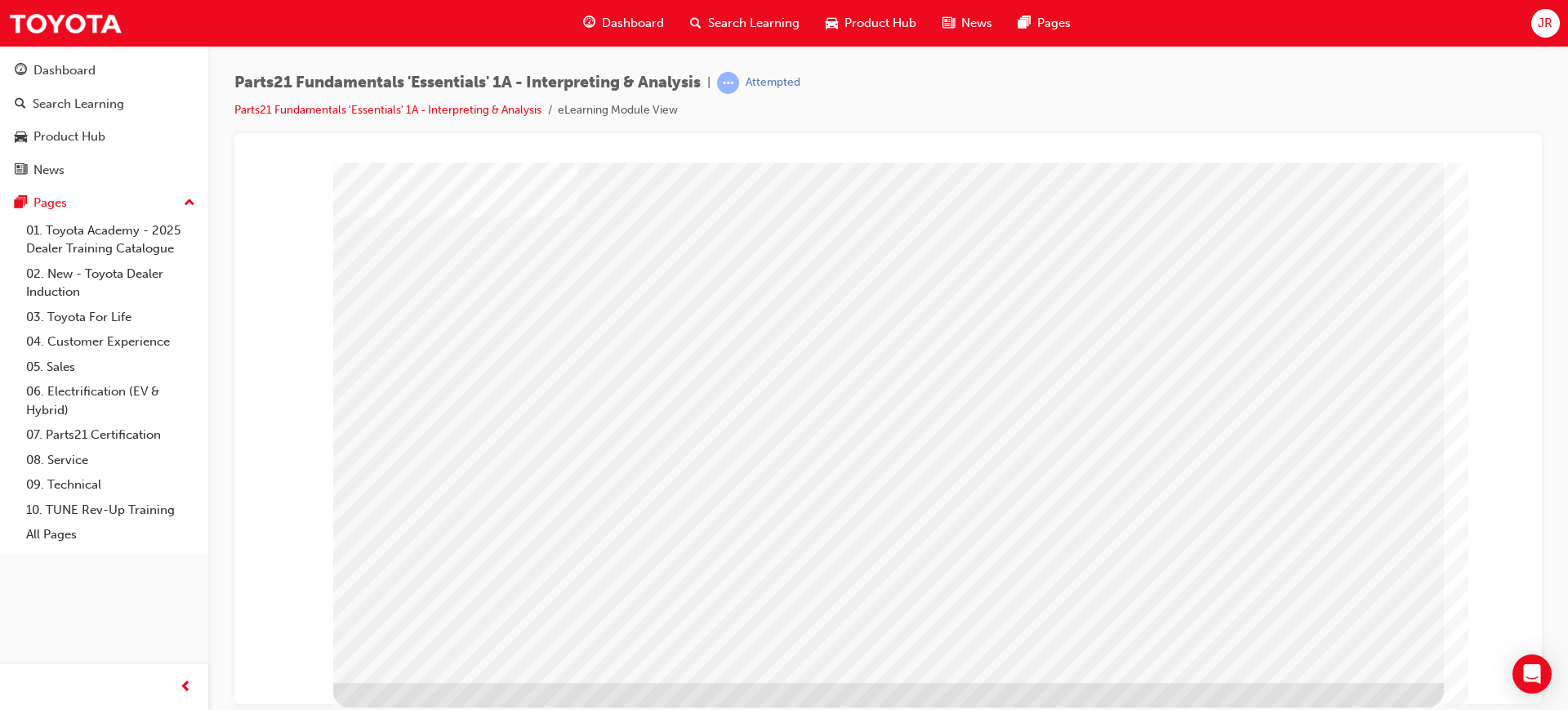 click at bounding box center [385, 1344] 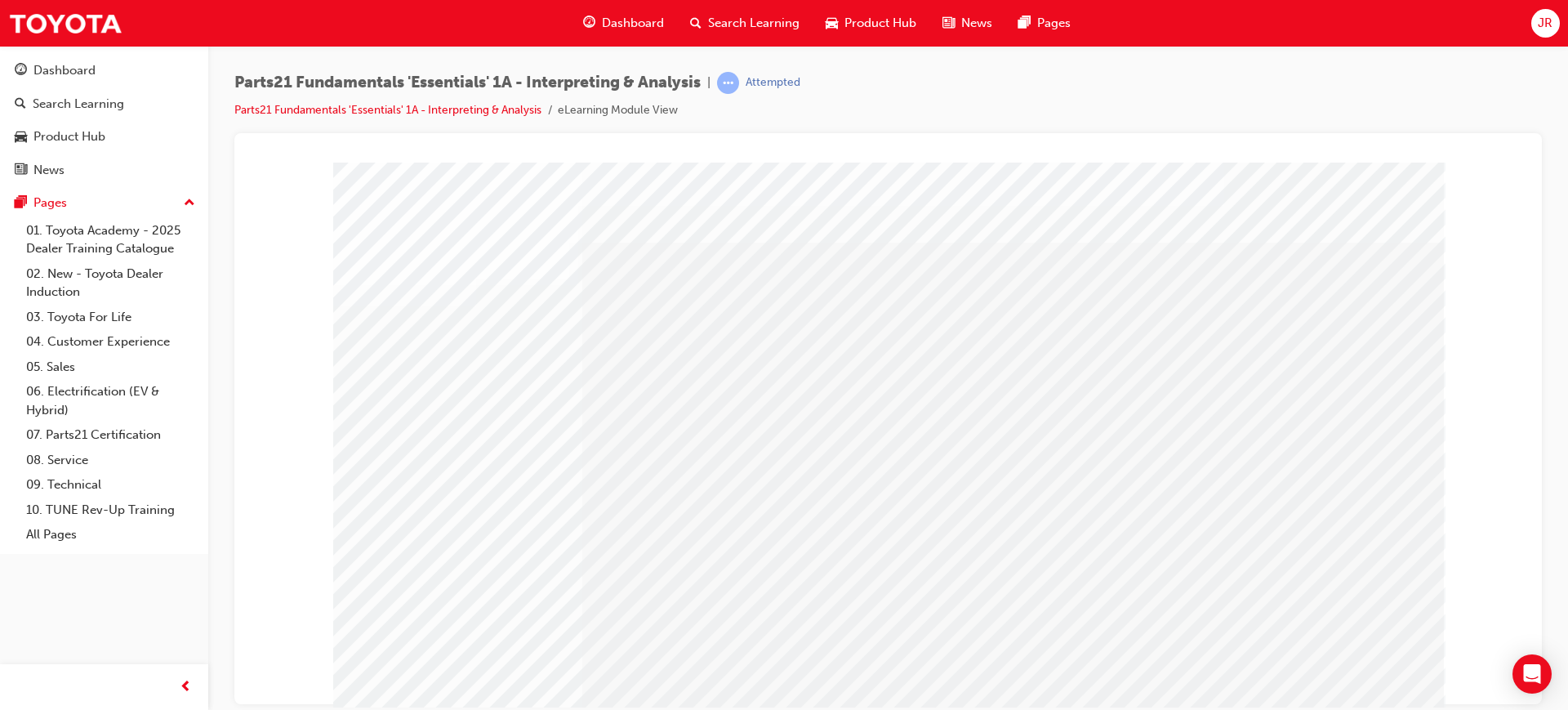scroll, scrollTop: 68, scrollLeft: 0, axis: vertical 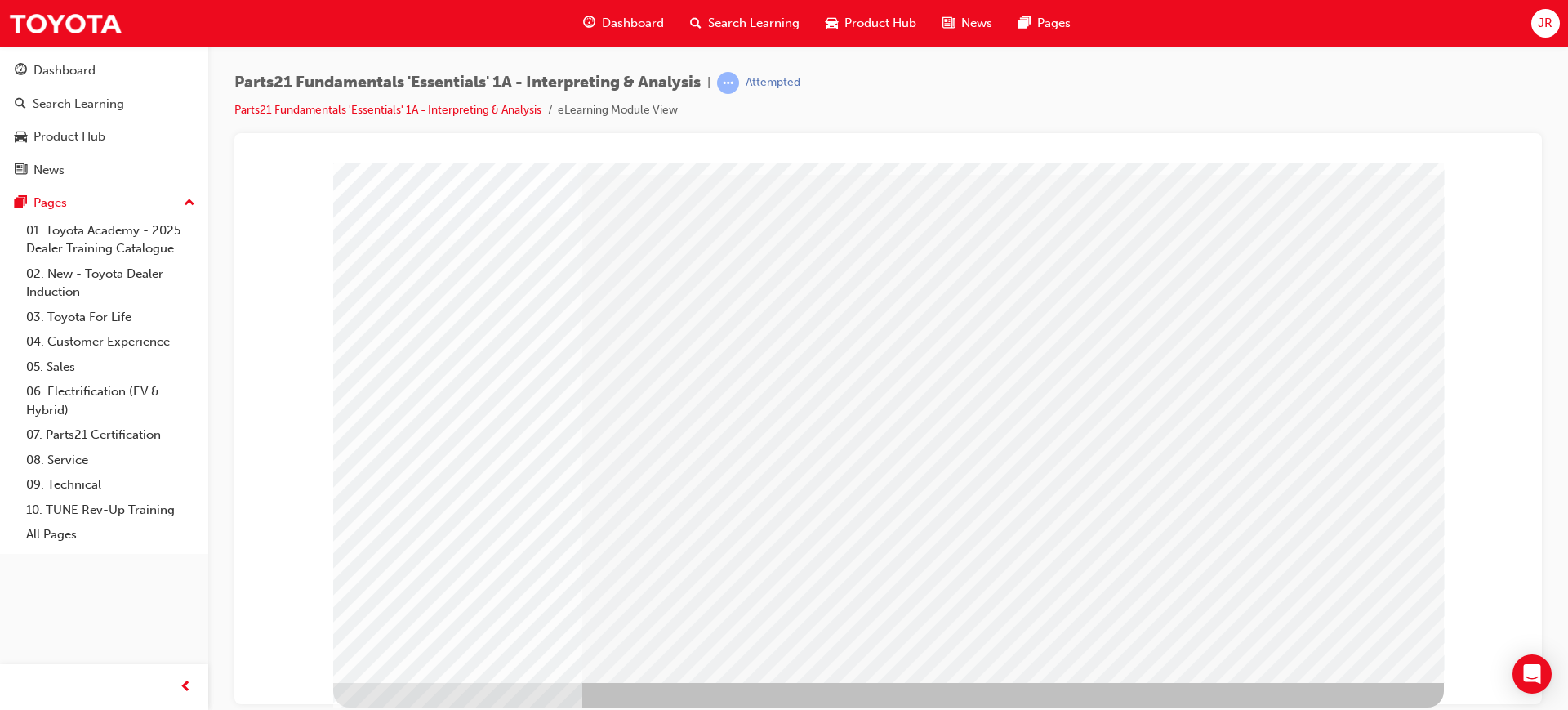 click at bounding box center [385, 1438] 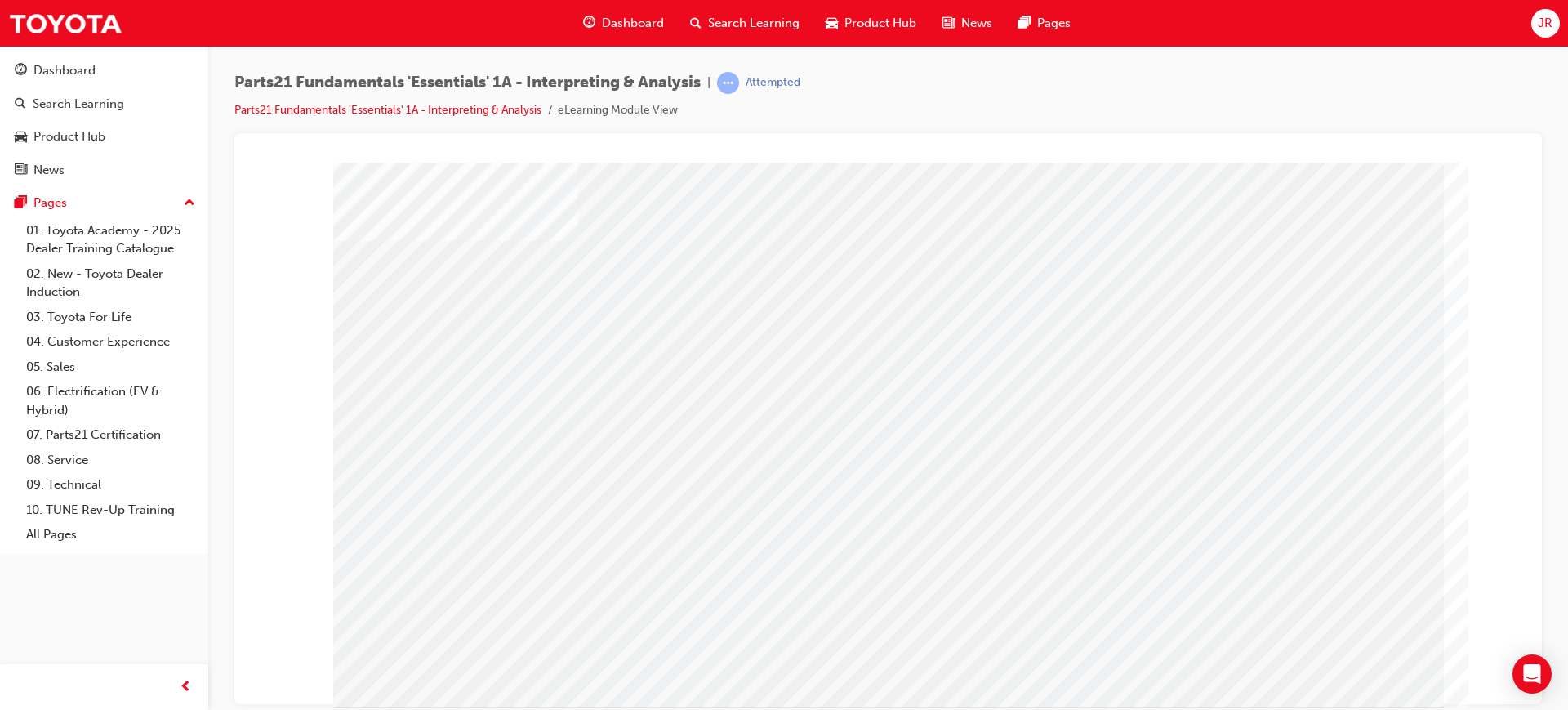 scroll, scrollTop: 68, scrollLeft: 0, axis: vertical 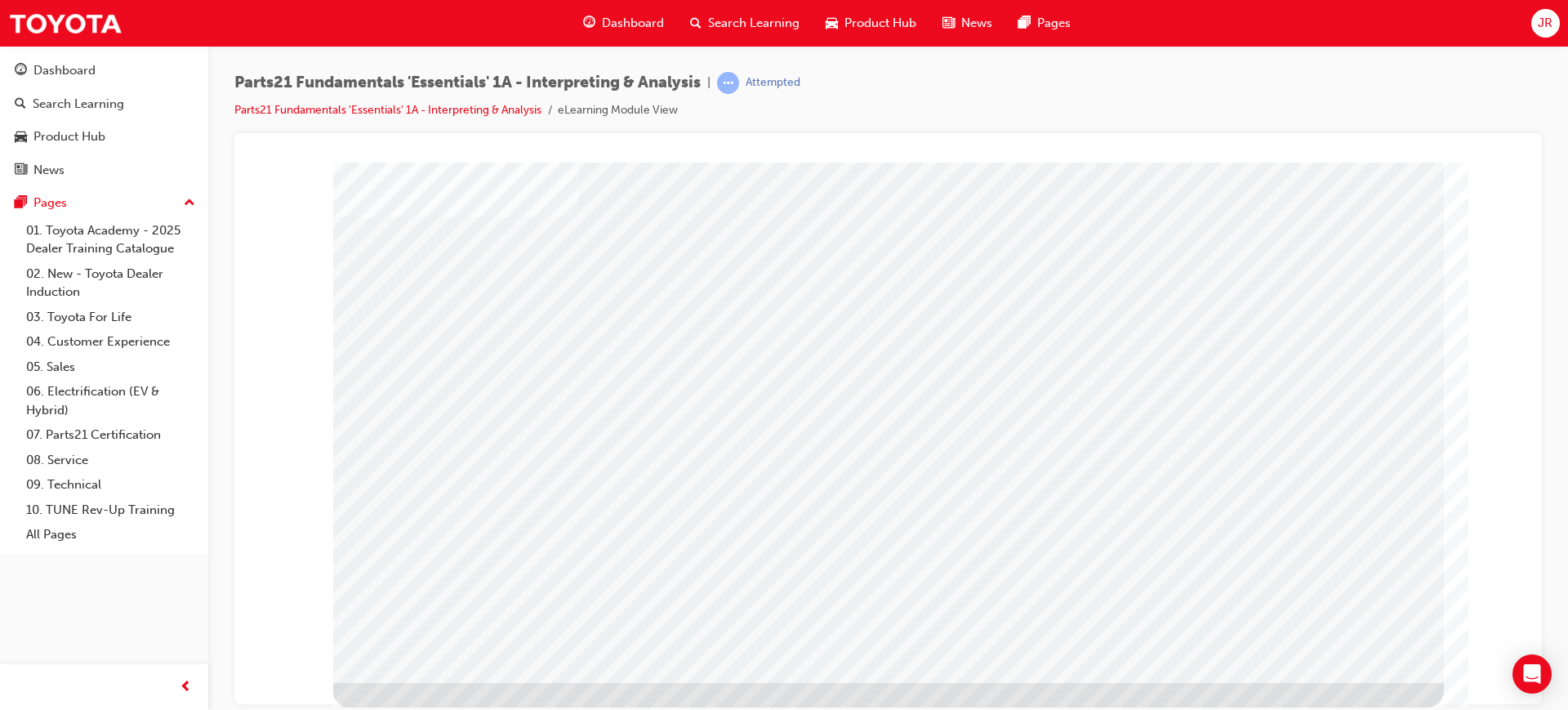 click at bounding box center [385, 1344] 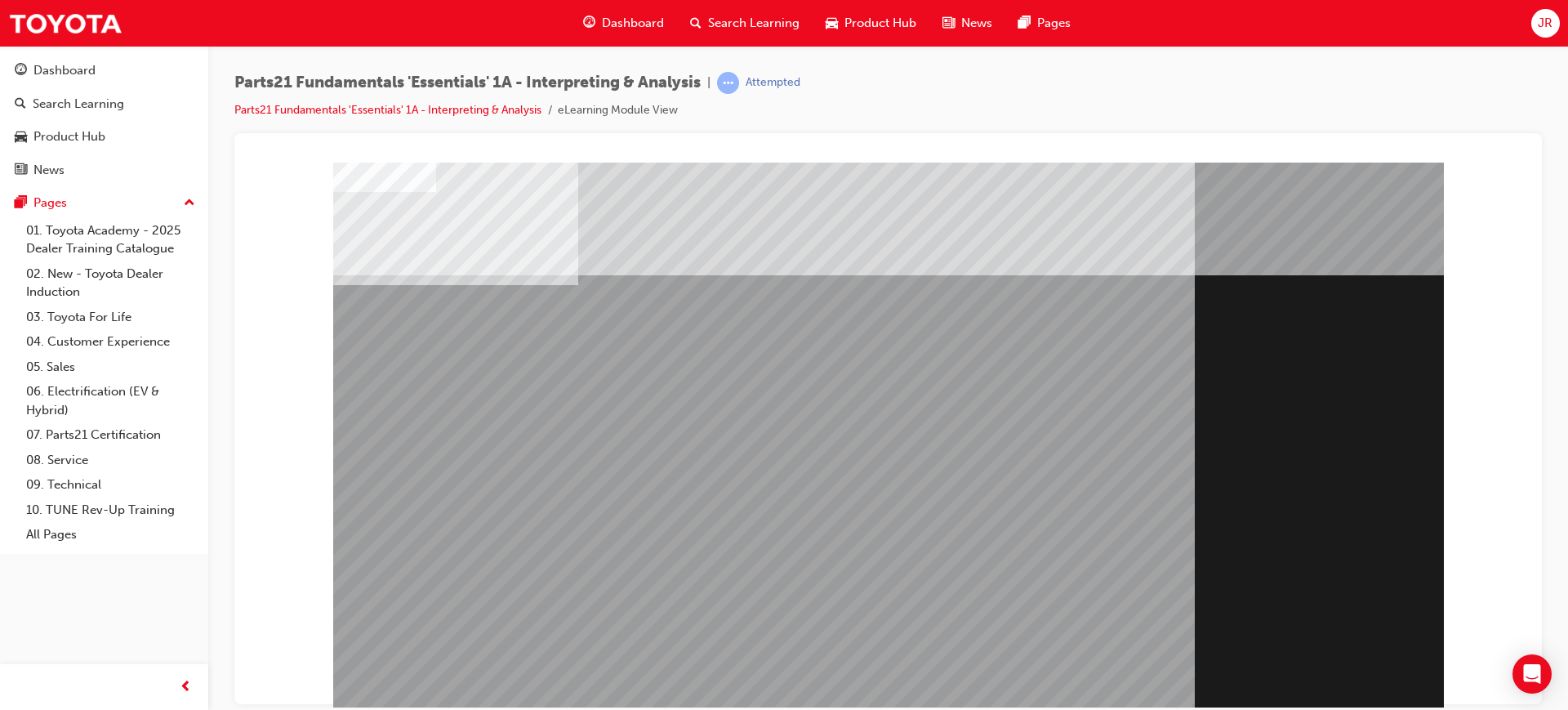 scroll, scrollTop: 68, scrollLeft: 0, axis: vertical 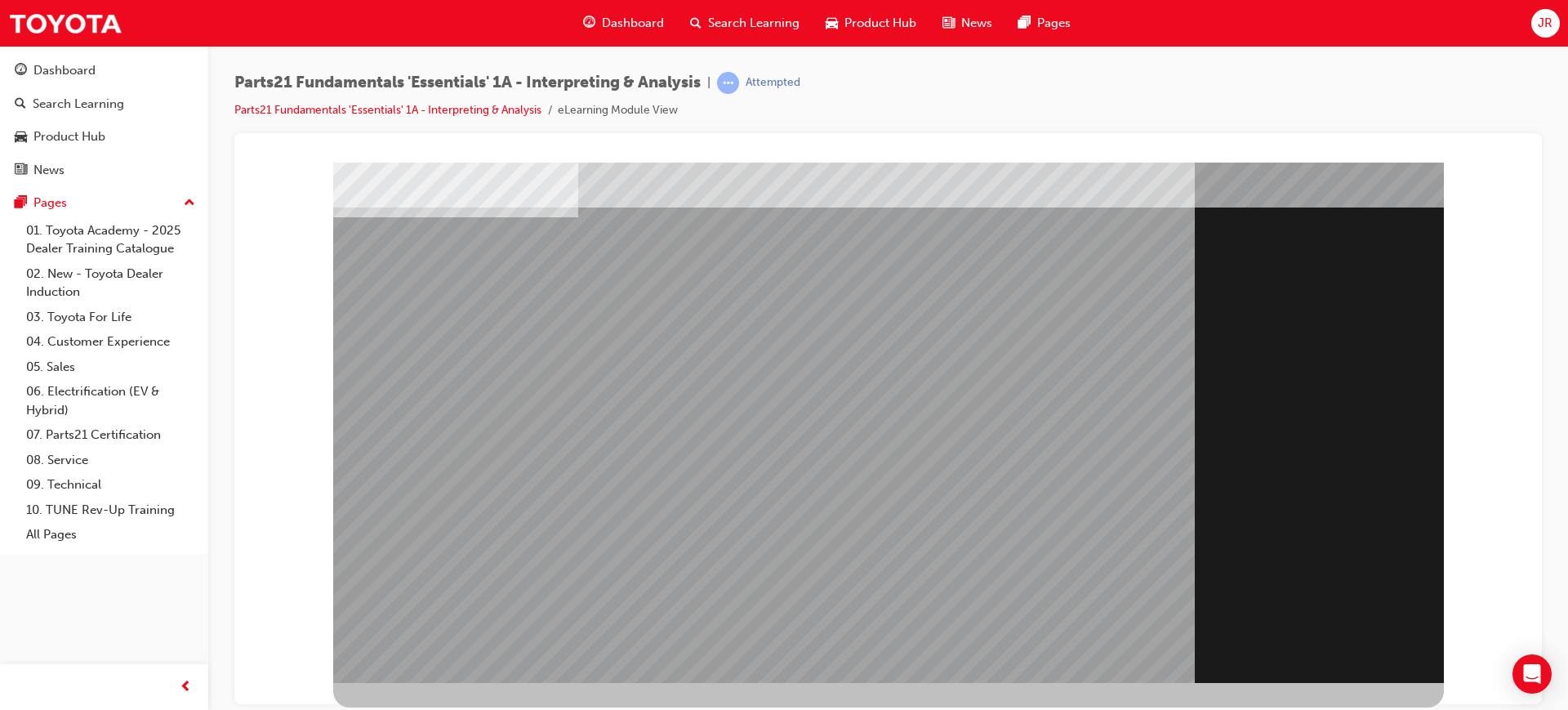 click at bounding box center [385, 1427] 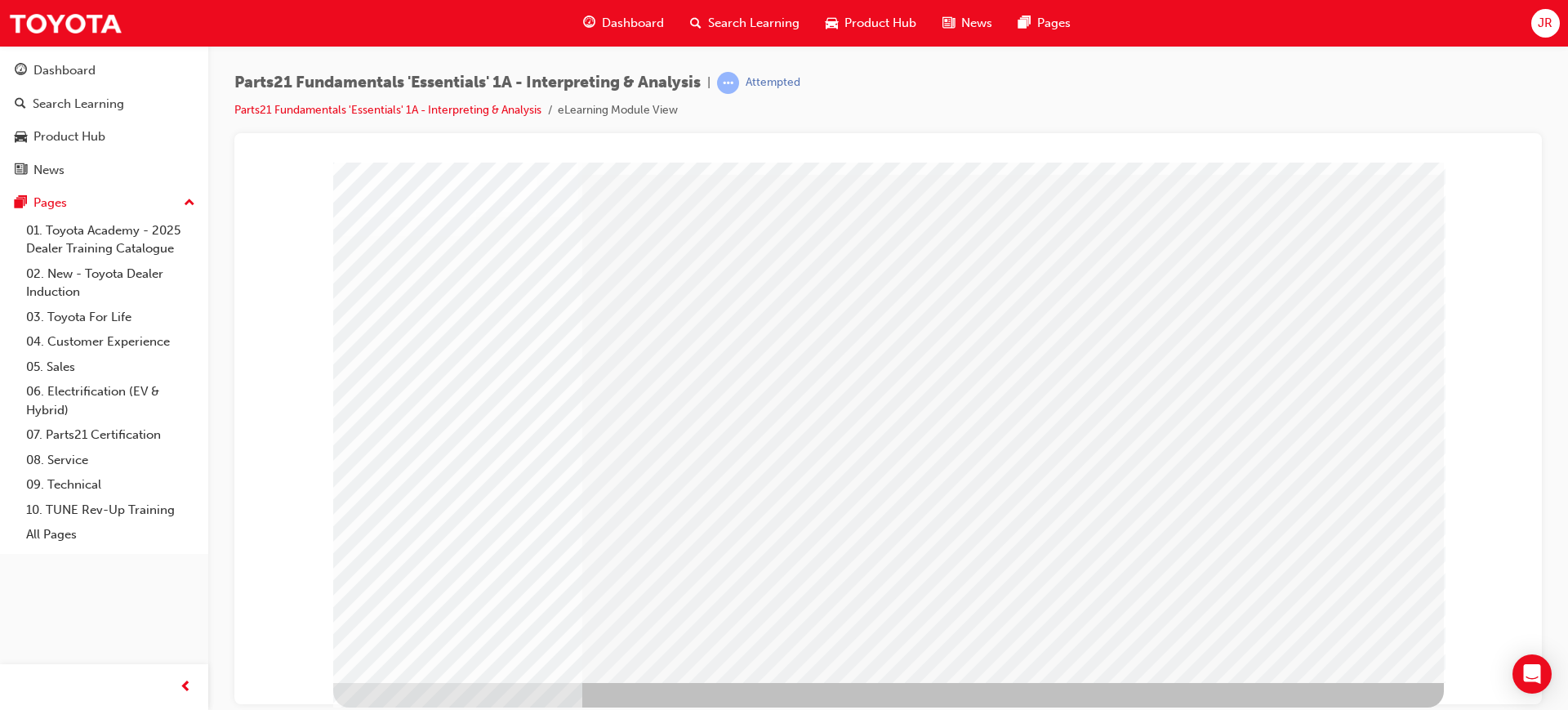 click at bounding box center (385, 2476) 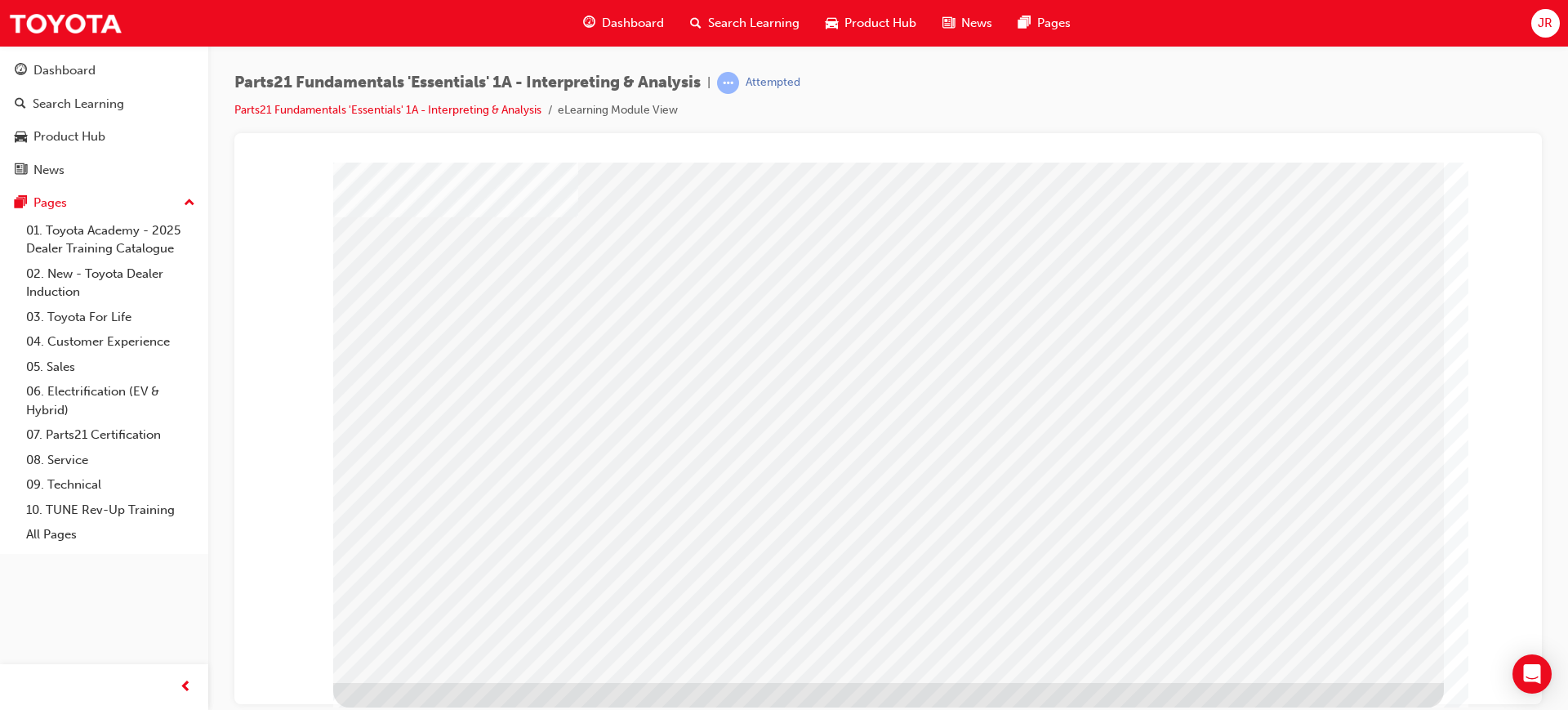 click at bounding box center [385, 1344] 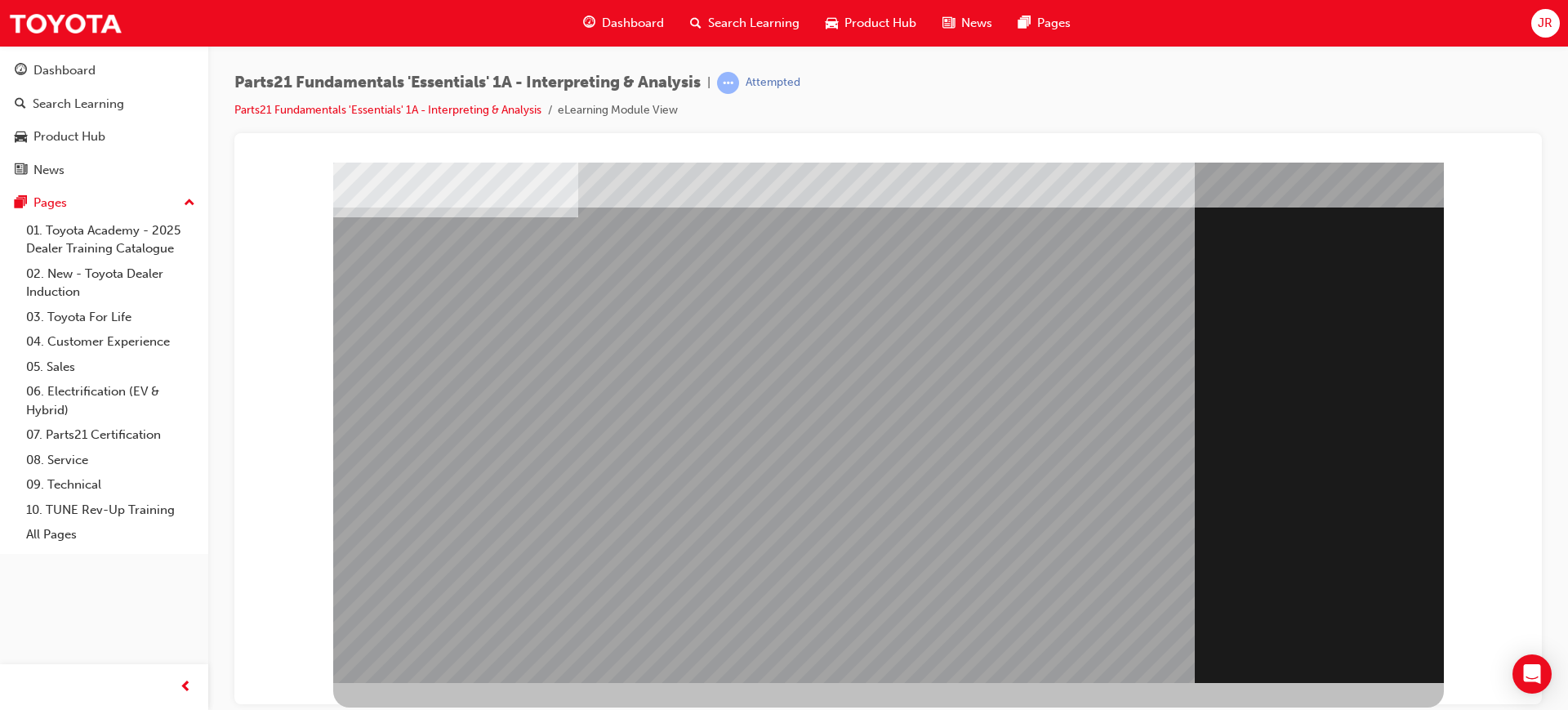 click at bounding box center (385, 1427) 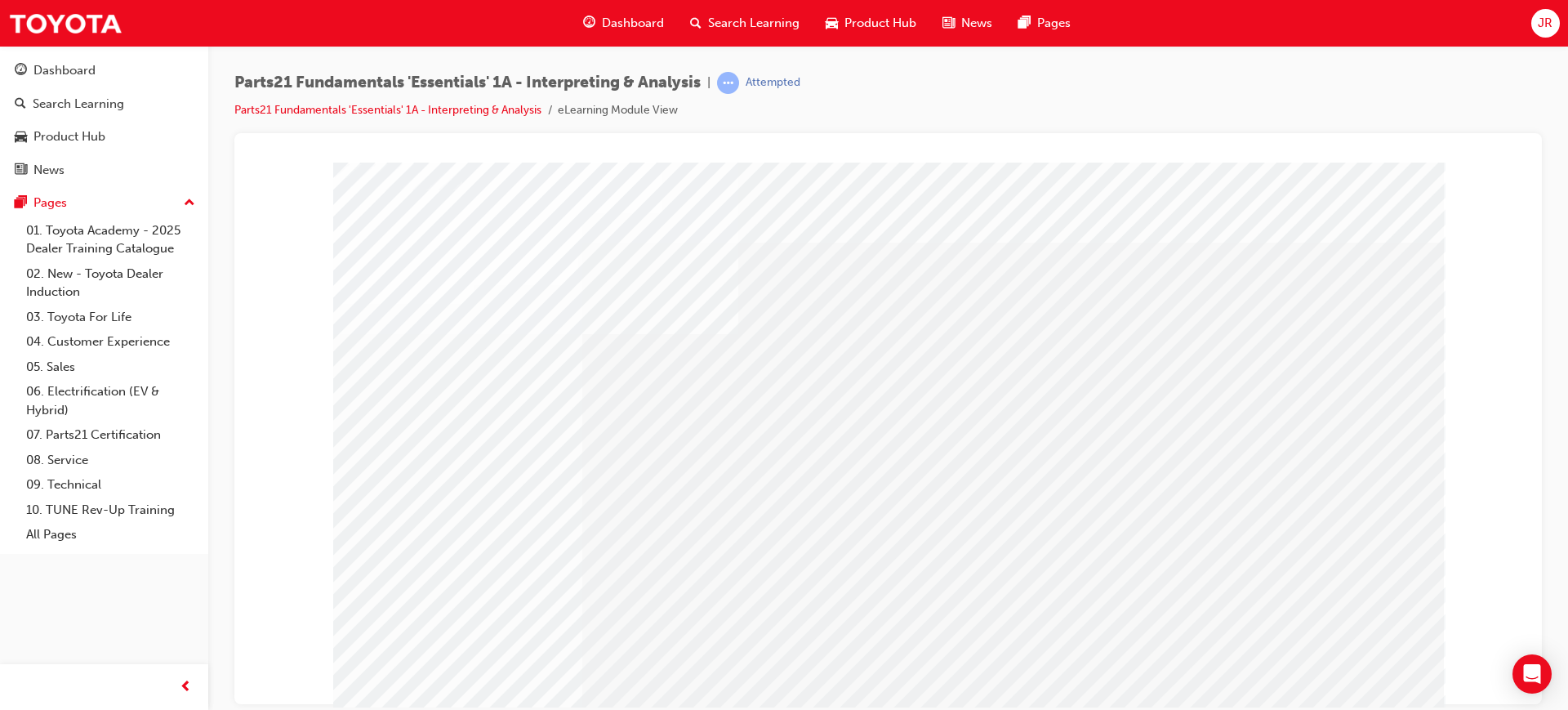 click at bounding box center [399, 2628] 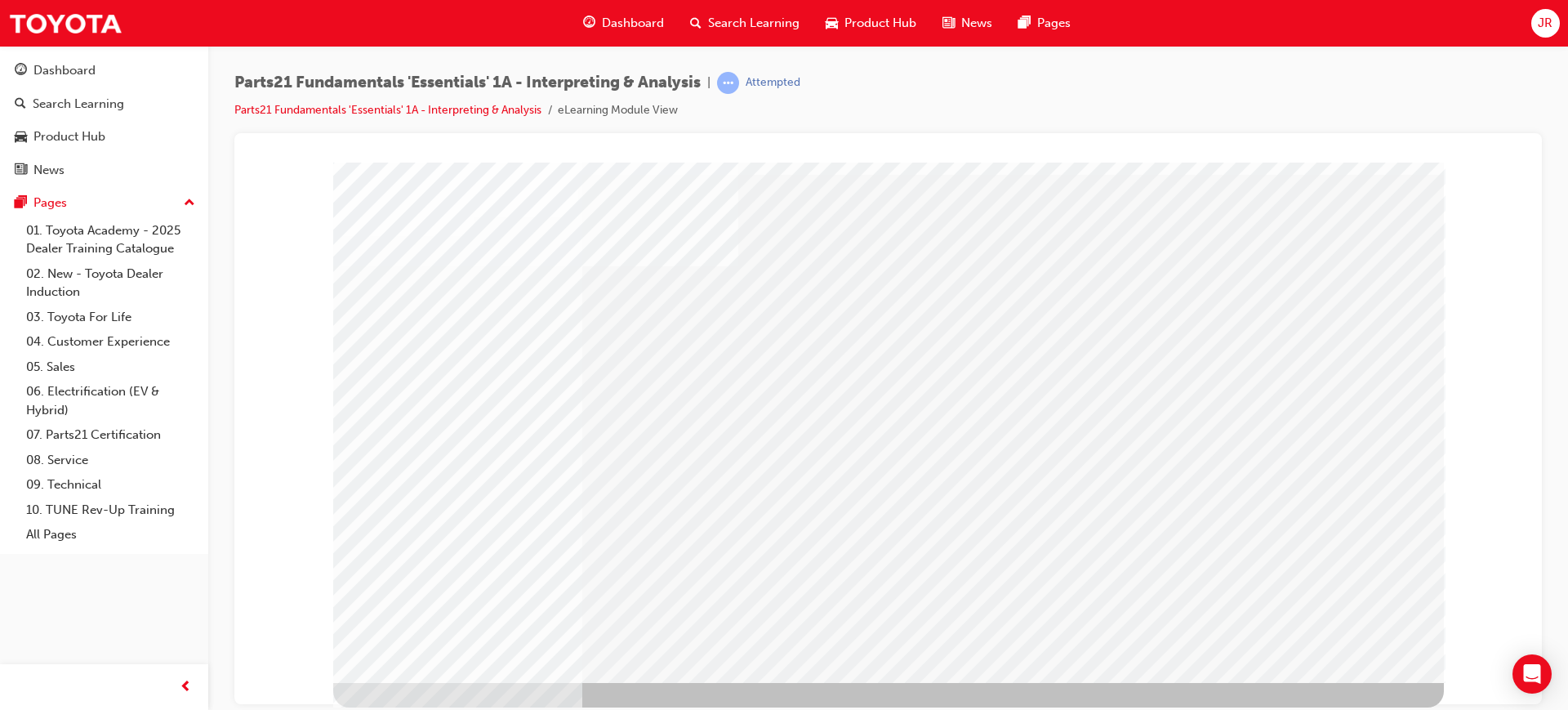 click at bounding box center [399, 2560] 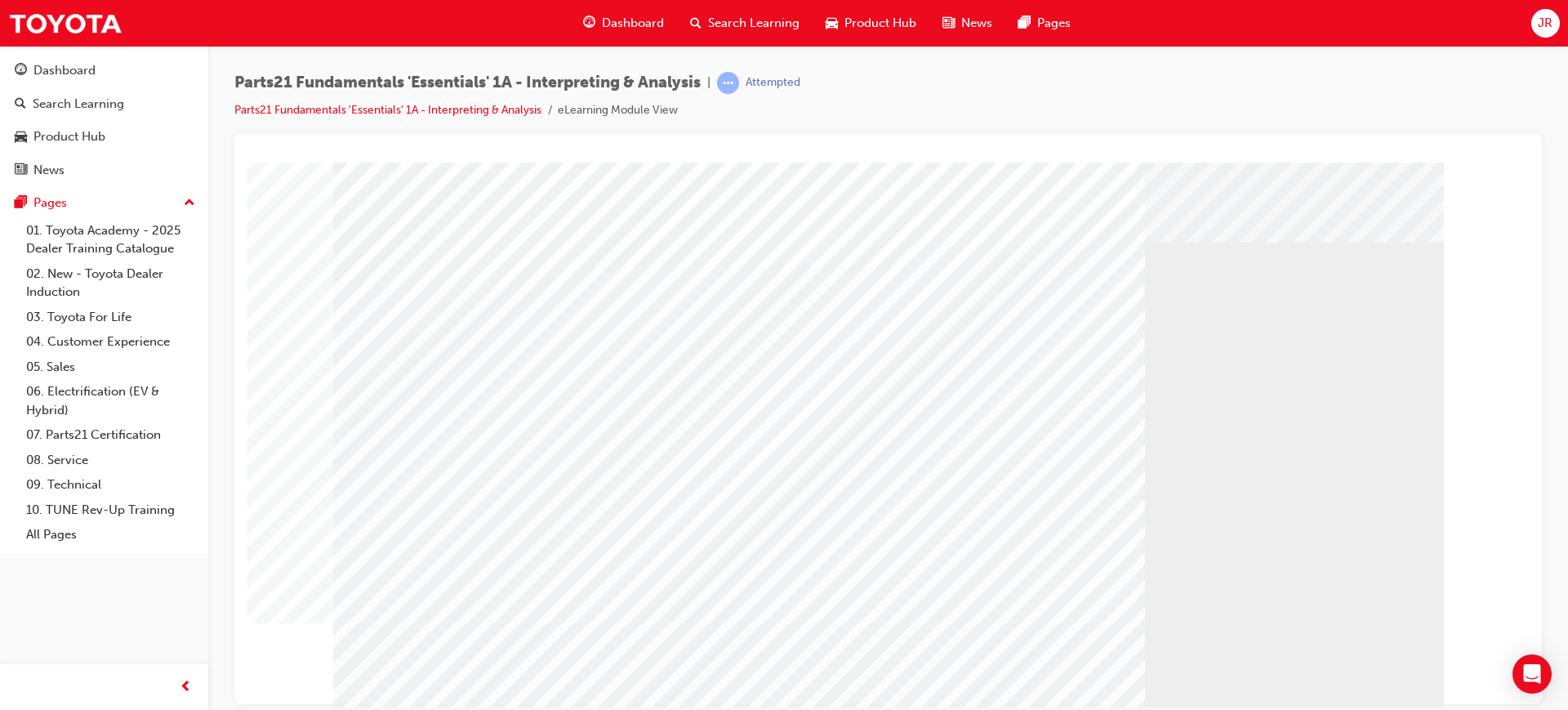 click at bounding box center [435, 4776] 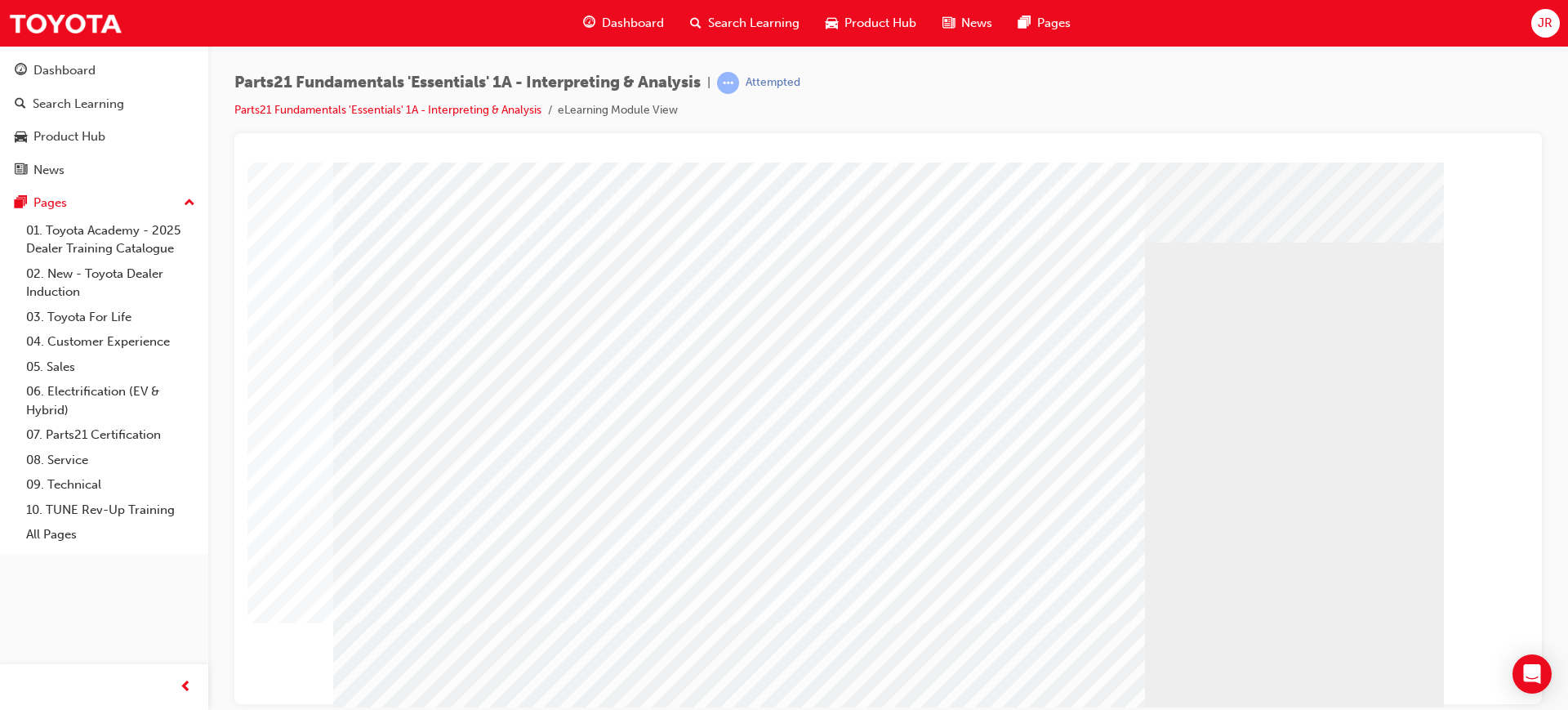 click at bounding box center [435, 4829] 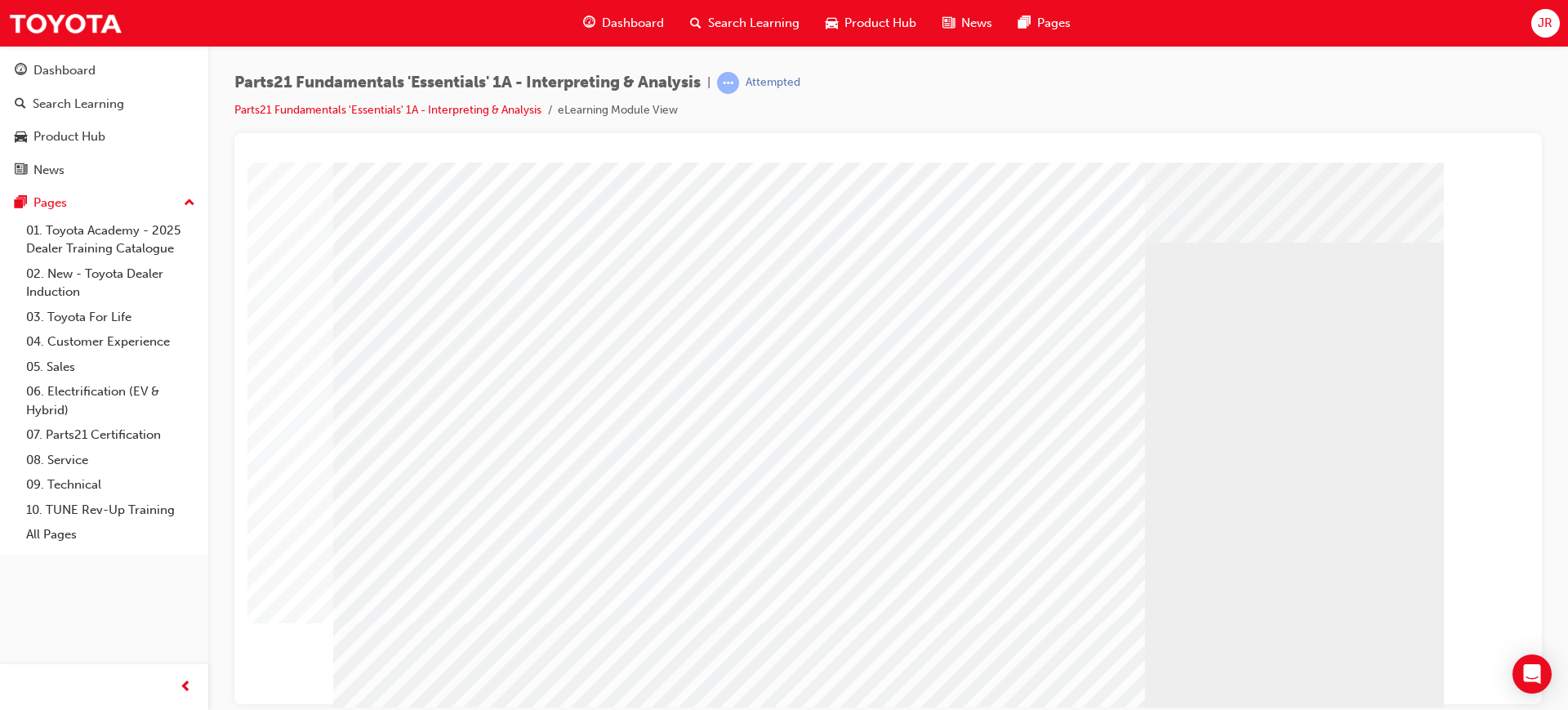 click at bounding box center [435, 4882] 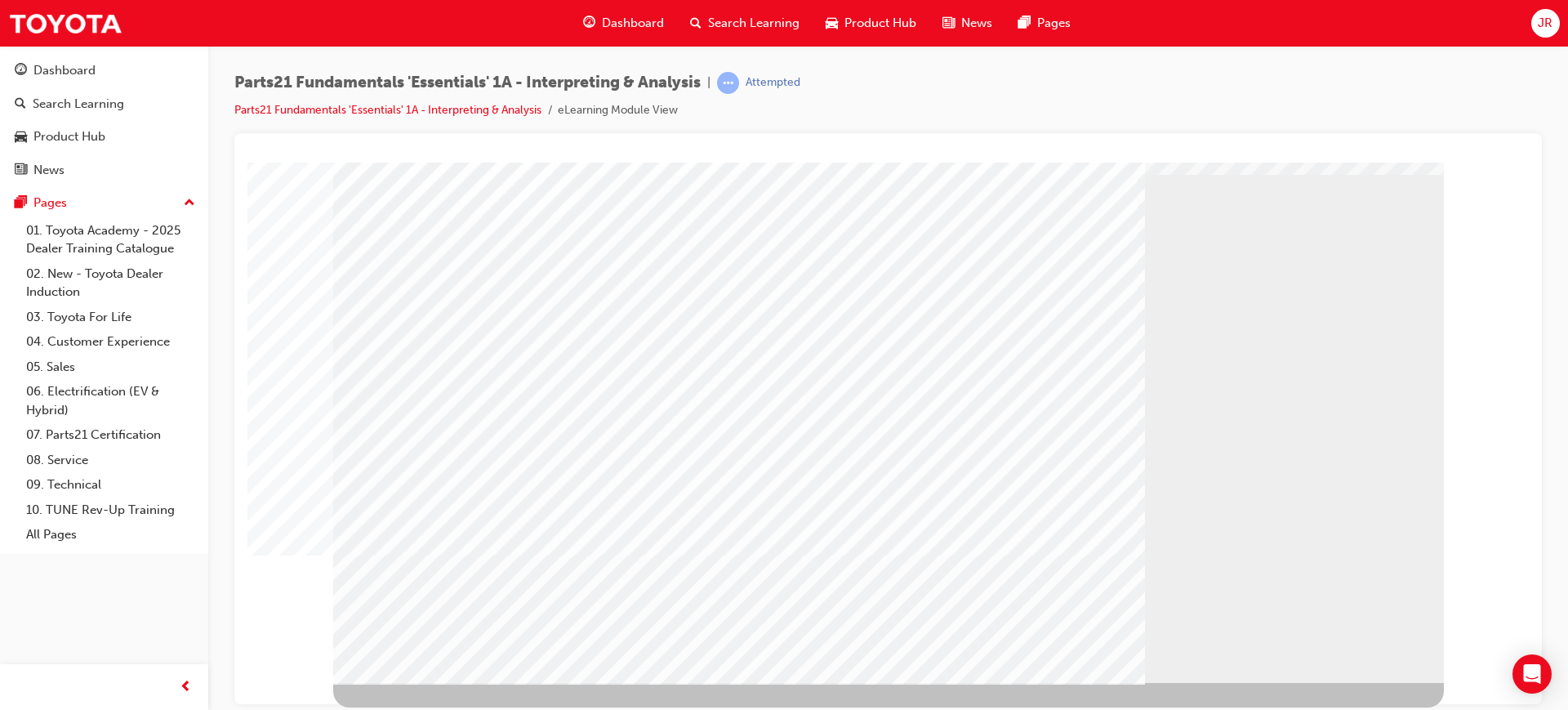 click at bounding box center (385, 5468) 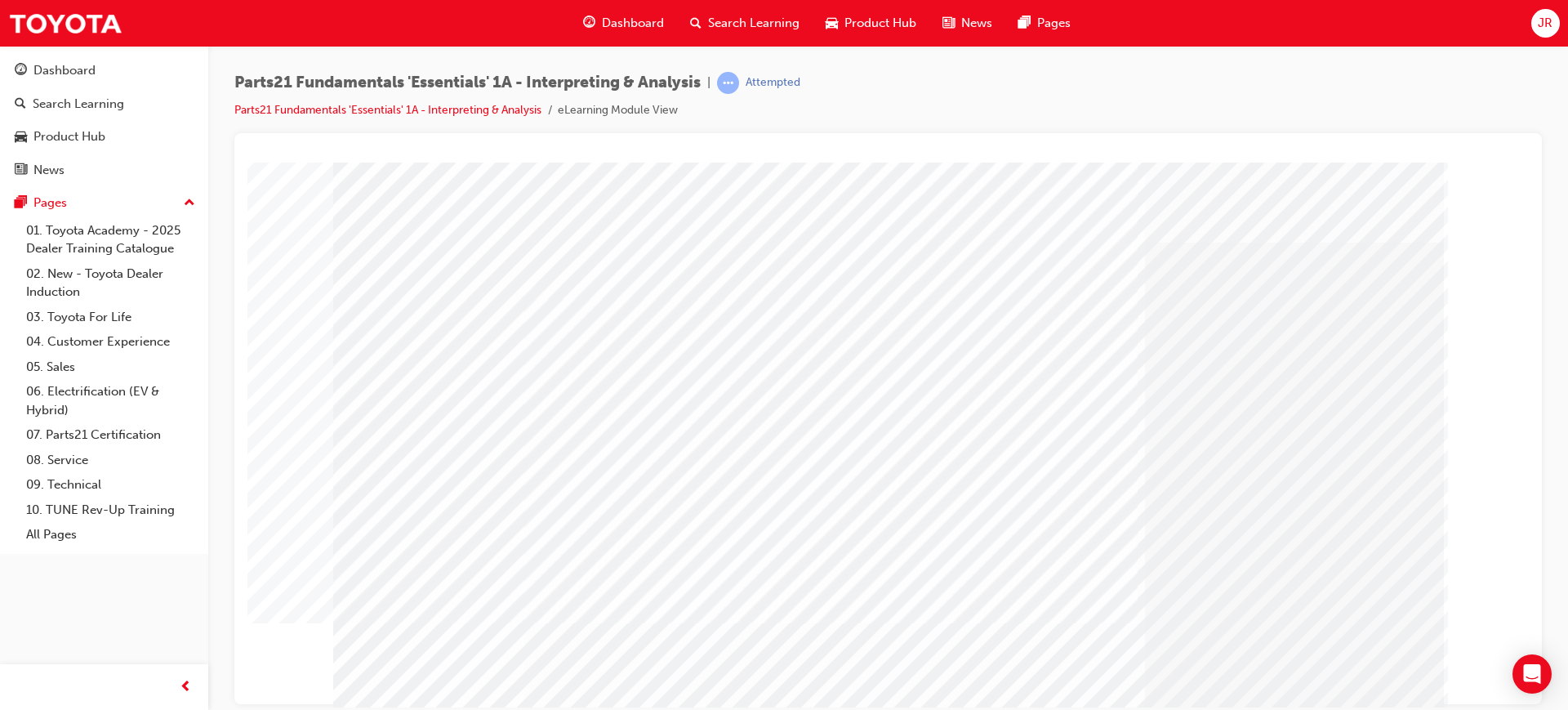 click at bounding box center [390, 2676] 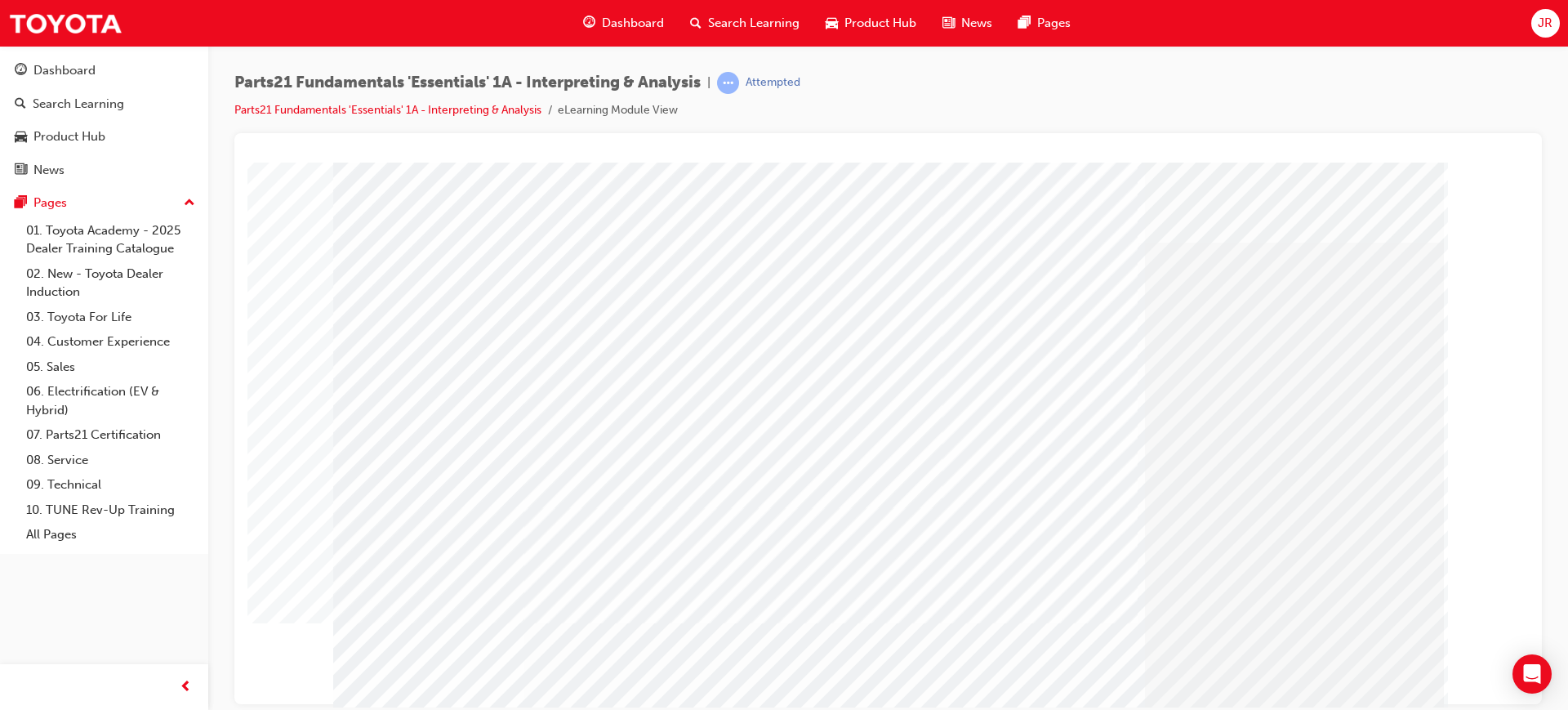 click at bounding box center [390, 2741] 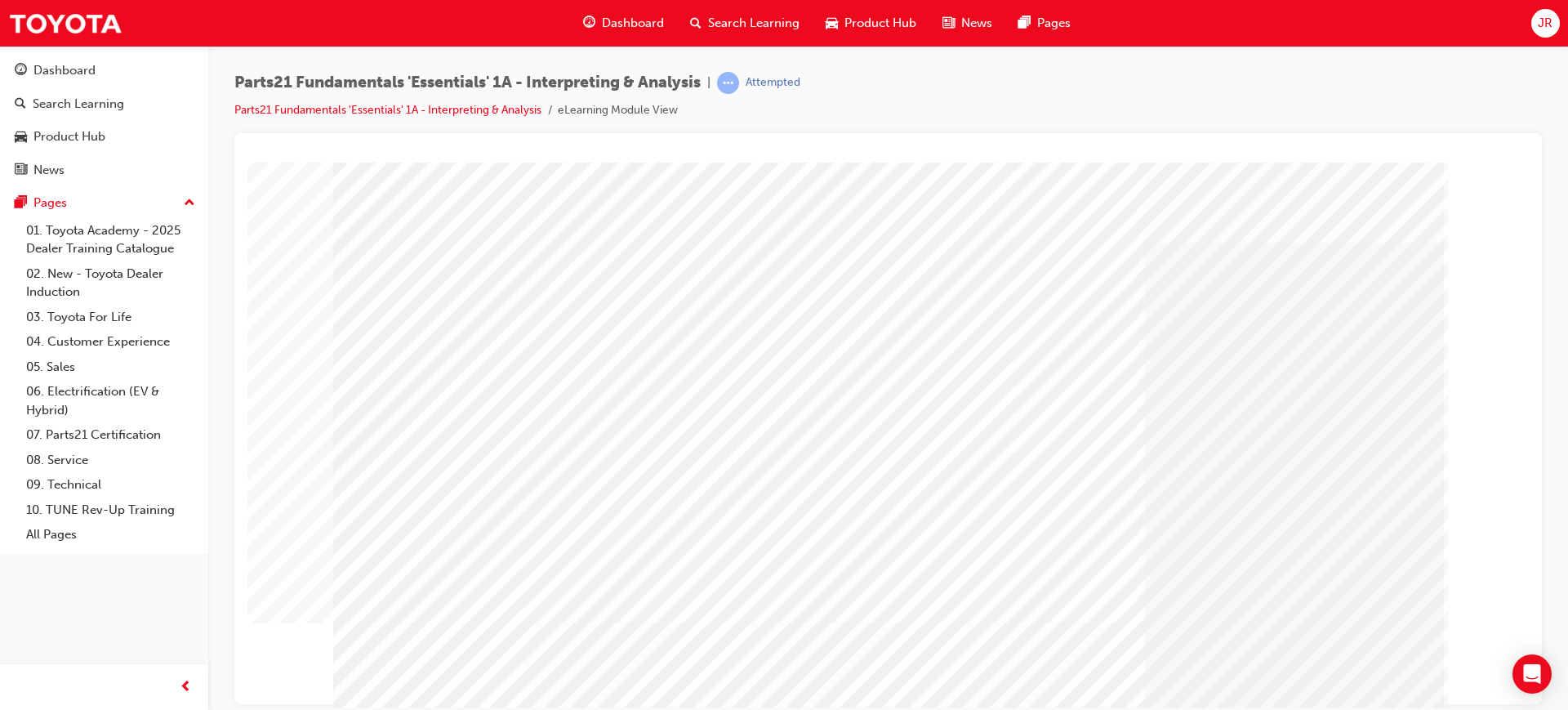 click at bounding box center (390, 2807) 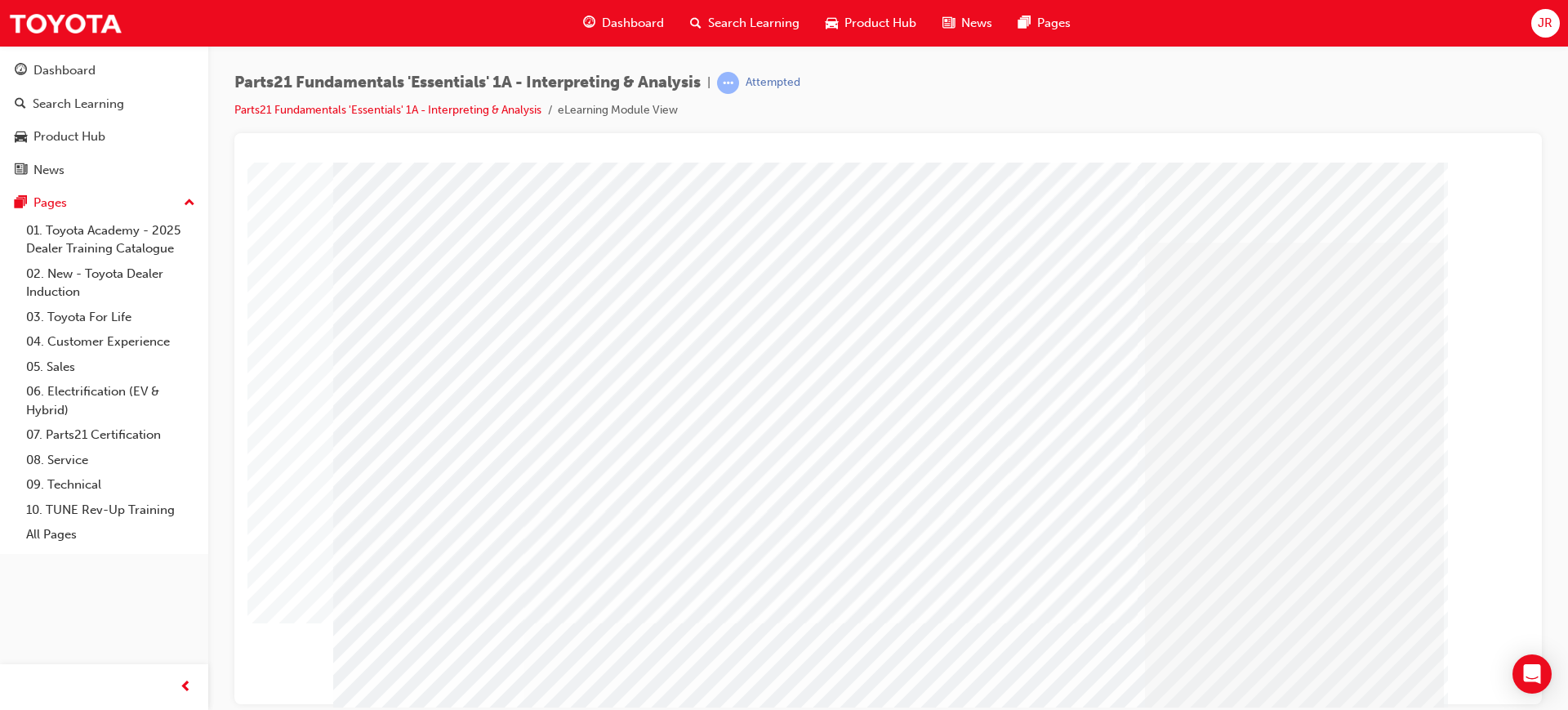 click at bounding box center (390, 2872) 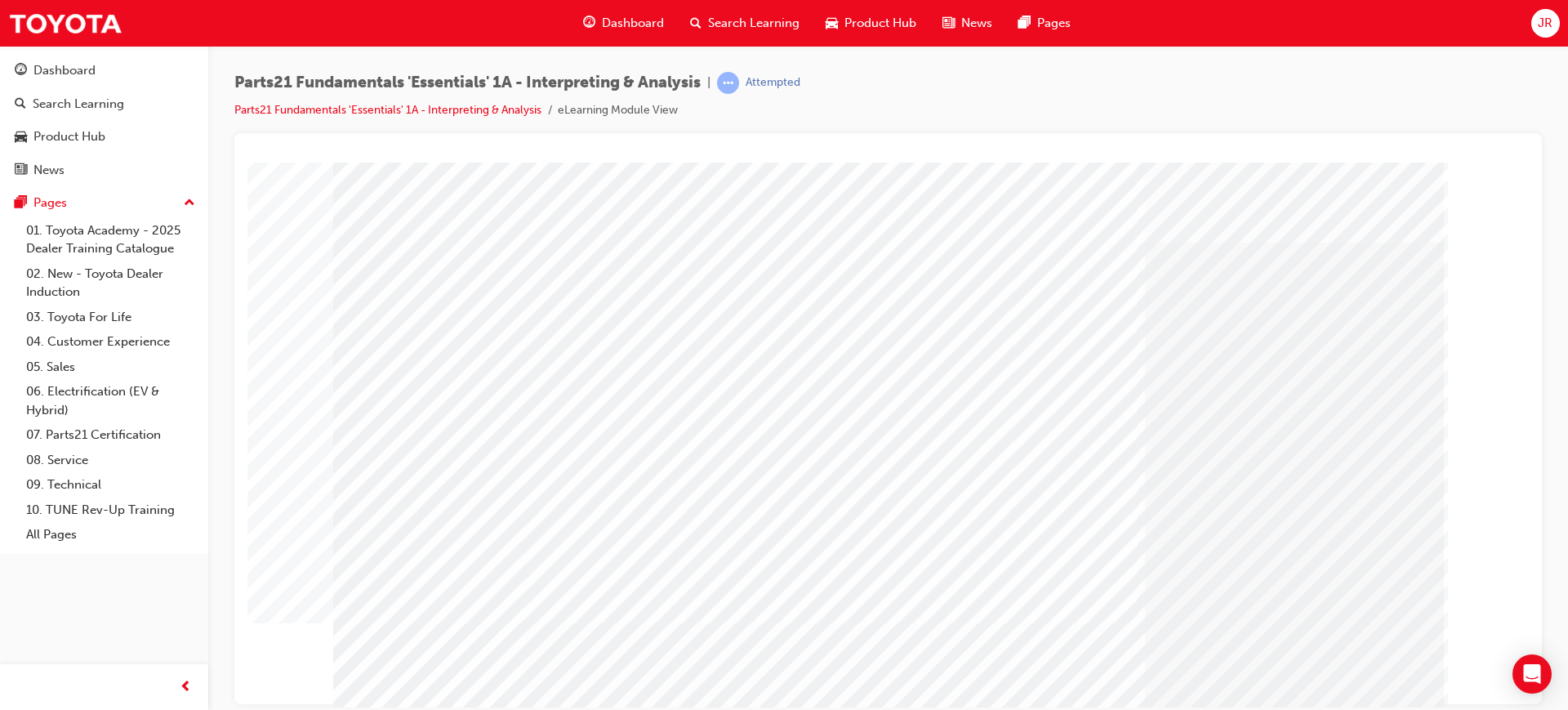 click at bounding box center (390, 2937) 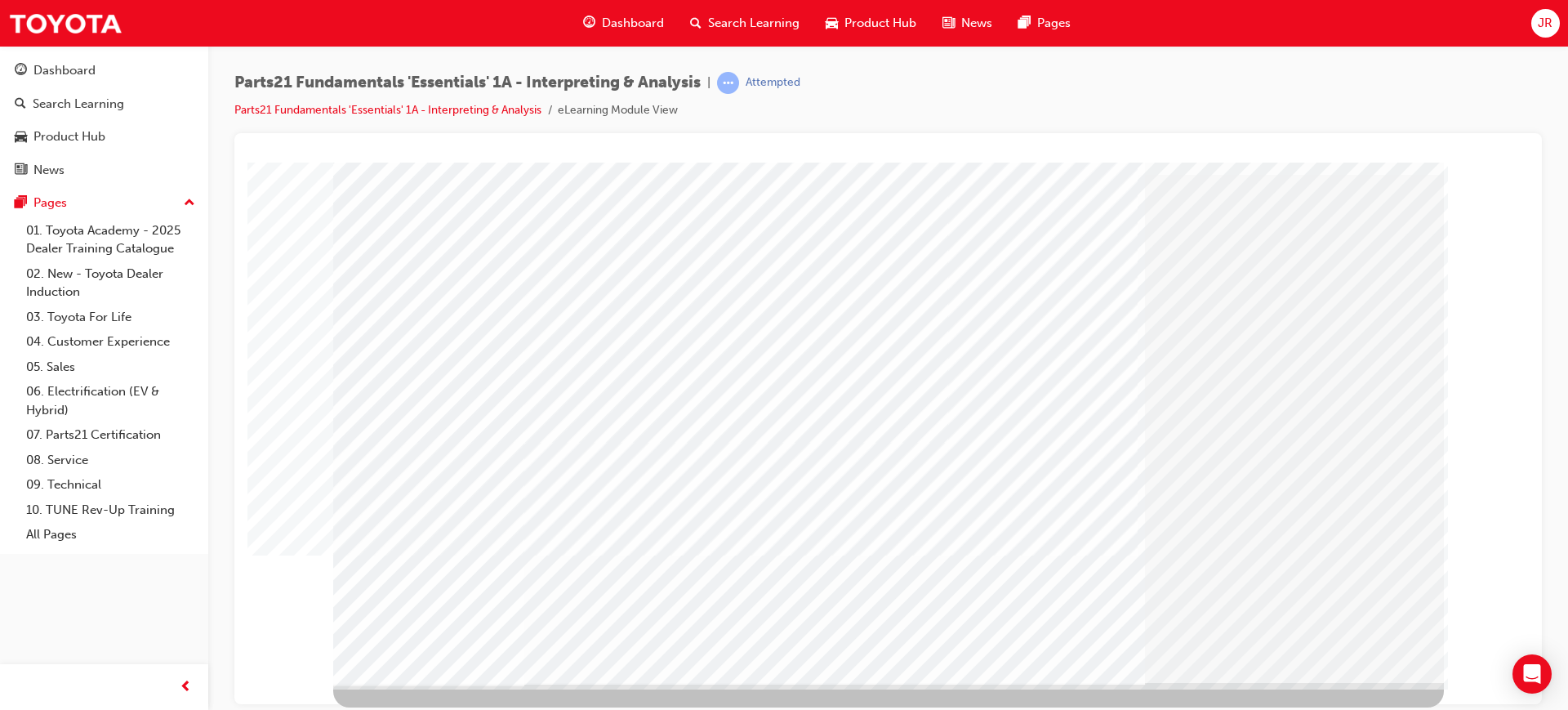 click at bounding box center [385, 5448] 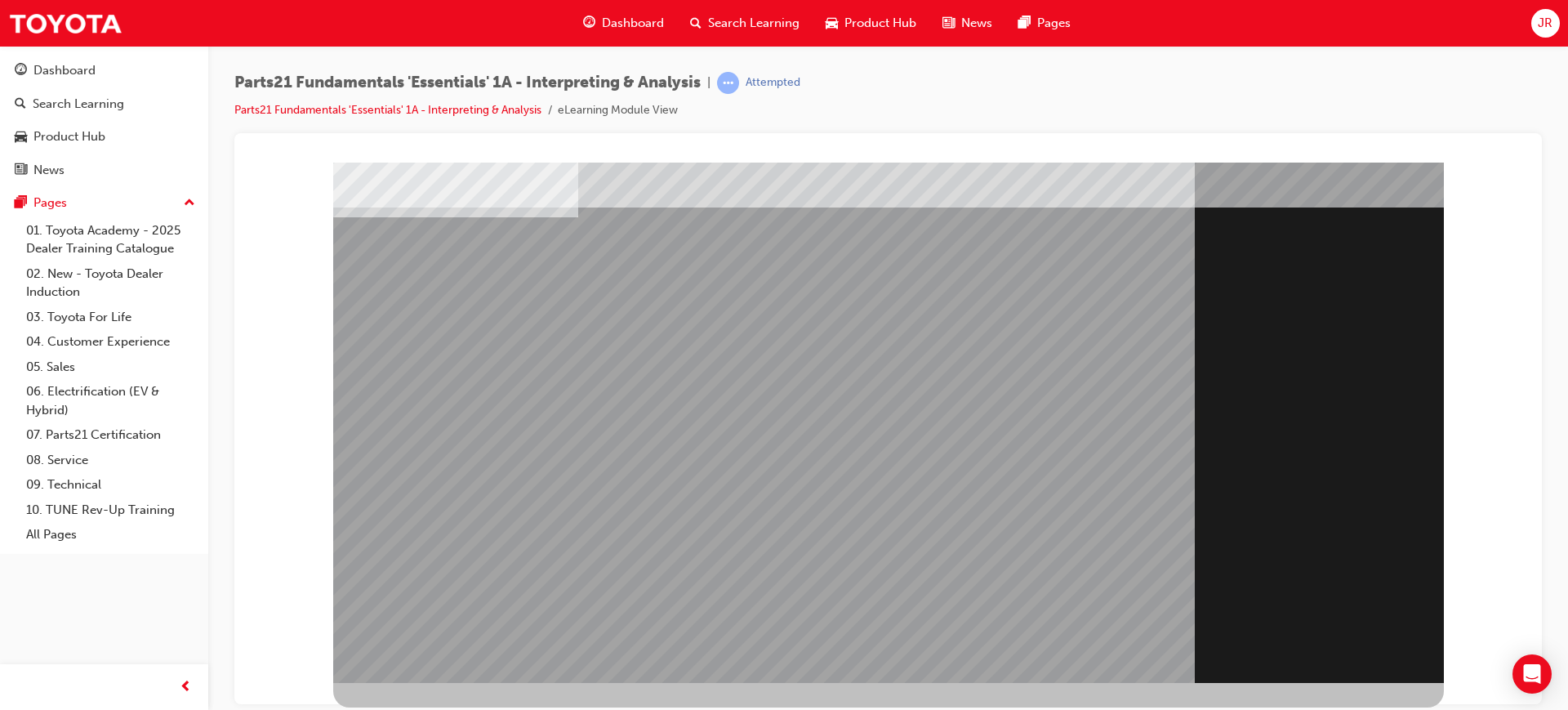 click at bounding box center (385, 1427) 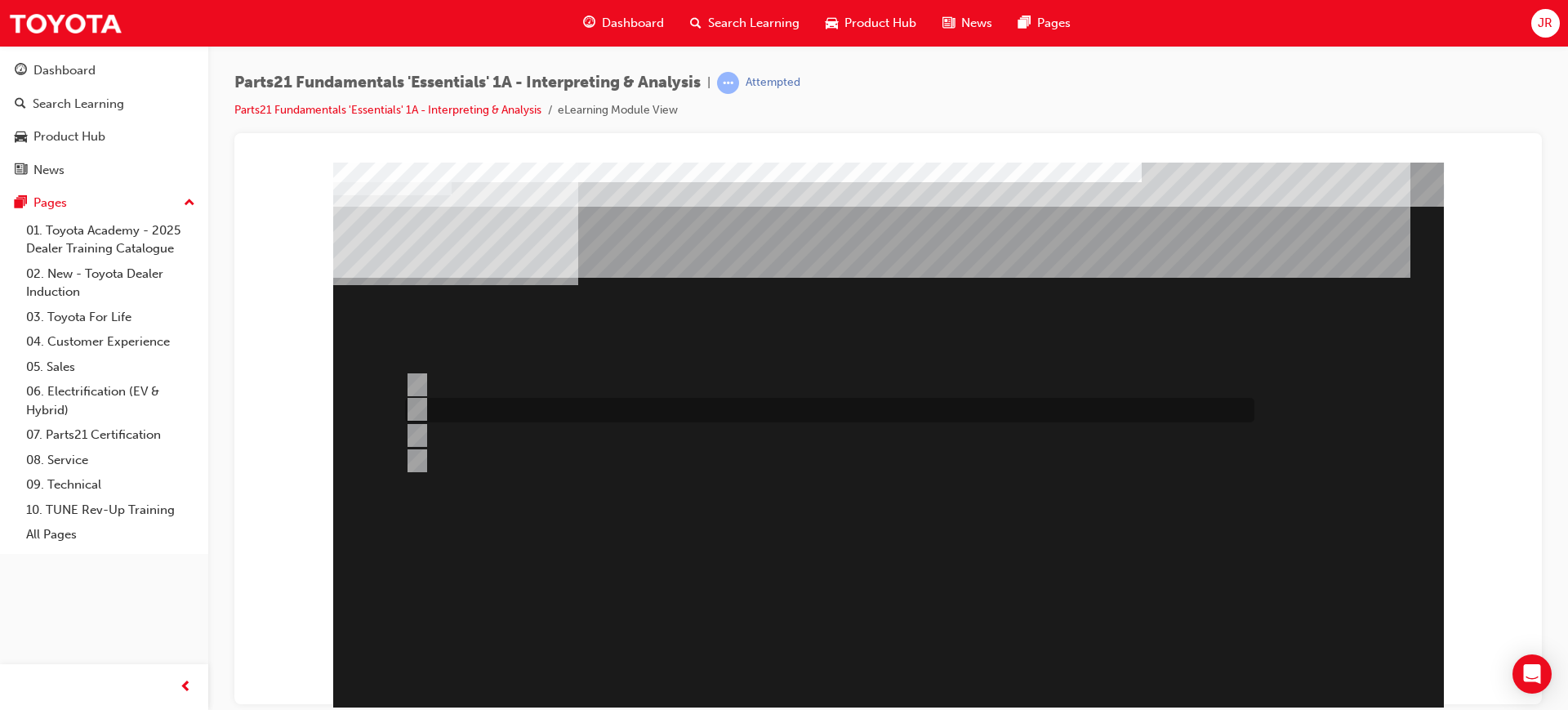 click at bounding box center (826, 410) 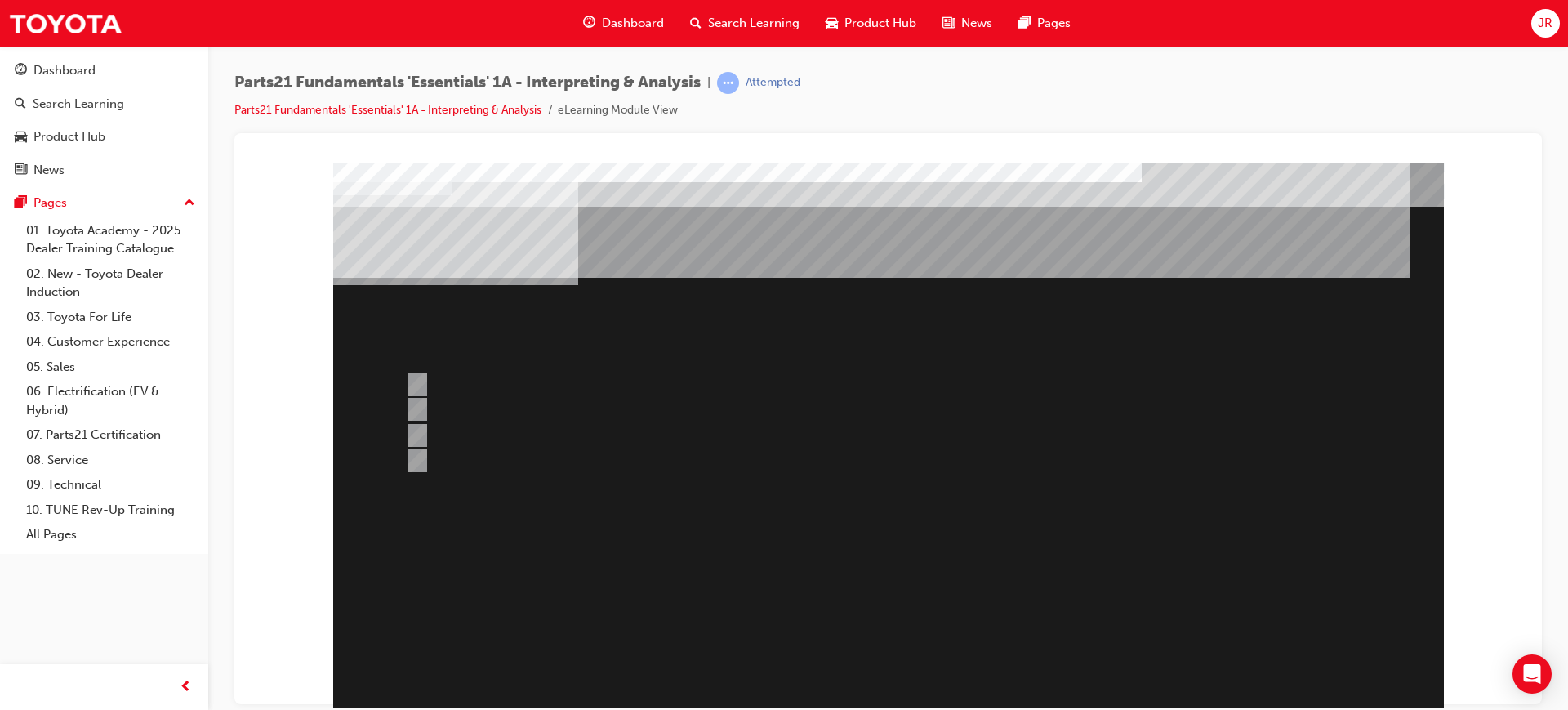 click at bounding box center [392, 996] 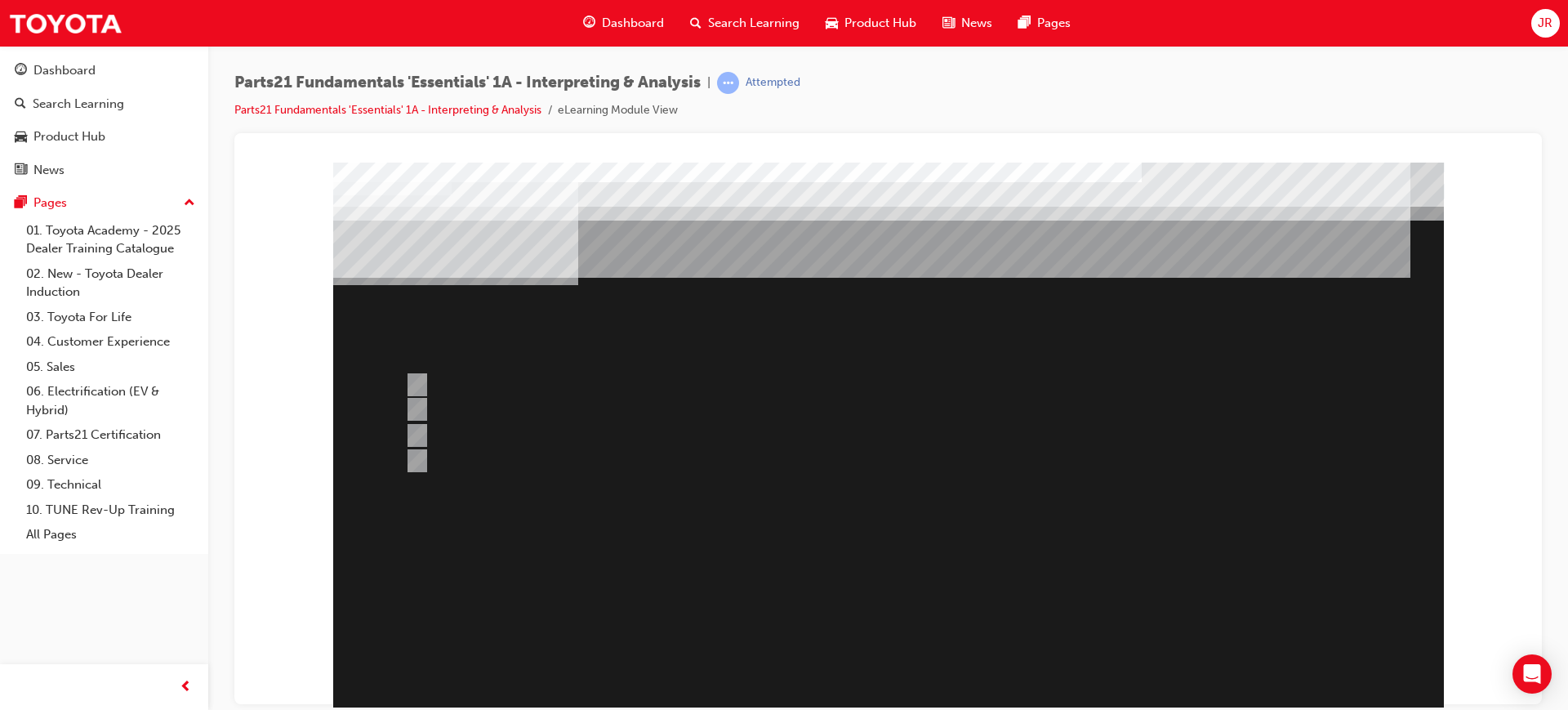 scroll, scrollTop: 33, scrollLeft: 0, axis: vertical 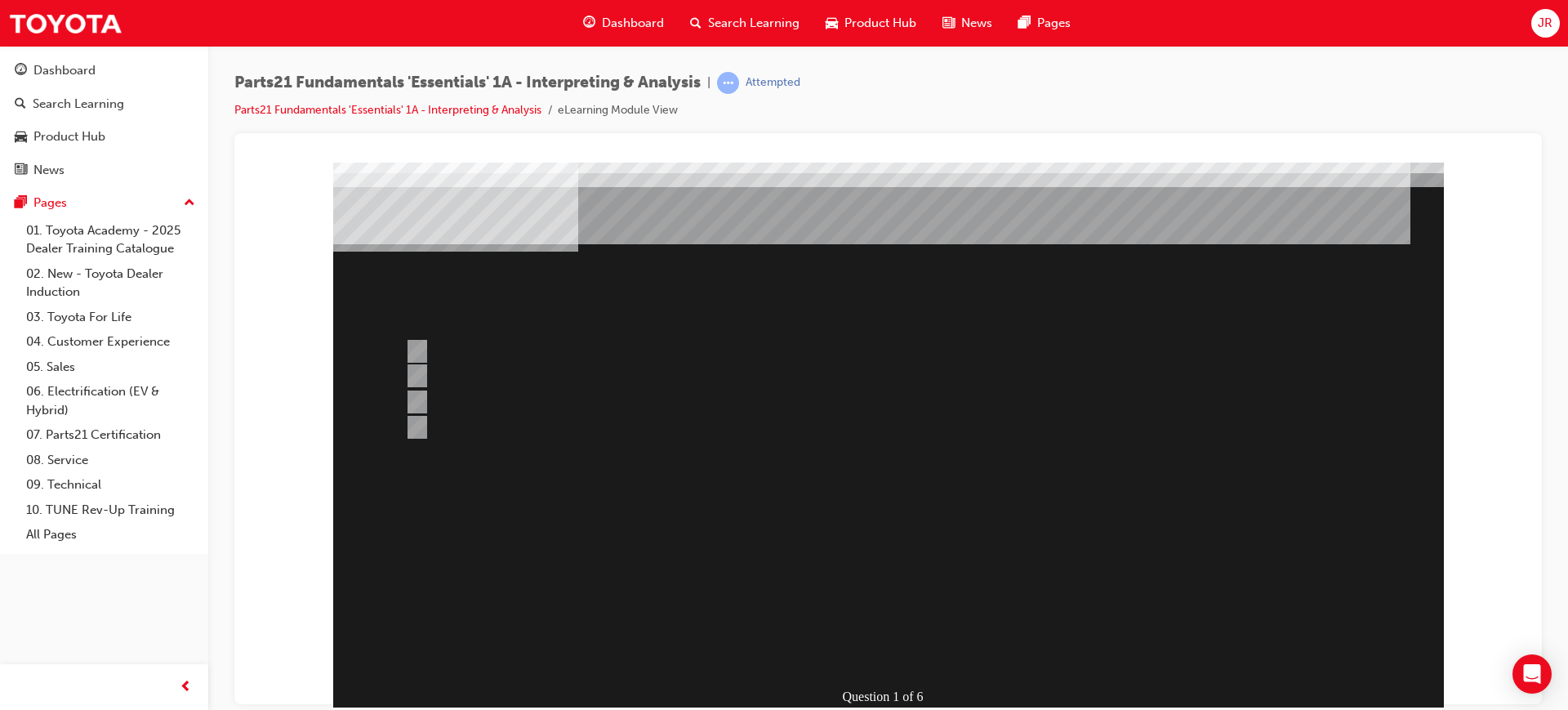 click at bounding box center [889, 422] 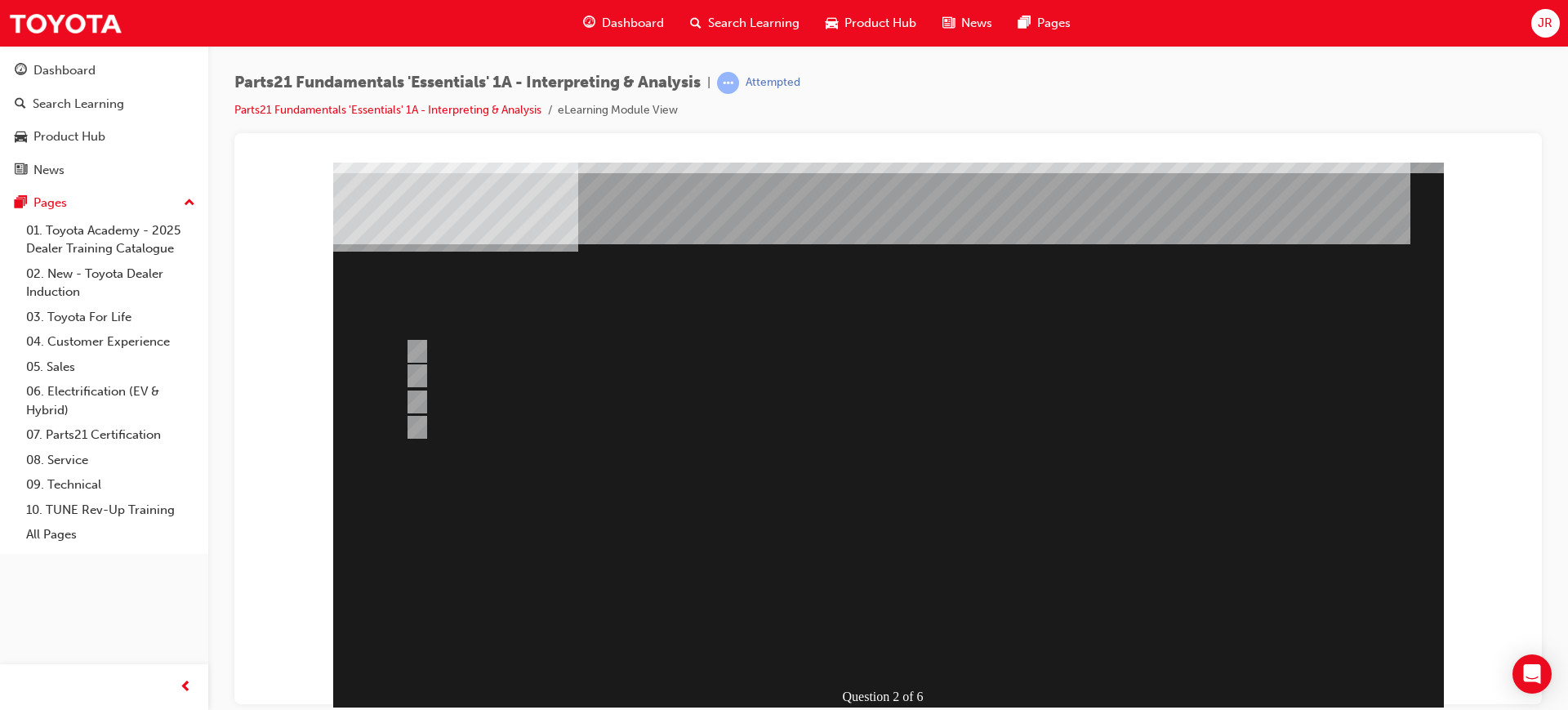 scroll, scrollTop: 0, scrollLeft: 0, axis: both 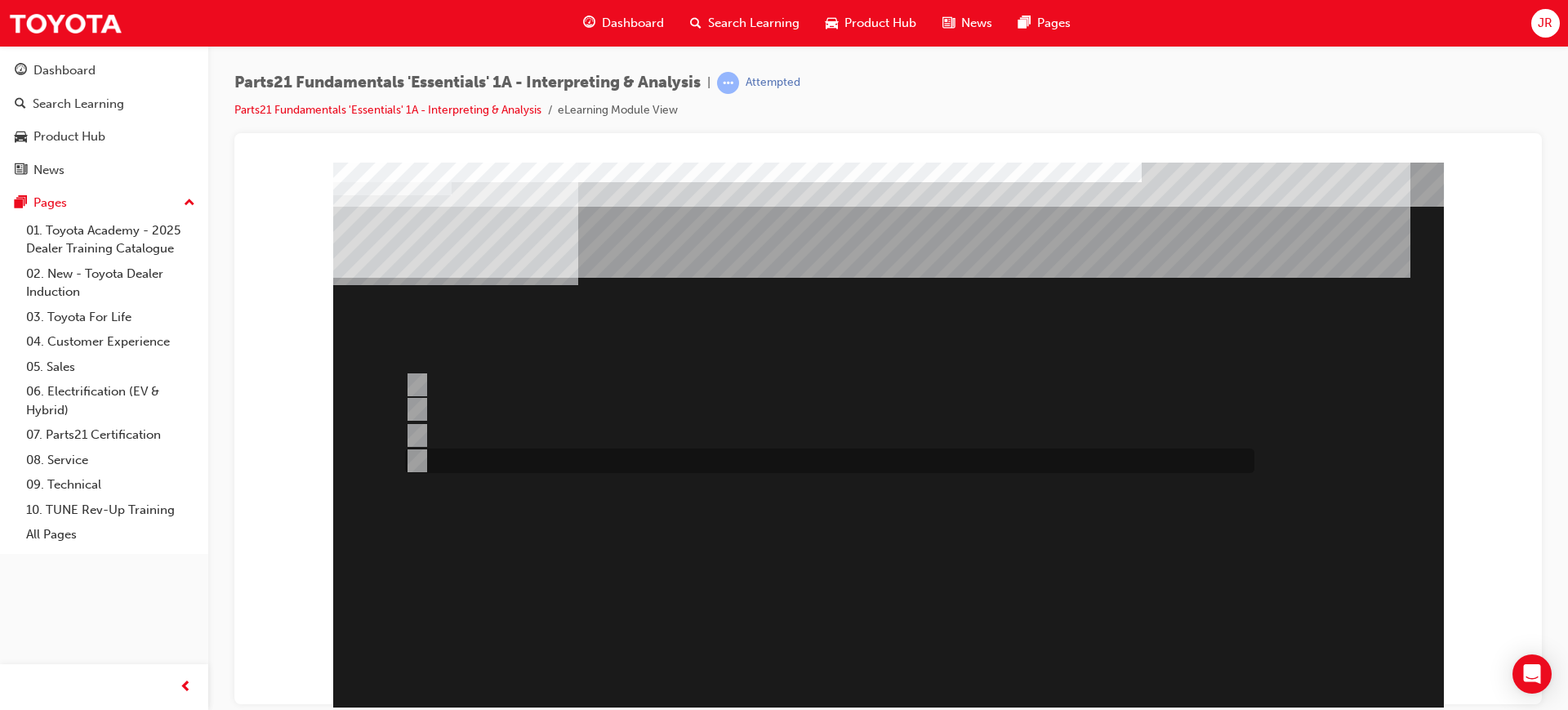 click at bounding box center [826, 461] 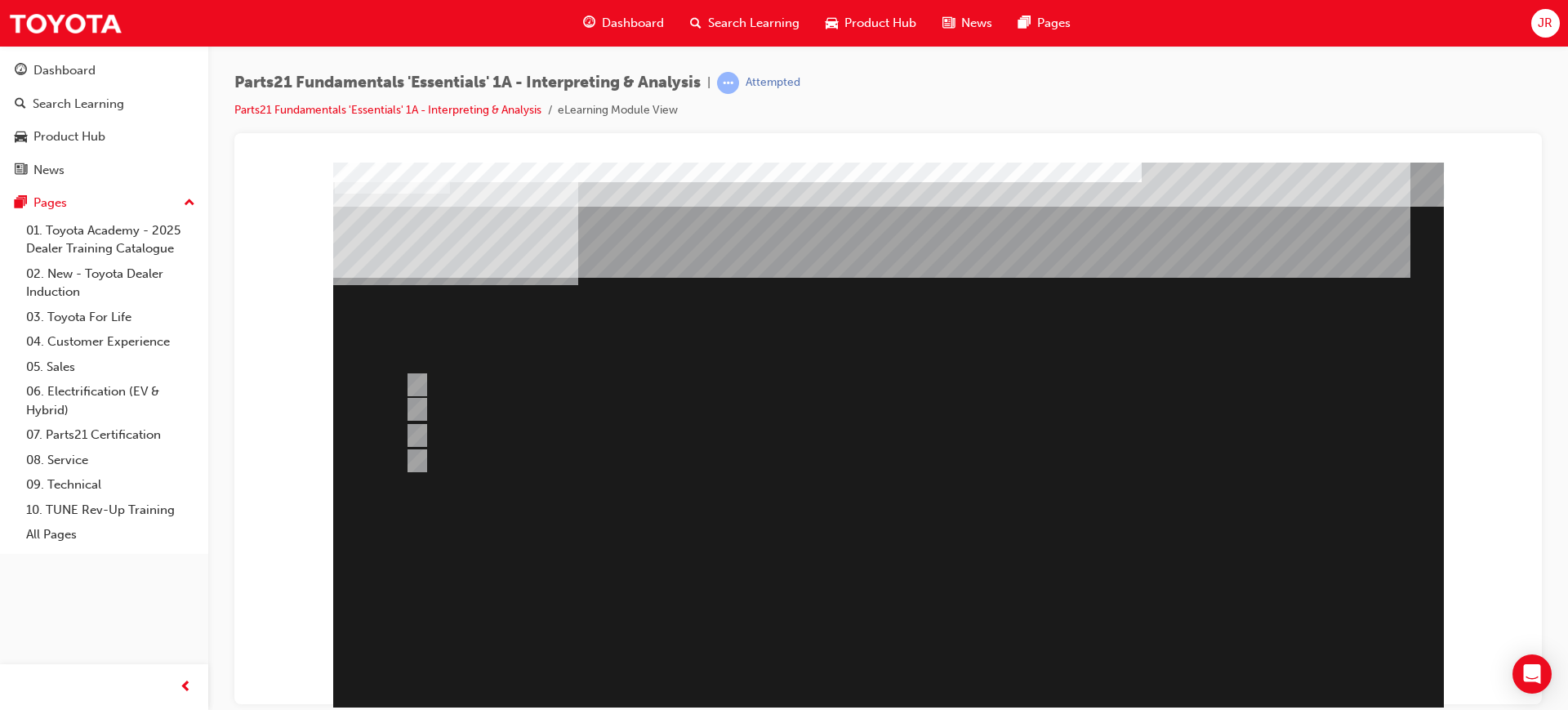 click at bounding box center [392, 996] 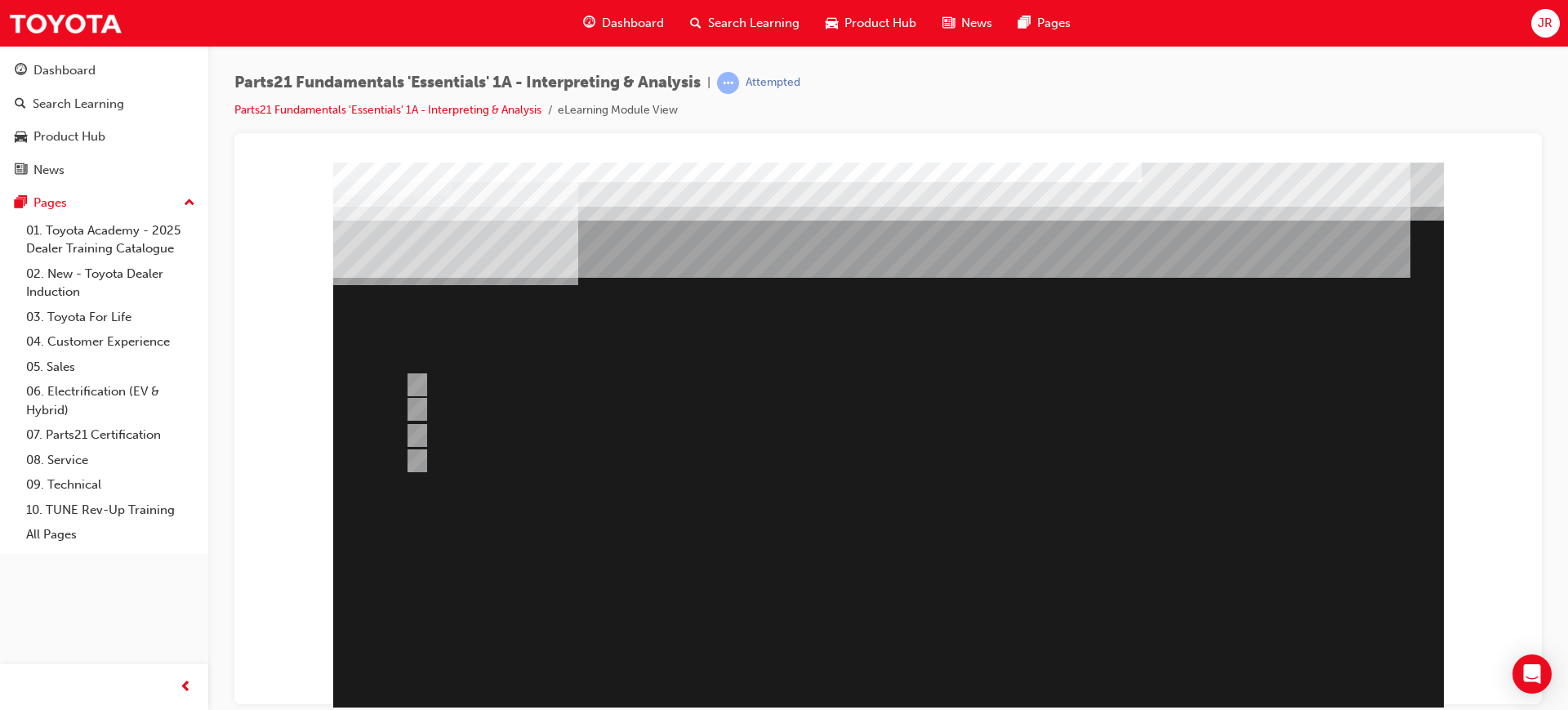 click at bounding box center (889, 456) 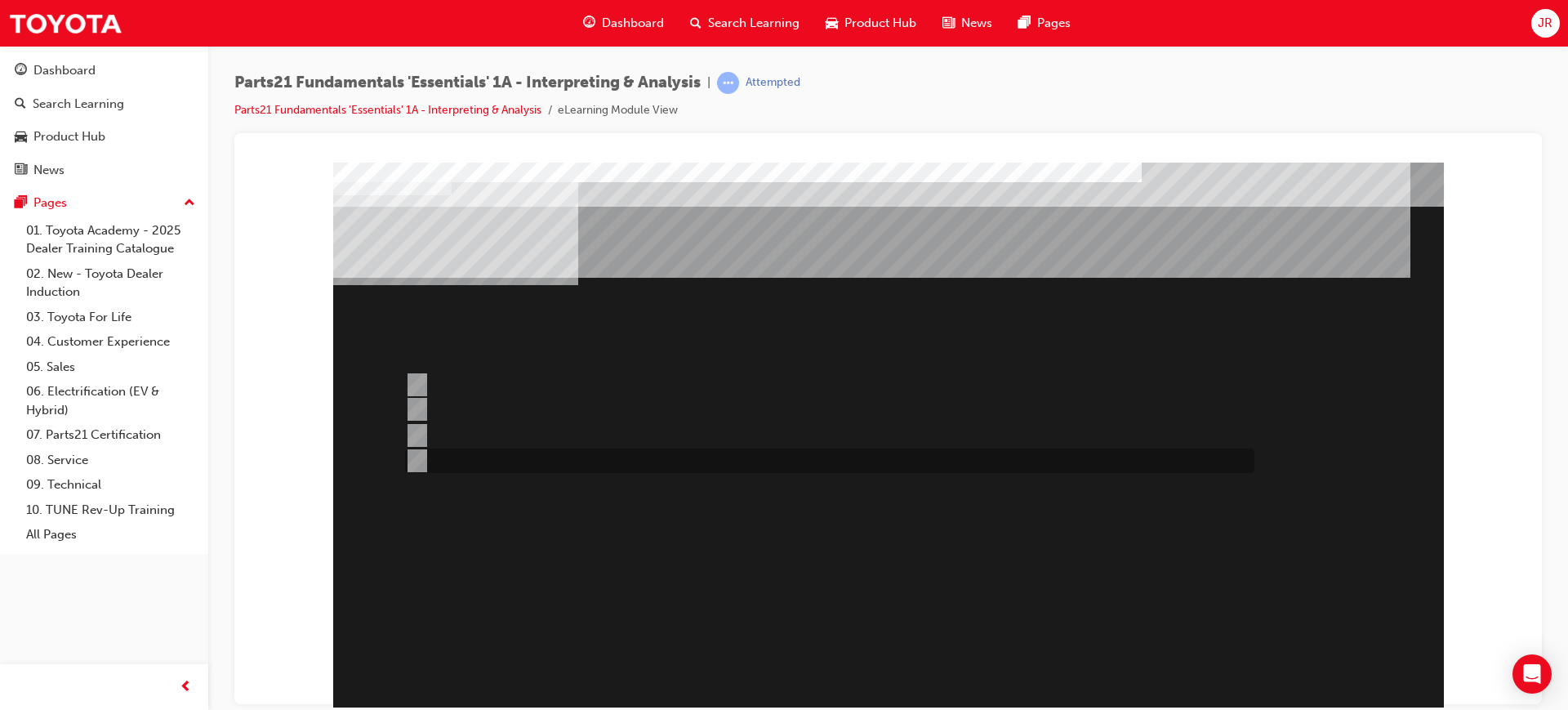 click at bounding box center (826, 461) 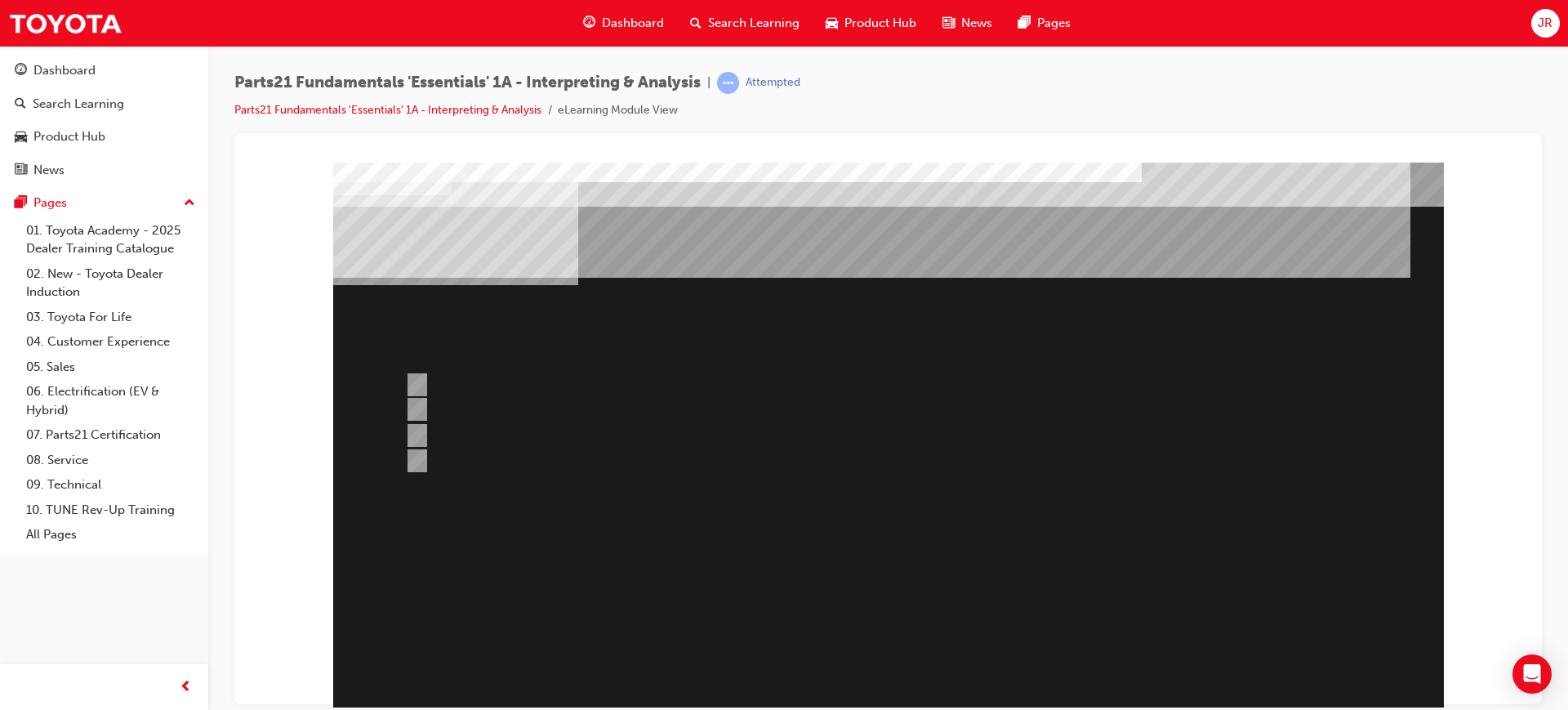 click at bounding box center (392, 996) 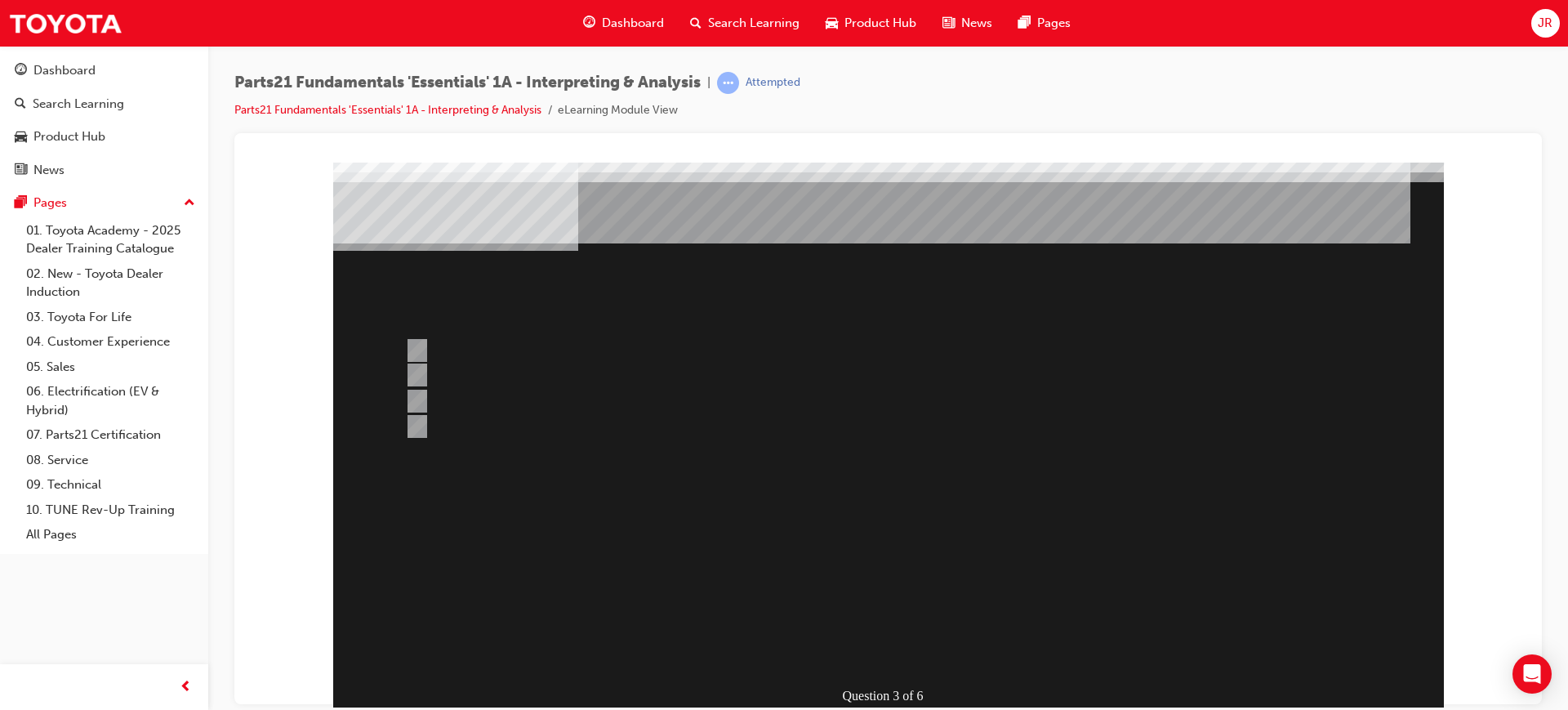 scroll, scrollTop: 68, scrollLeft: 0, axis: vertical 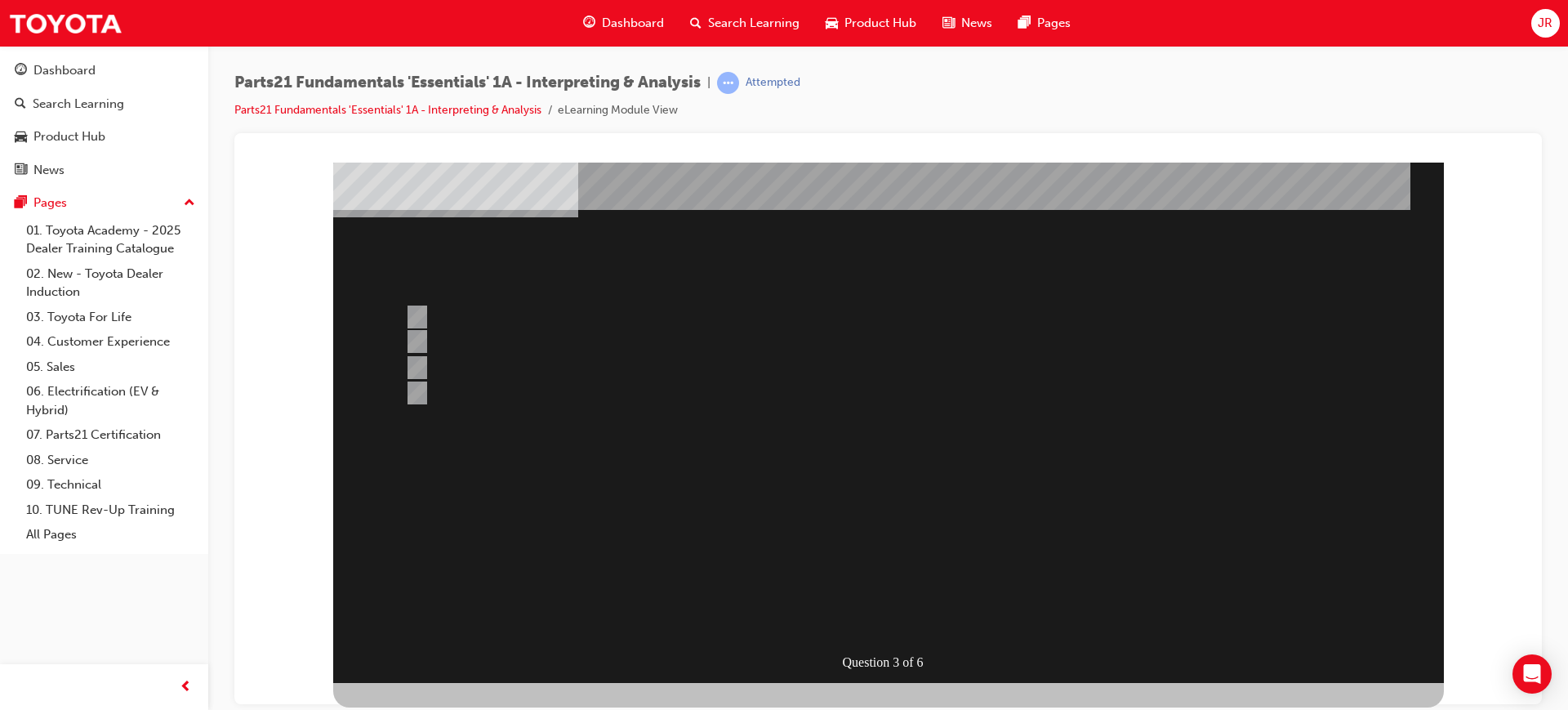 click at bounding box center (889, 388) 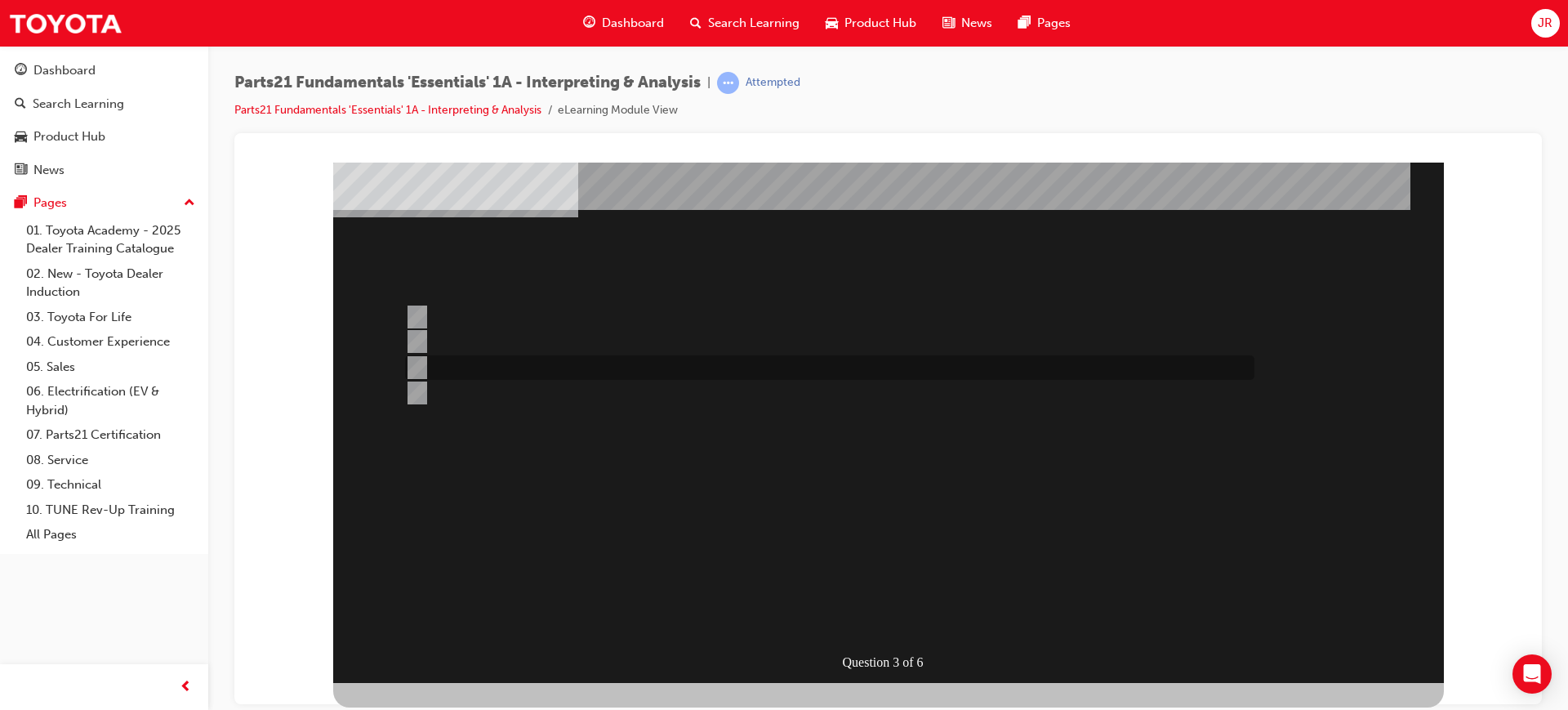 click at bounding box center [826, 368] 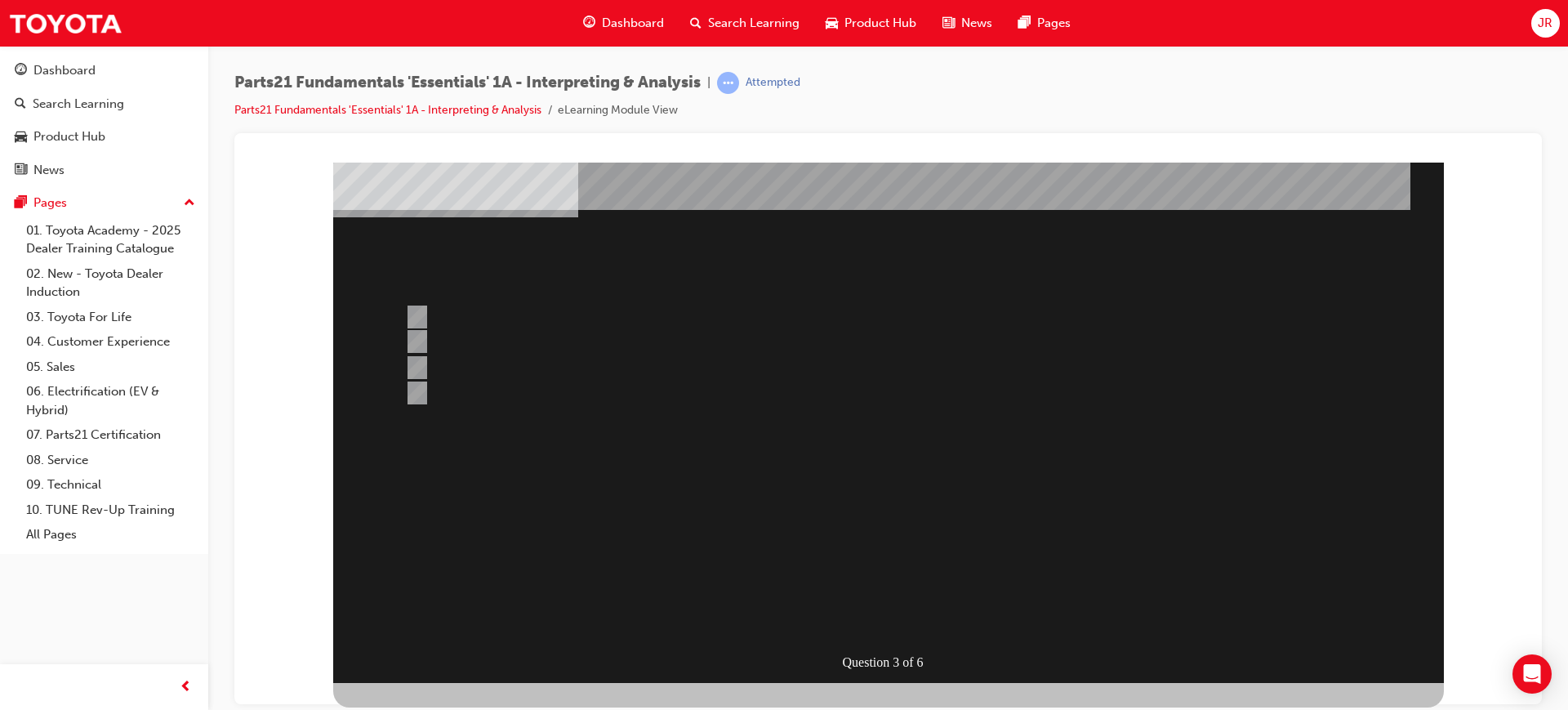 click at bounding box center [392, 928] 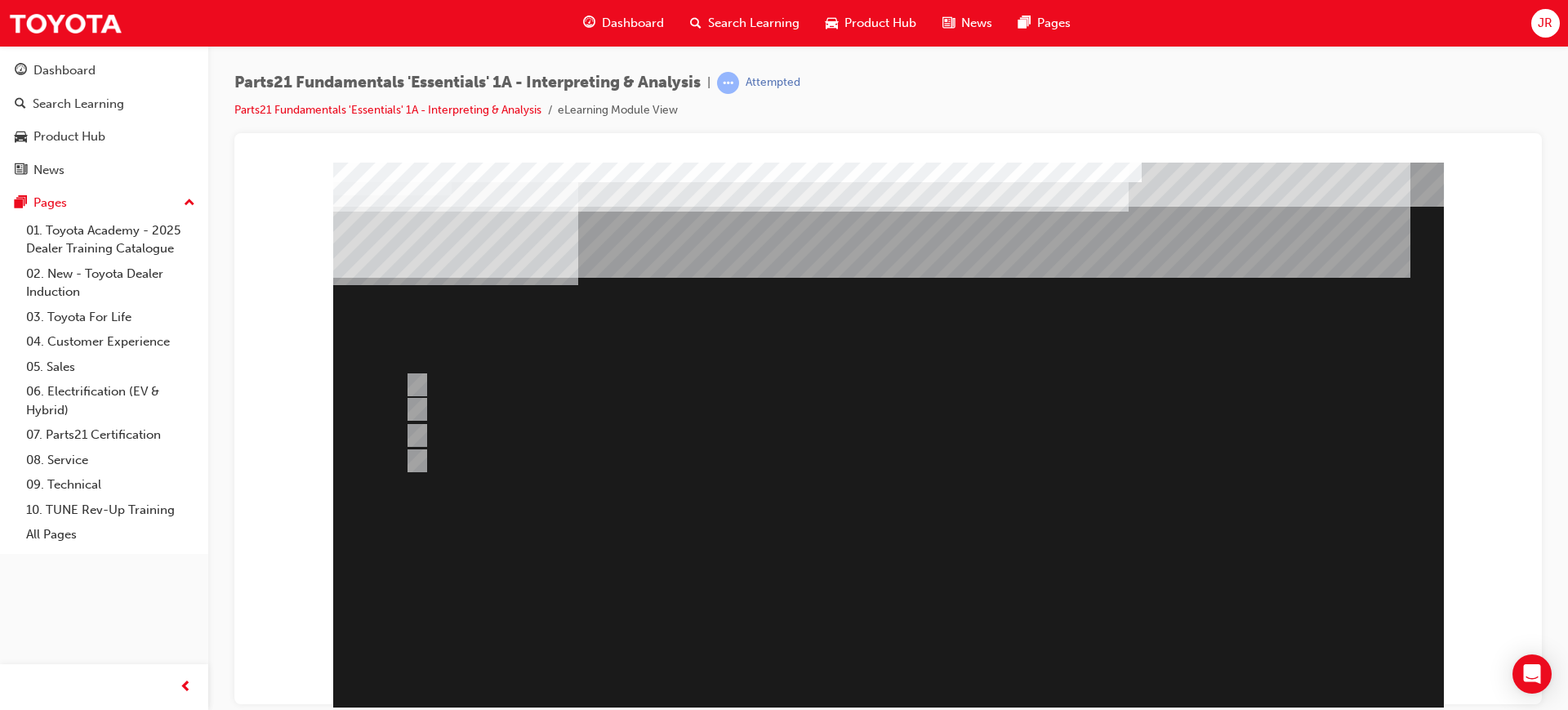 click at bounding box center (889, 456) 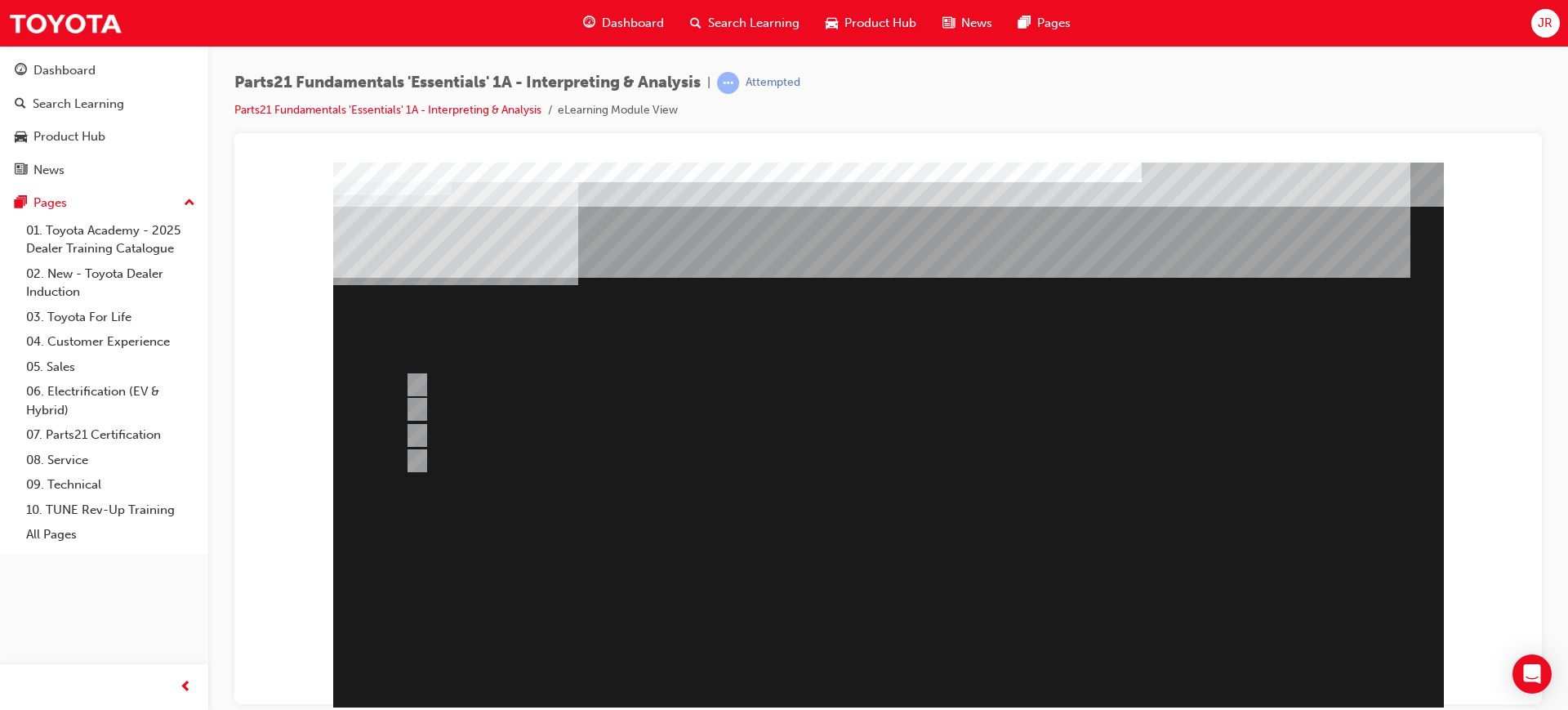 click at bounding box center [826, 410] 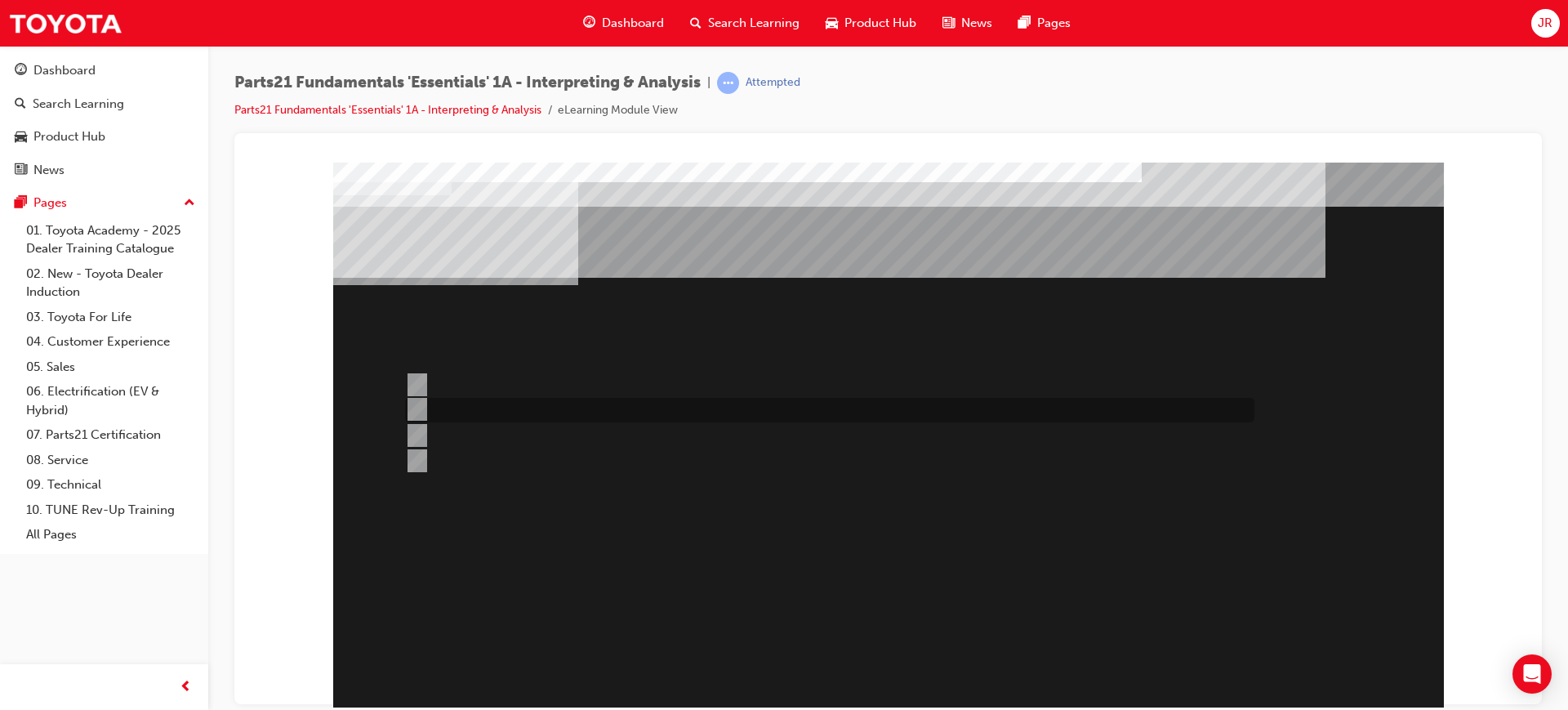 click at bounding box center (826, 410) 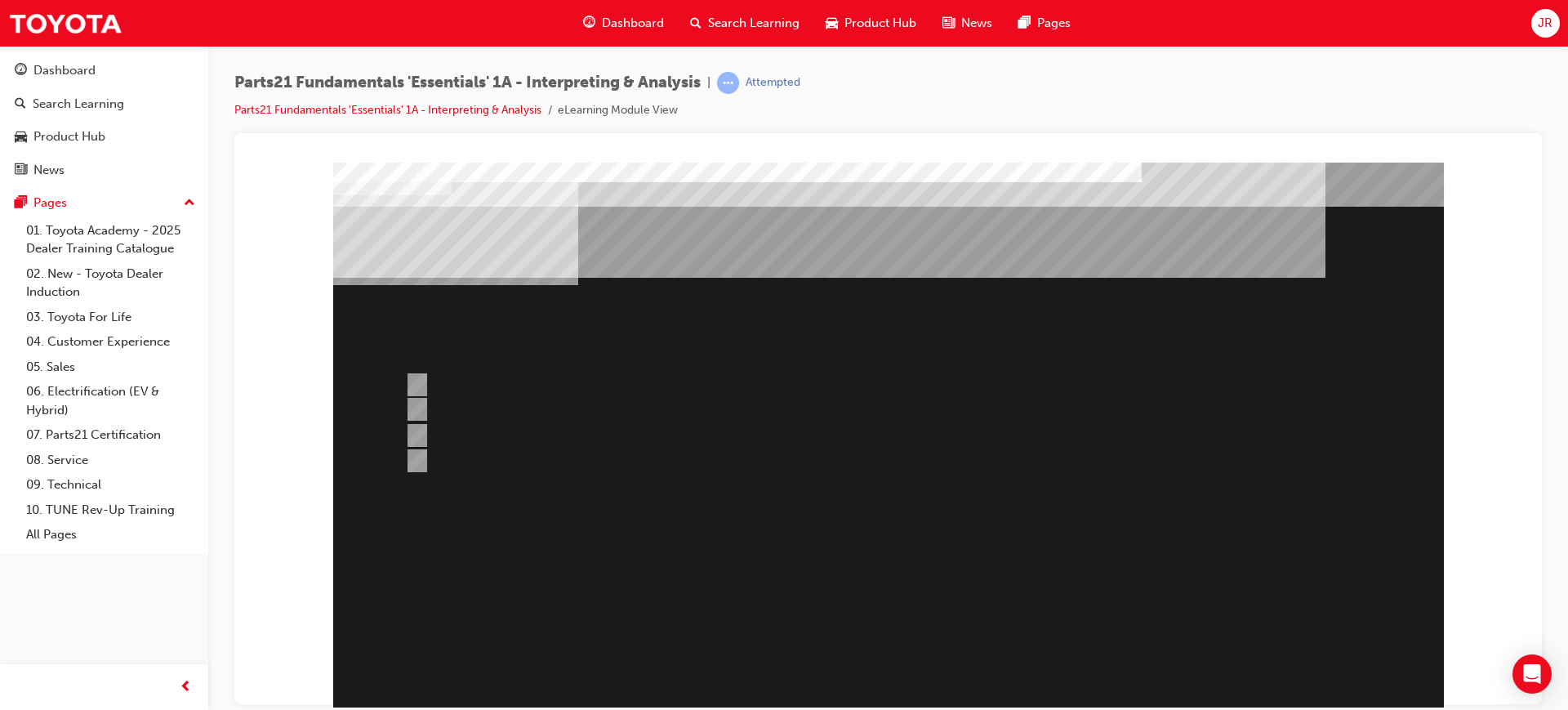 click at bounding box center (392, 996) 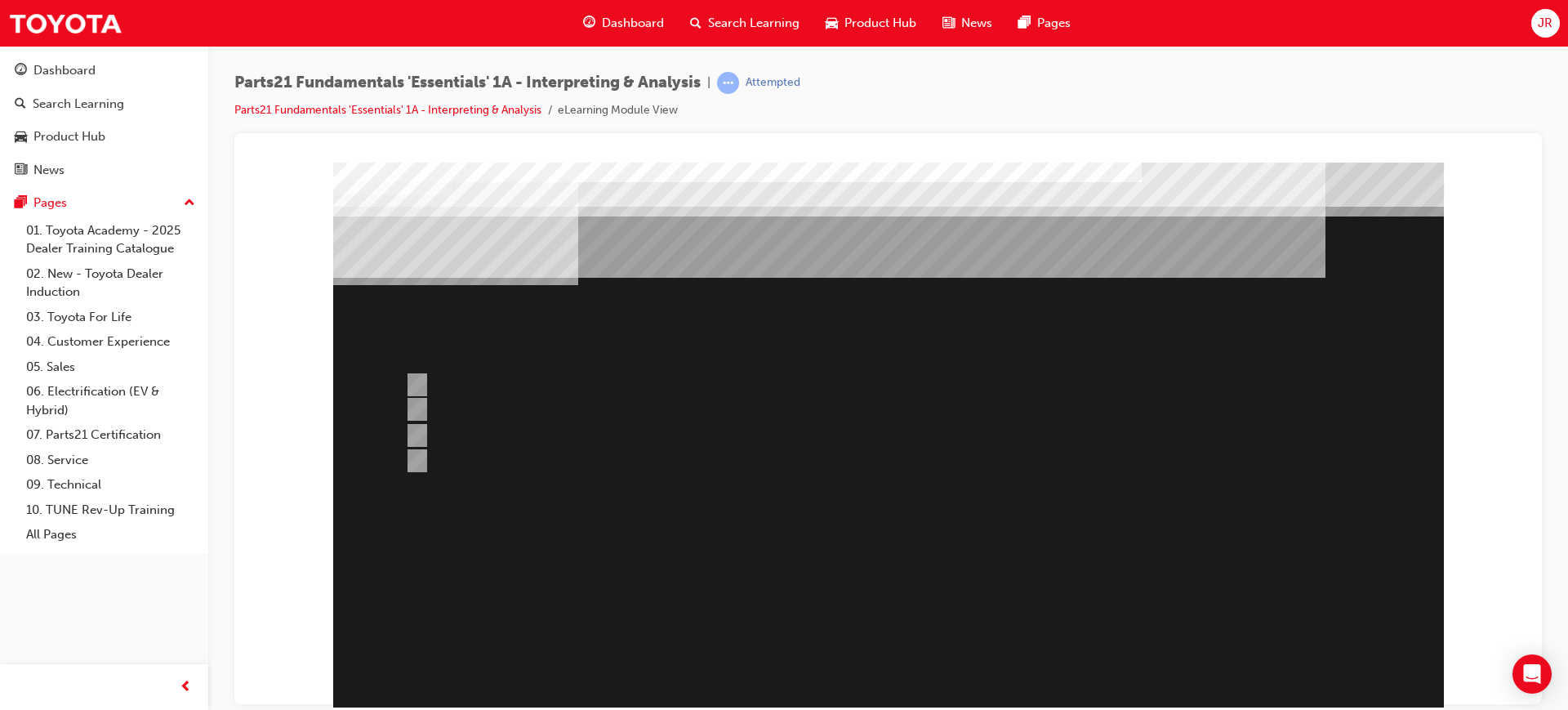 click at bounding box center [889, 456] 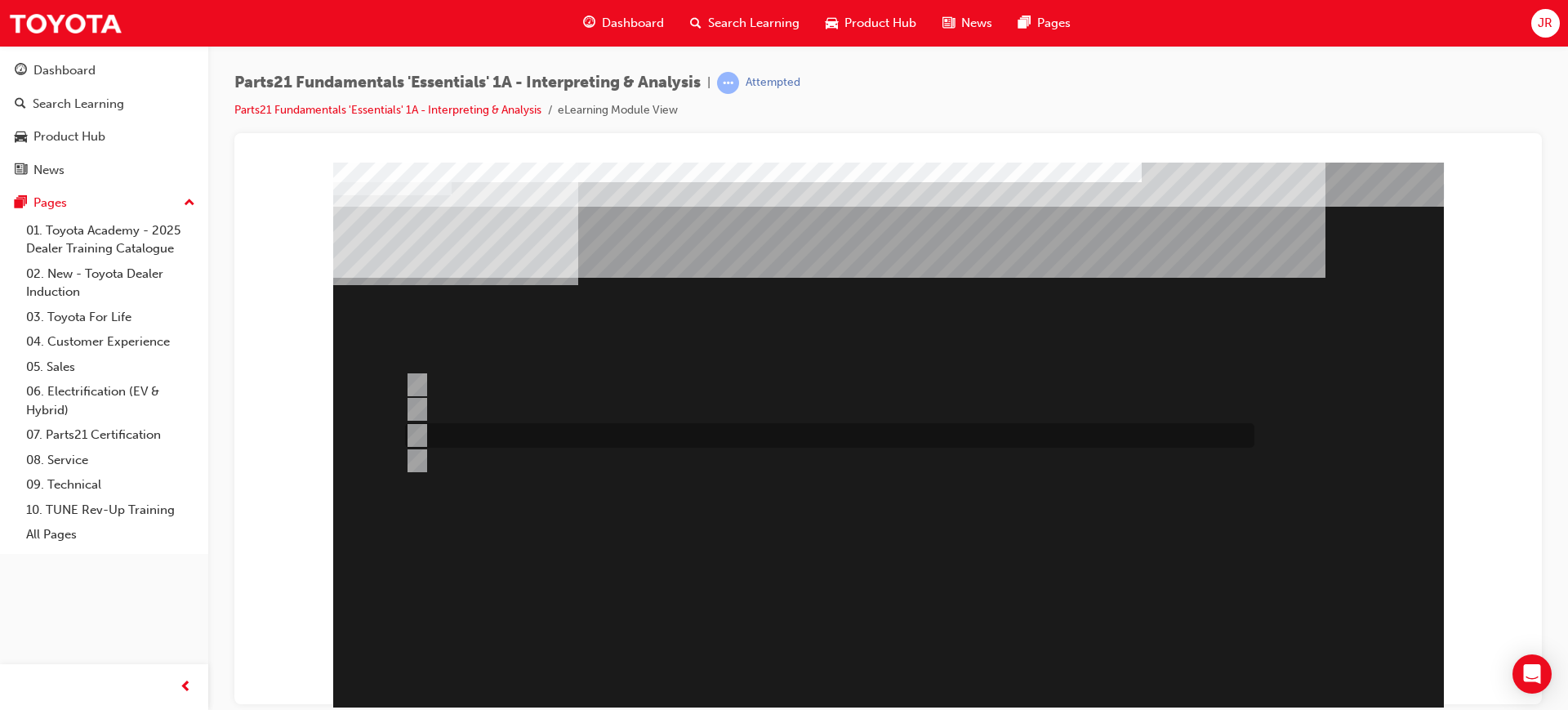 click at bounding box center [414, 435] 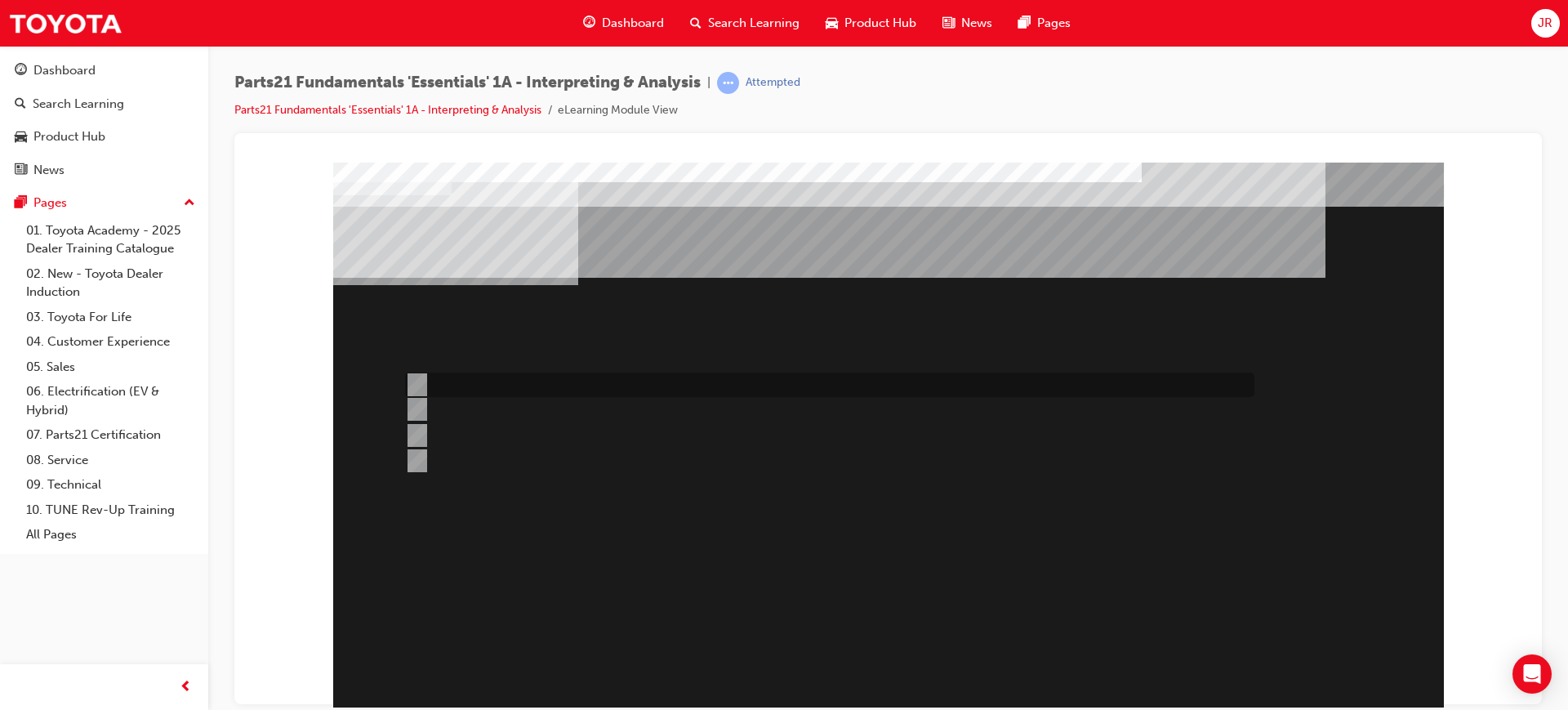 click at bounding box center [414, 385] 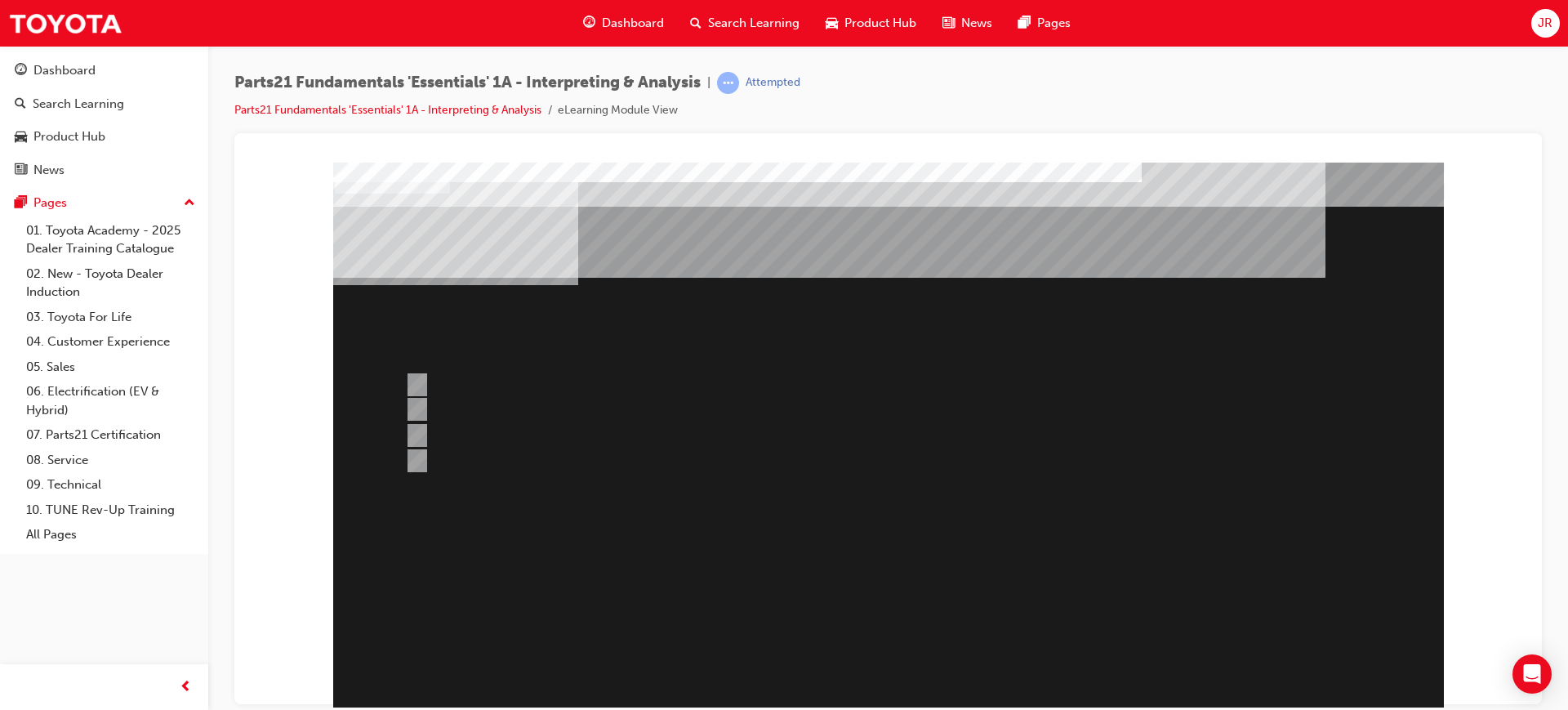 click at bounding box center (392, 996) 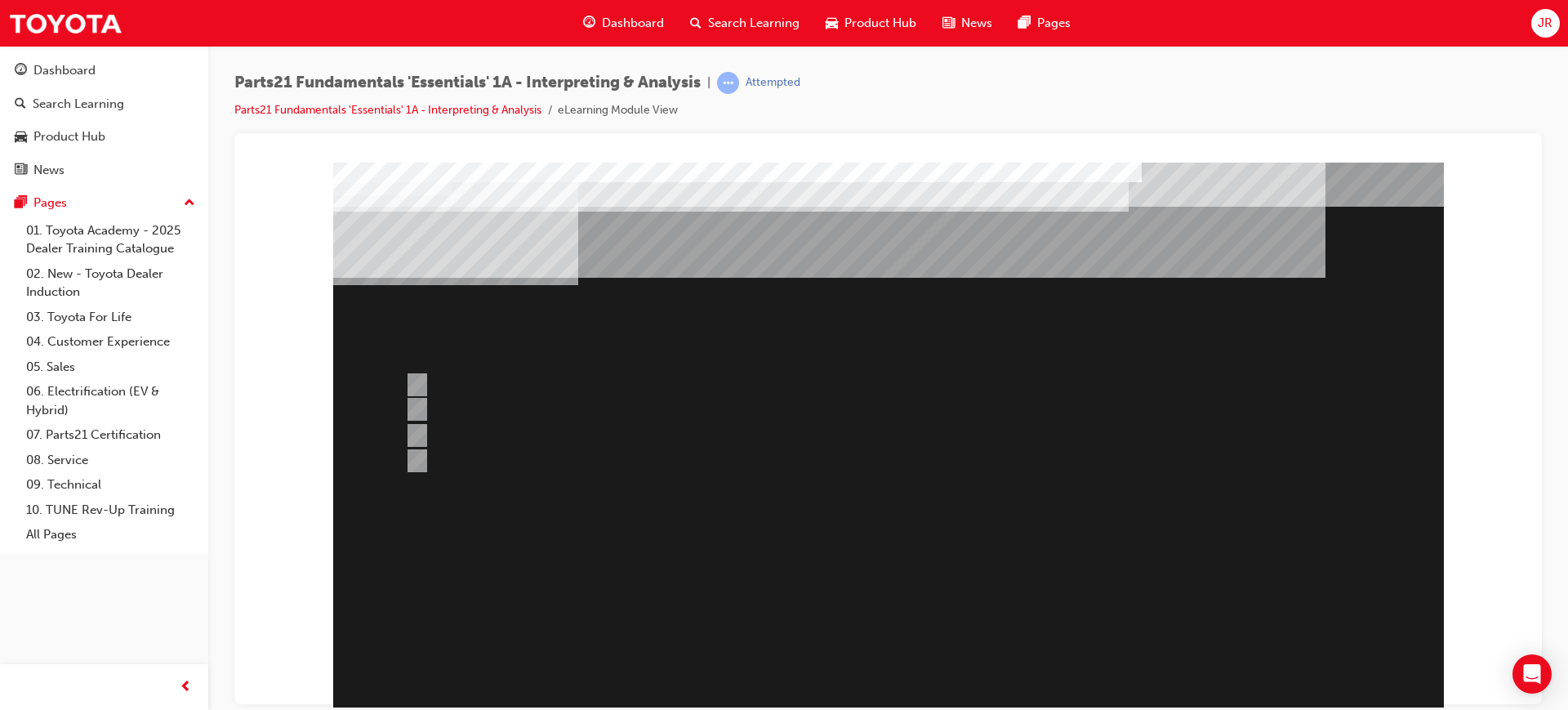 click at bounding box center [889, 456] 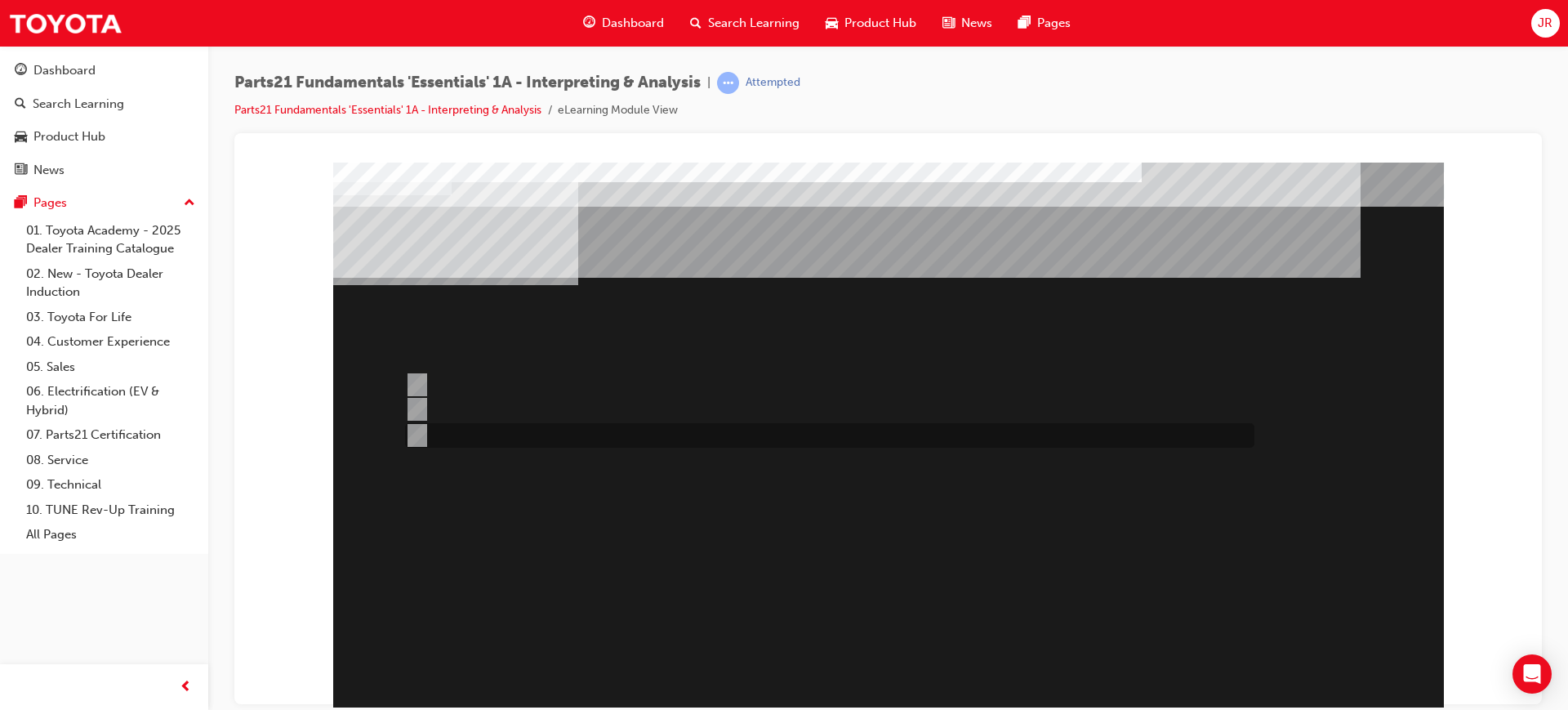 click at bounding box center [826, 435] 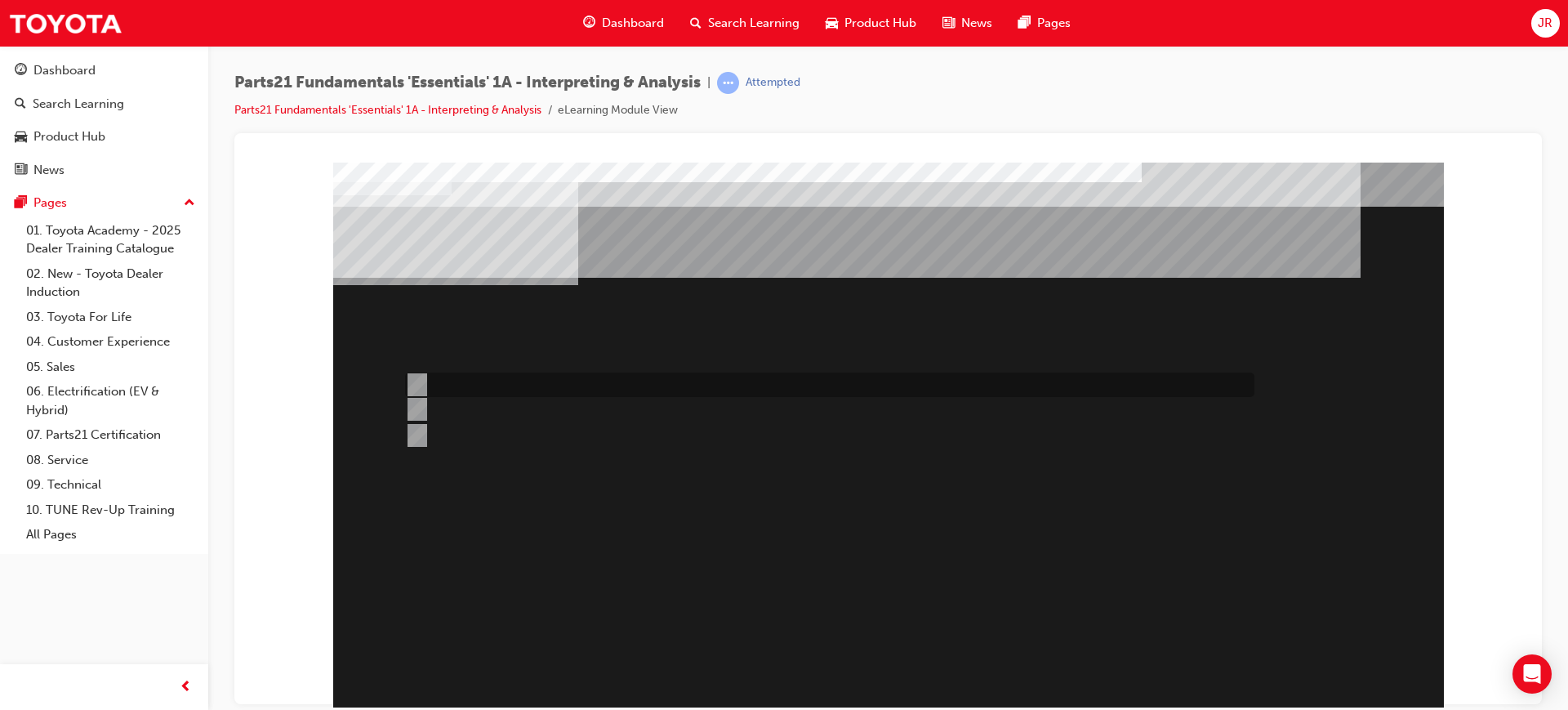 click at bounding box center [826, 385] 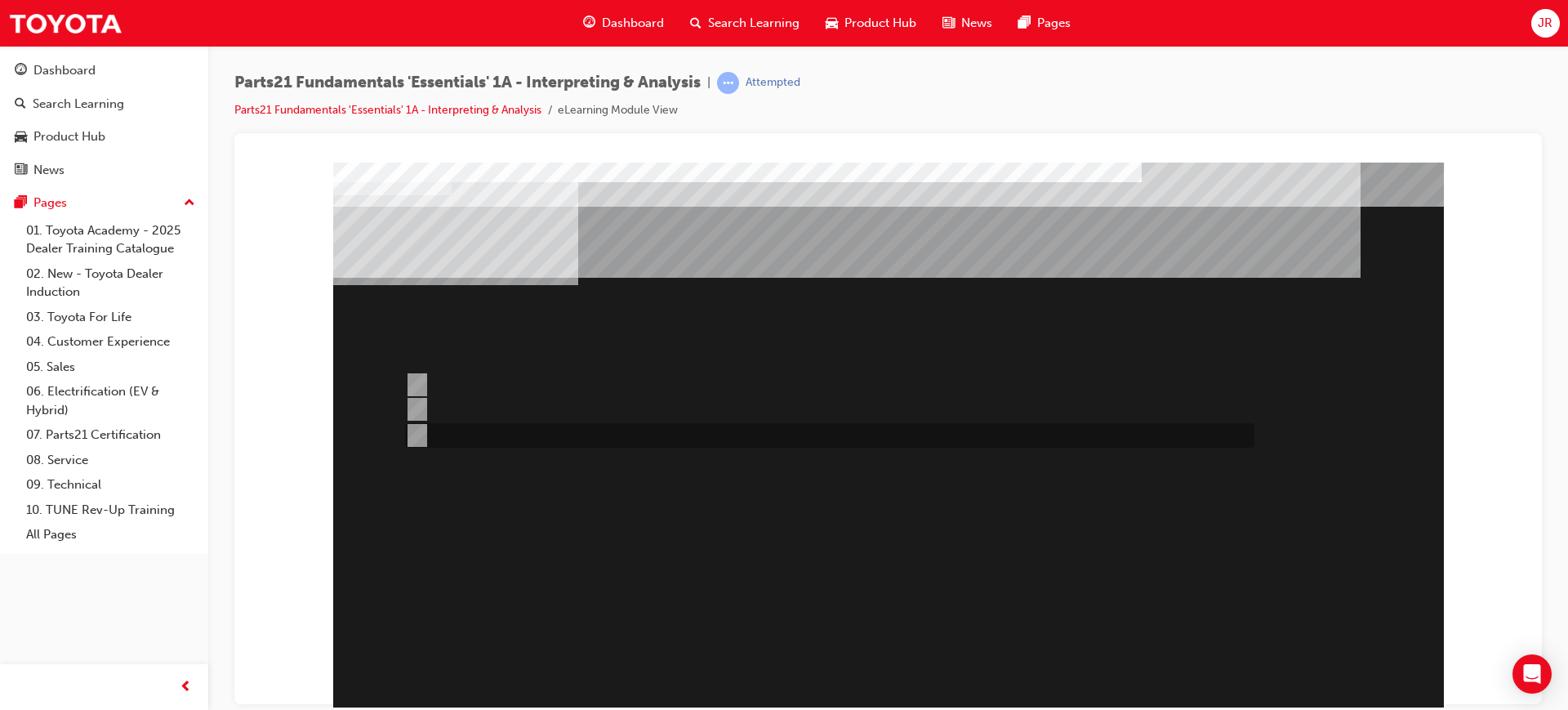 click at bounding box center (826, 435) 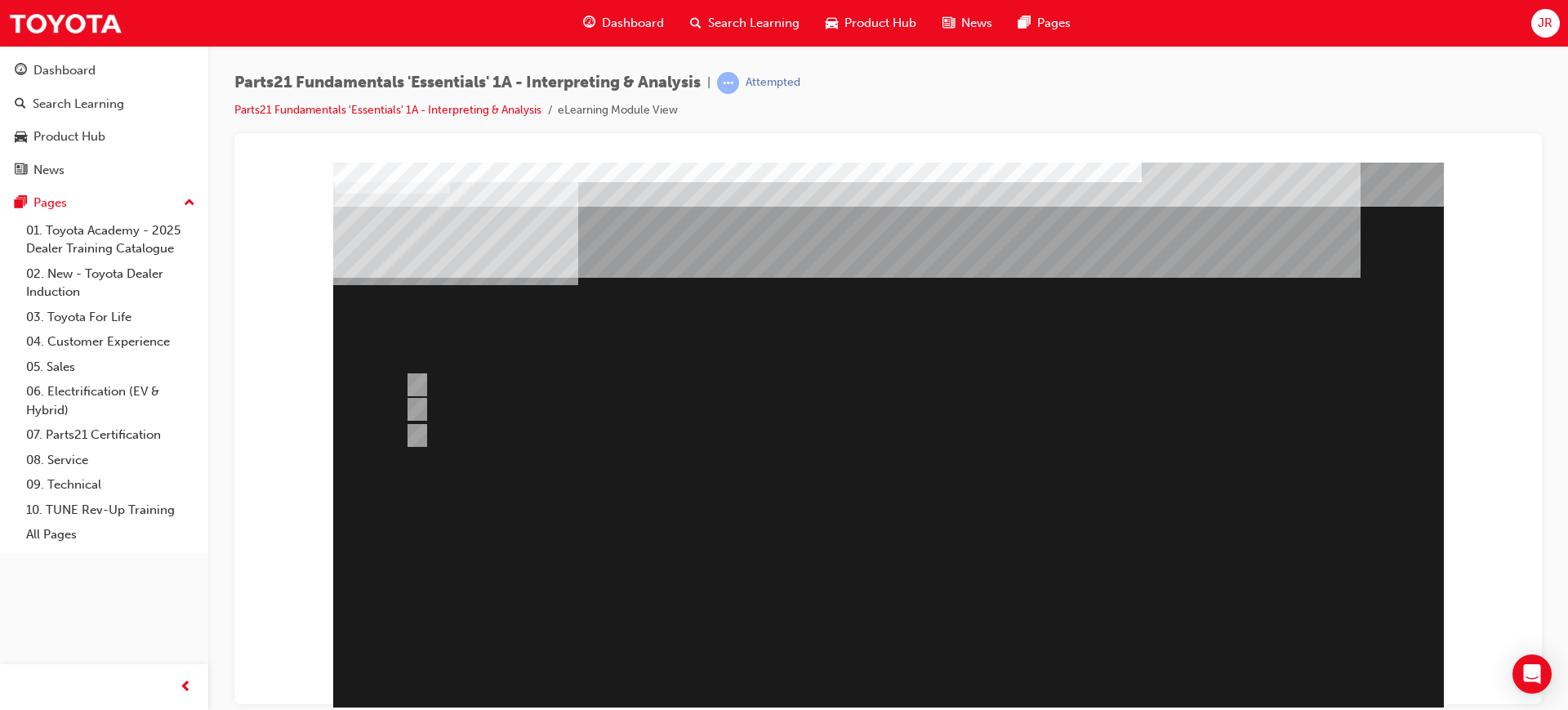 click at bounding box center [392, 978] 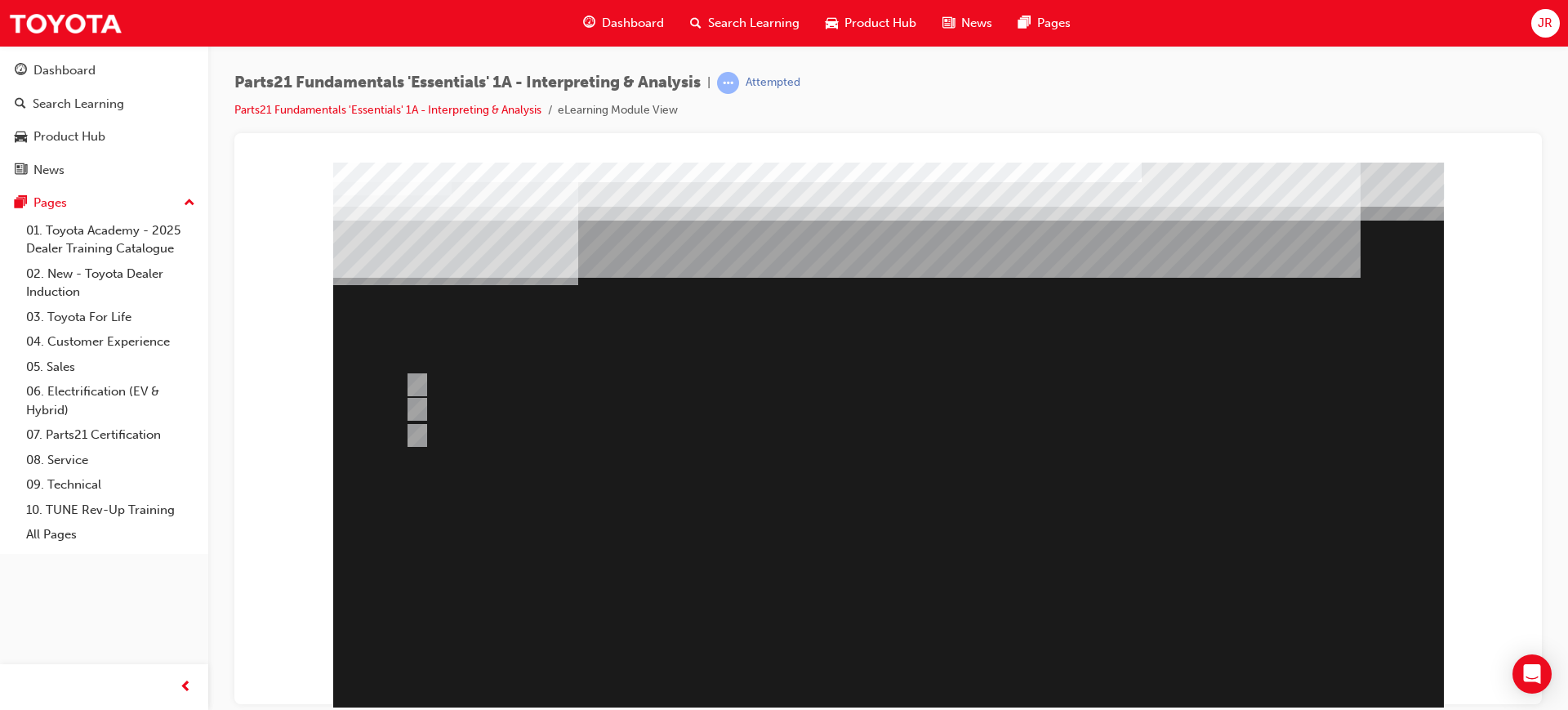 click at bounding box center (889, 456) 